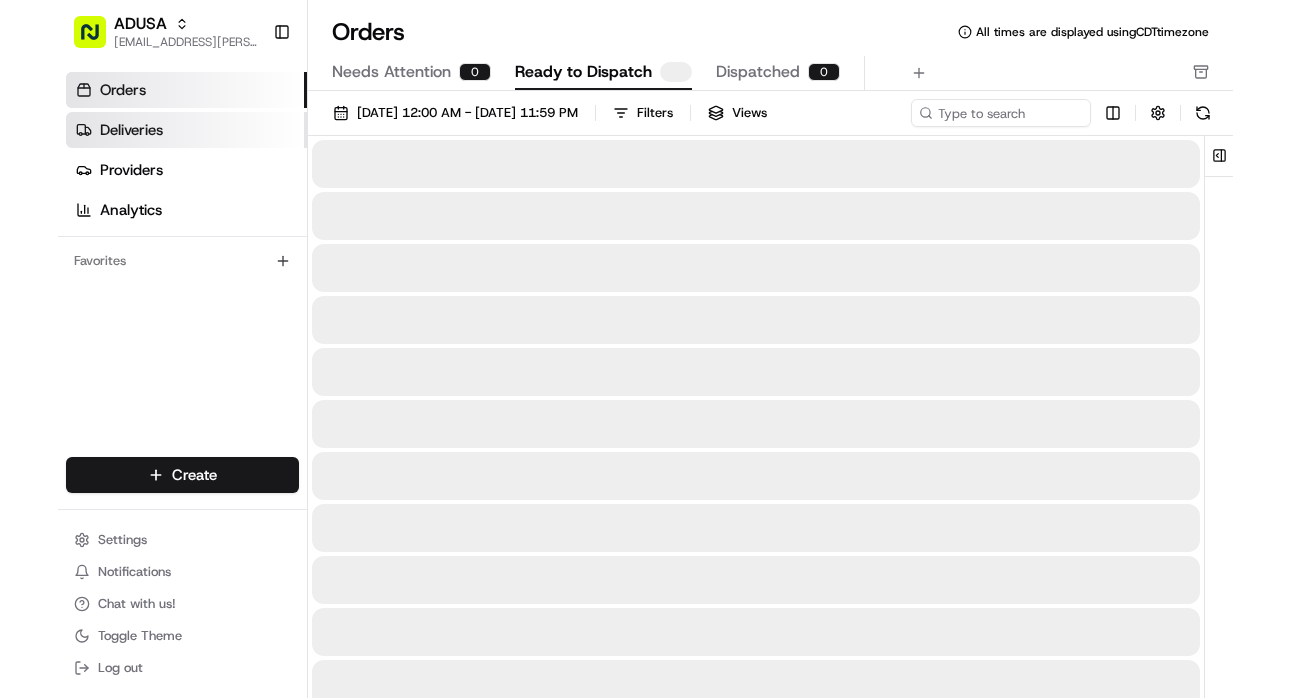 scroll, scrollTop: 0, scrollLeft: 0, axis: both 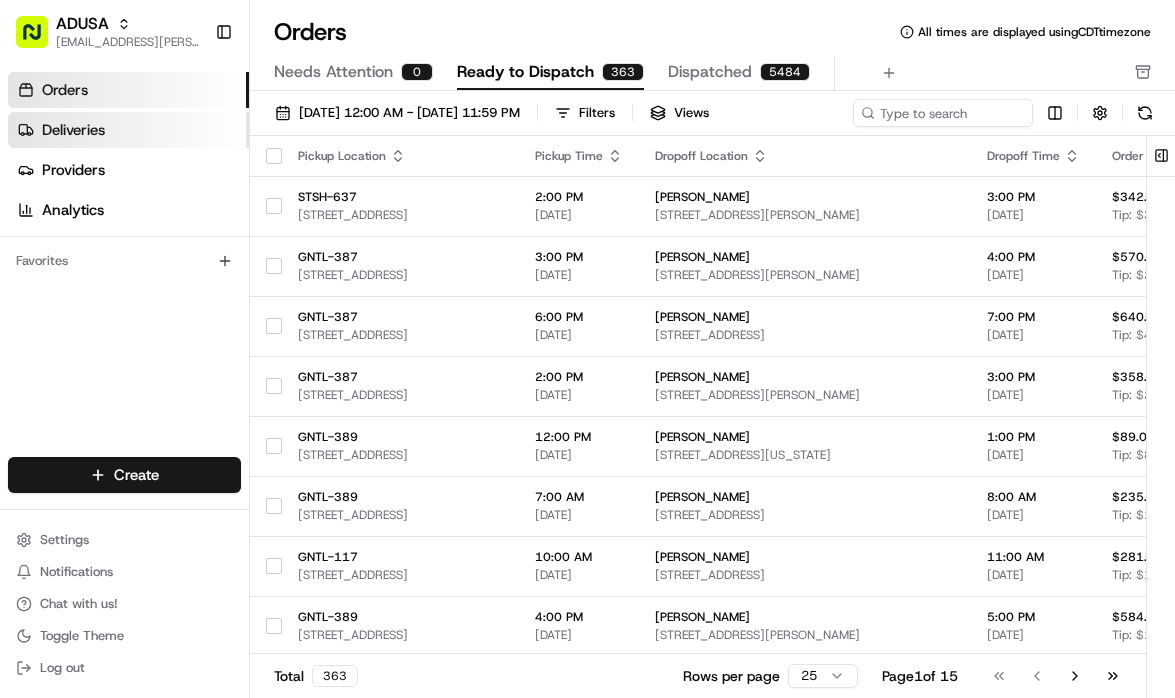click on "Deliveries" at bounding box center [73, 130] 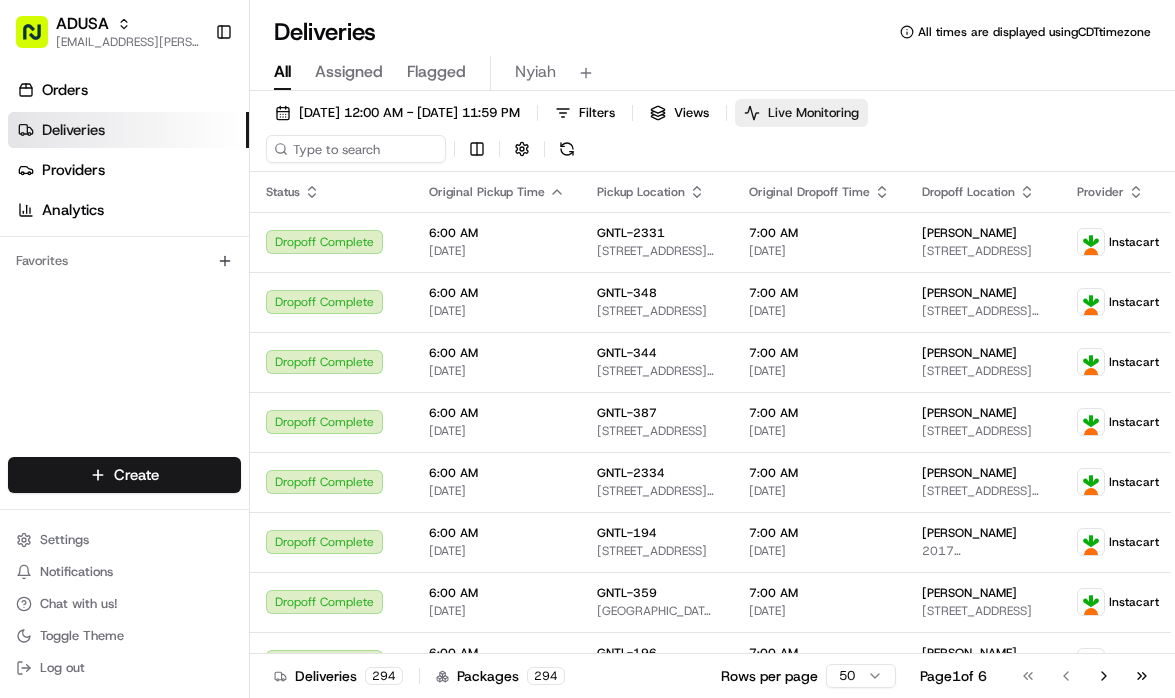 click on "Live Monitoring" at bounding box center (813, 113) 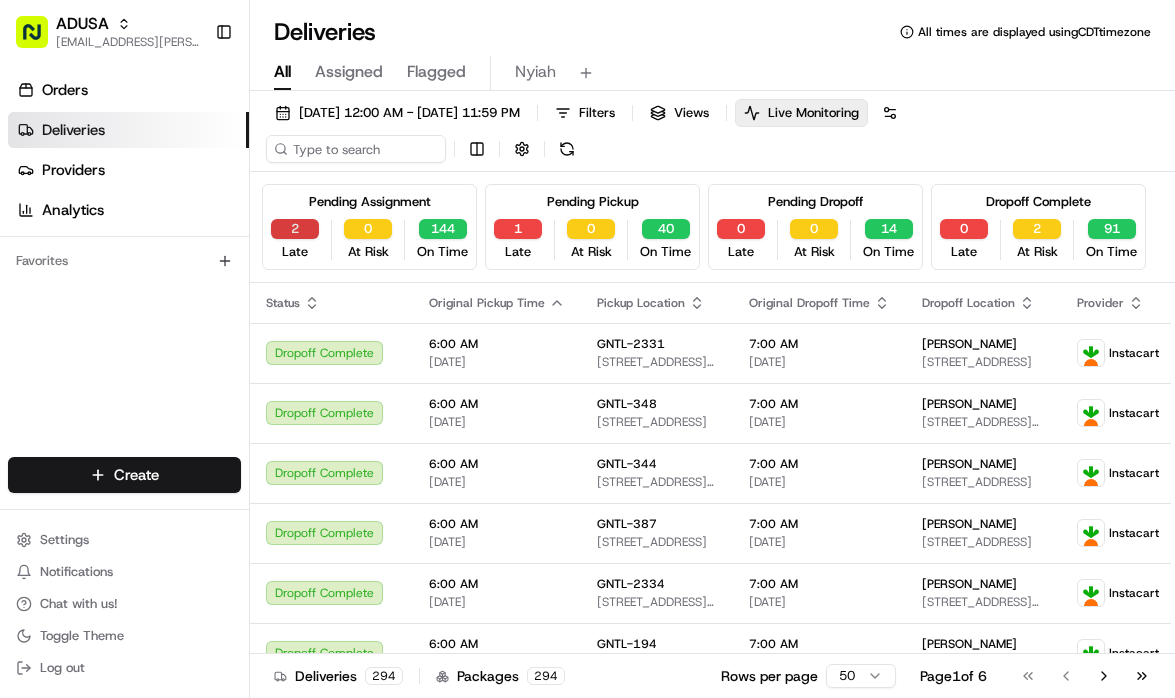 click on "2" at bounding box center (295, 229) 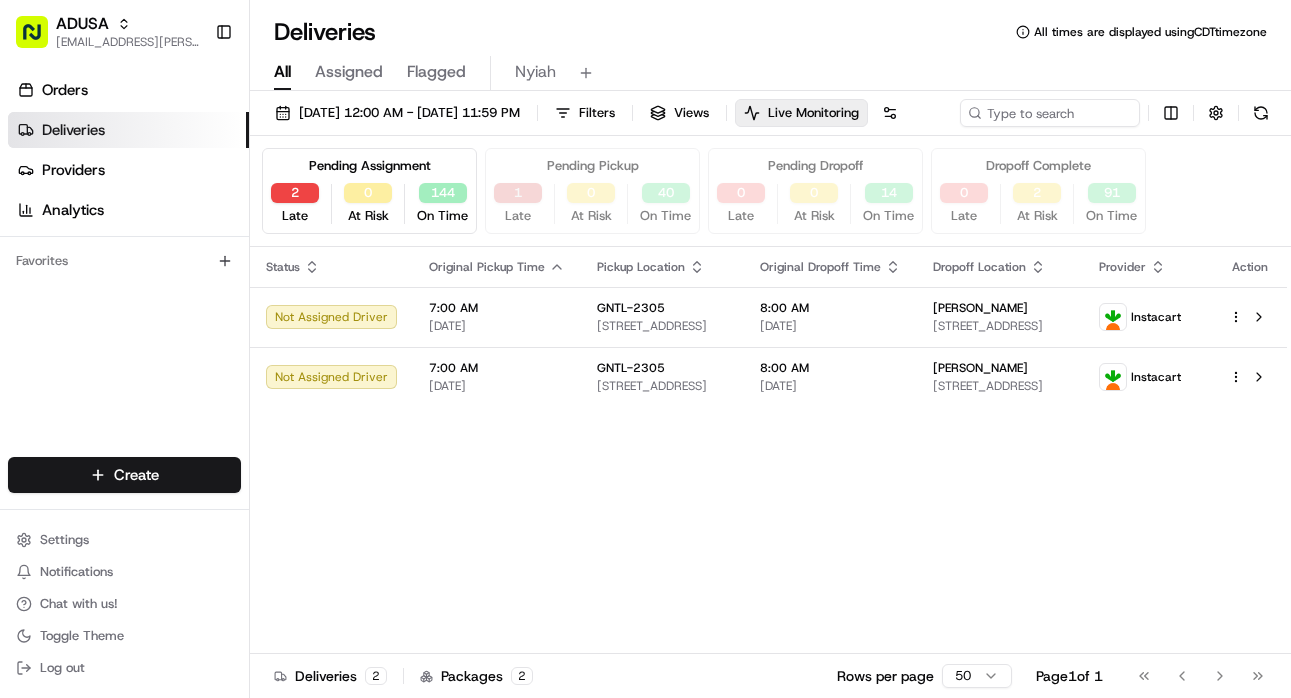click on "1" at bounding box center [518, 193] 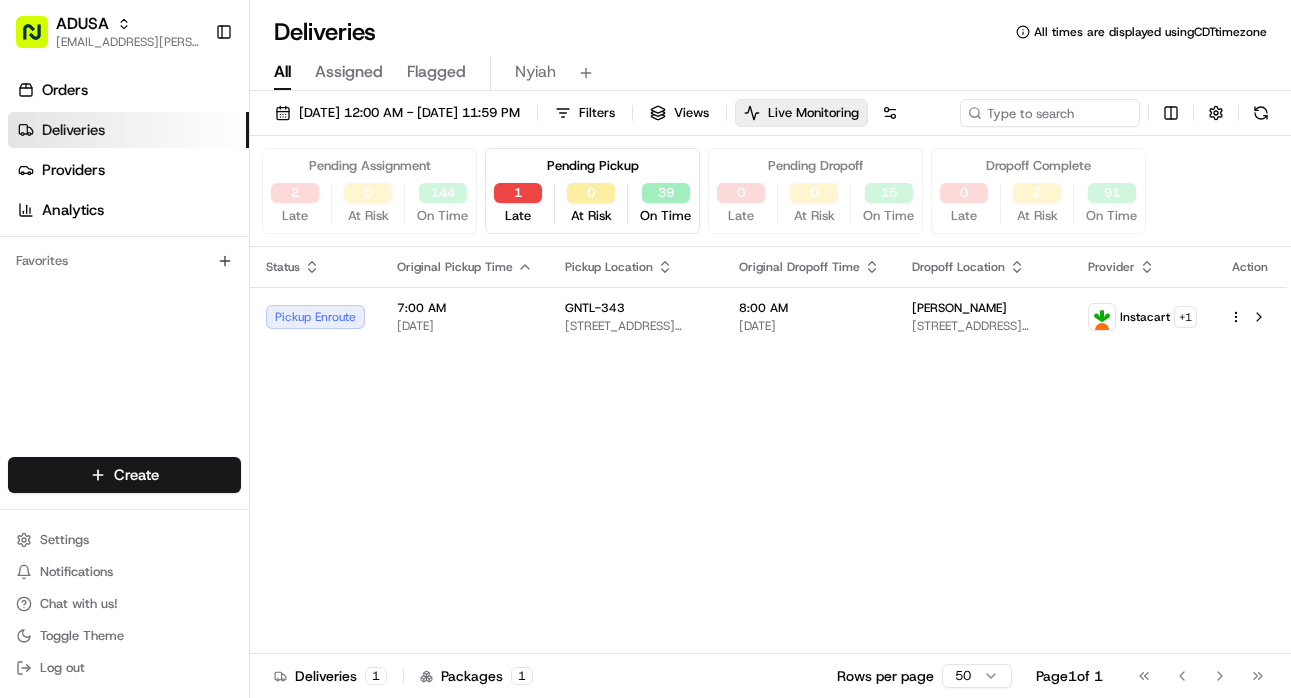 click on "Pending Assignment" at bounding box center (370, 166) 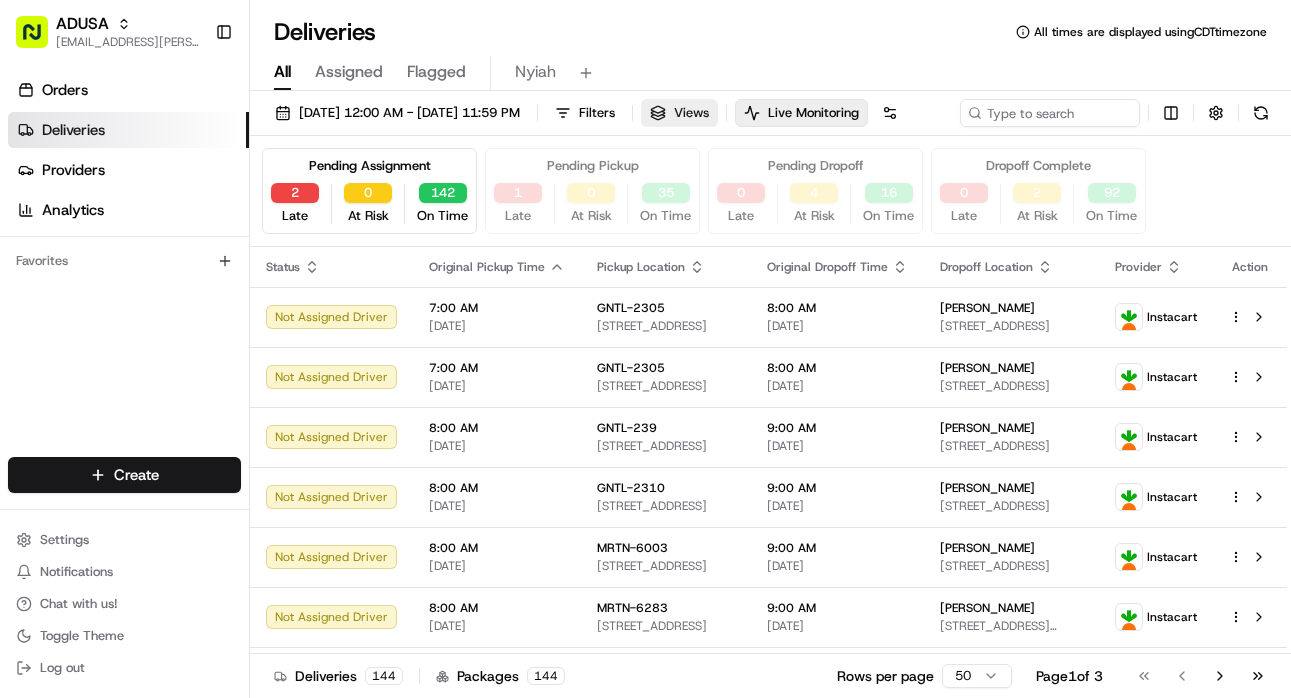 click on "Views" at bounding box center (679, 113) 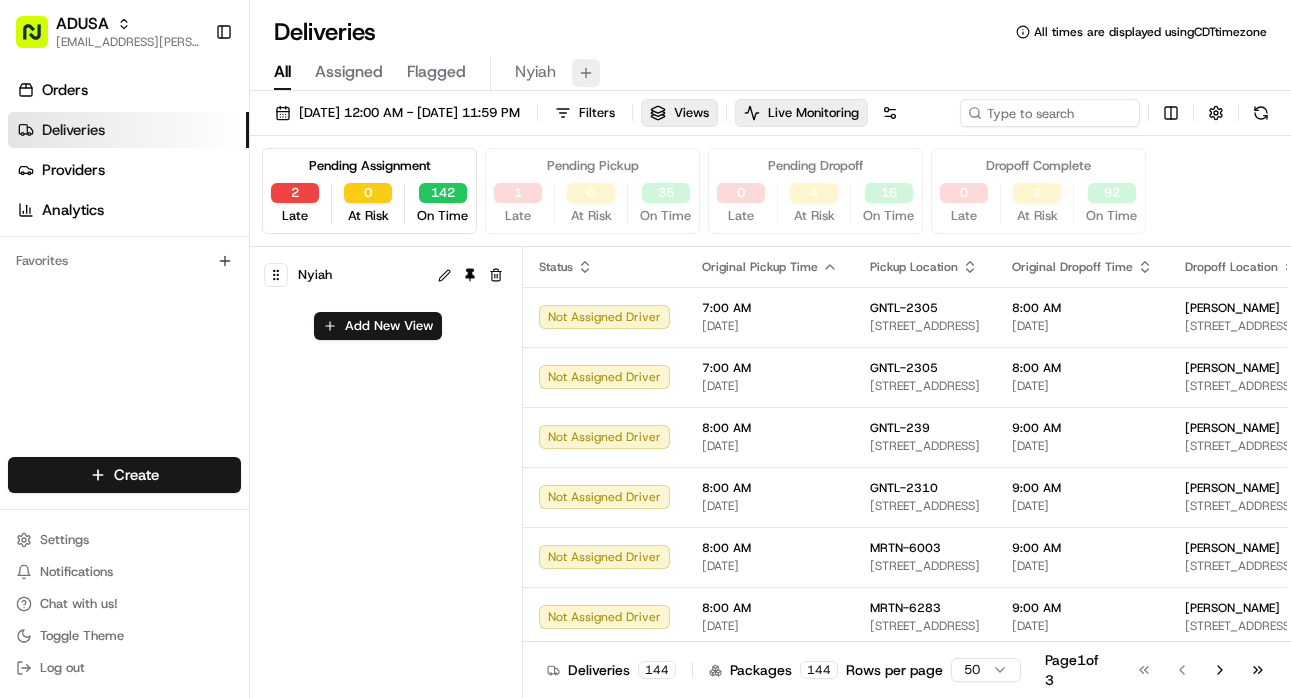 click at bounding box center [586, 73] 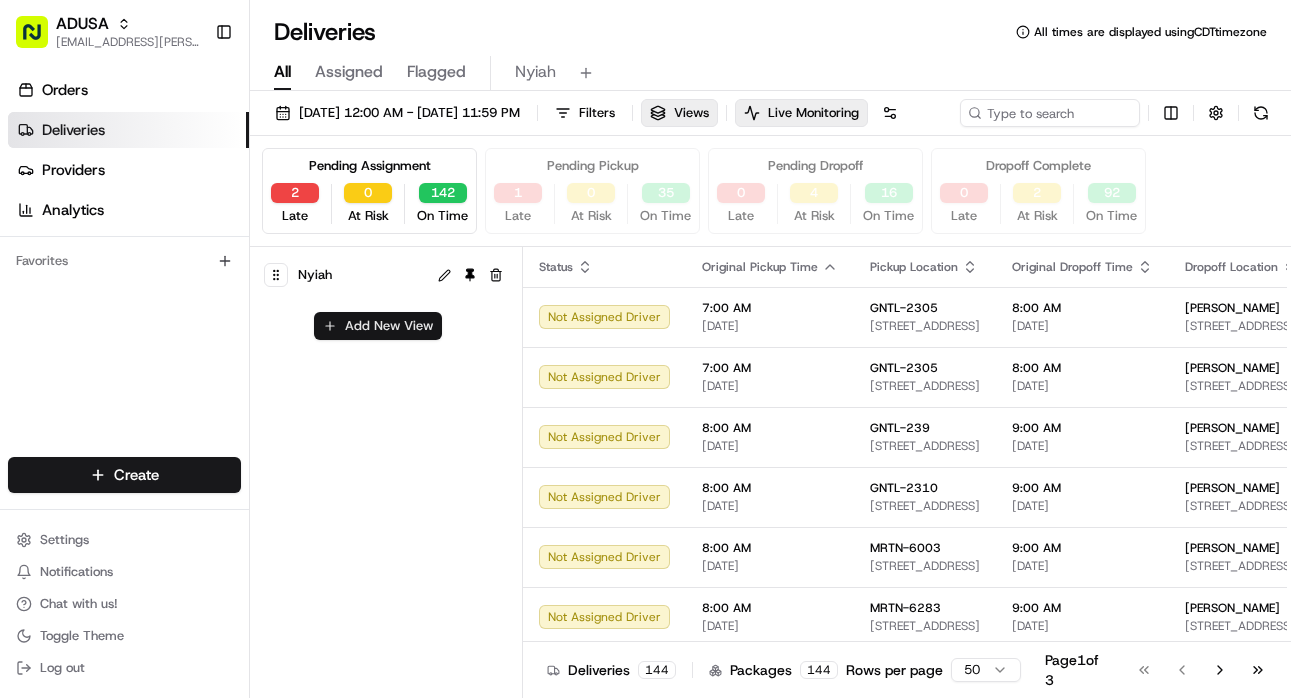click on "Add New View" at bounding box center [378, 326] 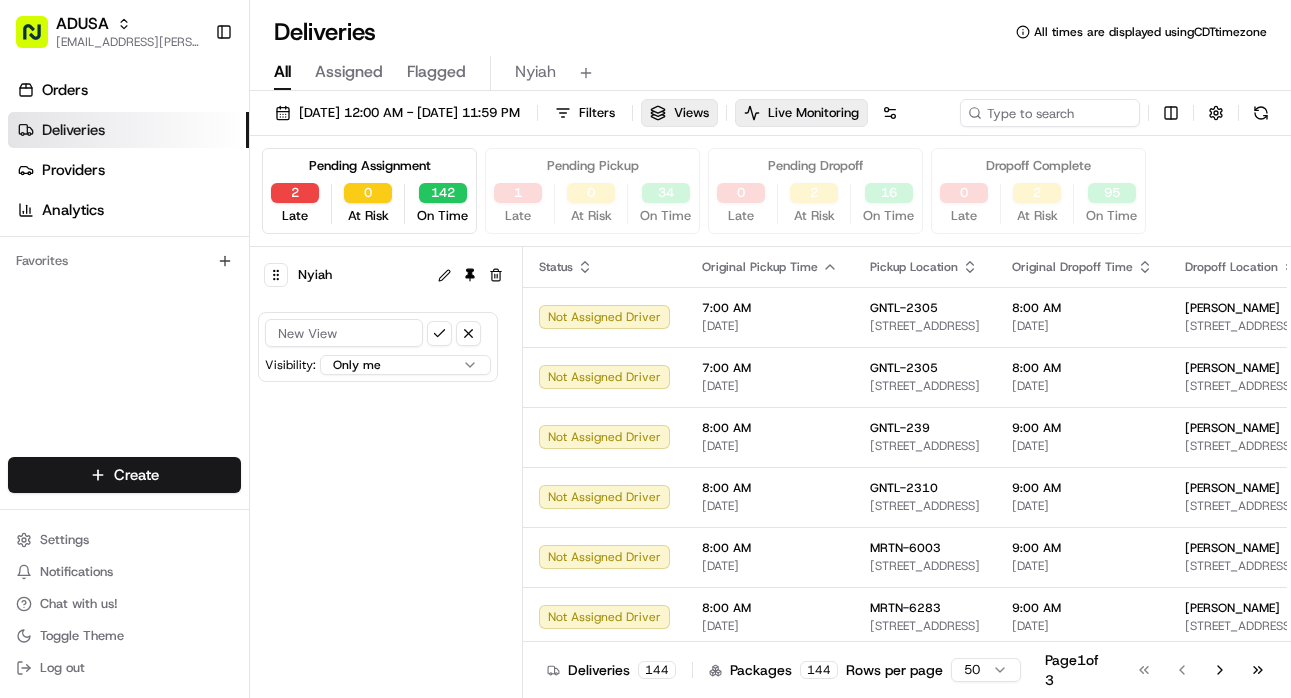 click at bounding box center (344, 333) 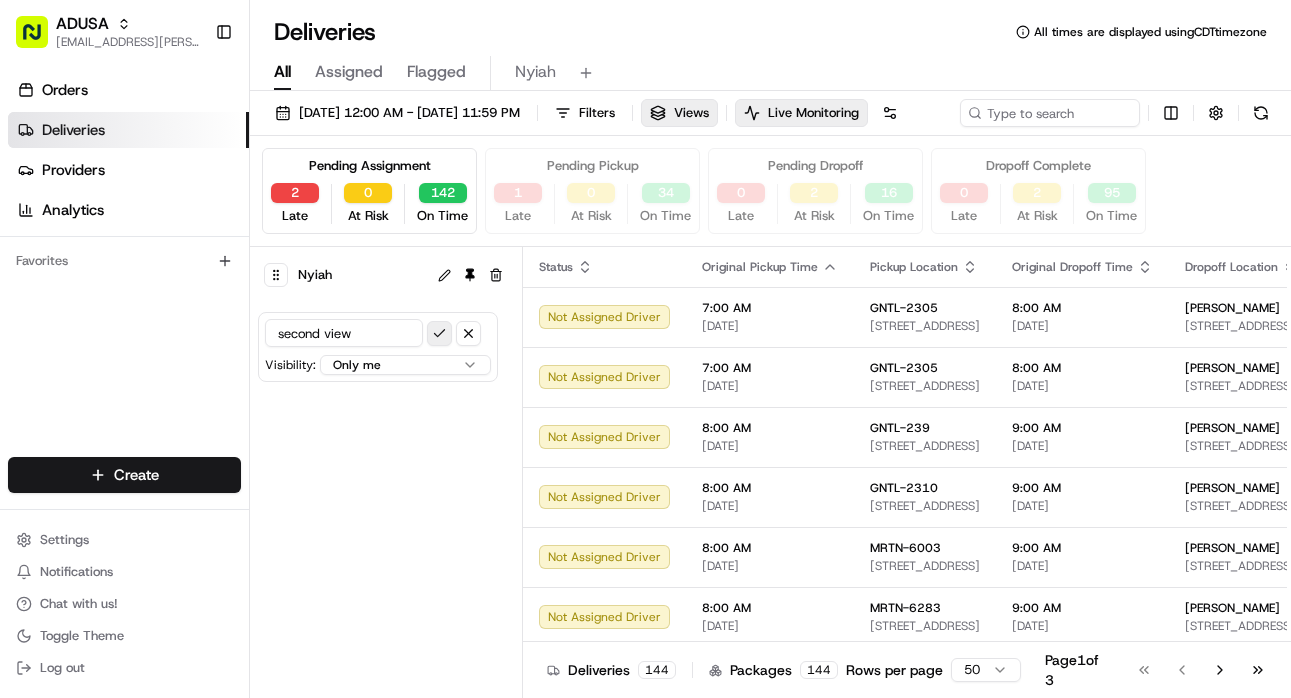 type on "second view" 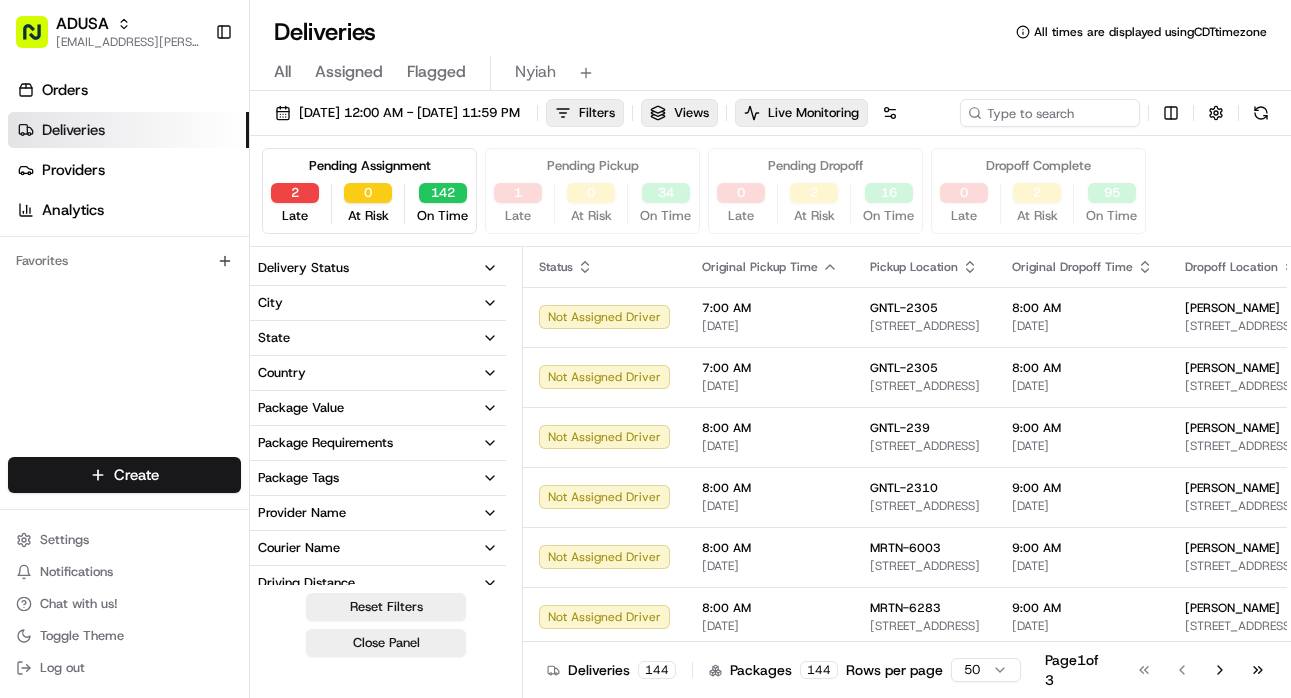 click on "Delivery Status" at bounding box center (378, 268) 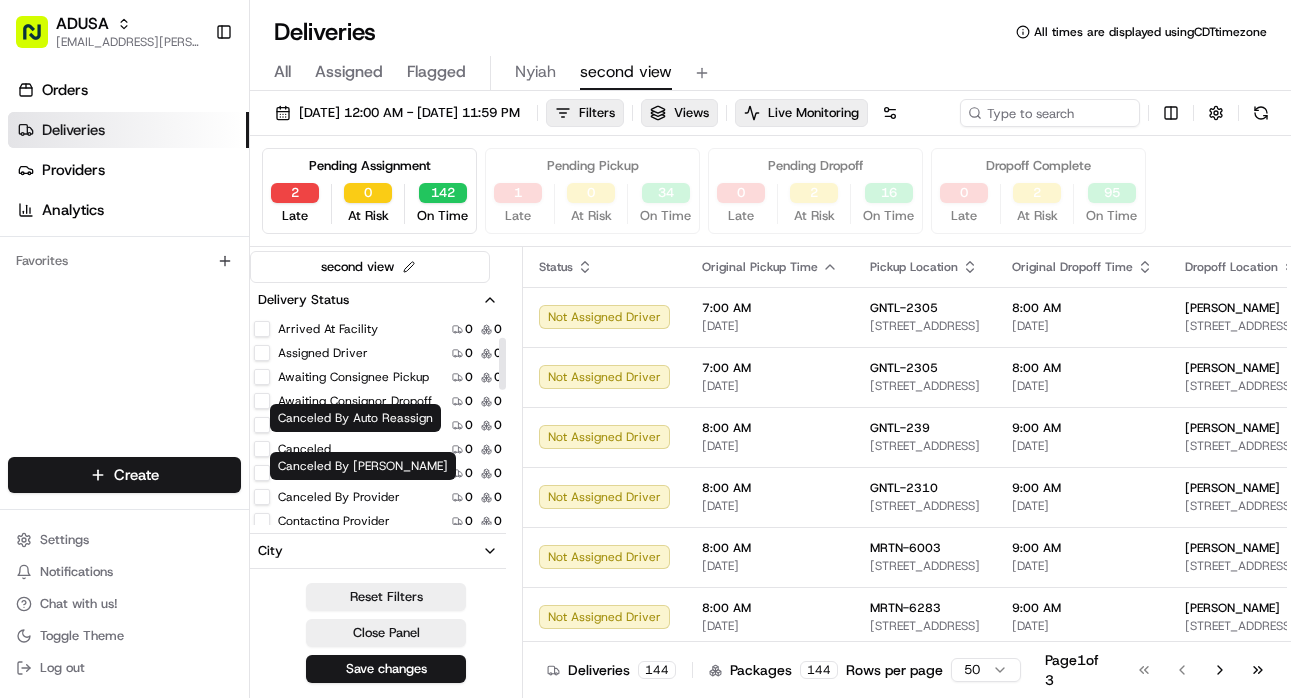scroll, scrollTop: 200, scrollLeft: 0, axis: vertical 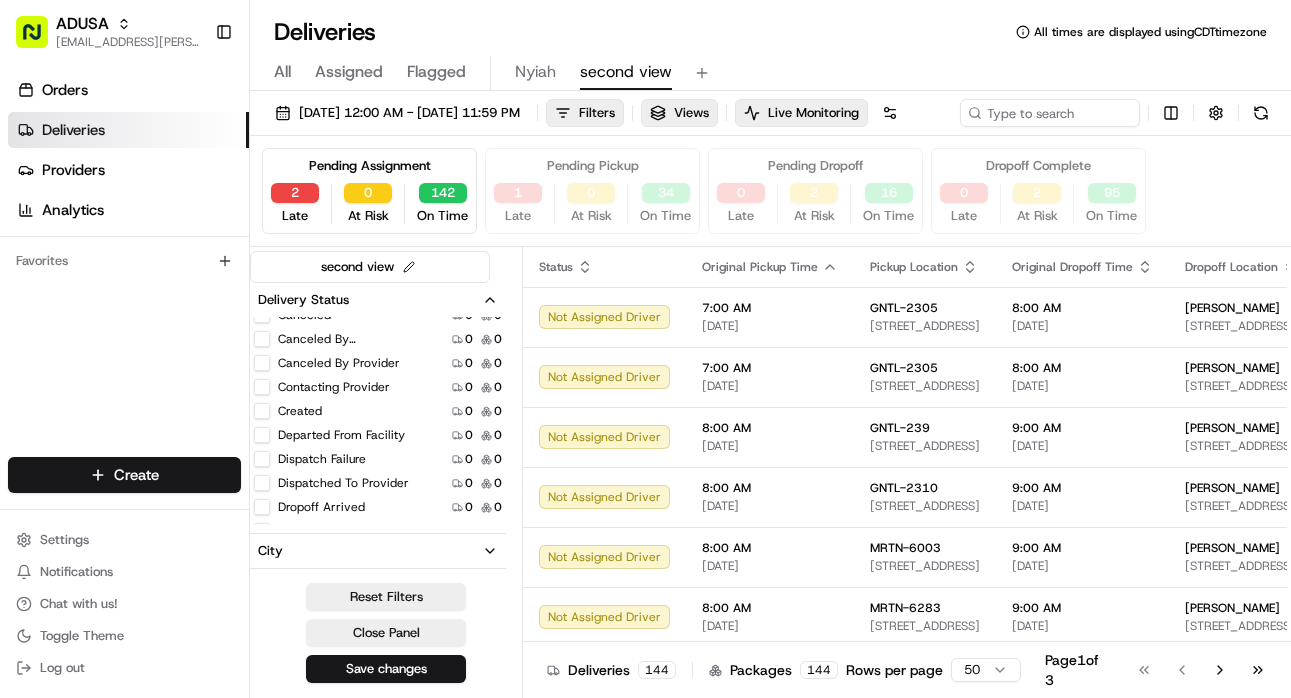 click on "Canceled By Provider" at bounding box center [262, 363] 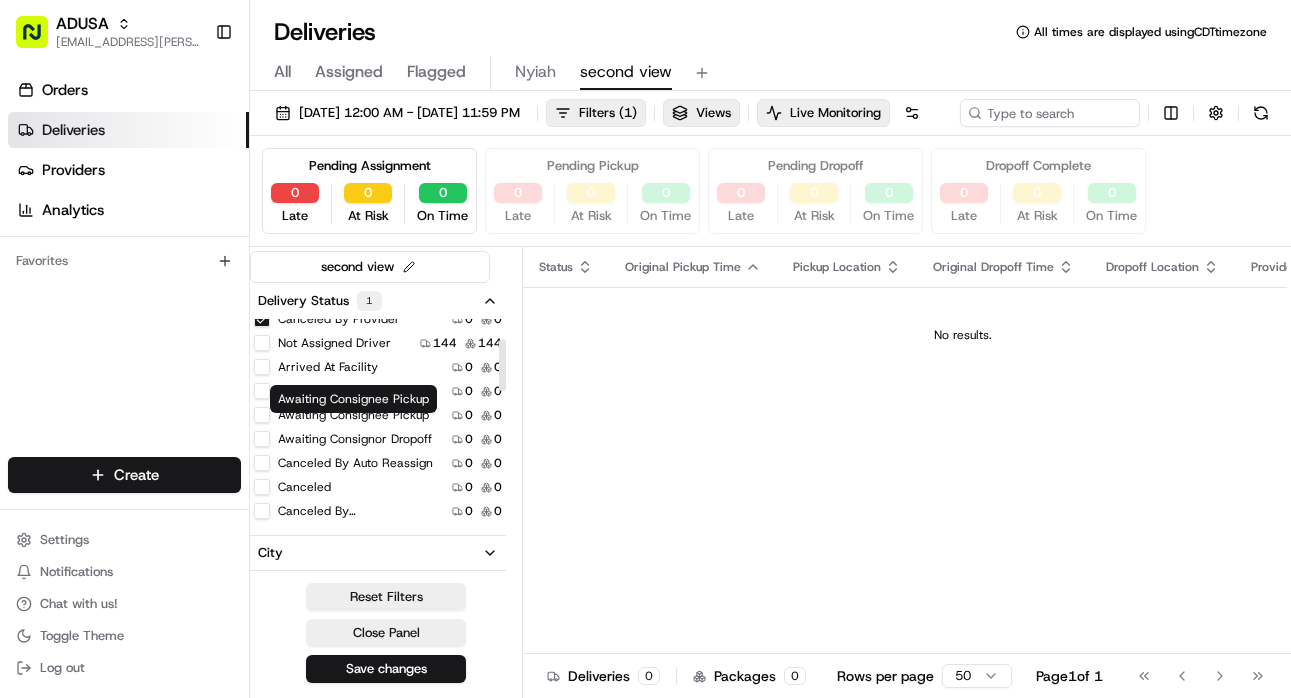scroll, scrollTop: 100, scrollLeft: 0, axis: vertical 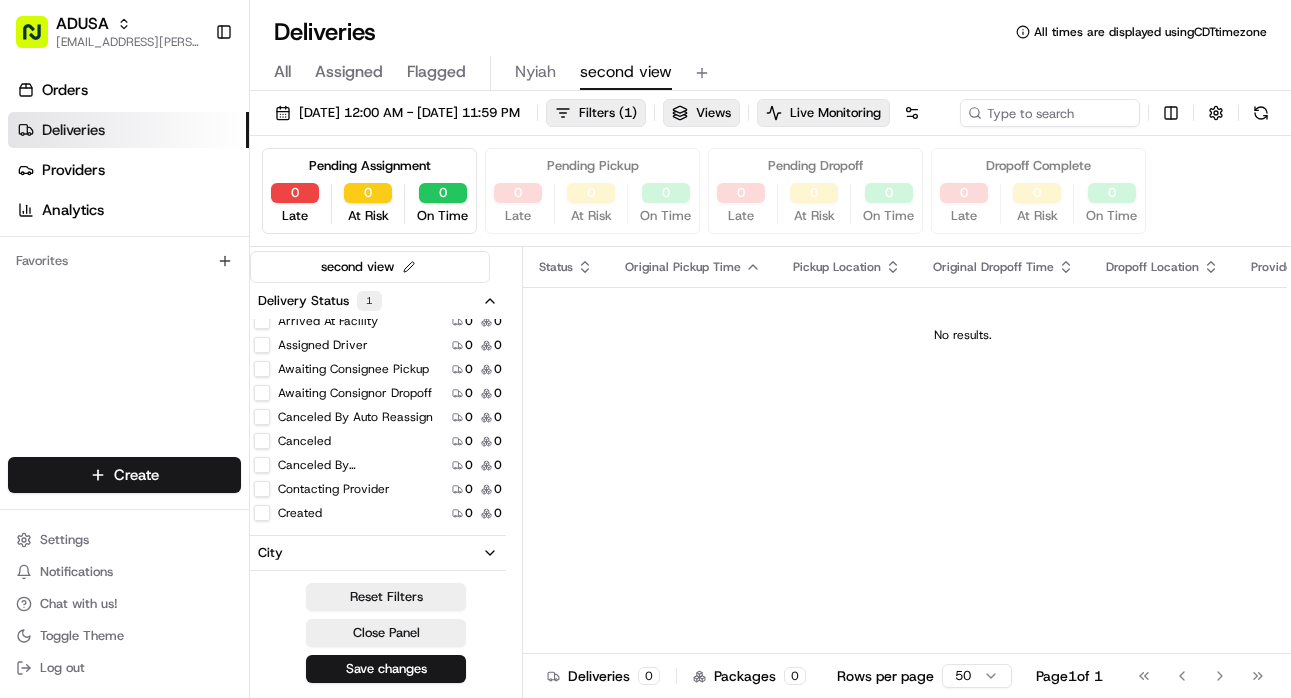 click on "Canceled By Auto Reassign" at bounding box center (262, 417) 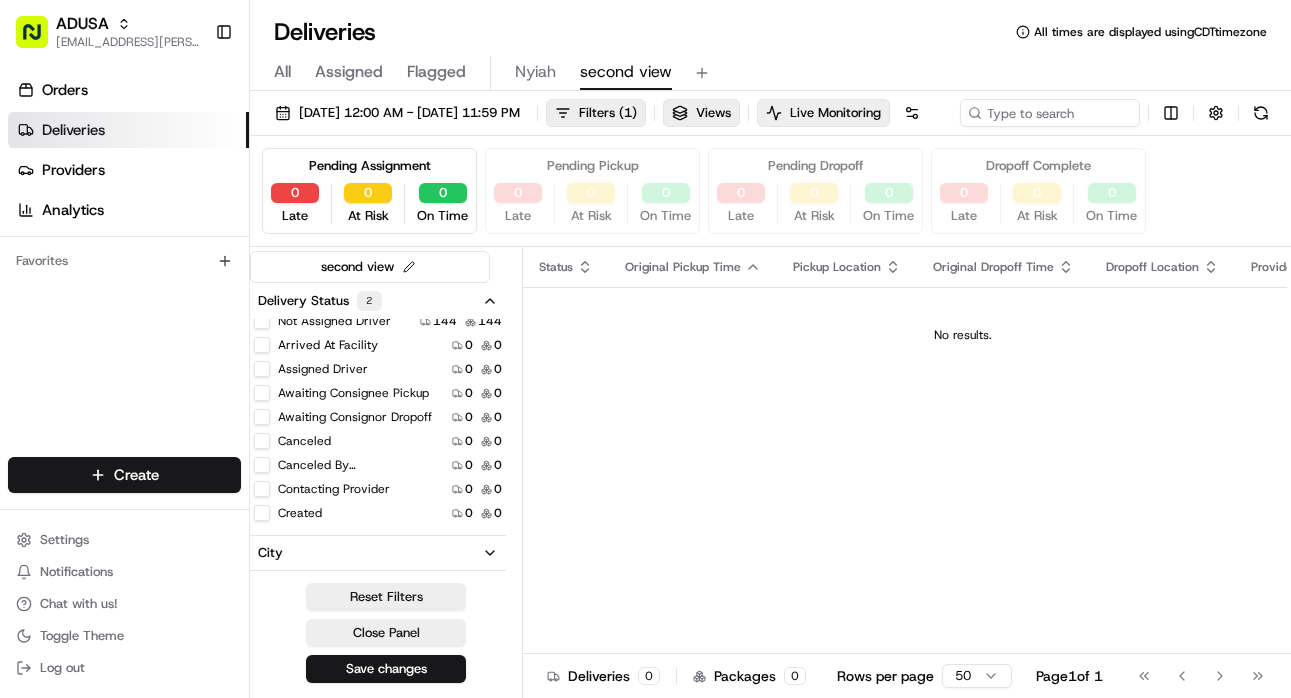 type on "on" 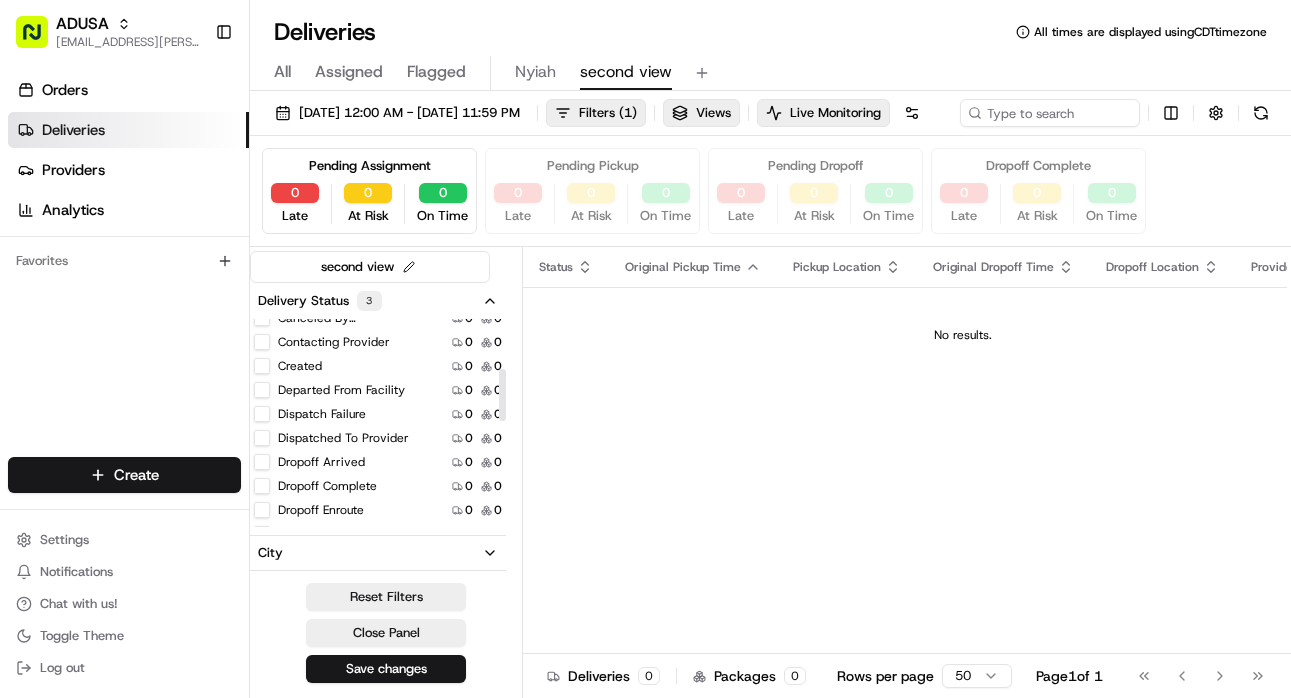 scroll, scrollTop: 200, scrollLeft: 0, axis: vertical 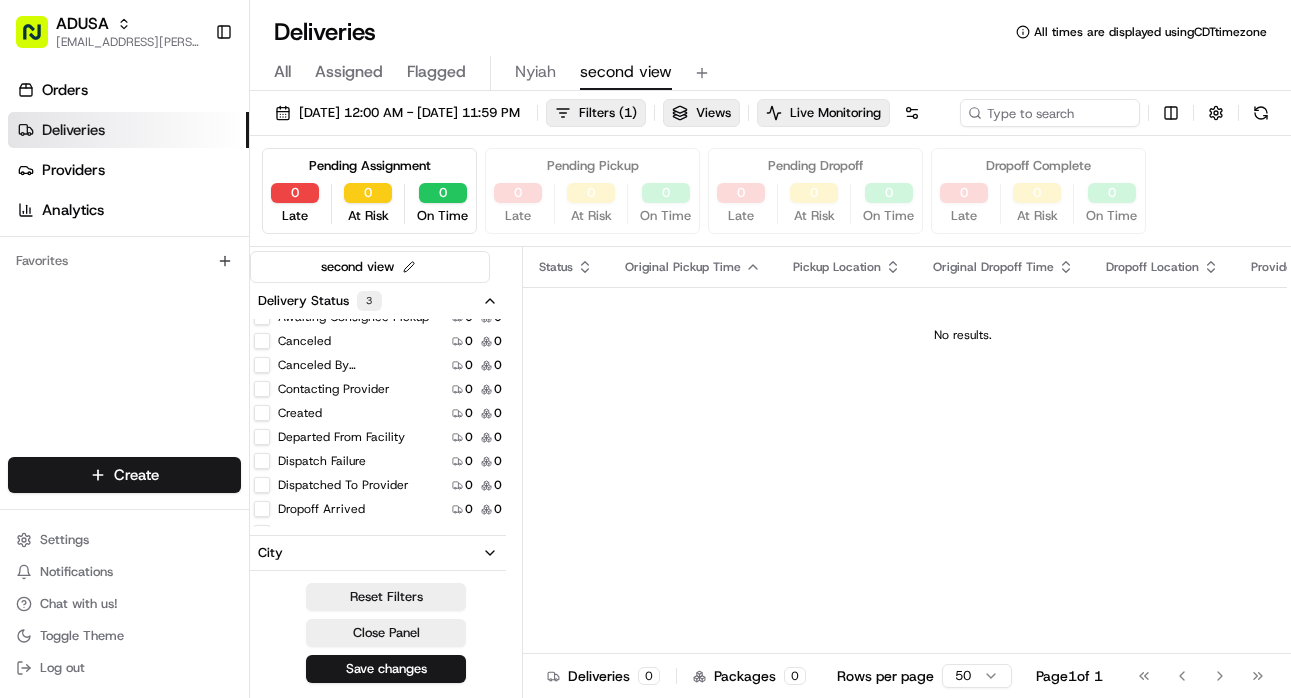 click on "Canceled By Nash" at bounding box center [262, 365] 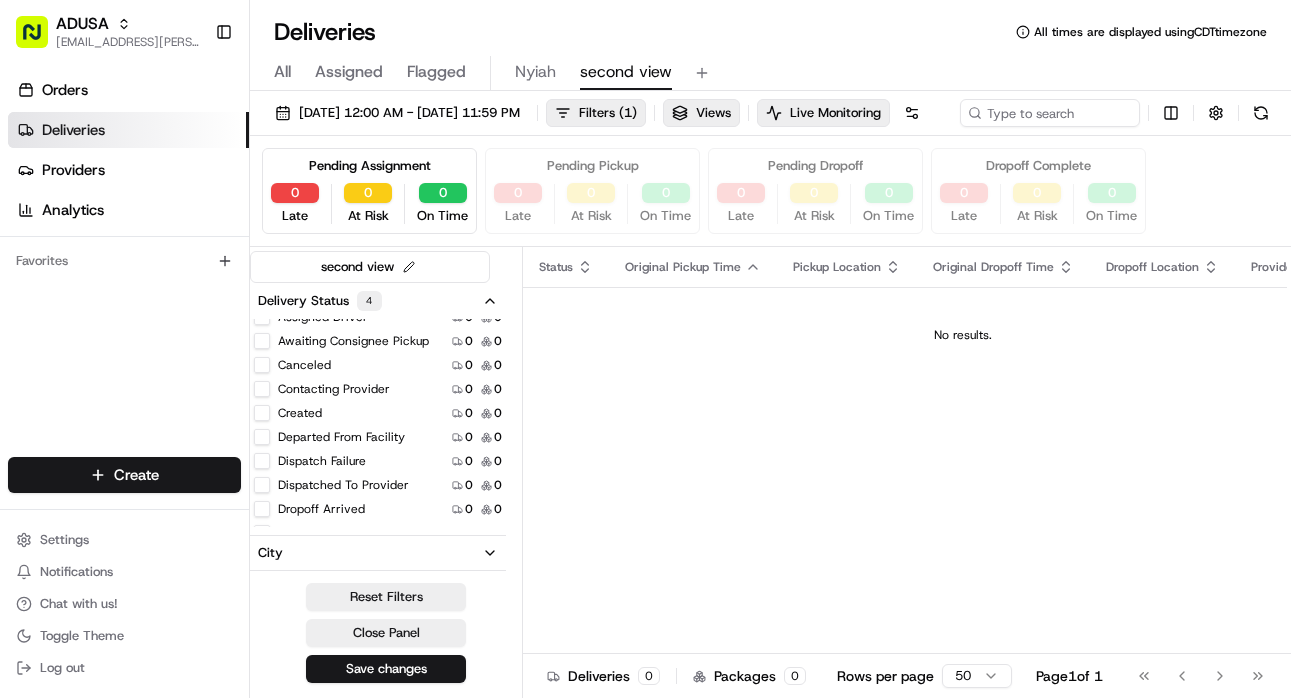 click on "Canceled" at bounding box center [262, 365] 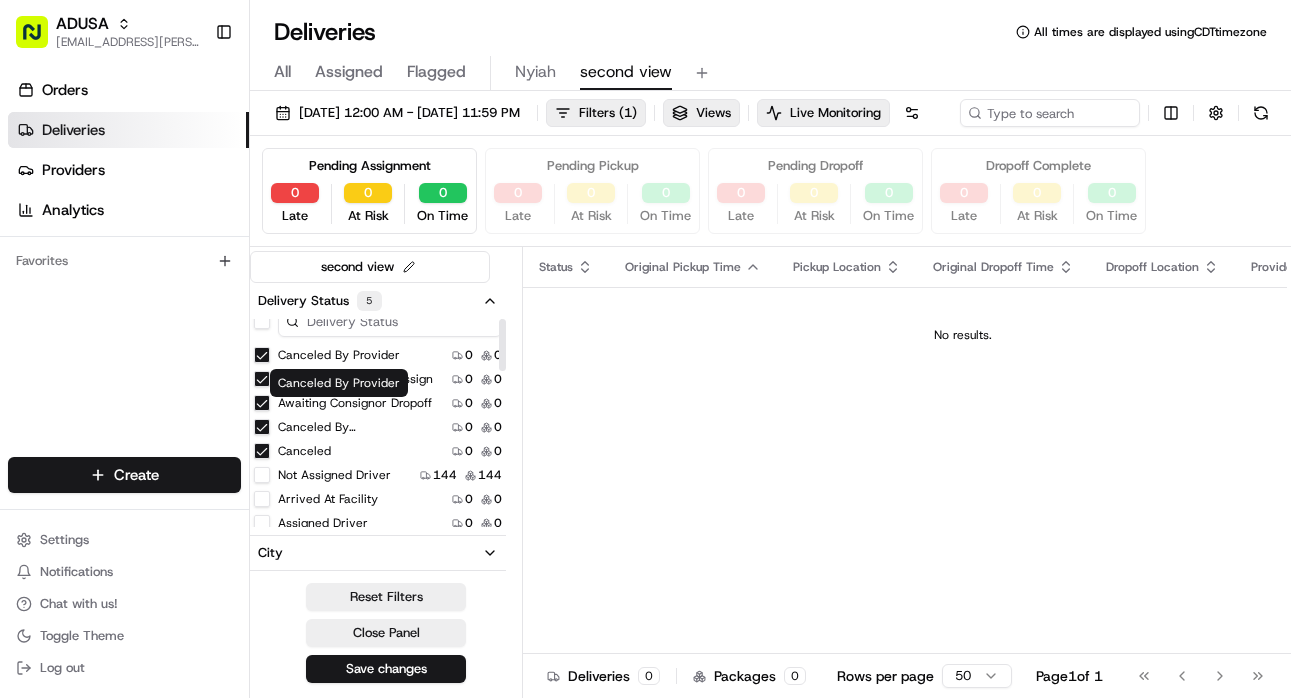 scroll, scrollTop: 0, scrollLeft: 0, axis: both 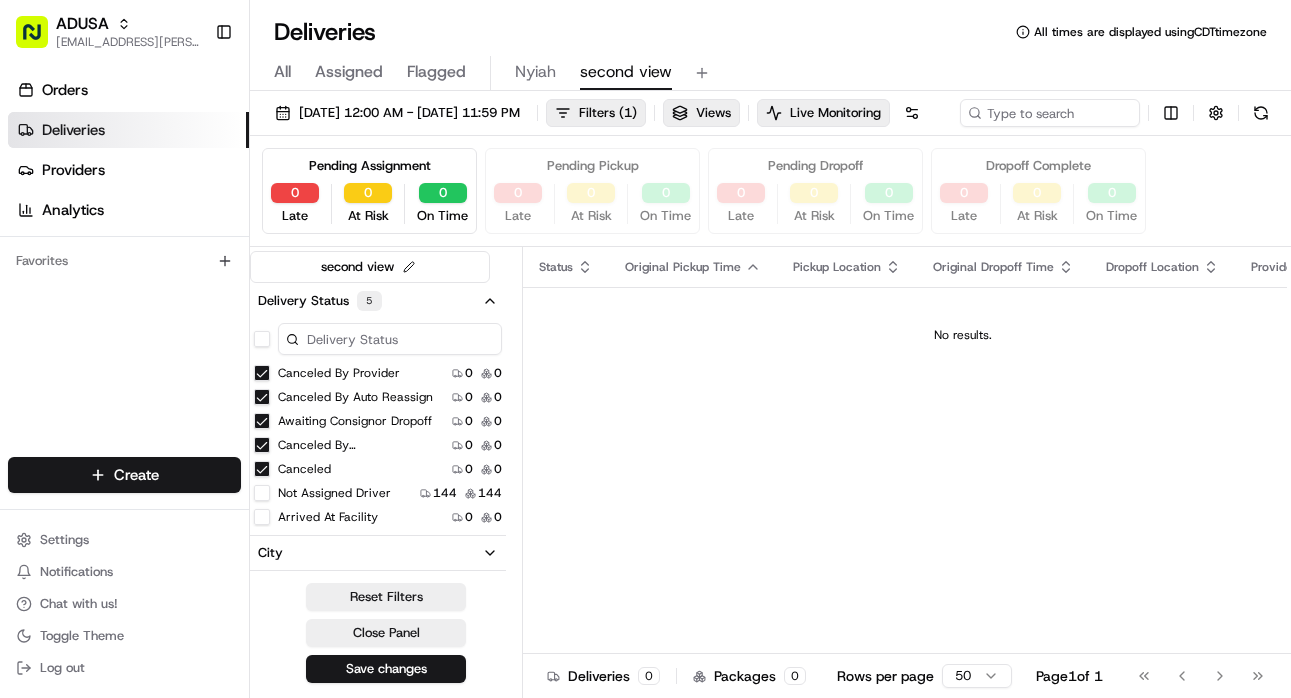 click on "Awaiting Consignor Dropoff" at bounding box center [262, 421] 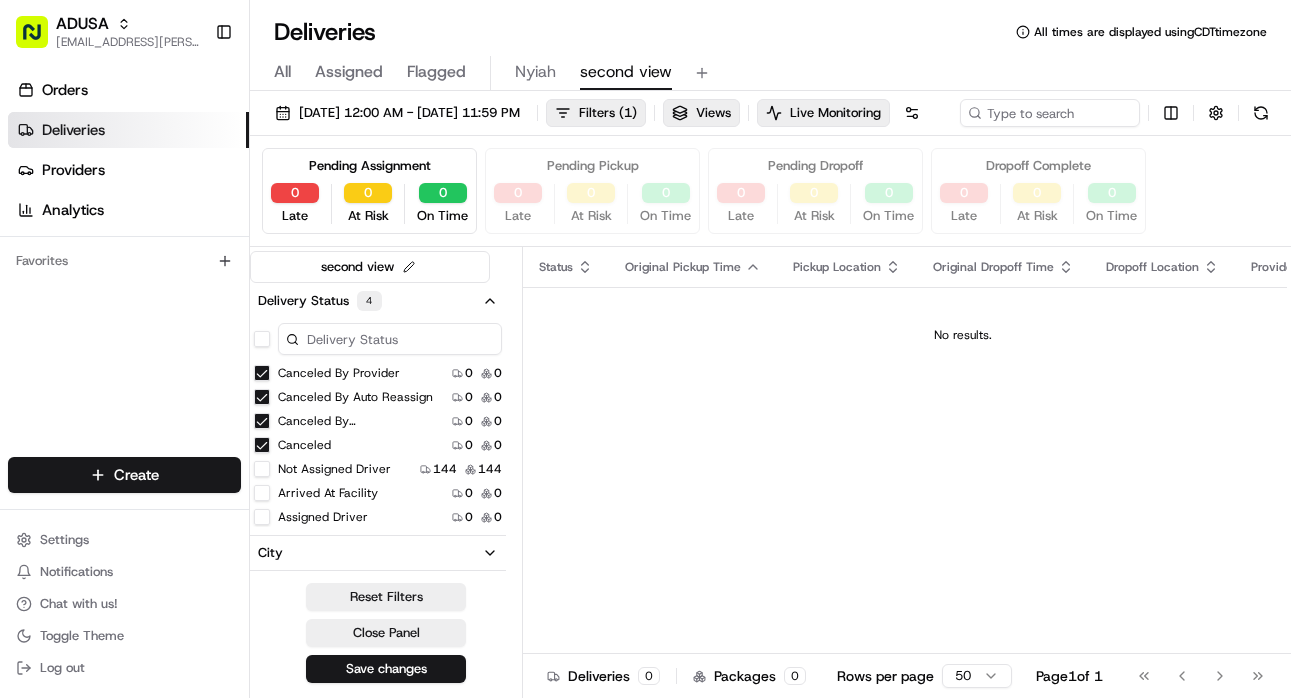click on "Canceled" at bounding box center (262, 445) 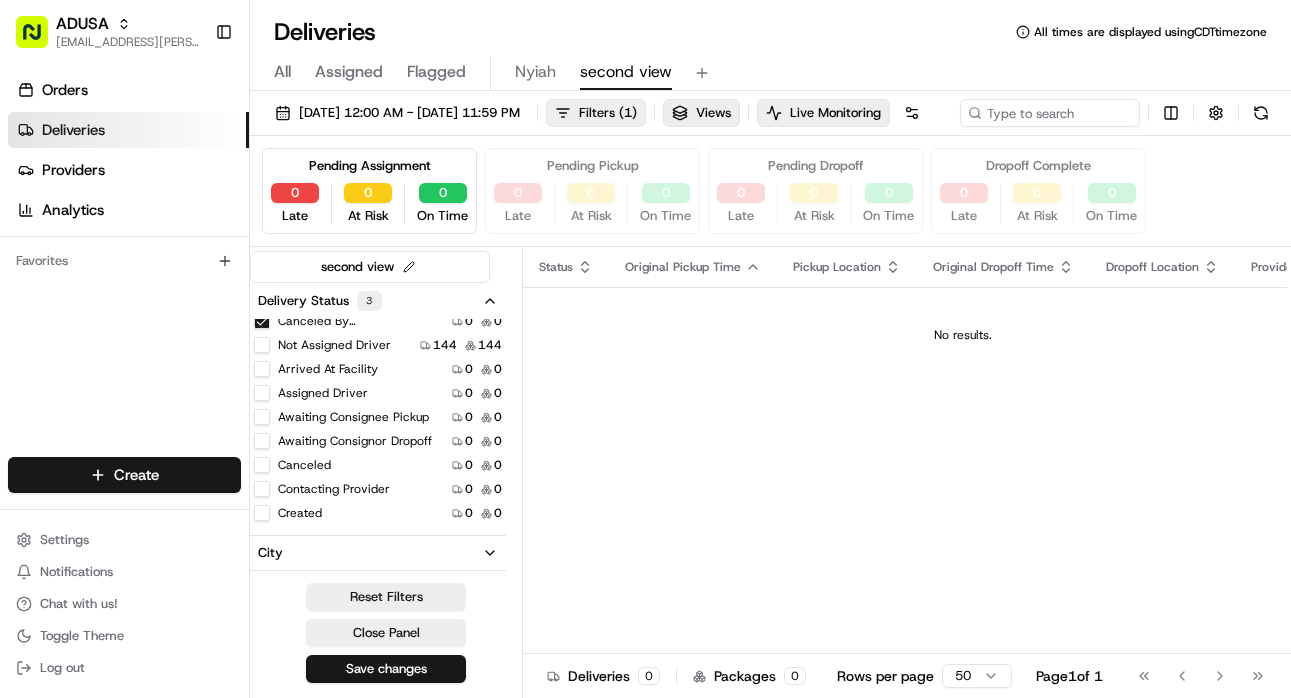 scroll, scrollTop: 200, scrollLeft: 0, axis: vertical 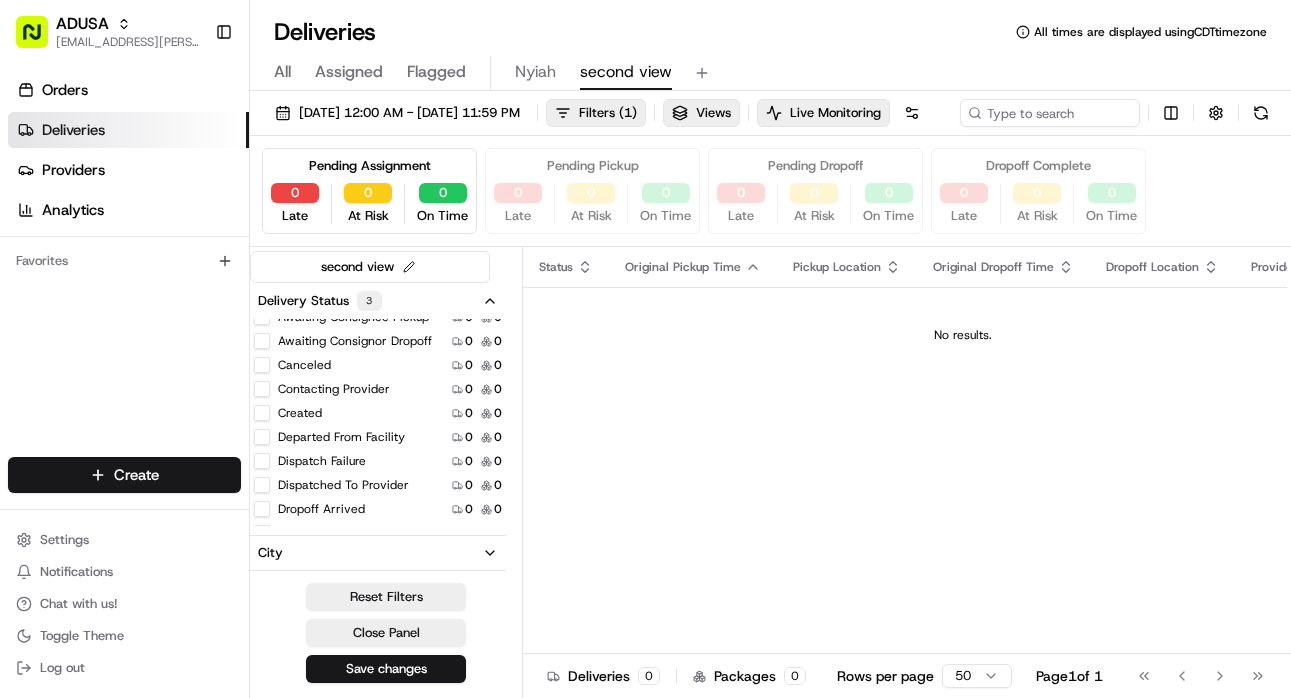 click on "Dispatch Failure" at bounding box center (262, 461) 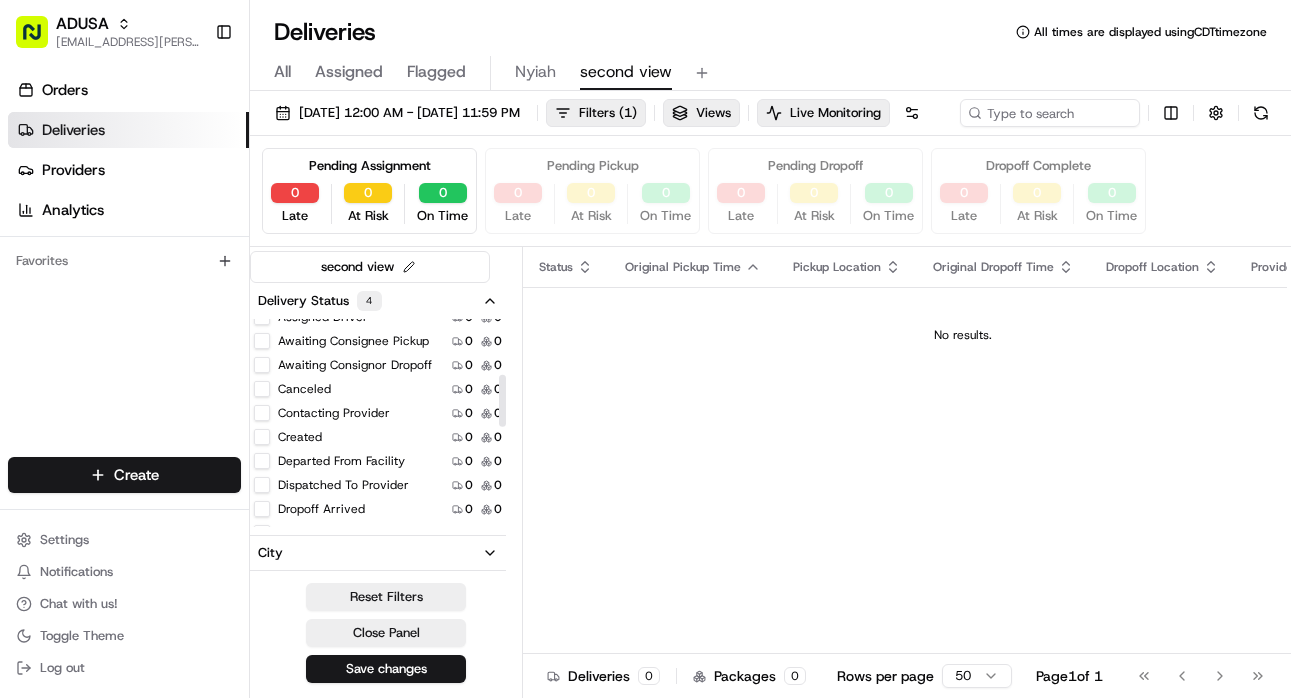 scroll, scrollTop: 300, scrollLeft: 0, axis: vertical 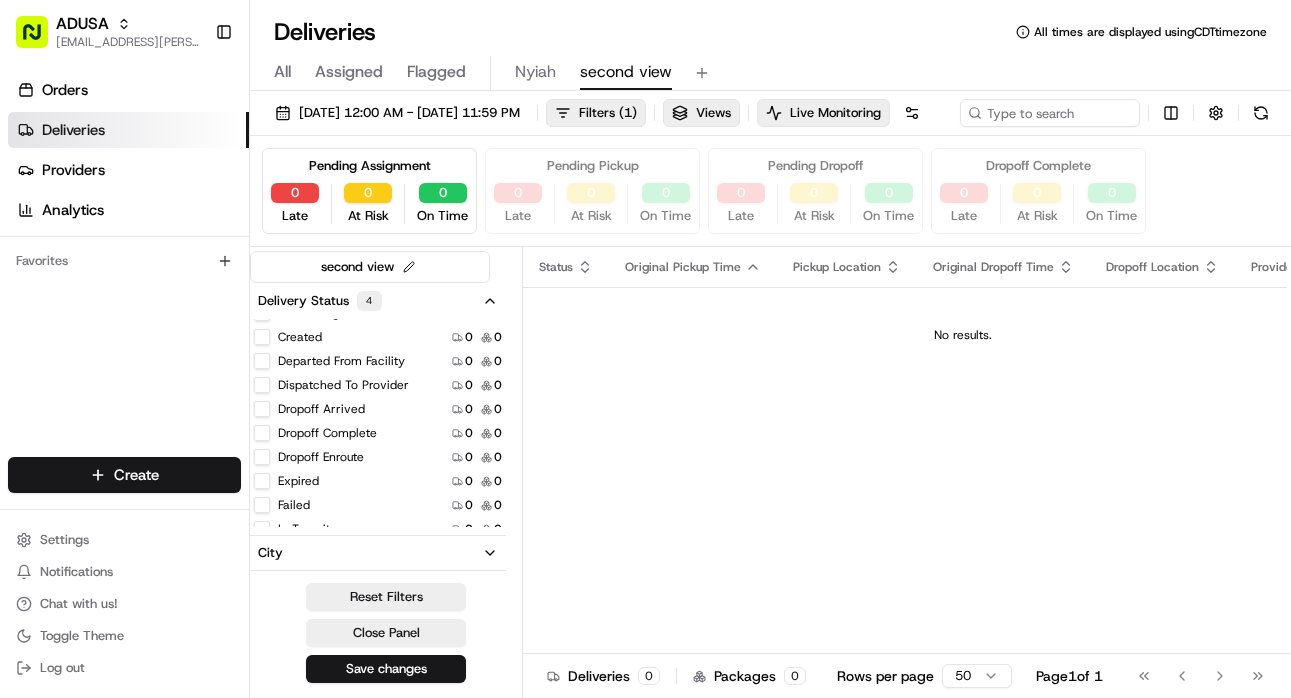 click on "Expired" at bounding box center (262, 481) 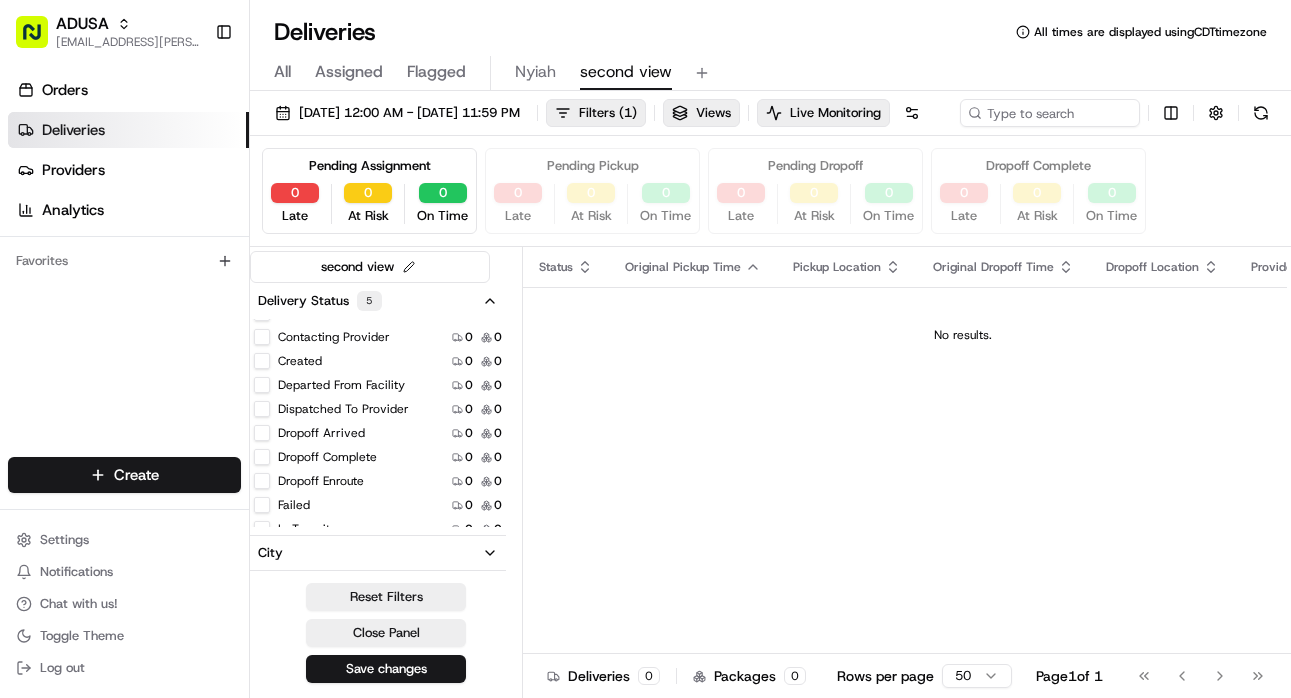 click on "Failed" at bounding box center [262, 505] 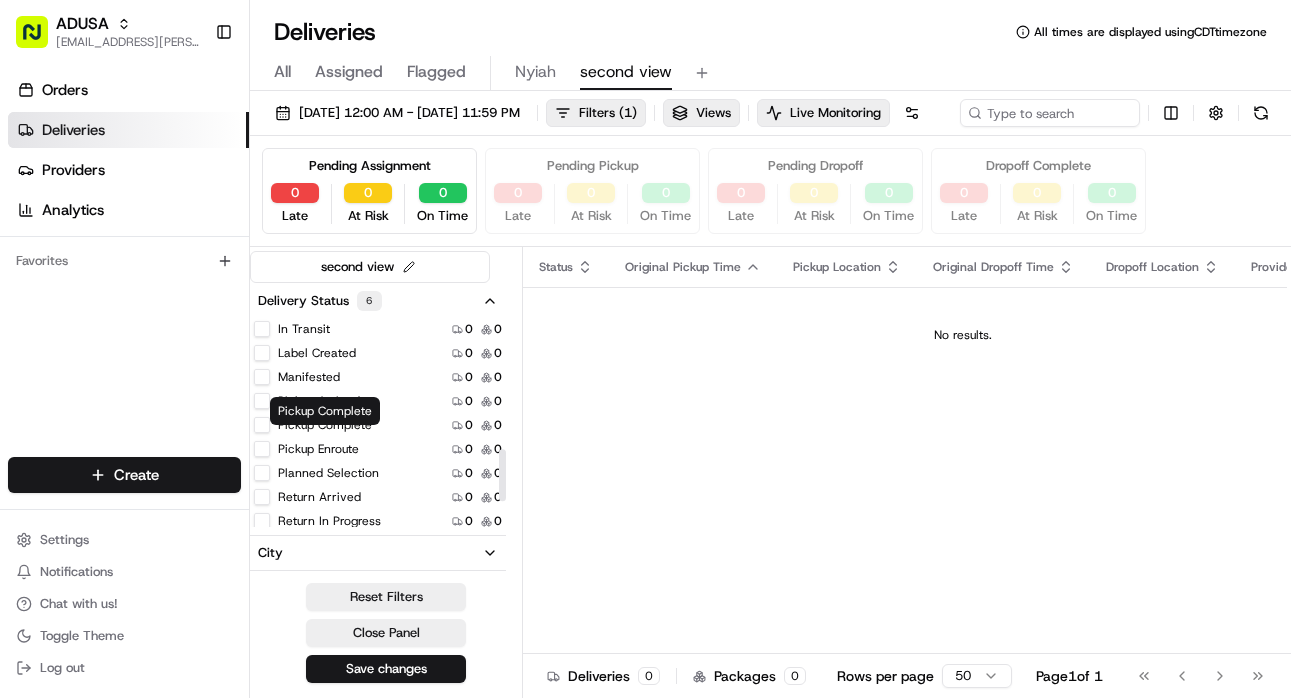 scroll, scrollTop: 600, scrollLeft: 0, axis: vertical 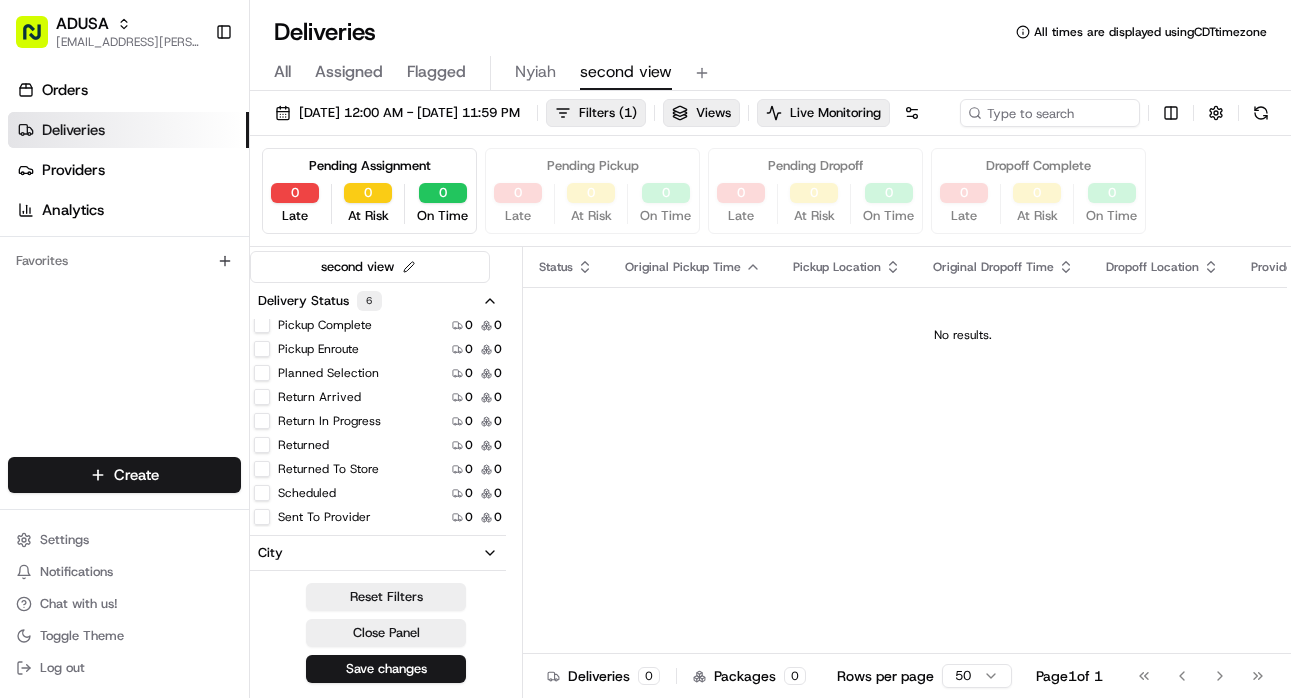 click on "Return Arrived" at bounding box center [262, 397] 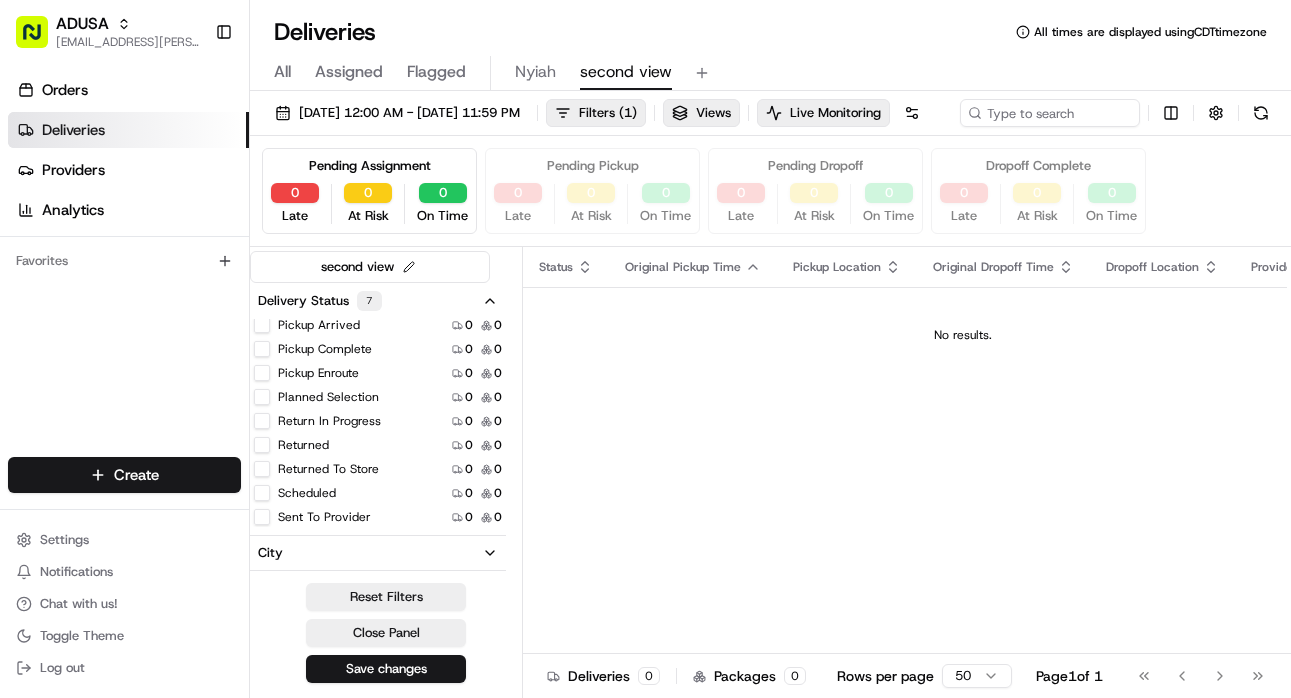 click on "Return In Progress" at bounding box center (262, 421) 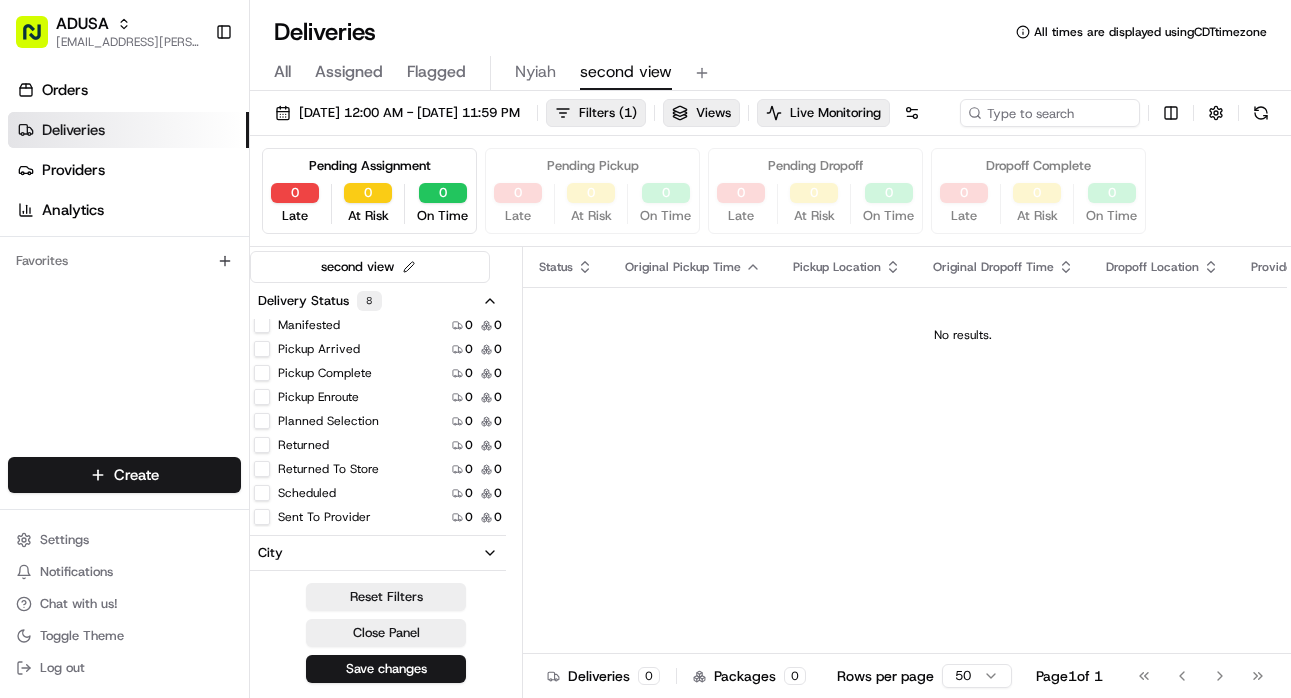 click on "Returned" at bounding box center [262, 445] 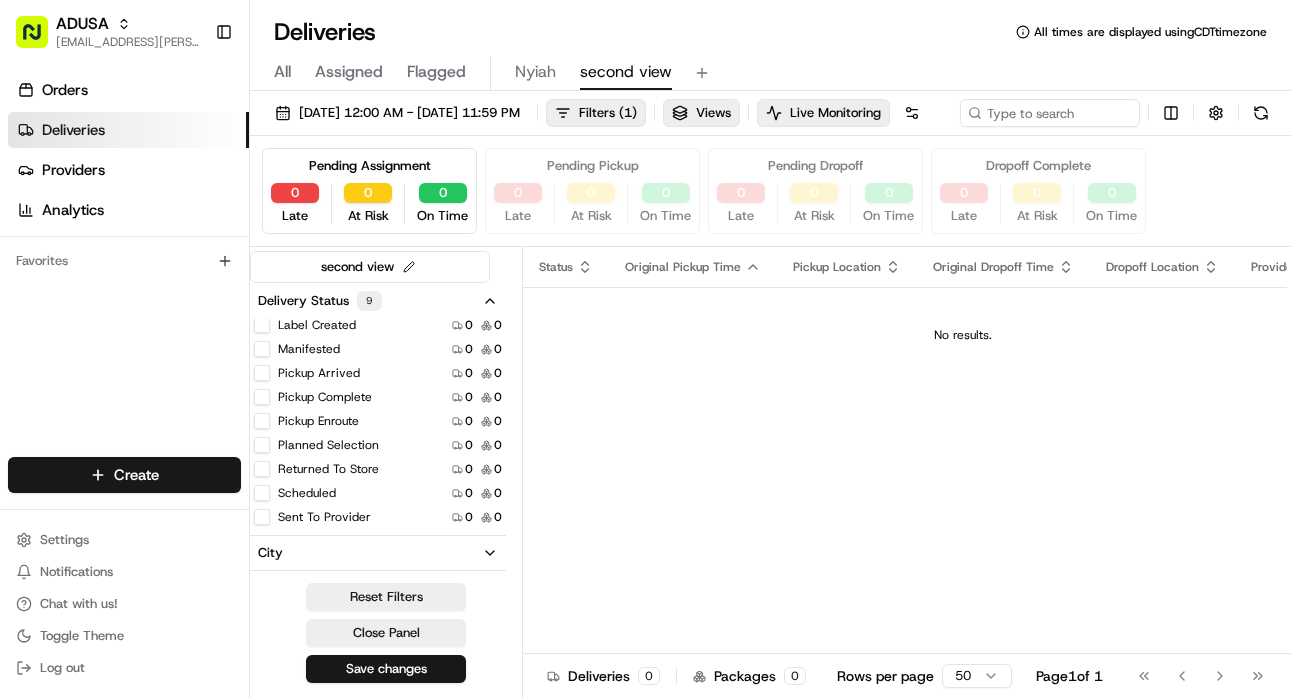 click on "Returned To Store" at bounding box center (262, 469) 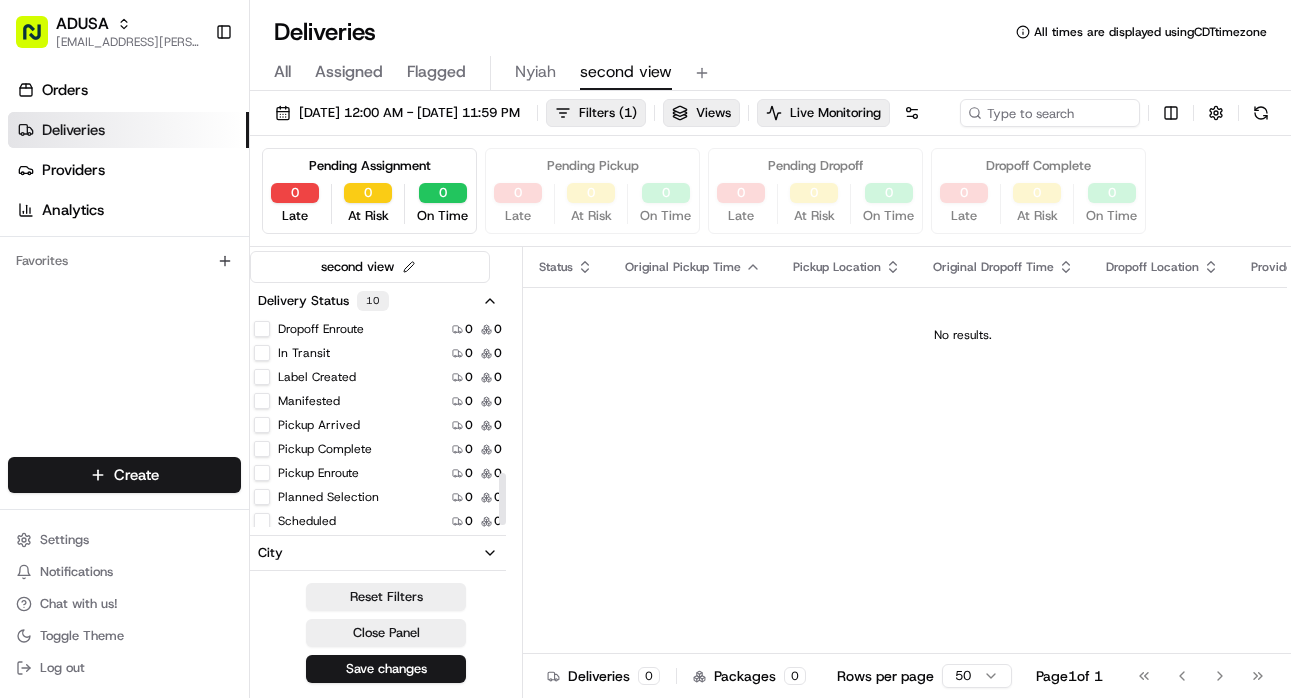 scroll, scrollTop: 628, scrollLeft: 0, axis: vertical 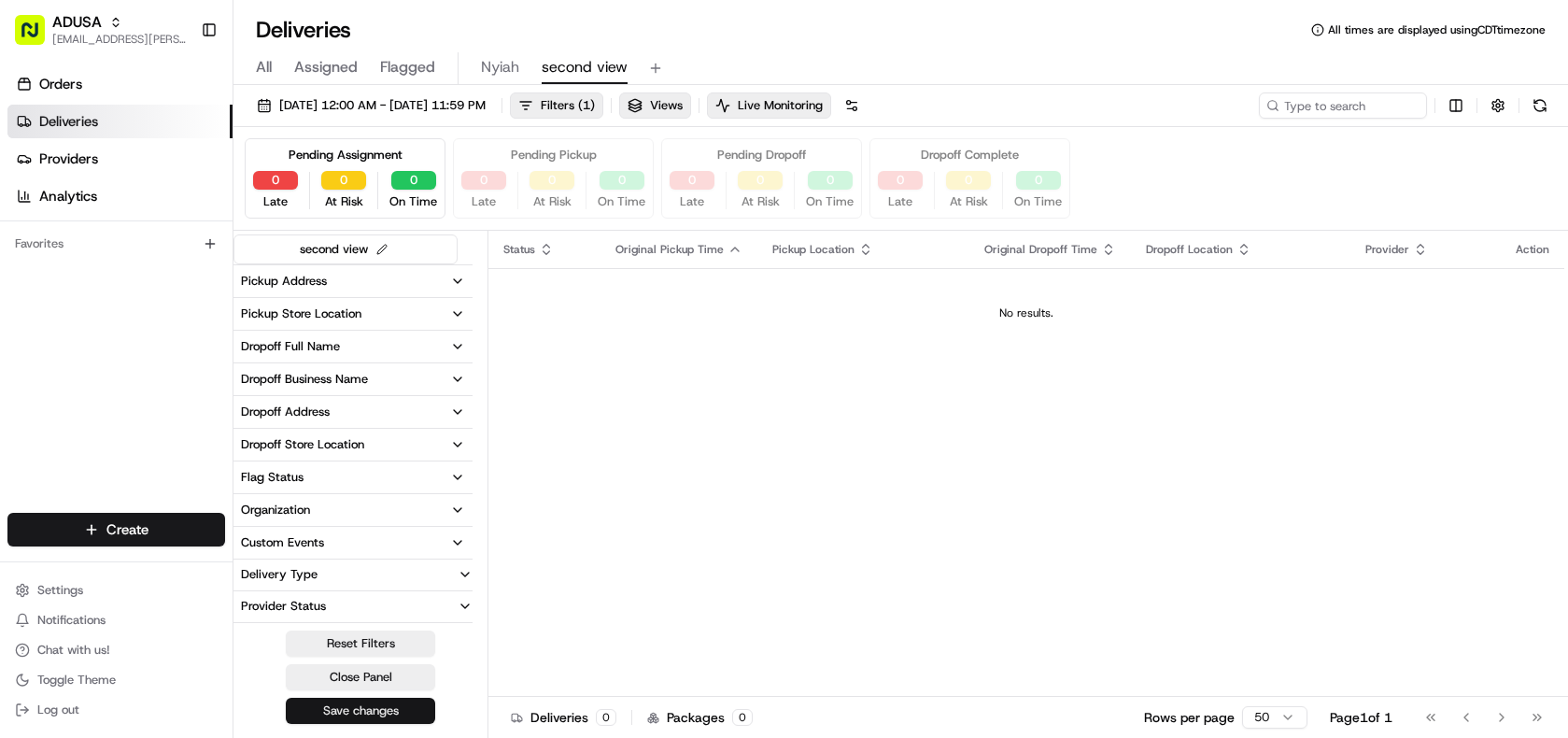 click on "Save changes" at bounding box center (360, 711) 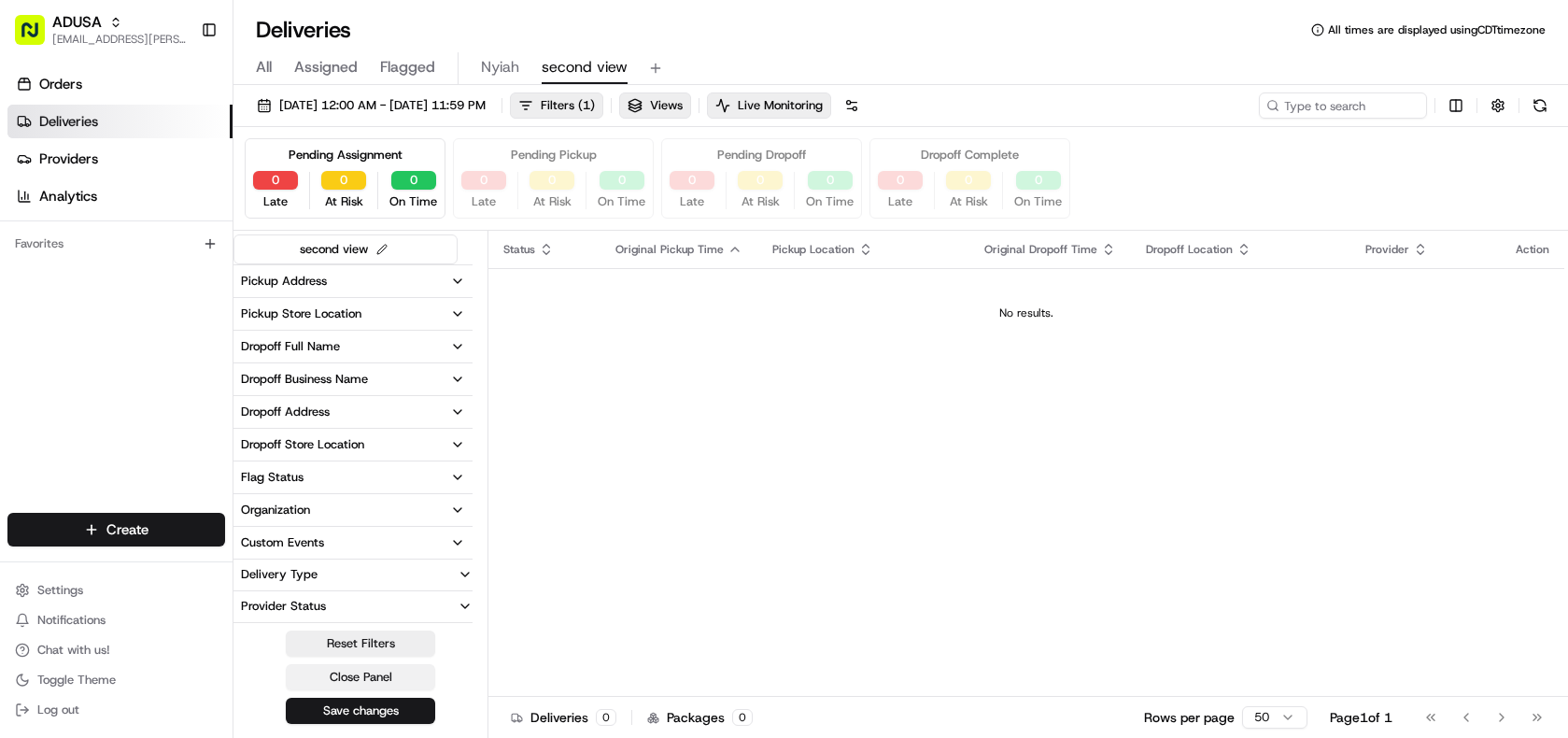 click on "Close Panel" at bounding box center (360, 677) 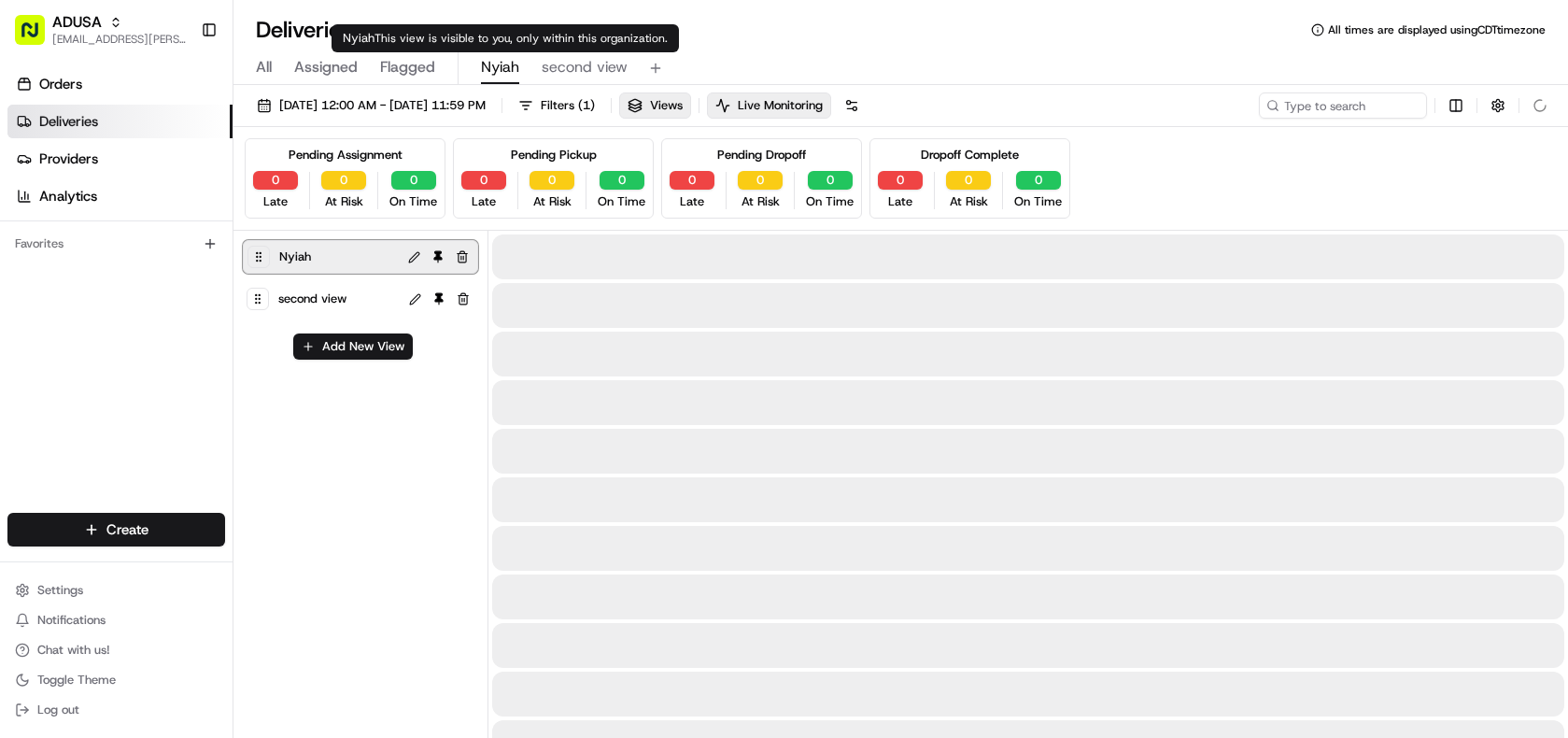 click on "Nyiah" at bounding box center [500, 67] 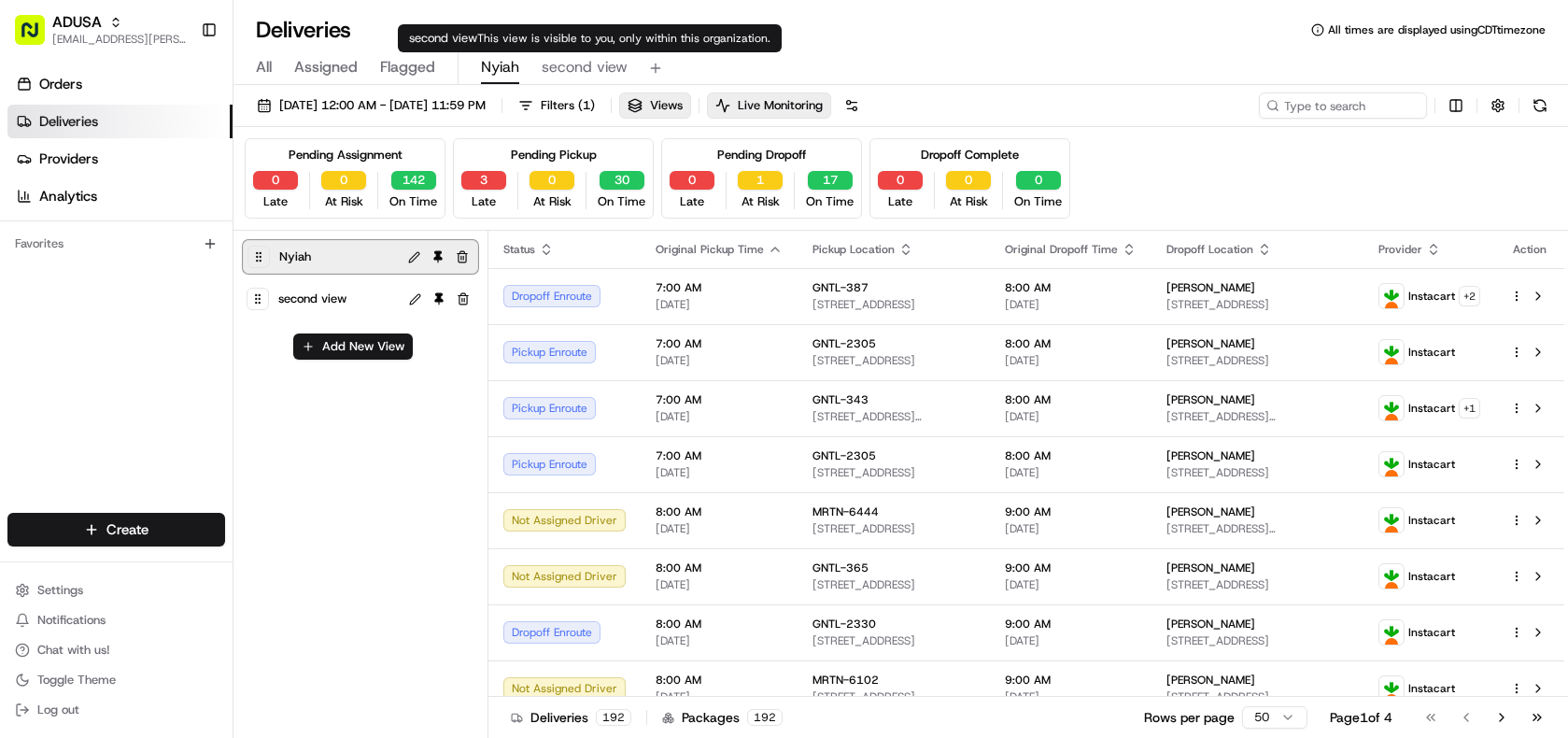 click on "second view" at bounding box center (585, 67) 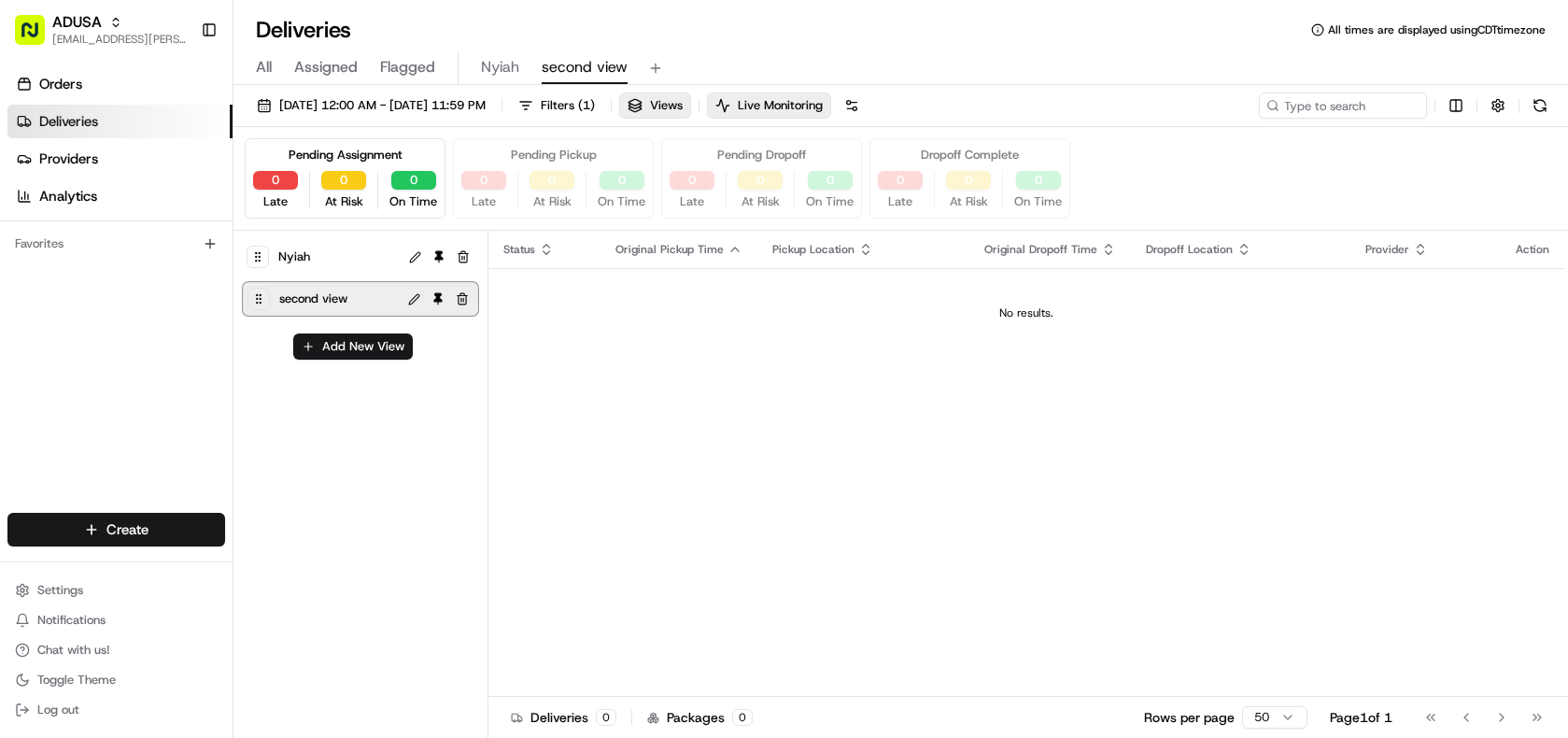 click at bounding box center (414, 299) 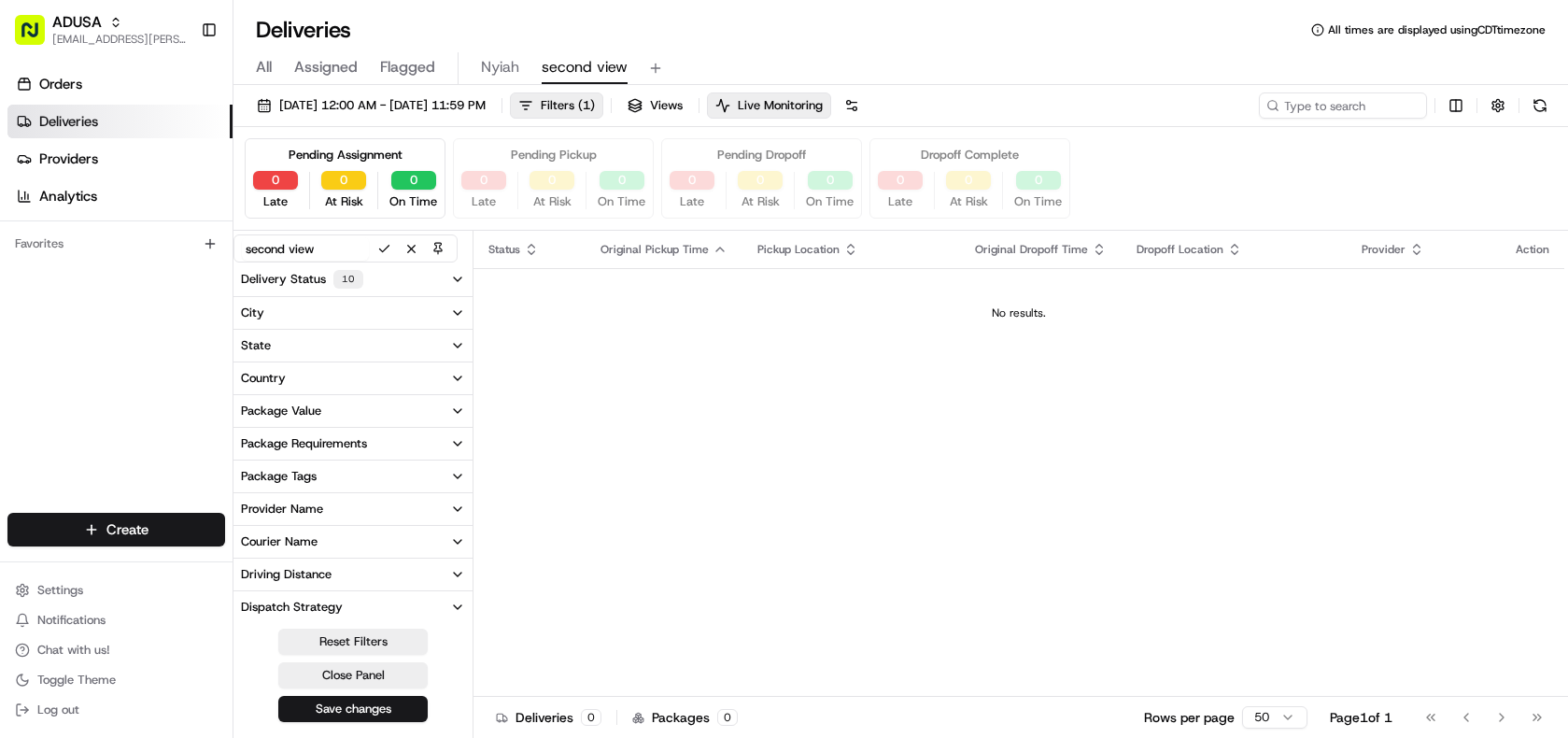 drag, startPoint x: 342, startPoint y: 248, endPoint x: 233, endPoint y: 241, distance: 109.224539 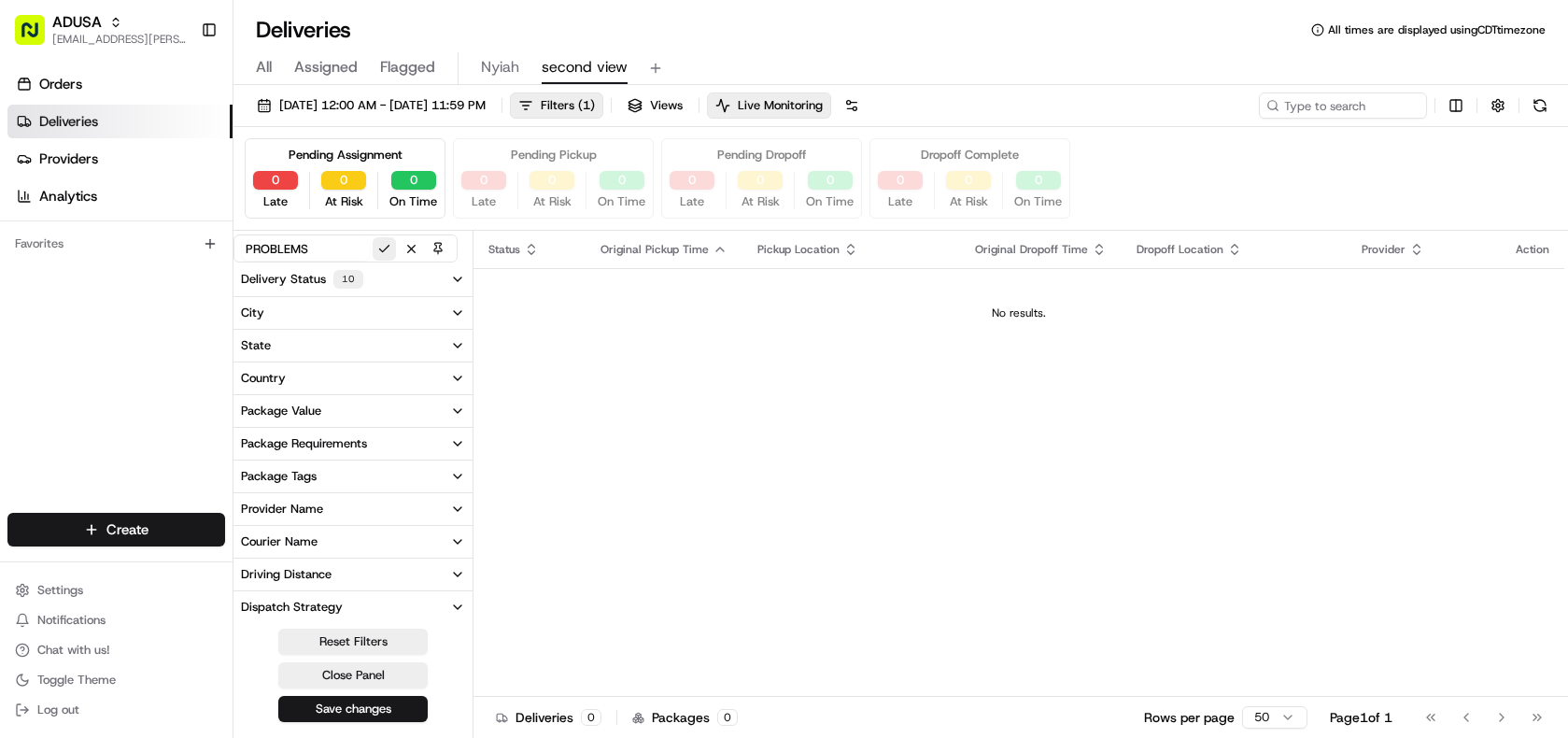 type on "PROBLEMS" 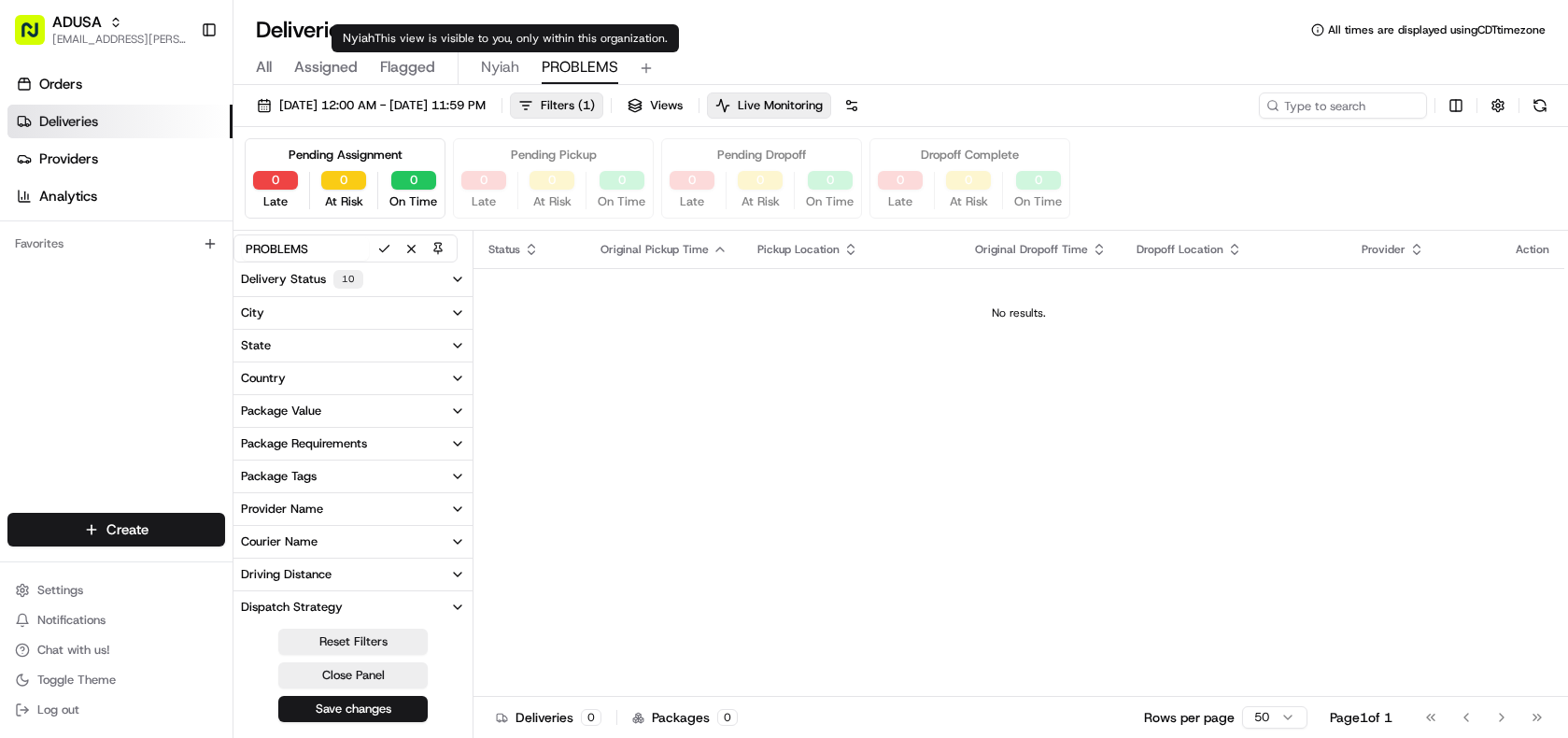click on "Nyiah" at bounding box center [500, 67] 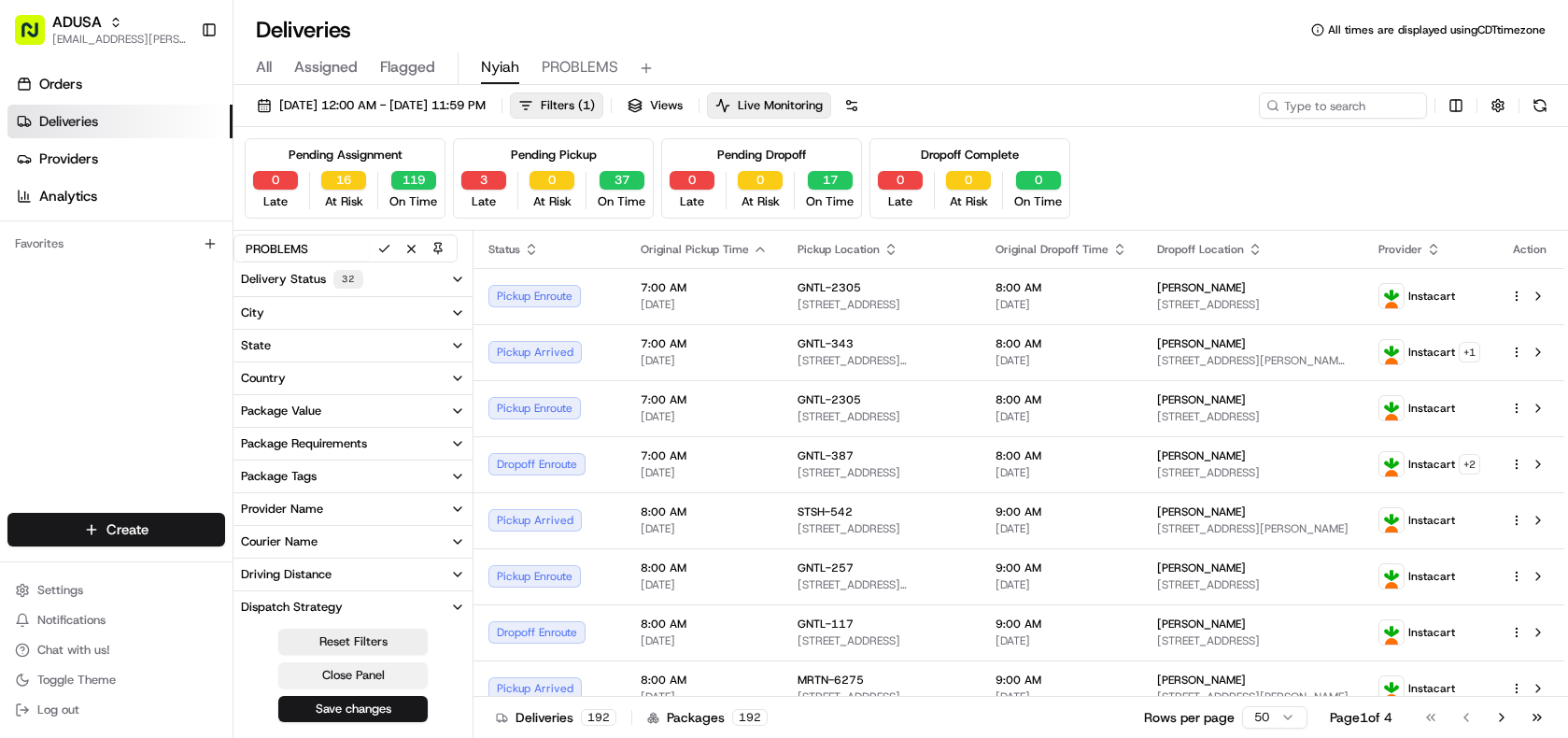 click on "Close Panel" at bounding box center (353, 675) 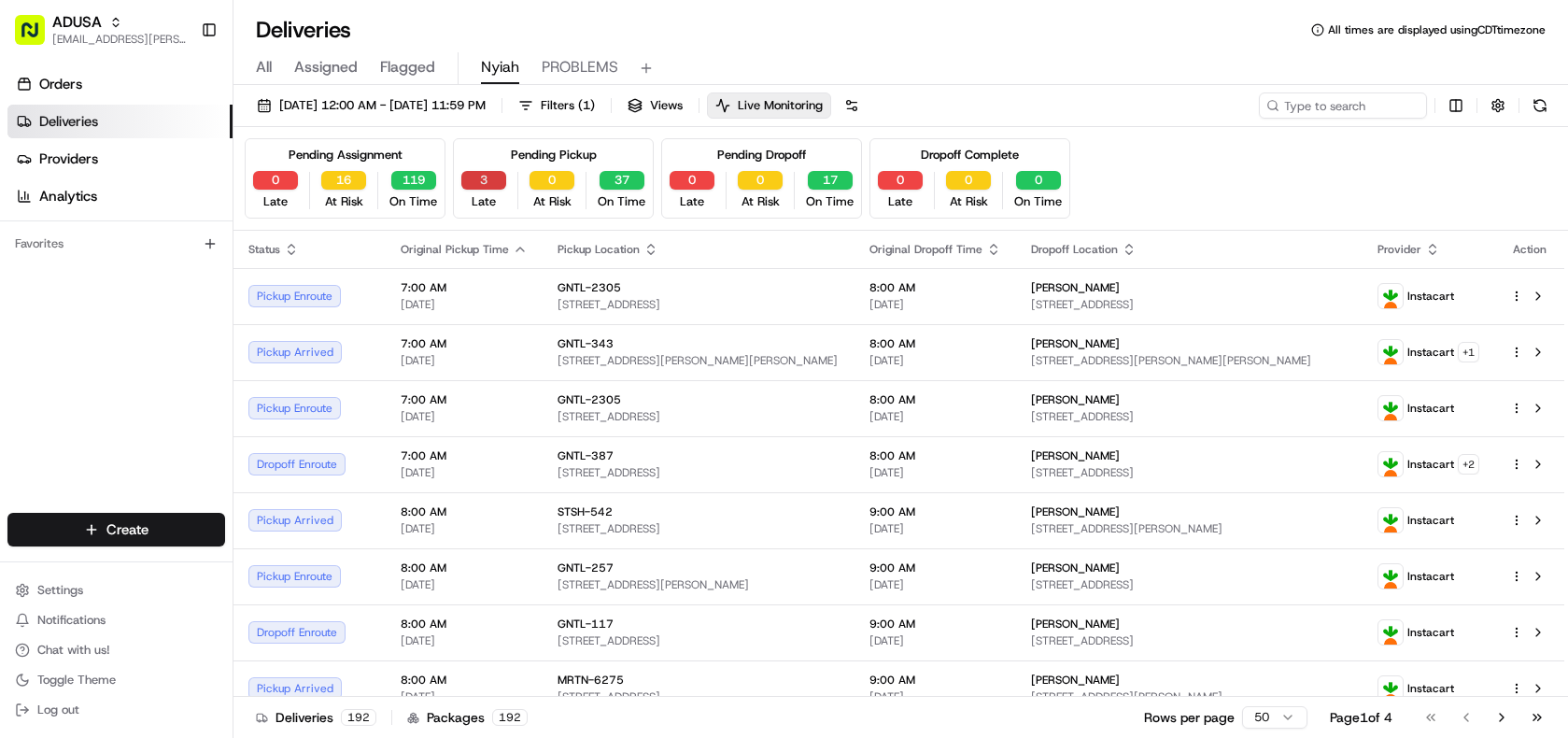 click on "3" at bounding box center (484, 180) 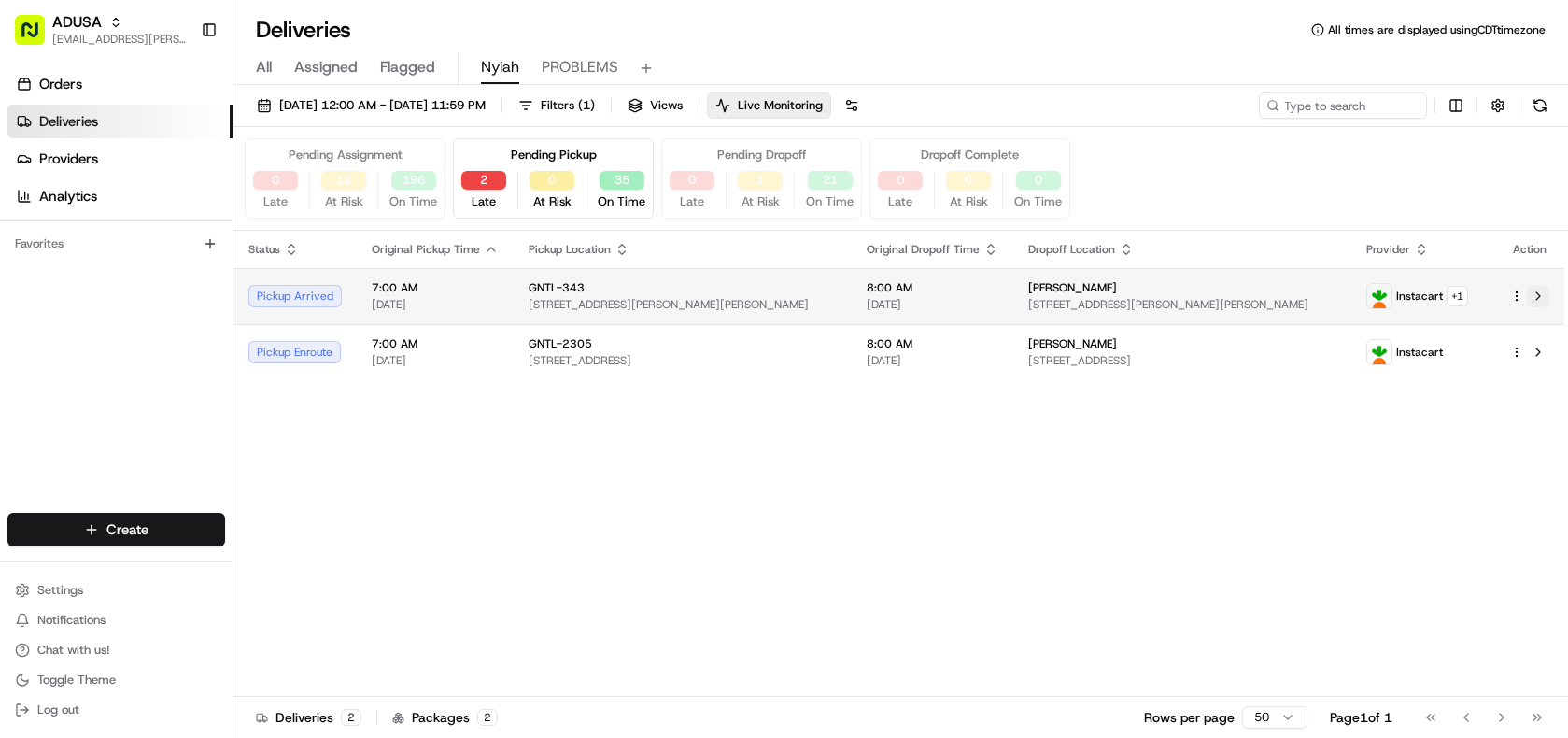 click at bounding box center [1538, 296] 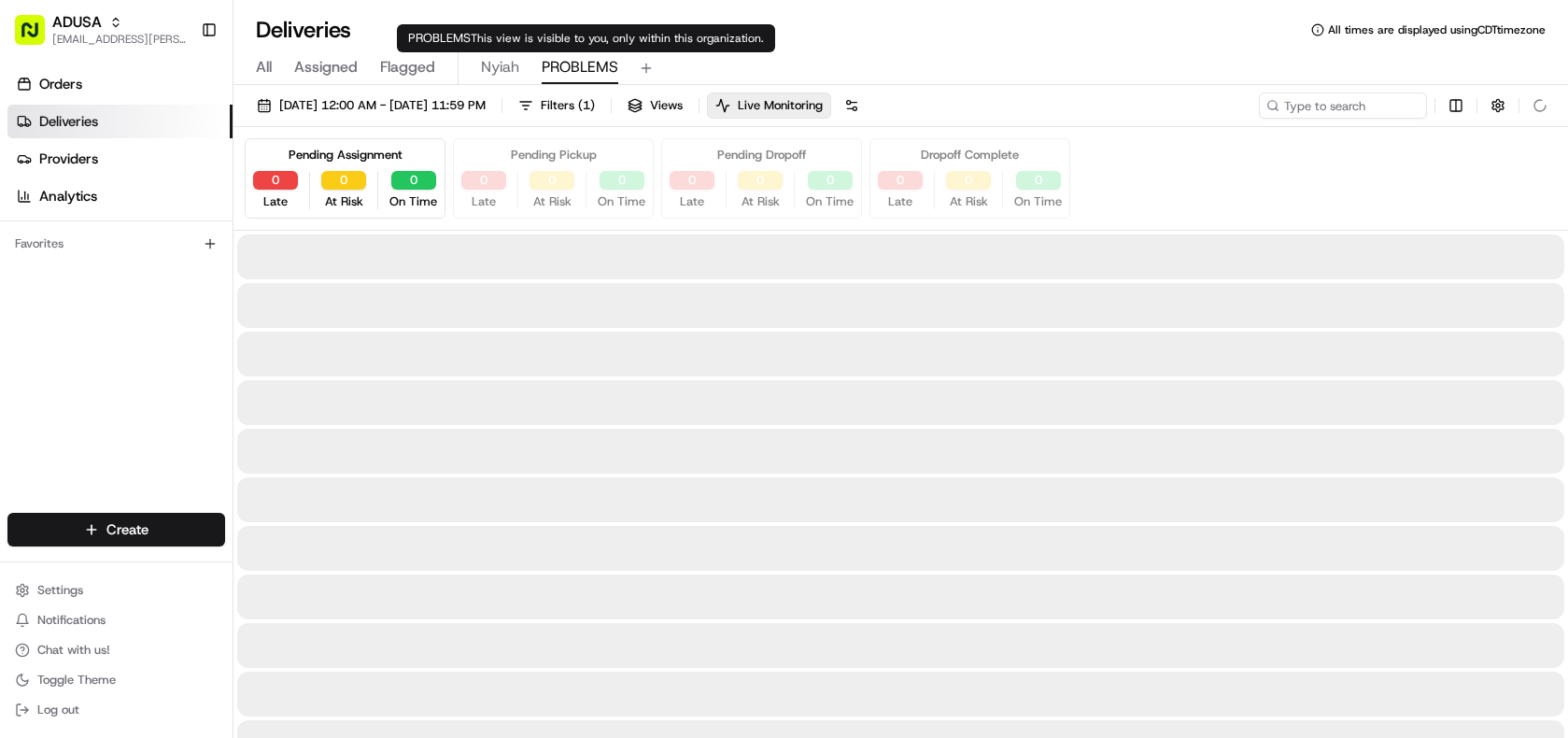 click on "PROBLEMS" at bounding box center (580, 67) 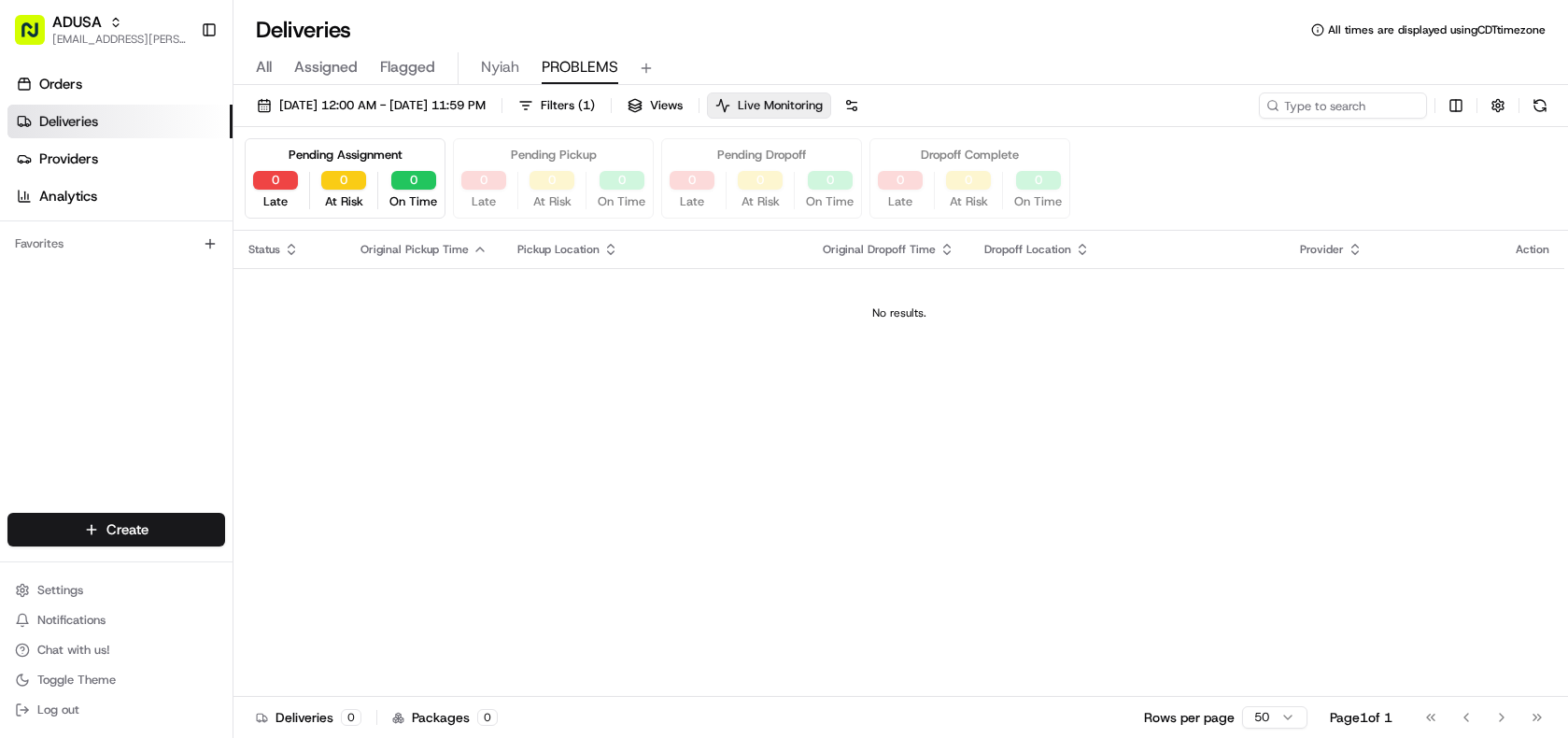 click on "Live Monitoring" at bounding box center (780, 106) 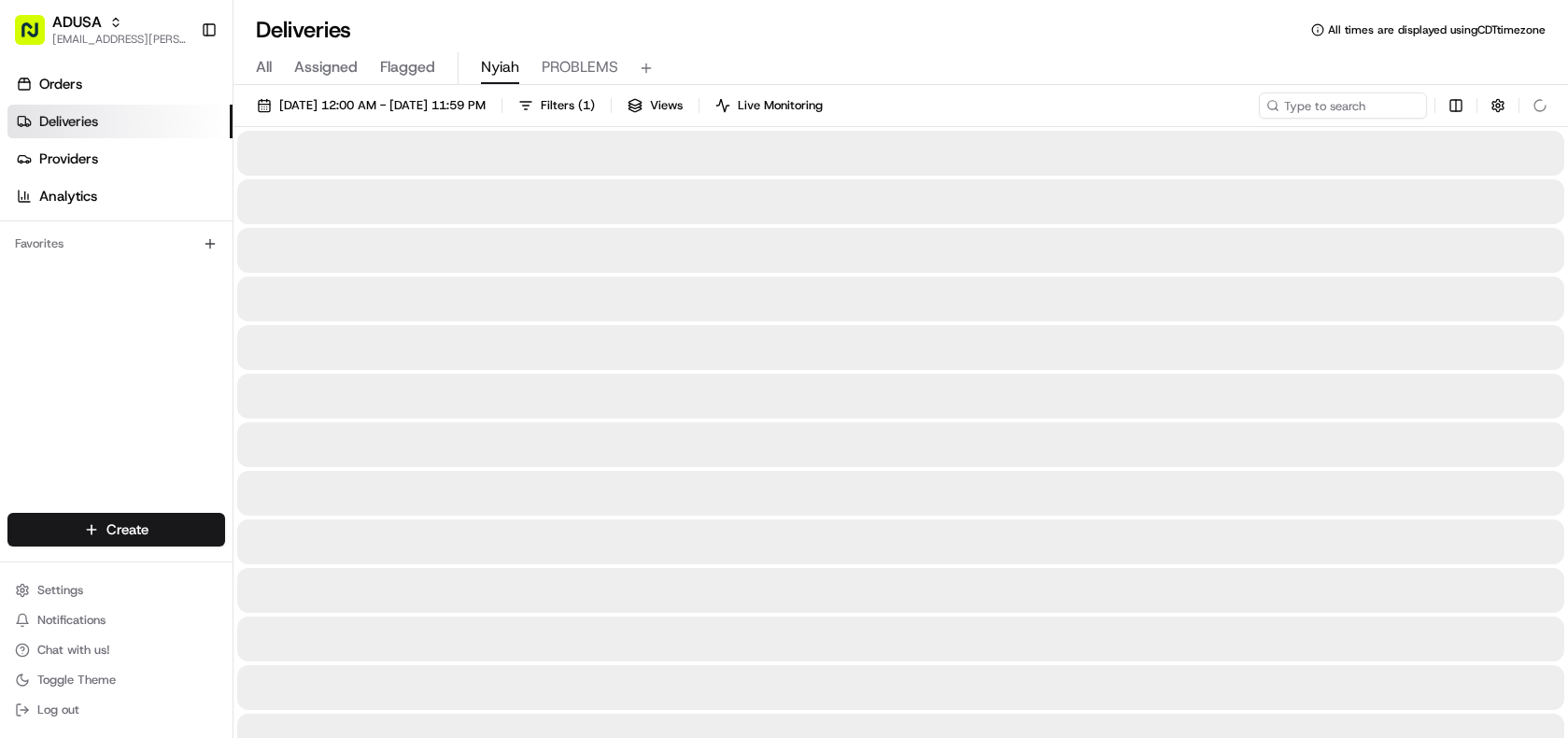 click on "Nyiah" at bounding box center (500, 67) 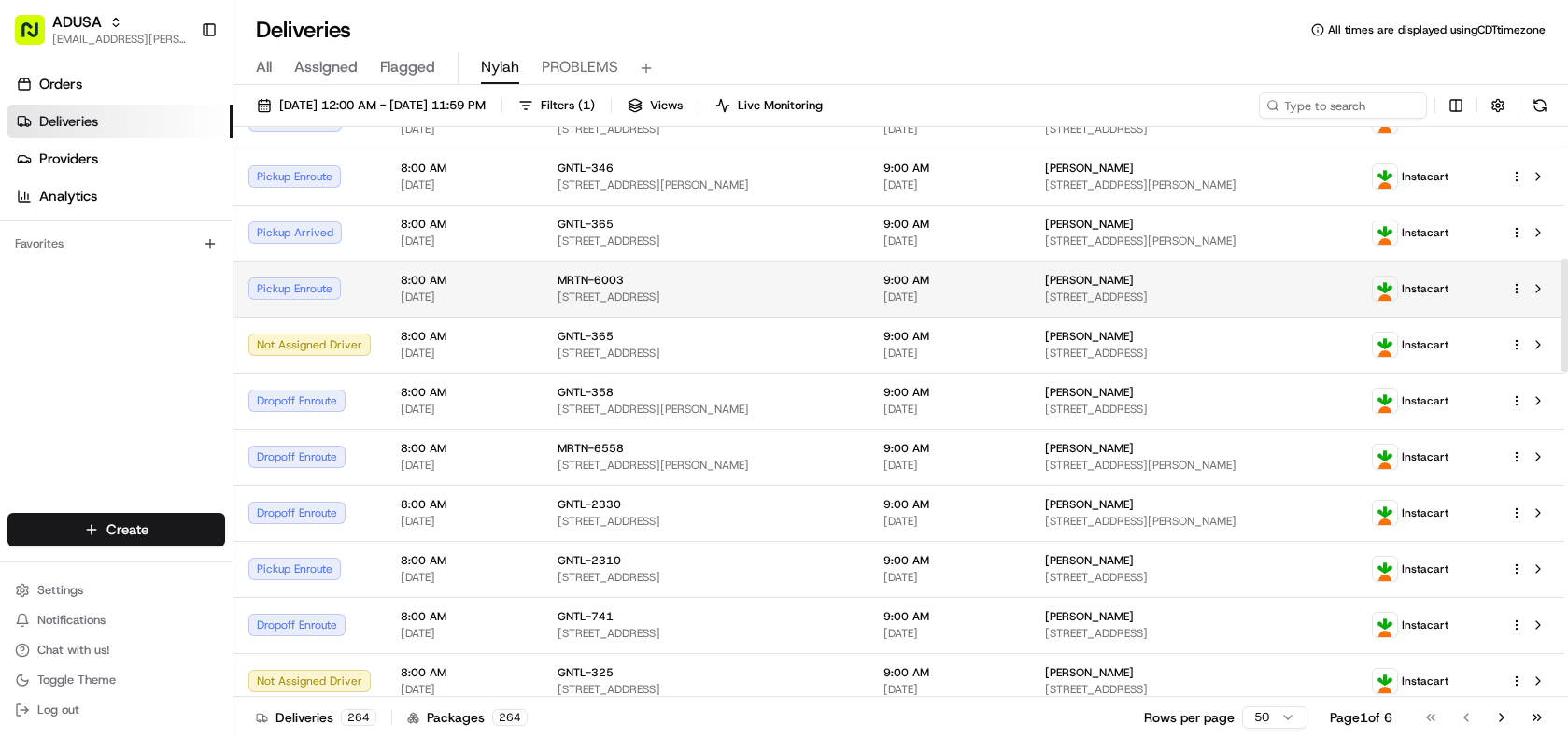 scroll, scrollTop: 654, scrollLeft: 0, axis: vertical 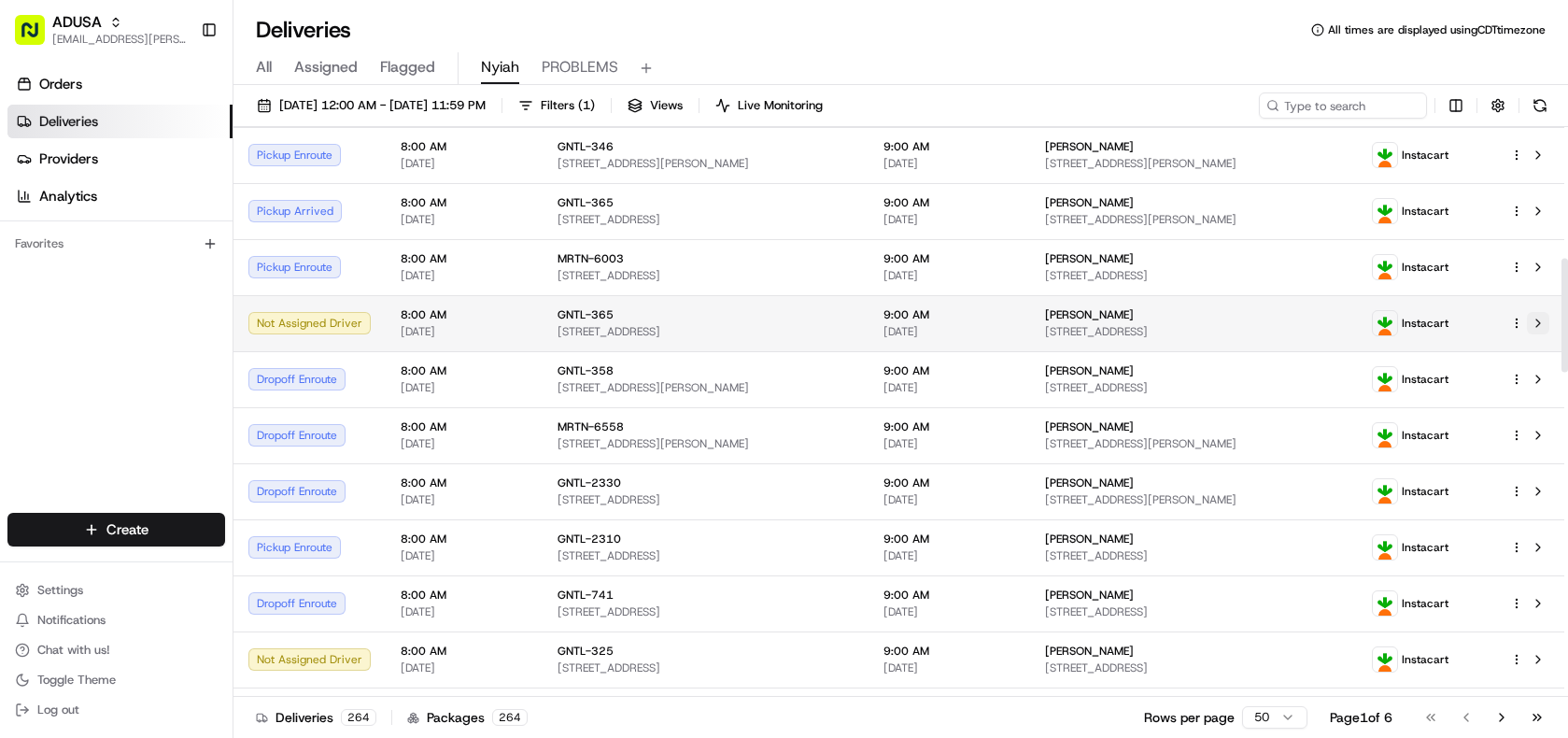 click at bounding box center [1538, 323] 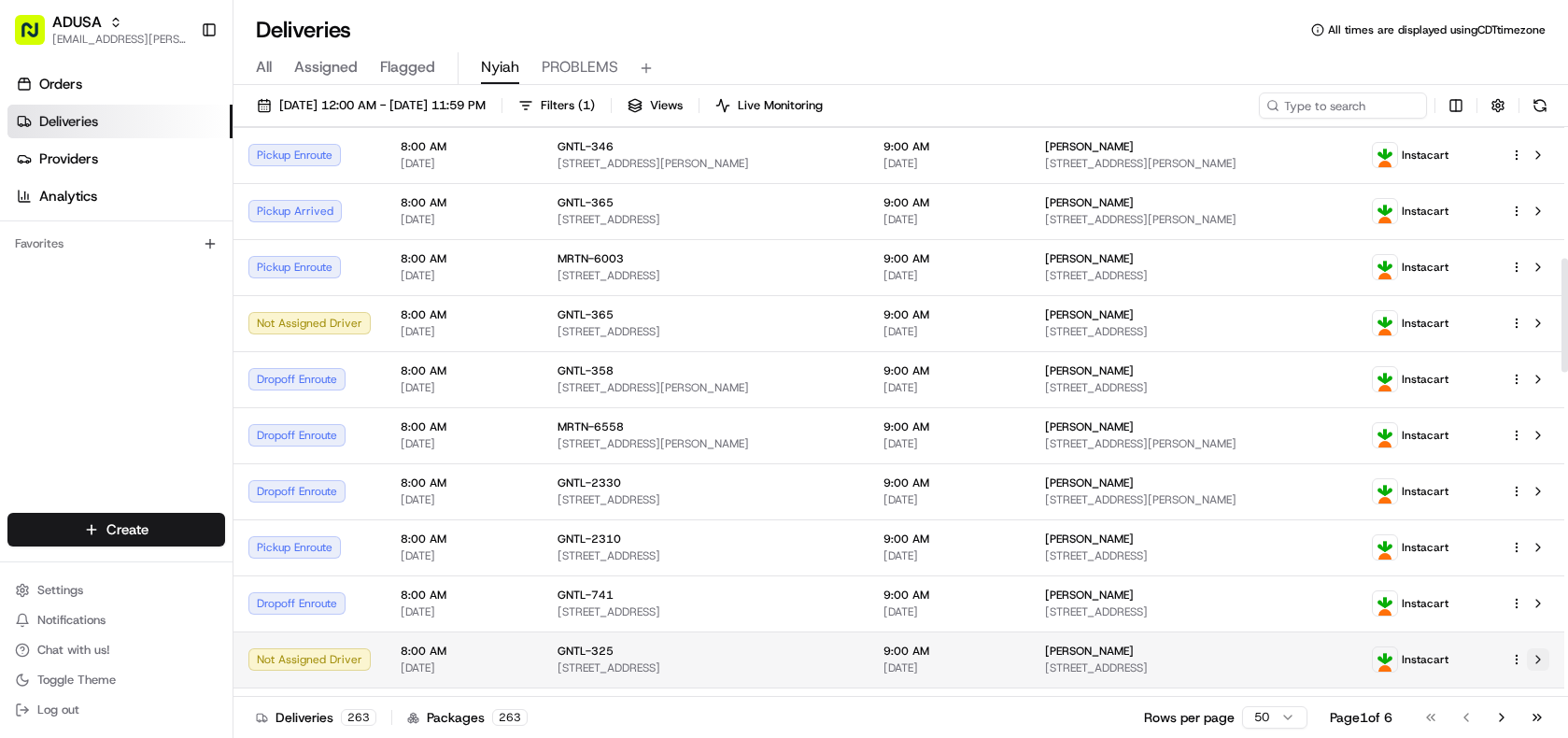 click at bounding box center (1538, 660) 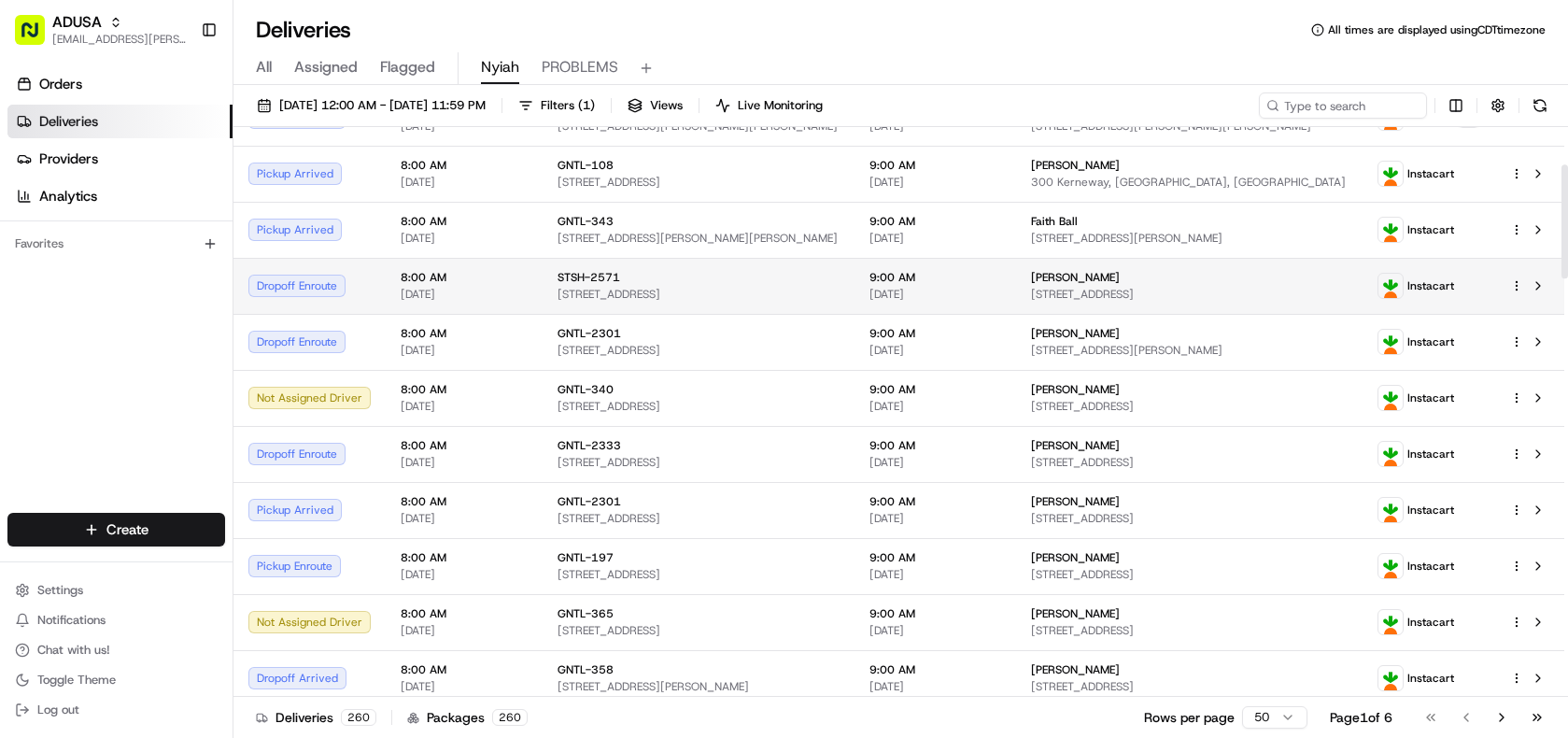 scroll, scrollTop: 0, scrollLeft: 0, axis: both 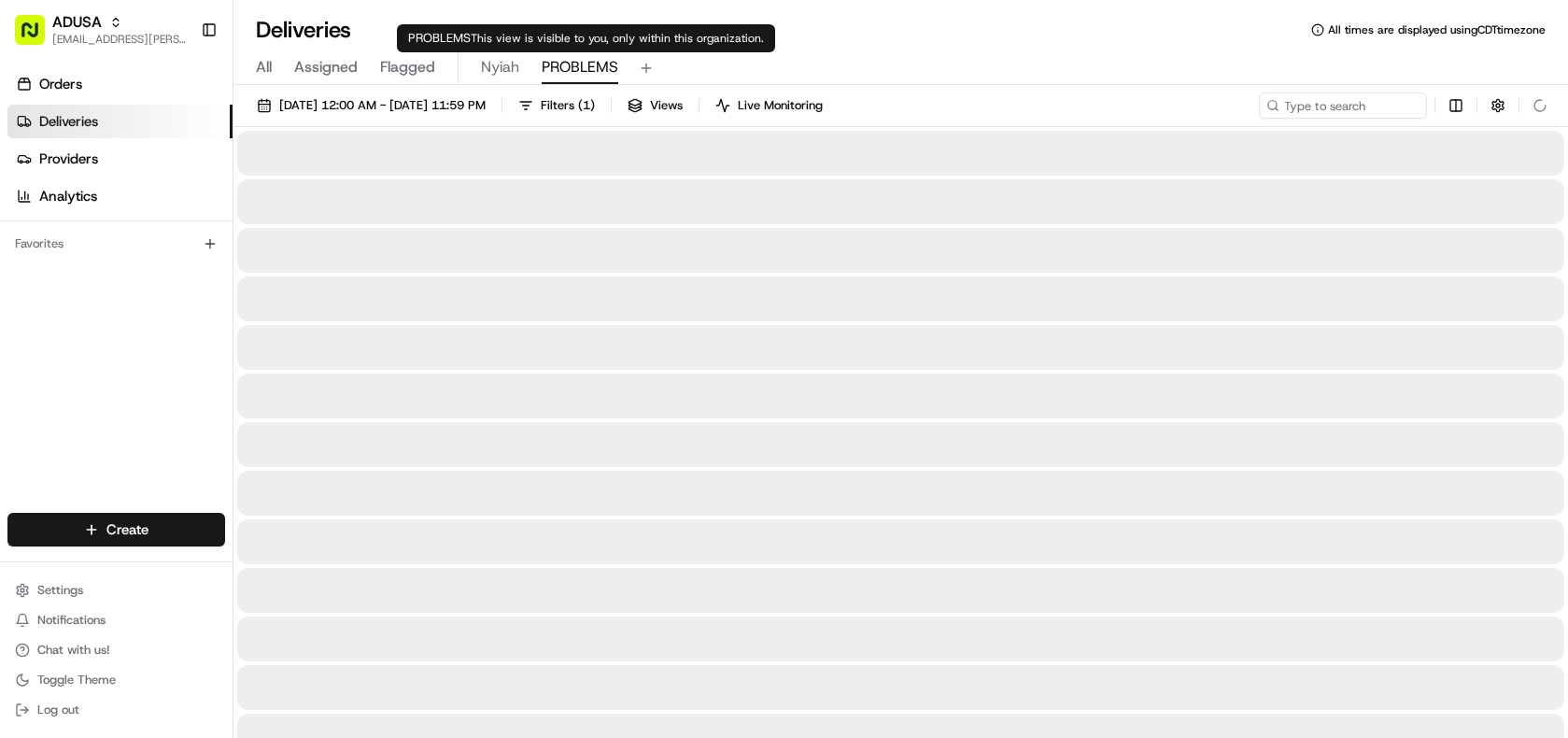 click on "PROBLEMS" at bounding box center (580, 67) 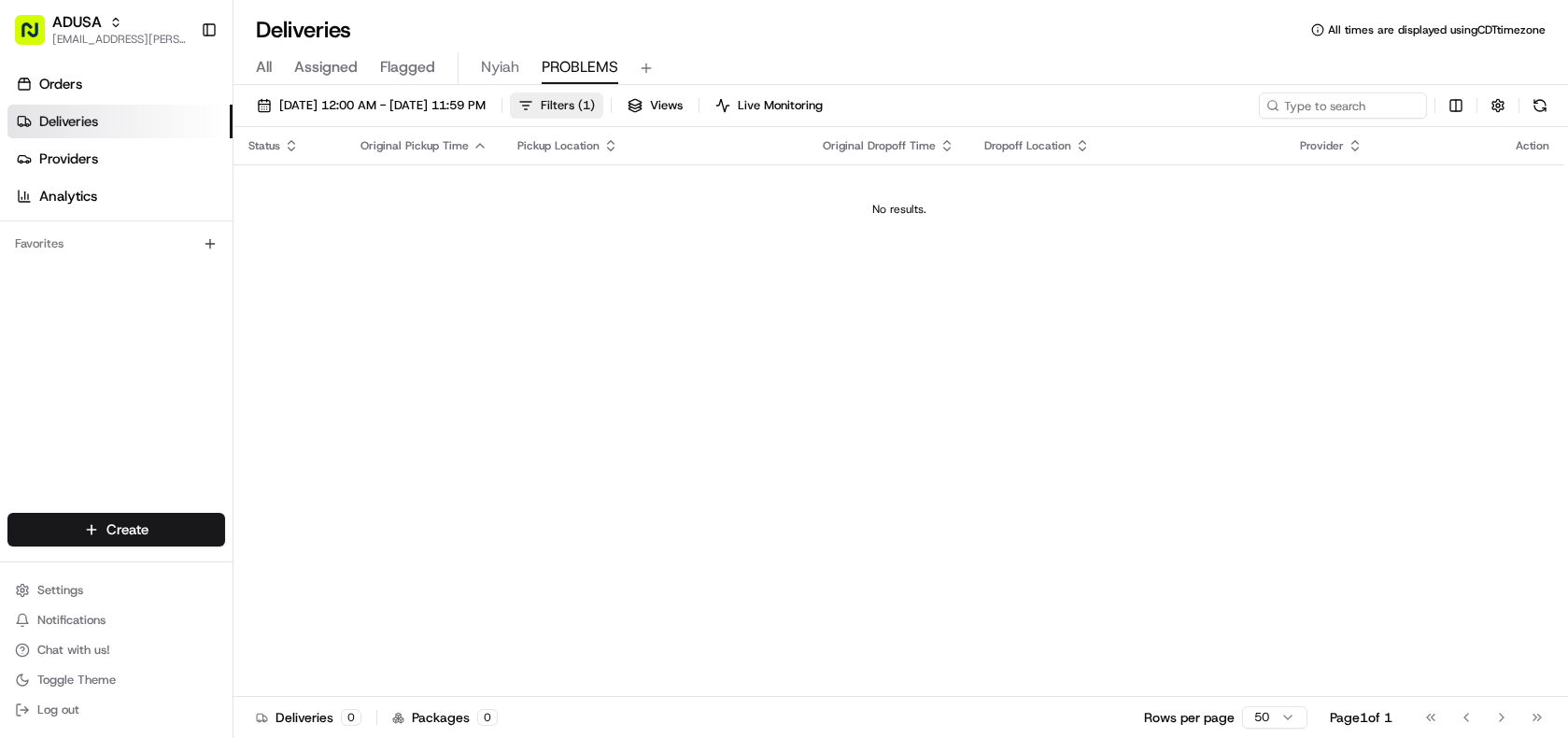 click on "Filters ( 1 )" at bounding box center [568, 106] 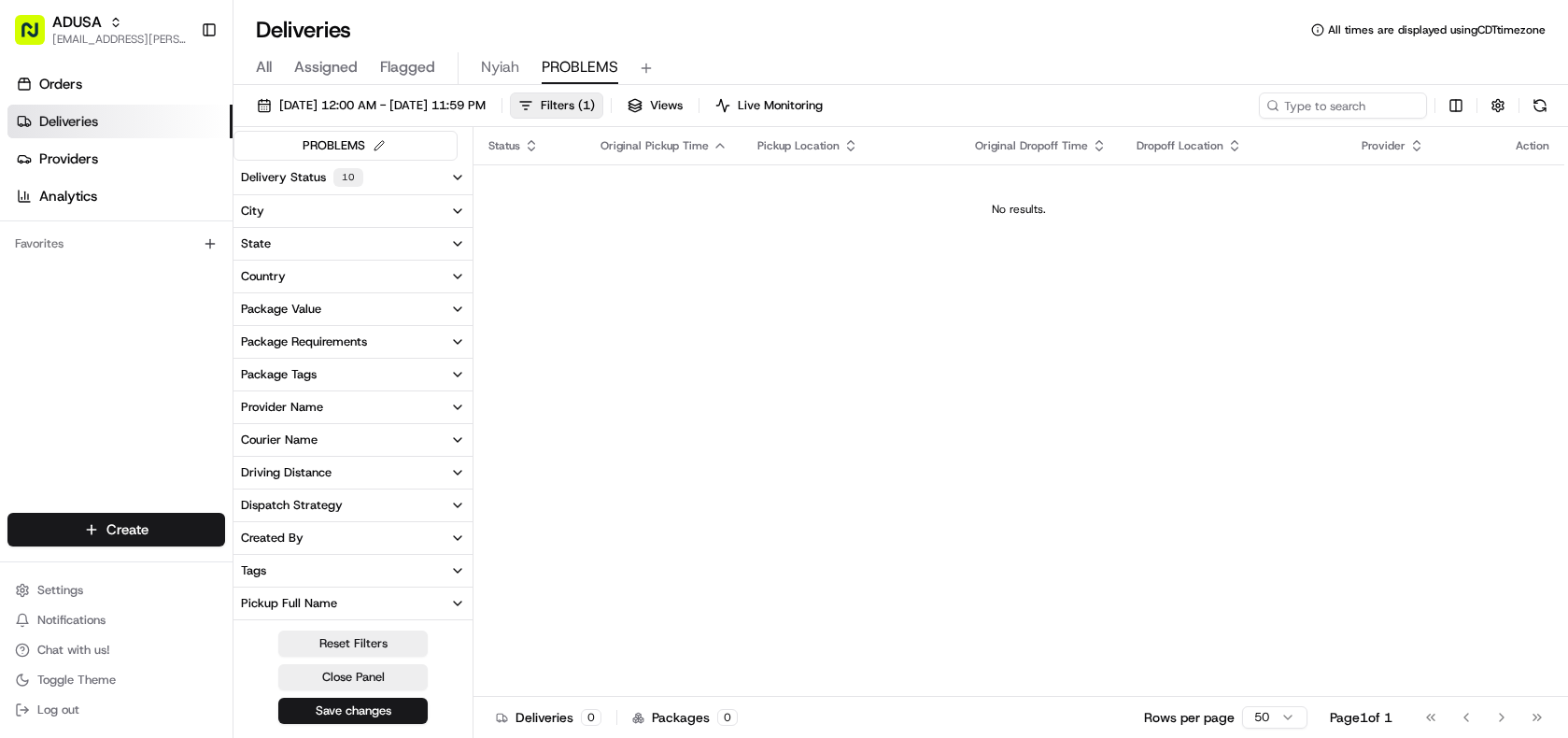 click on "Delivery Status 10" at bounding box center [353, 177] 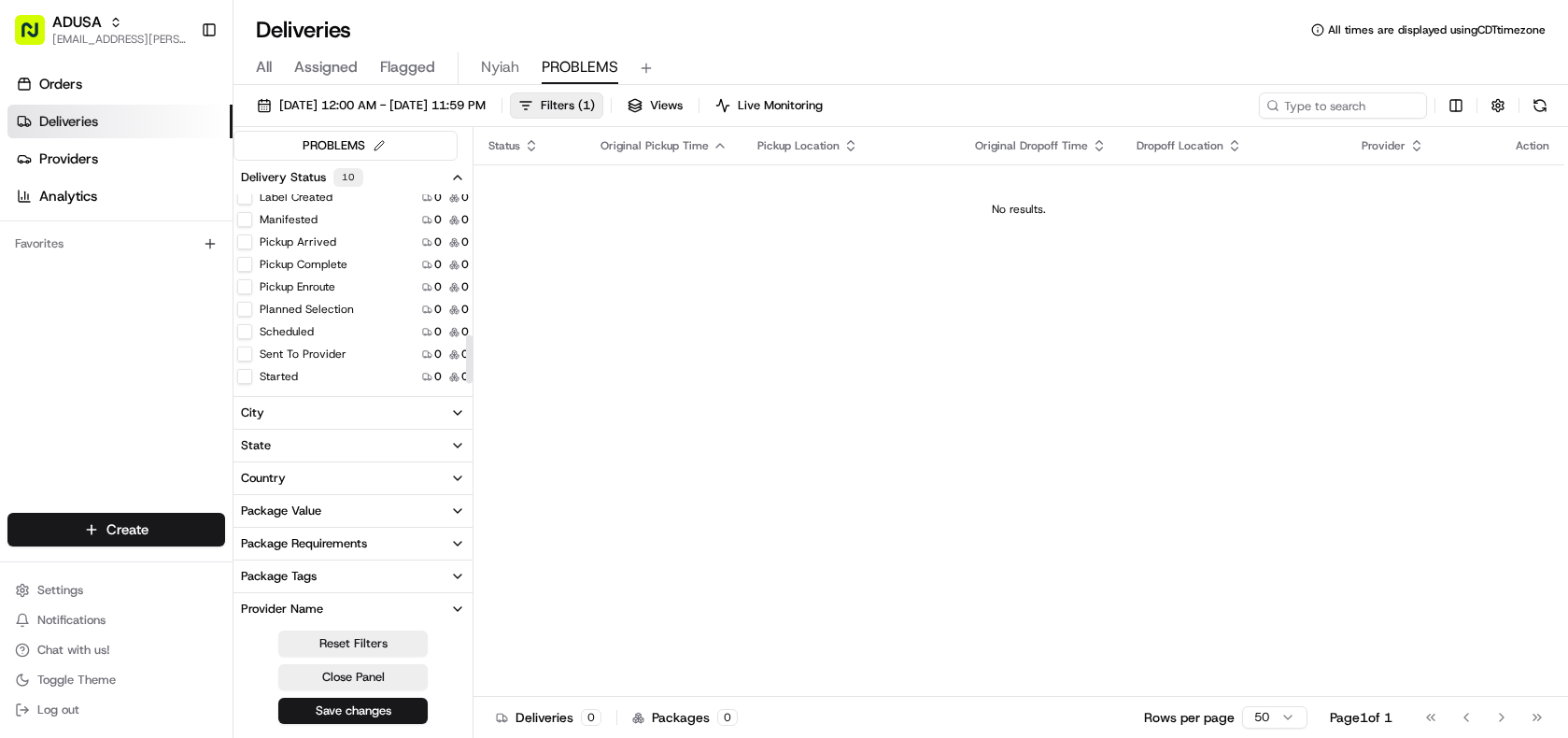 scroll, scrollTop: 587, scrollLeft: 0, axis: vertical 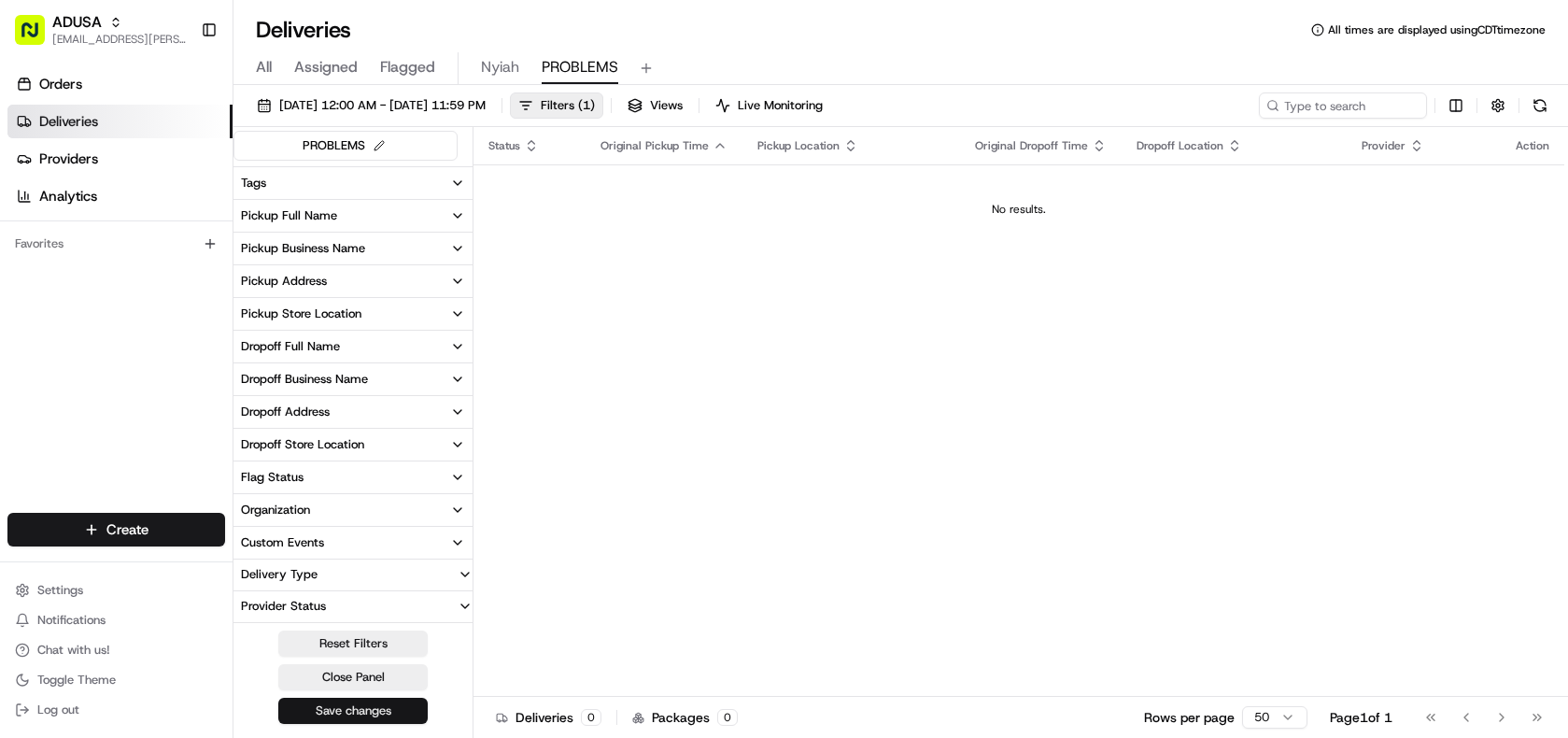 click on "Save changes" at bounding box center (353, 711) 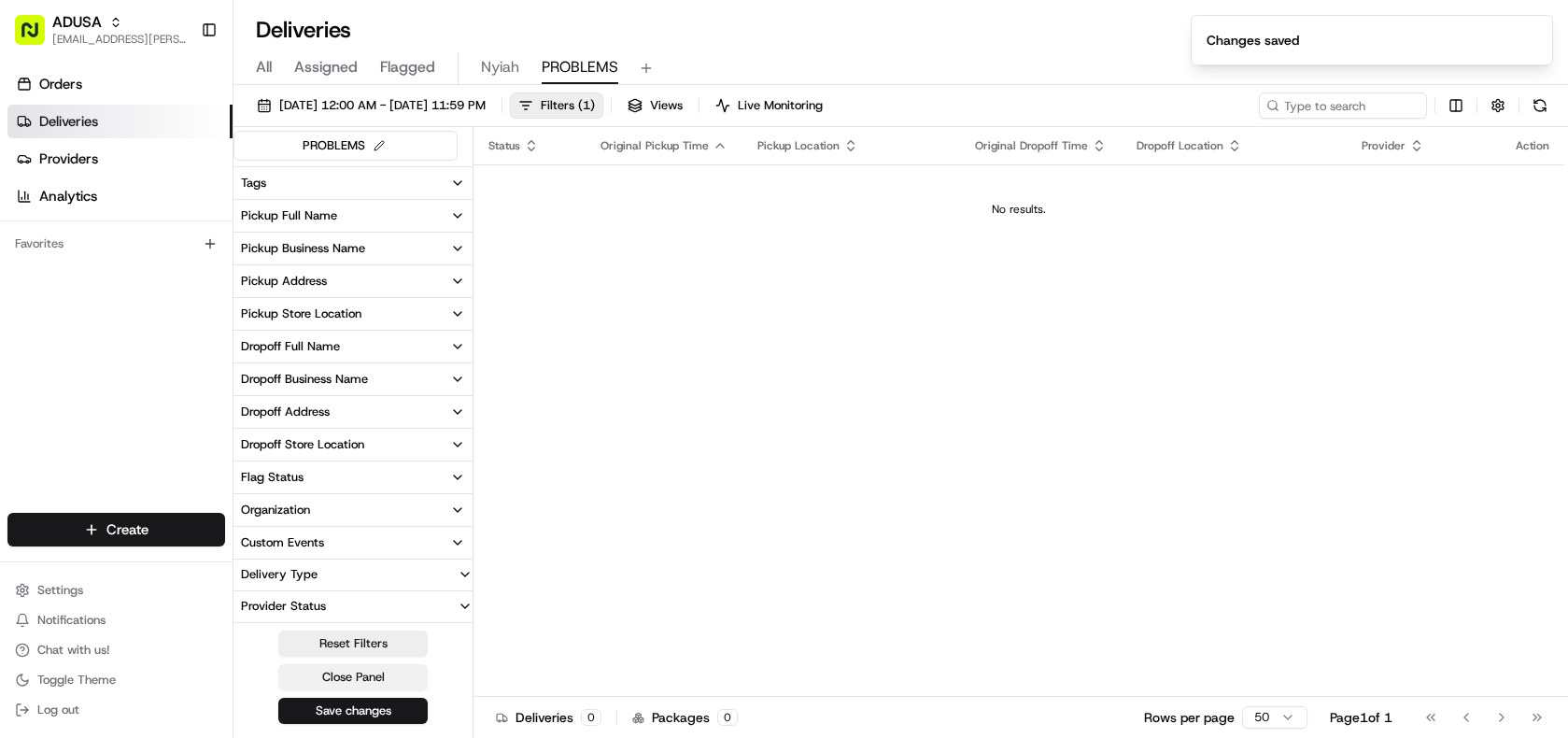 click on "Close Panel" at bounding box center [353, 677] 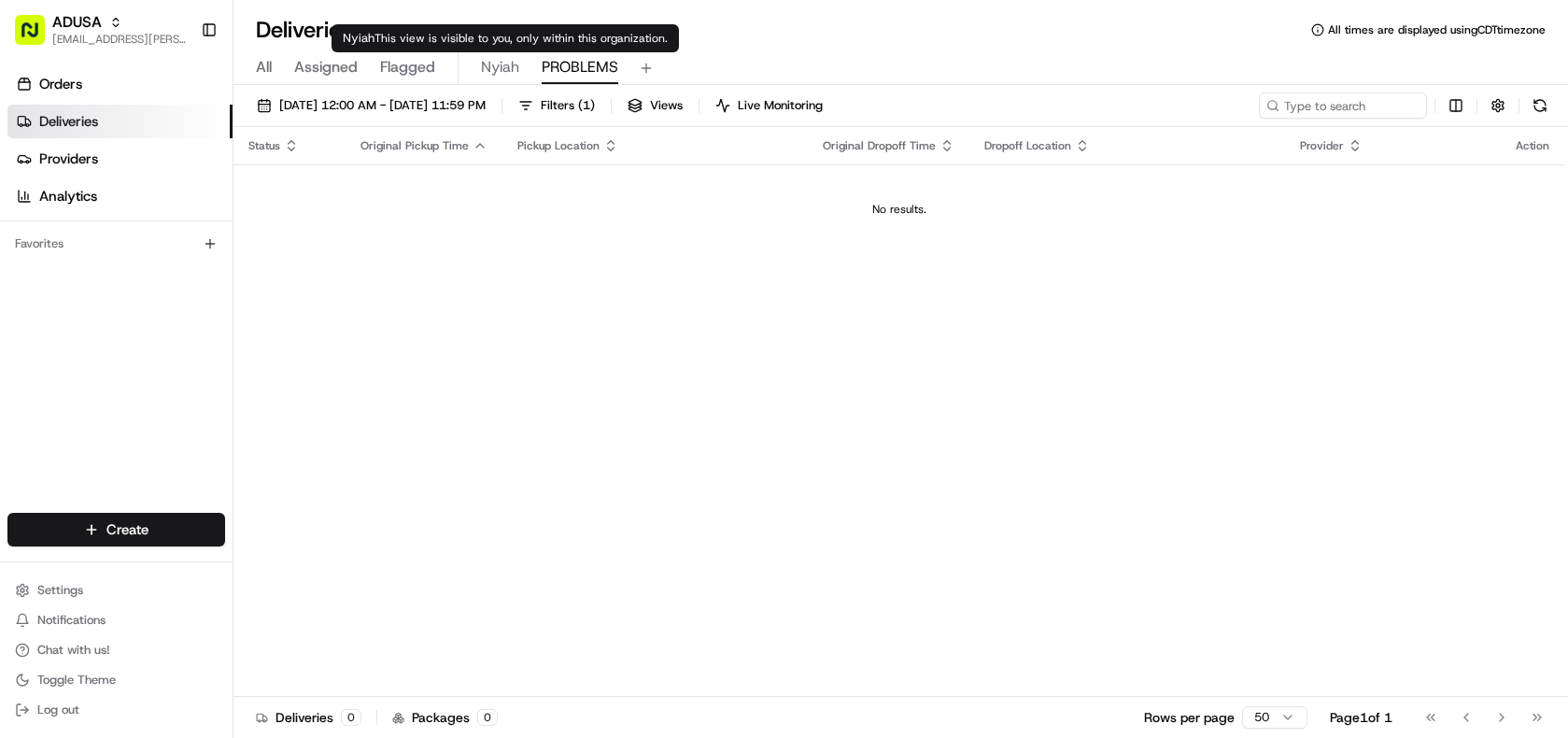 click on "Nyiah" at bounding box center (500, 67) 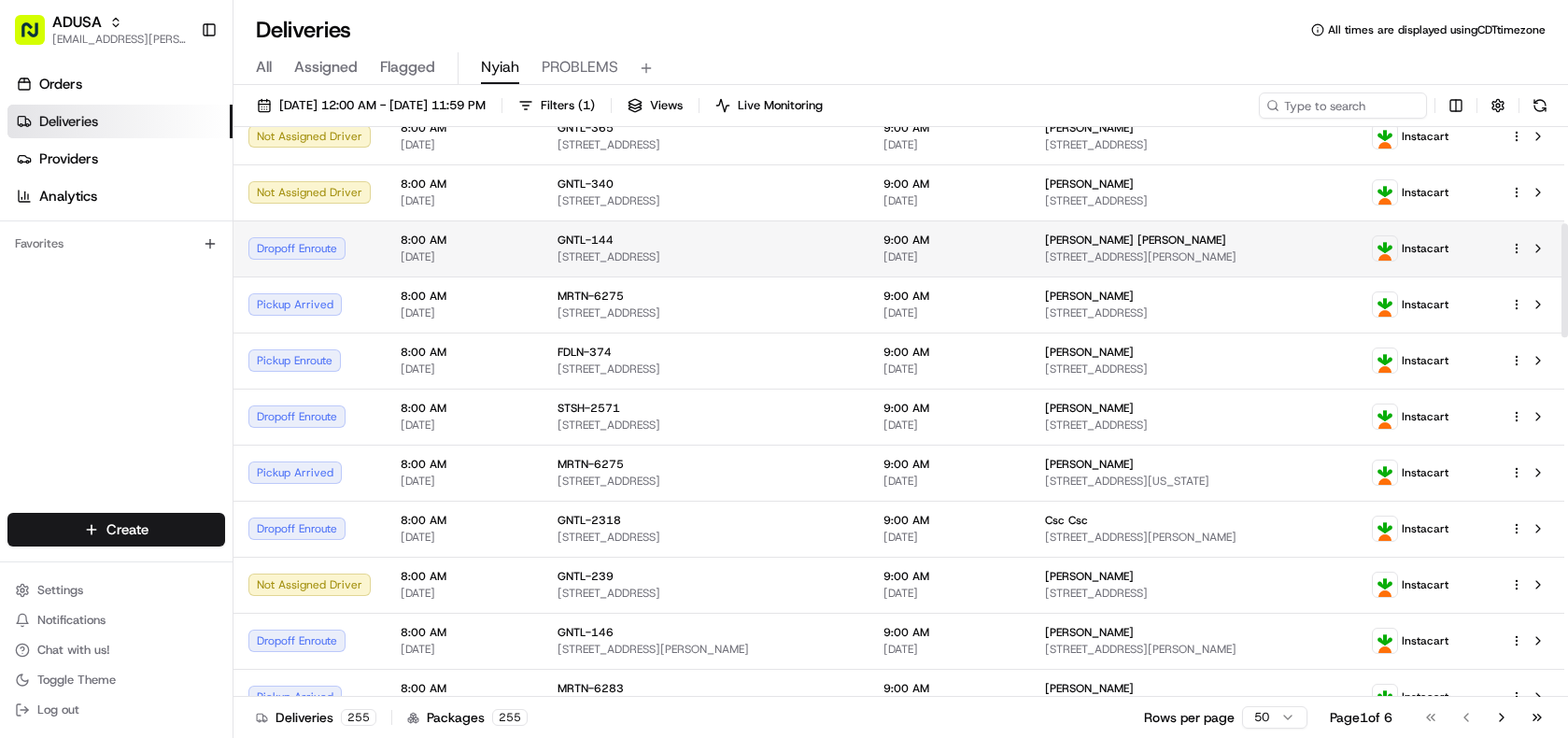 scroll, scrollTop: 374, scrollLeft: 0, axis: vertical 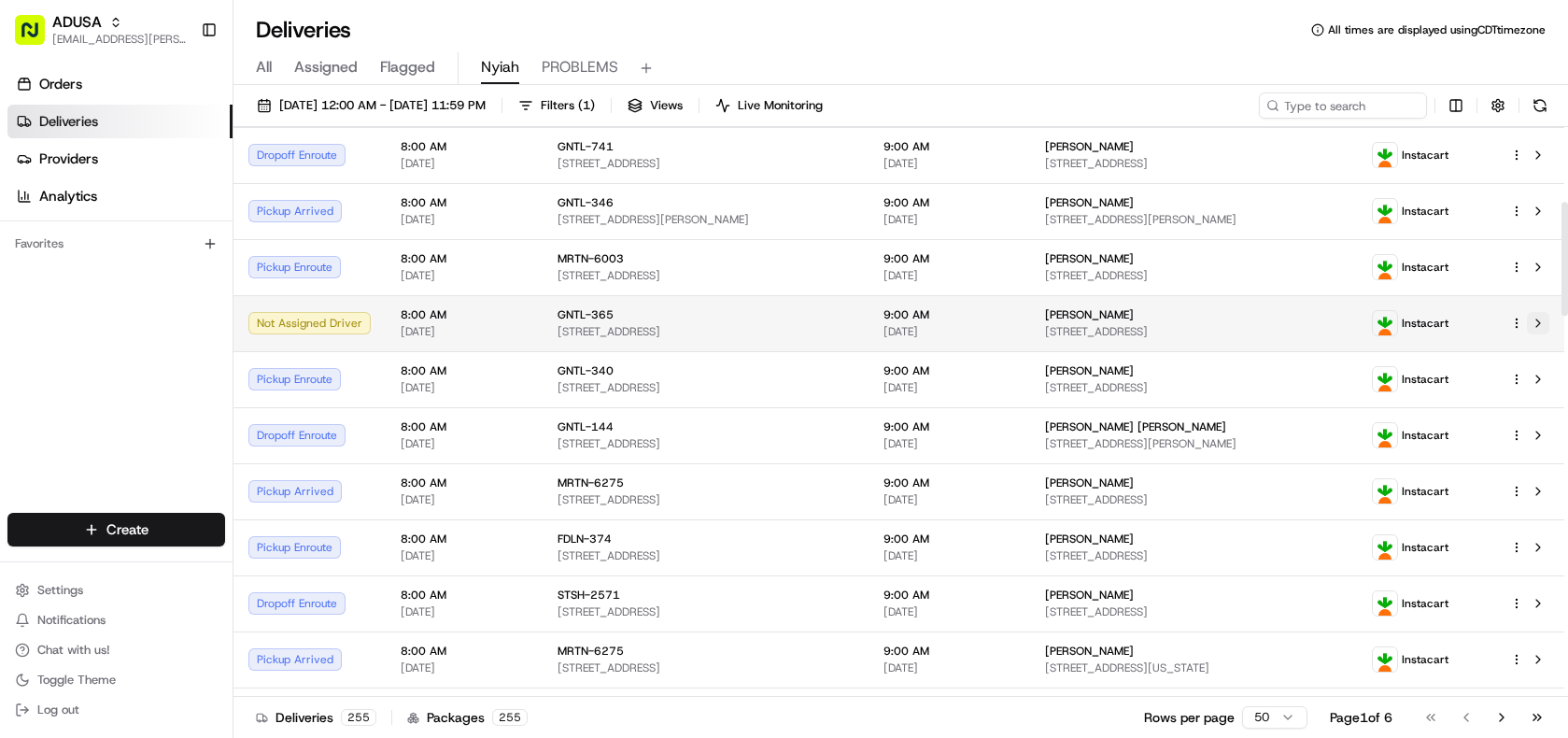 click at bounding box center (1538, 323) 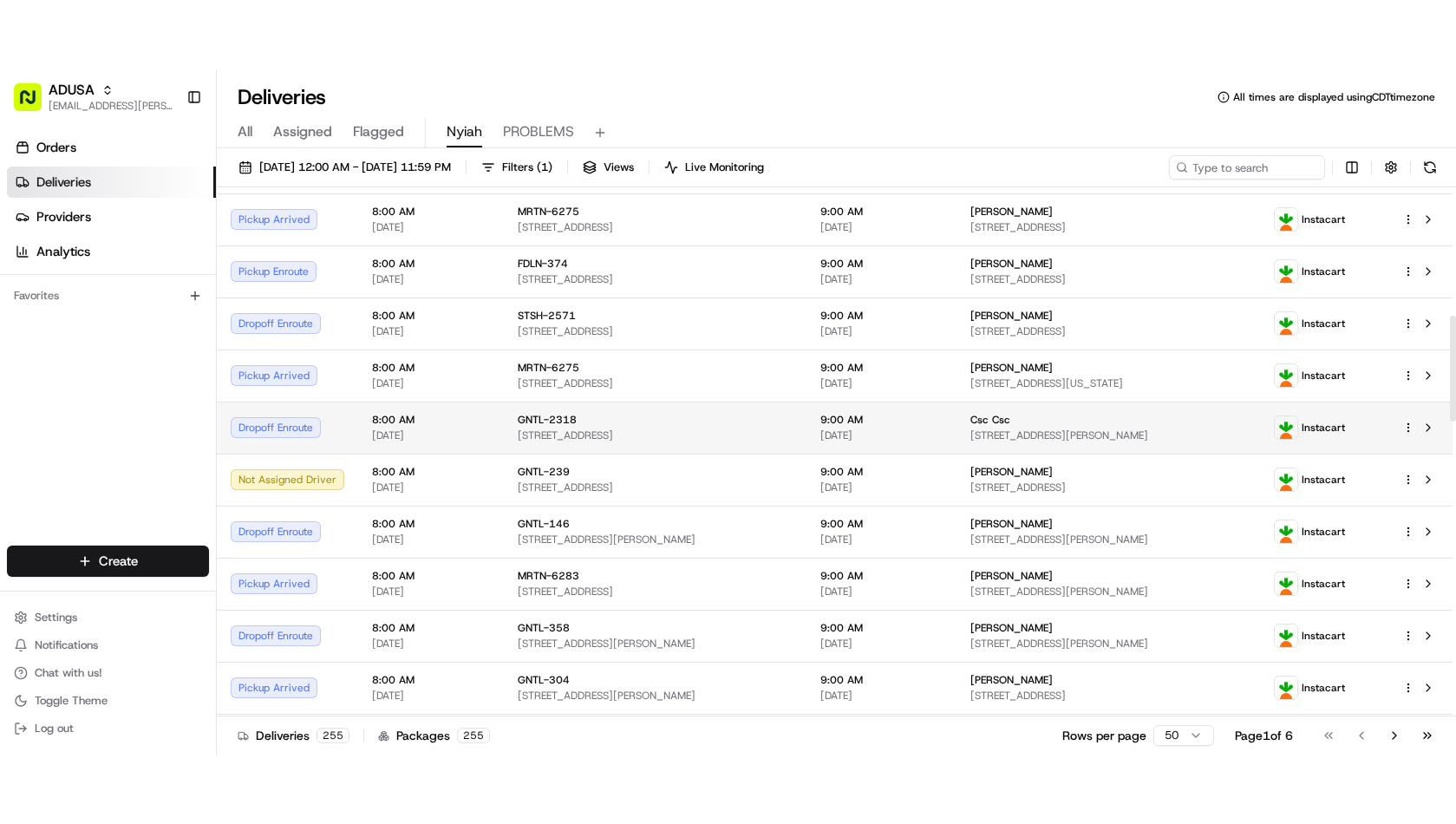 scroll, scrollTop: 694, scrollLeft: 0, axis: vertical 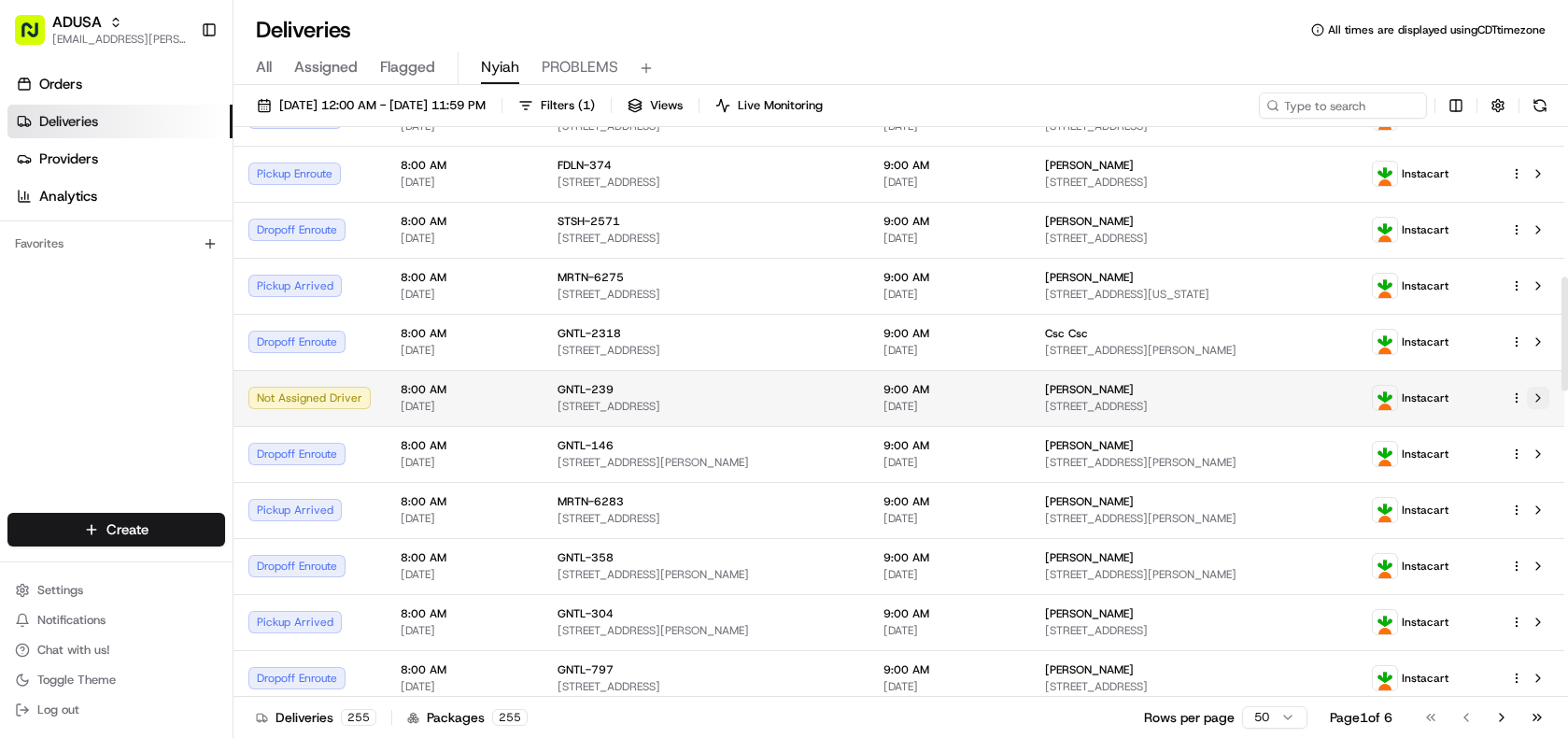 click at bounding box center (1538, 398) 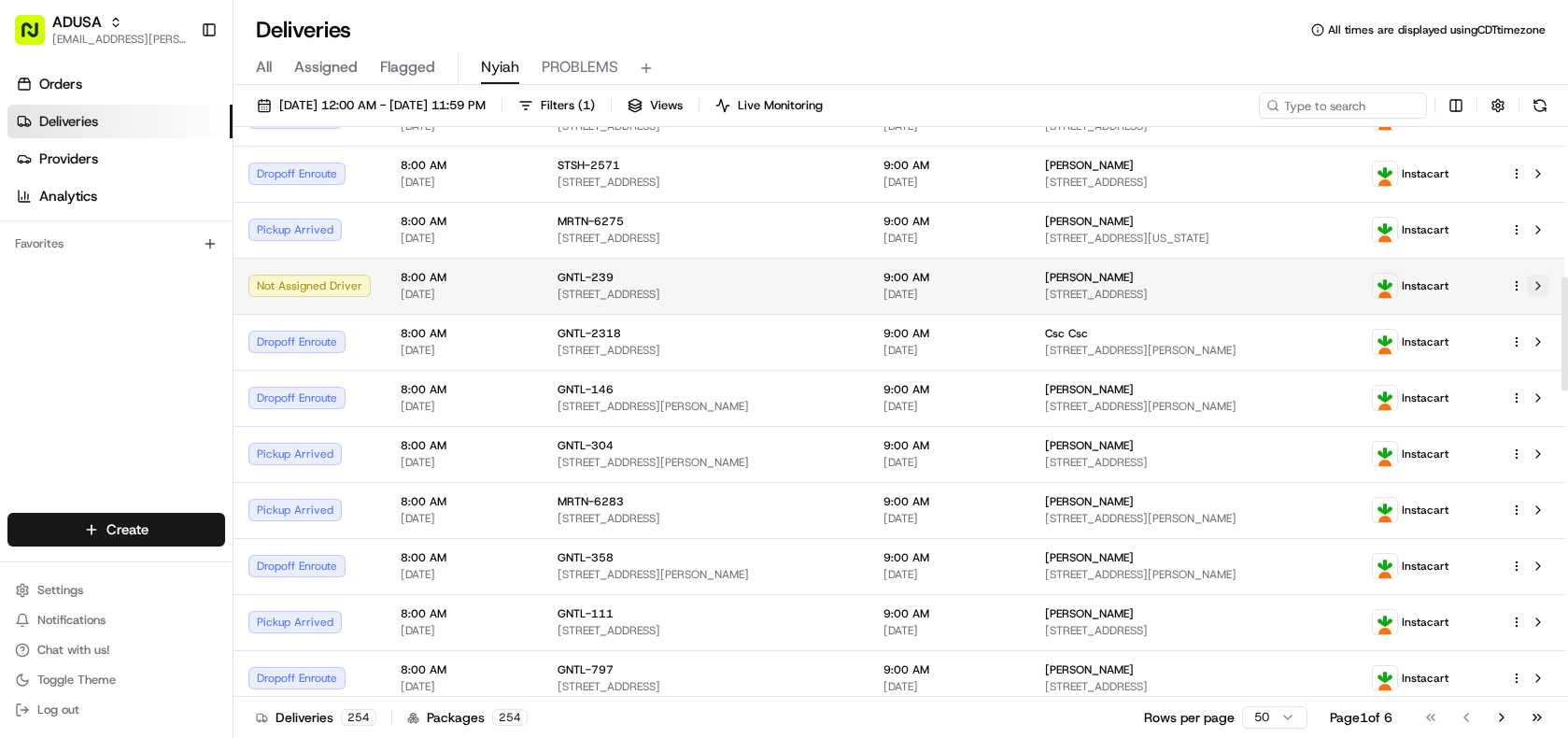 click at bounding box center [1538, 286] 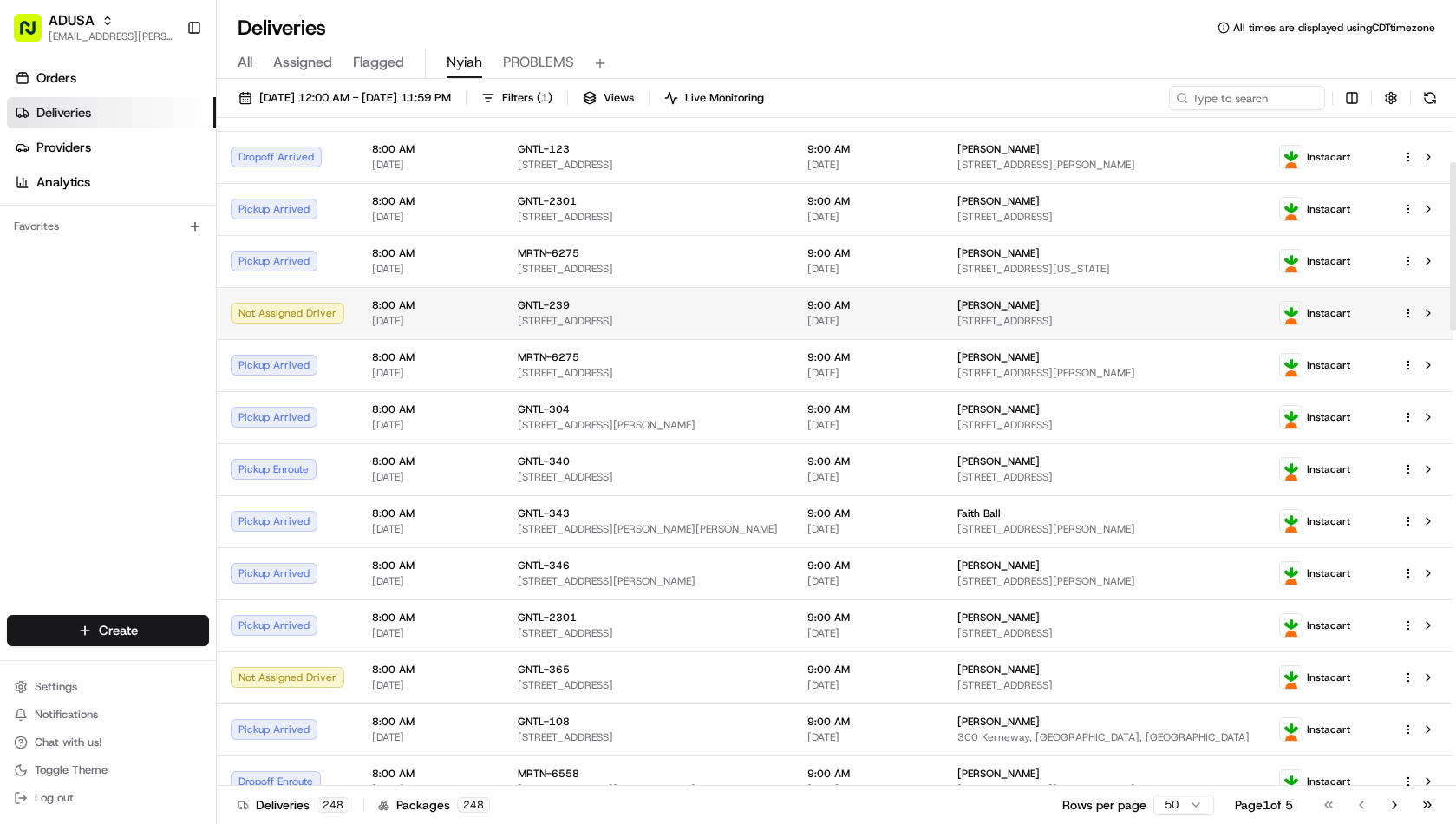 scroll, scrollTop: 173, scrollLeft: 0, axis: vertical 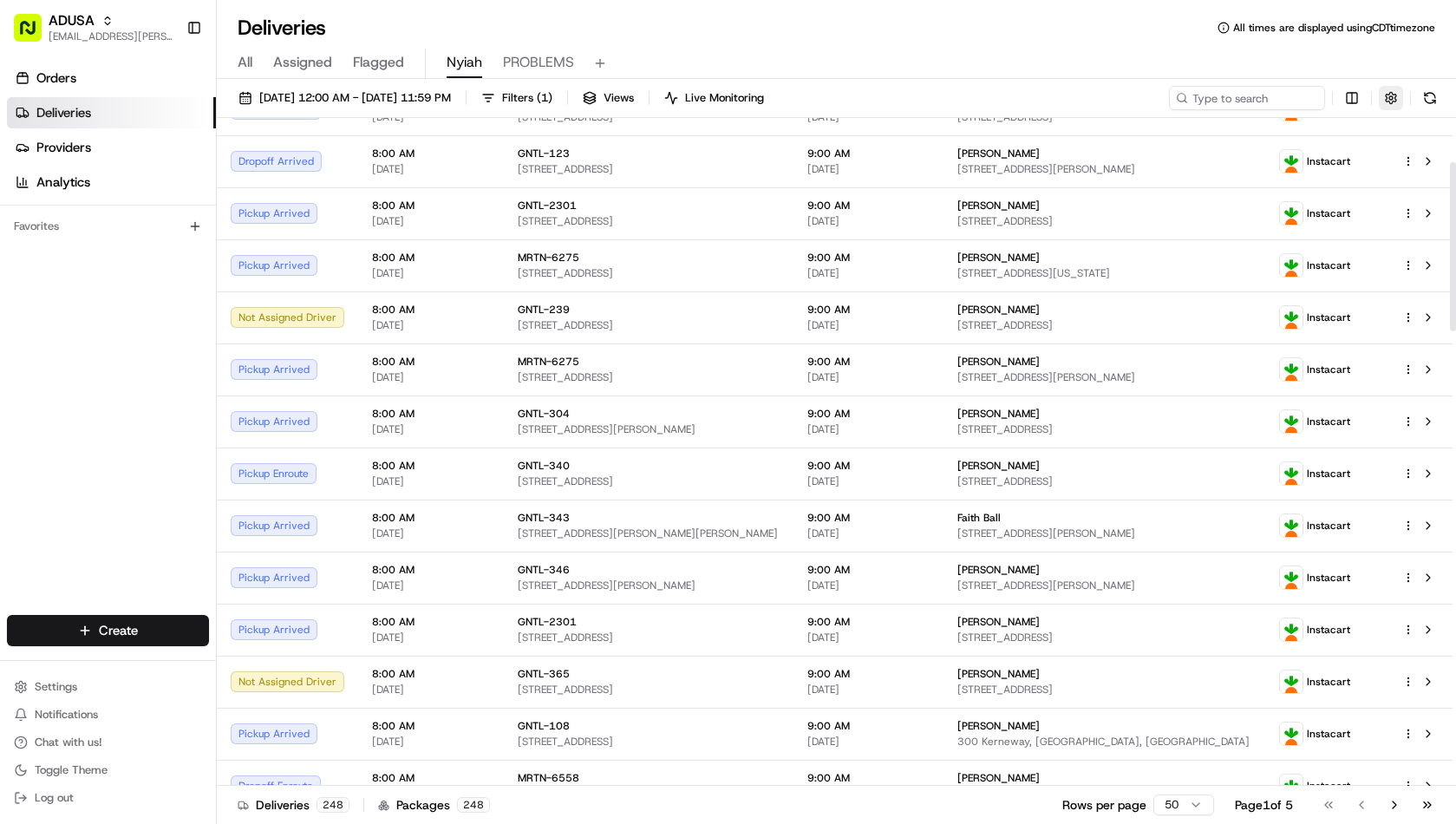 click at bounding box center (1391, 98) 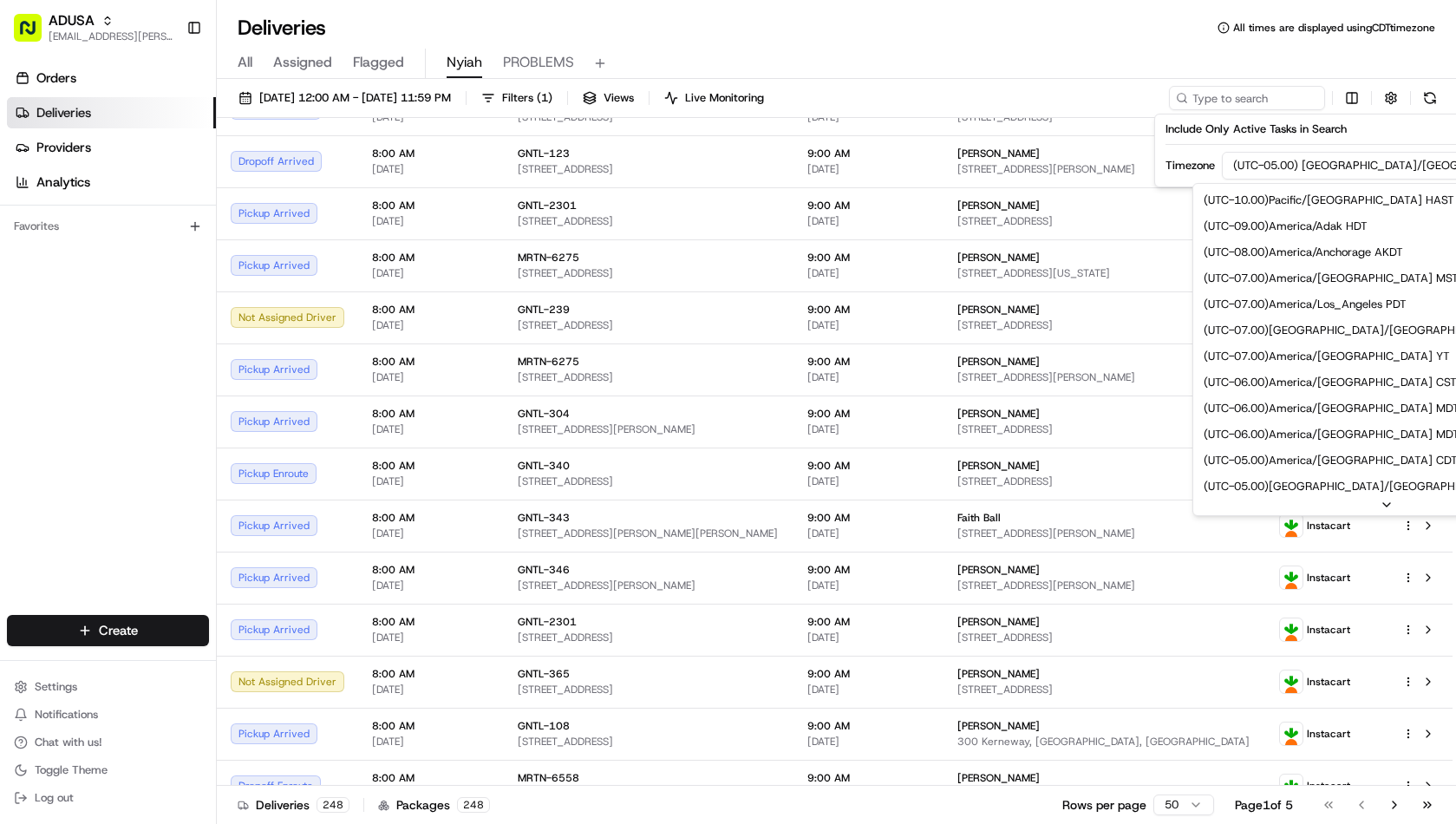 click on "ADUSA lanyia.patton@adusa.com Toggle Sidebar Orders Deliveries Providers Analytics Favorites Main Menu Members & Organization Organization Users Roles Preferences Customization Tracking Orchestration Automations Dispatch Strategy Locations Pickup Locations Dropoff Locations Zones Shifts Delivery Windows Billing Billing Refund Requests Integrations Notification Triggers Webhooks API Keys Request Logs Create Settings Notifications Chat with us! Toggle Theme Log out Deliveries All times are displayed using  CDT  timezone All Assigned Flagged Nyiah PROBLEMS 07/12/2025 12:00 AM - 07/12/2025 11:59 PM Filters ( 1 ) Views Live Monitoring Status Original Pickup Time Pickup Location Original Dropoff Time Dropoff Location Provider Action Dropoff Enroute 7:00 AM 07/12/2025 GNTL-343 11740 Rousby Hall Rd, Lusby, MD 20657, US 8:00 AM 07/12/2025 Caroline Vallandingham 12418 Seminole Rd, Lusby, MD 20657, US Instacart + 1 Dropoff Arrived 7:00 AM 07/12/2025 GNTL-2305 7709 Harford Rd, Baltimore, MD 21234, US + 1" at bounding box center (728, 412) 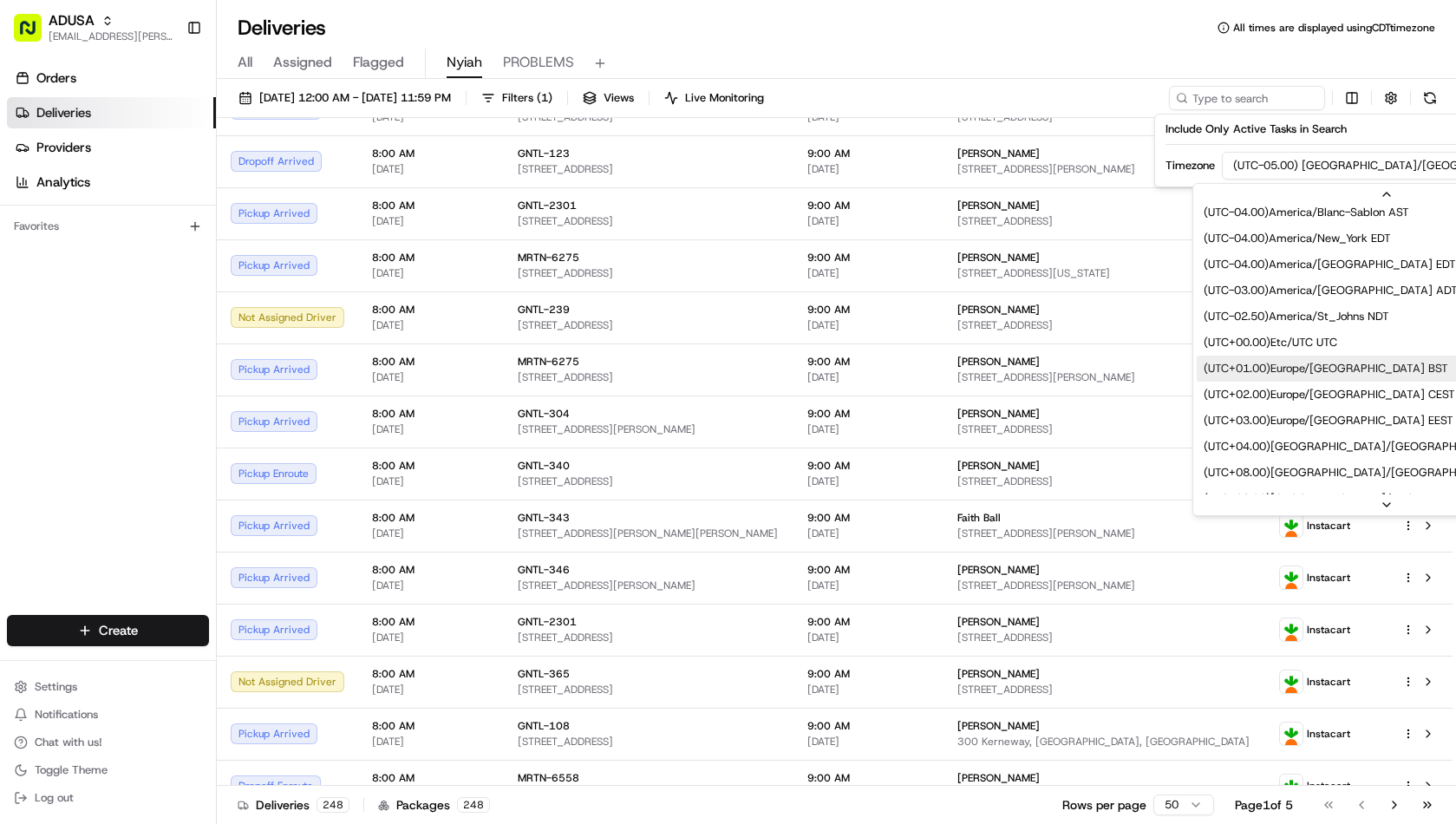 scroll, scrollTop: 260, scrollLeft: 0, axis: vertical 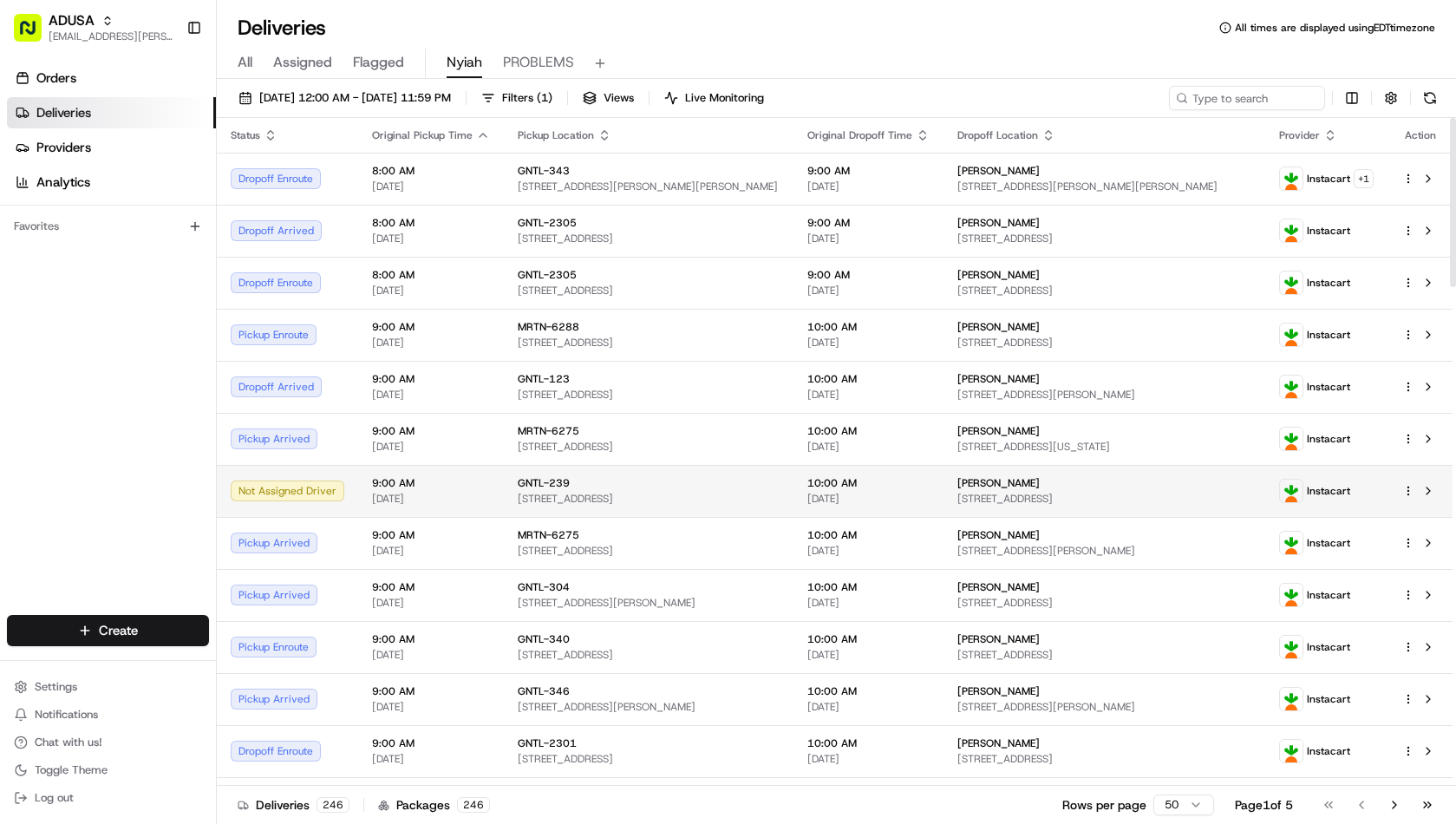 click on "Peter Poulin" at bounding box center (998, 483) 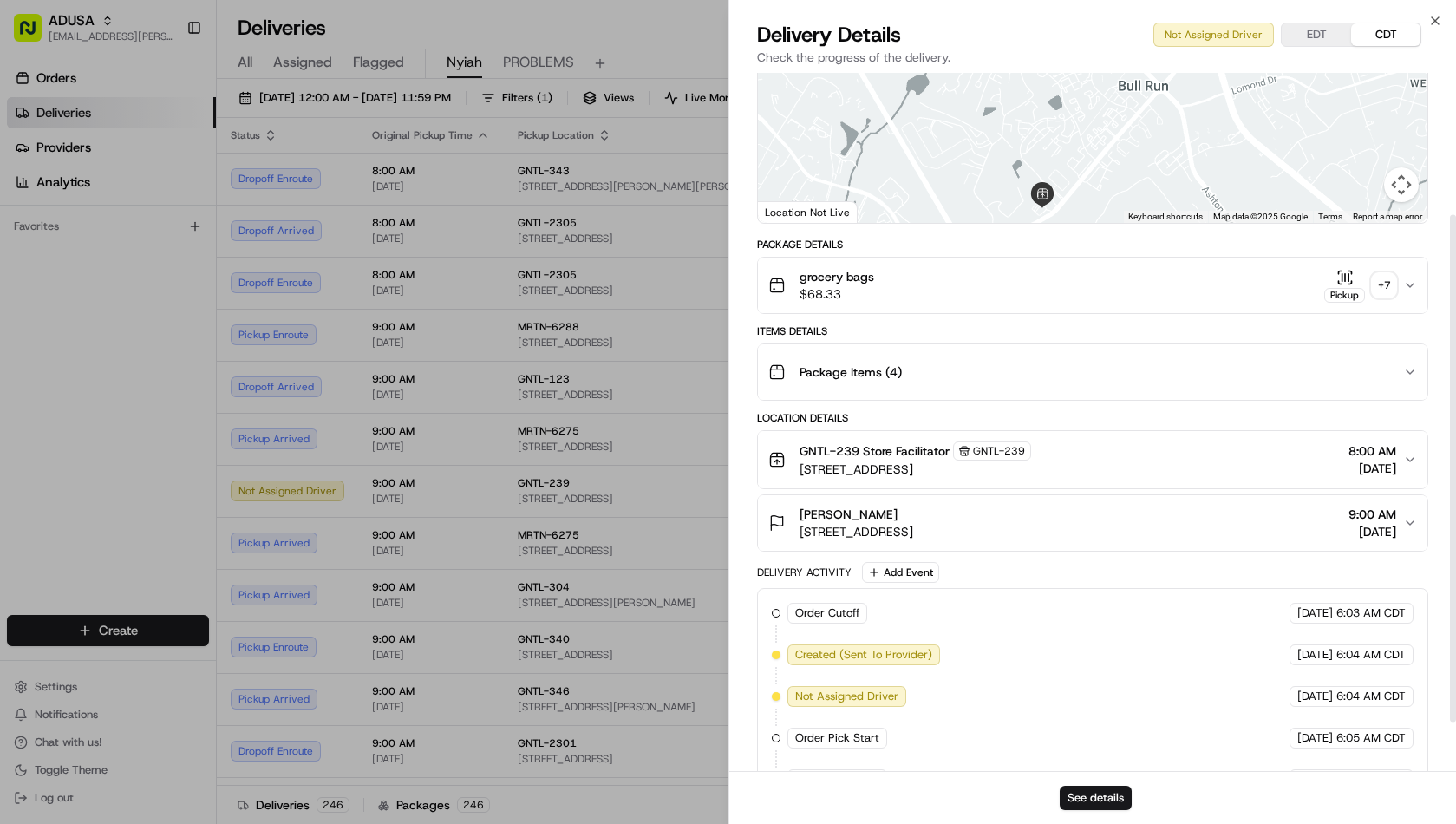 scroll, scrollTop: 176, scrollLeft: 0, axis: vertical 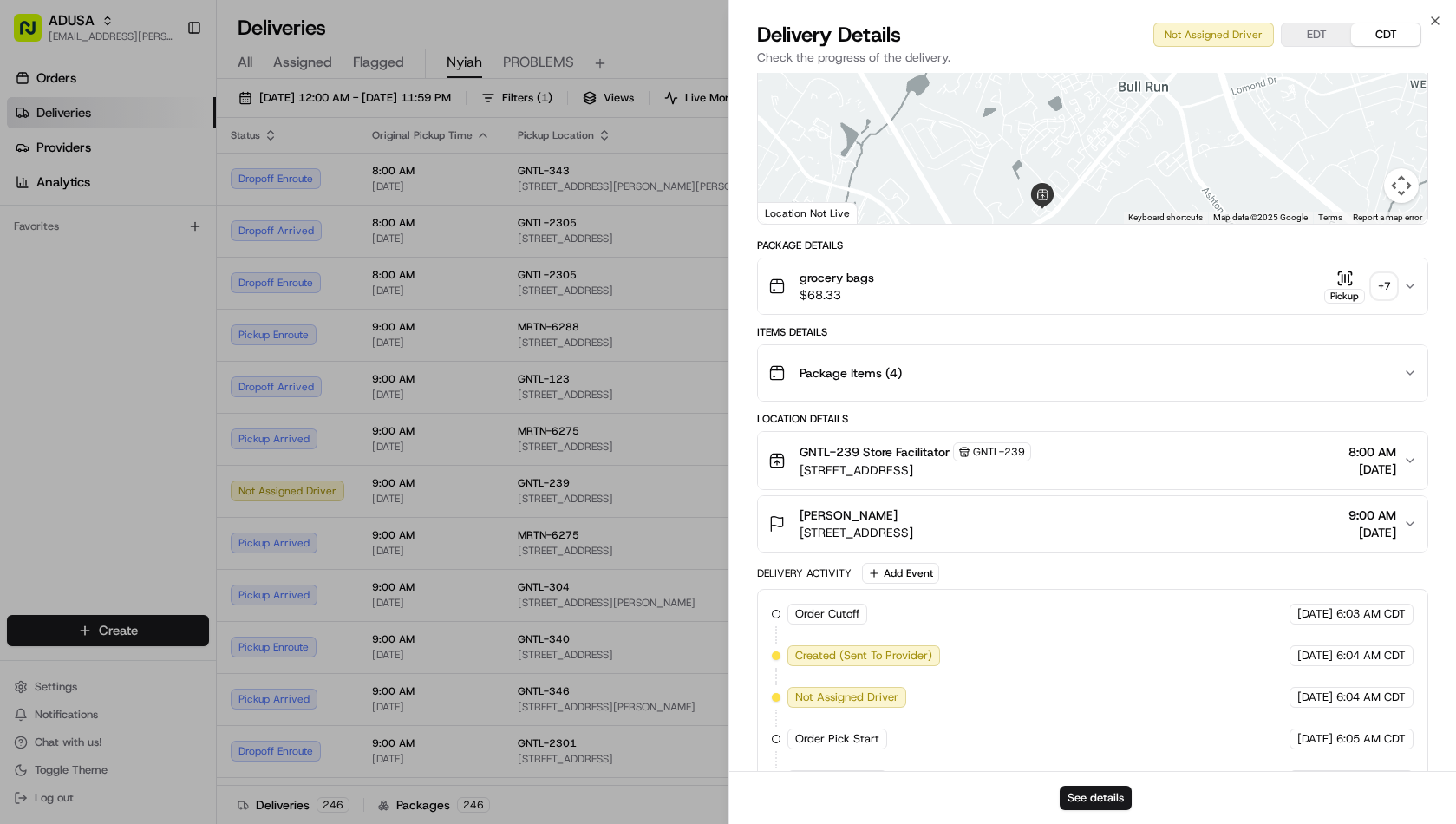 click on "EDT CDT" at bounding box center [1351, 35] 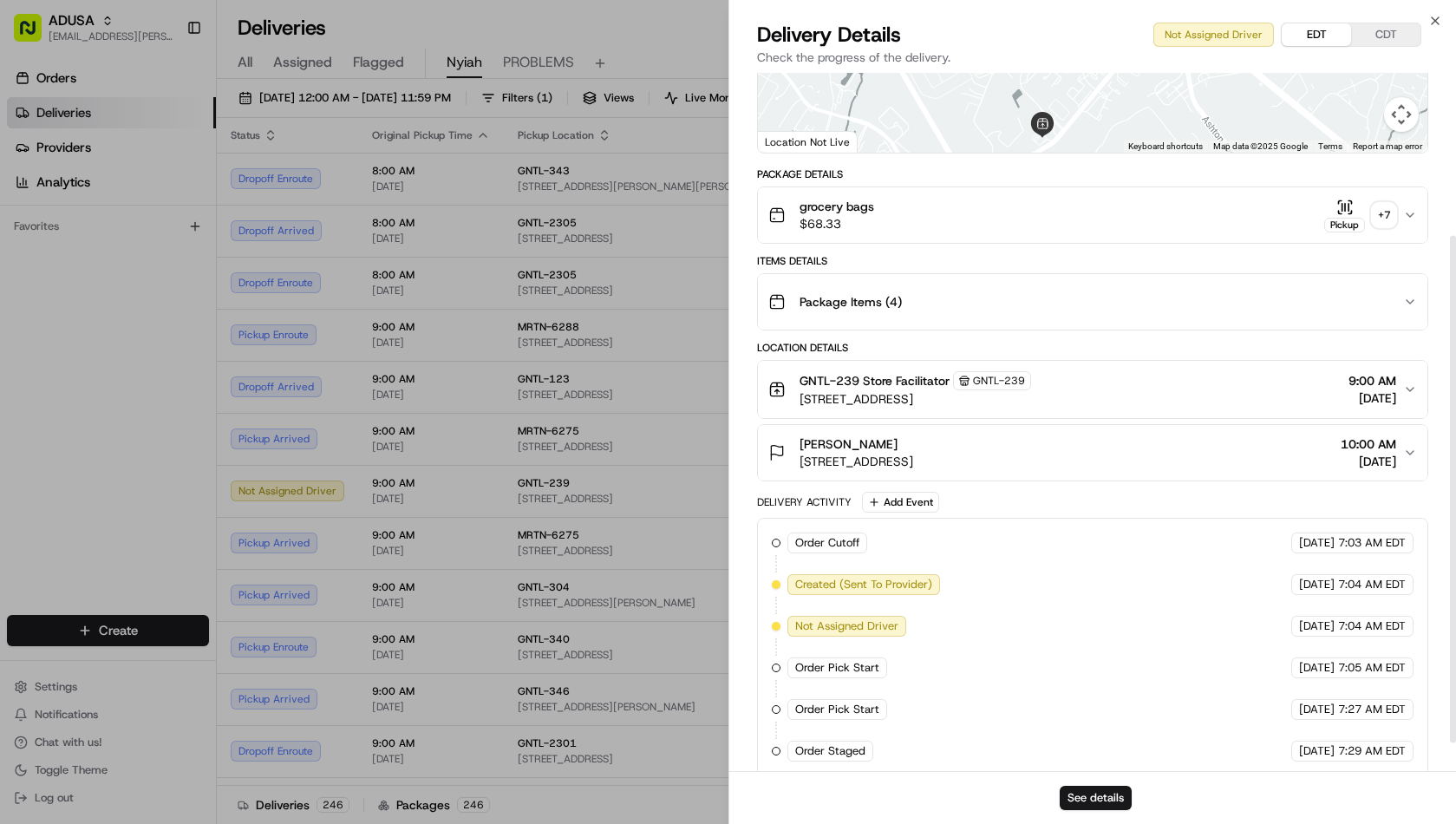 scroll, scrollTop: 263, scrollLeft: 0, axis: vertical 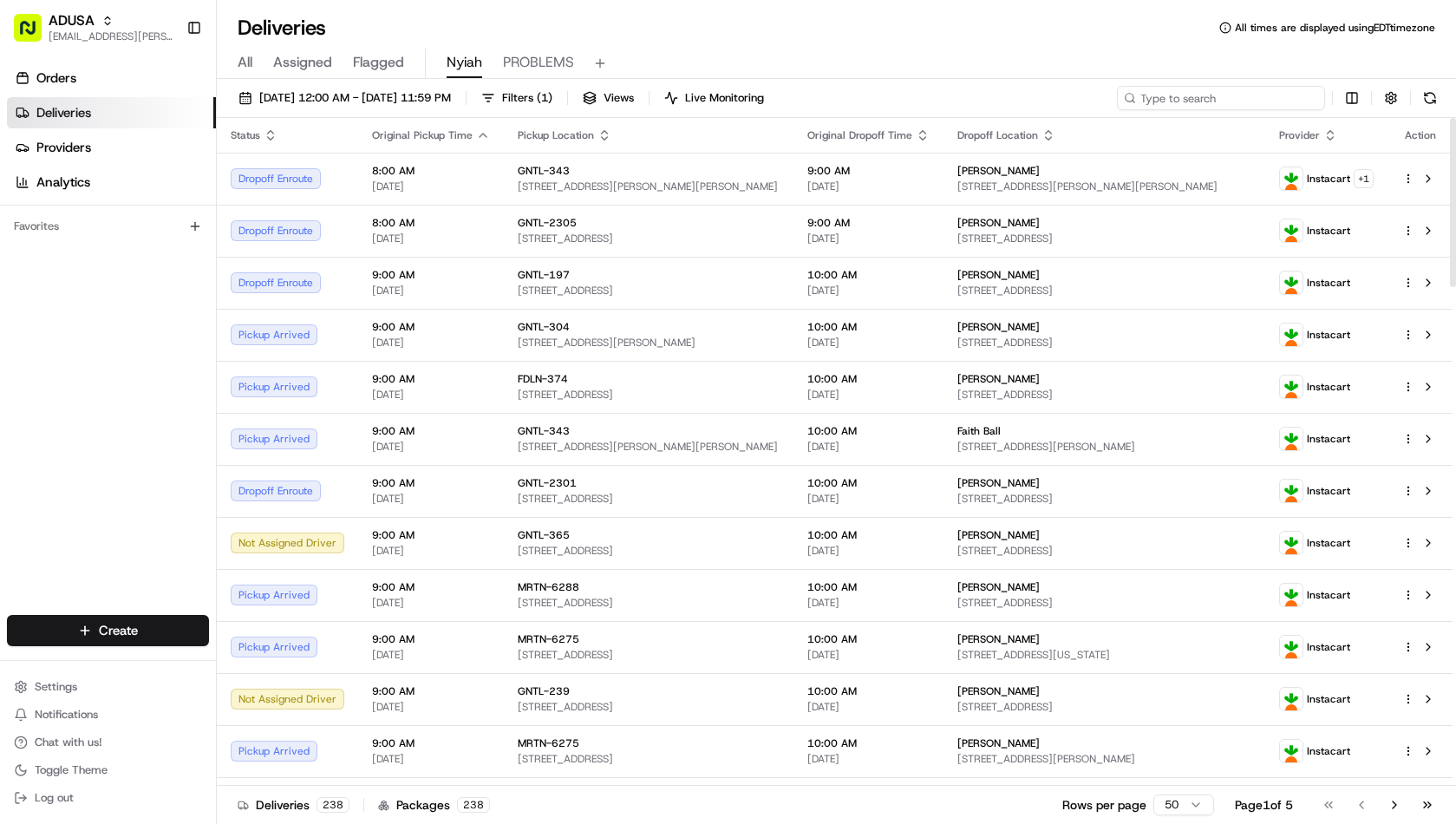 click at bounding box center (1221, 98) 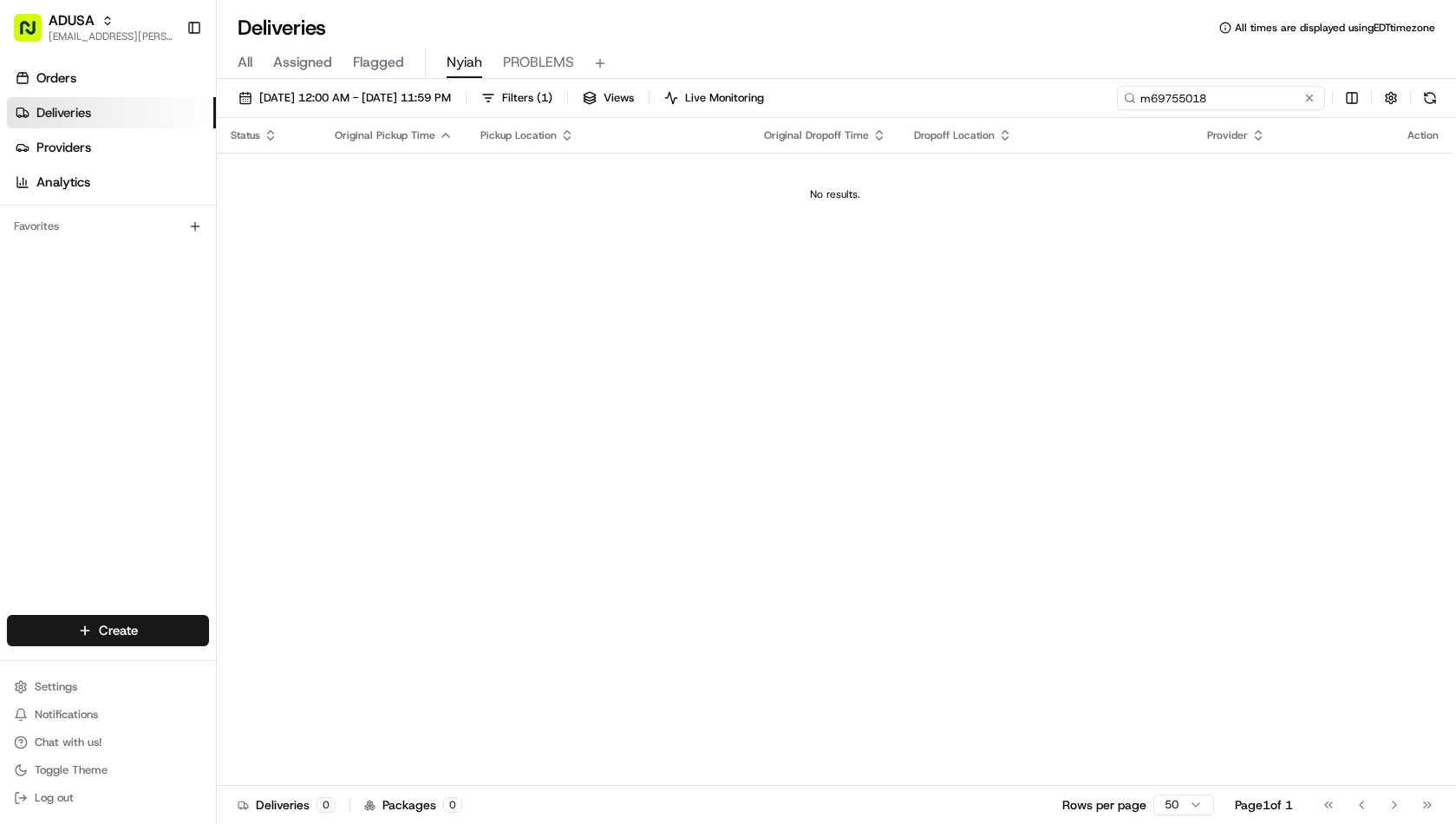 type on "m69755018" 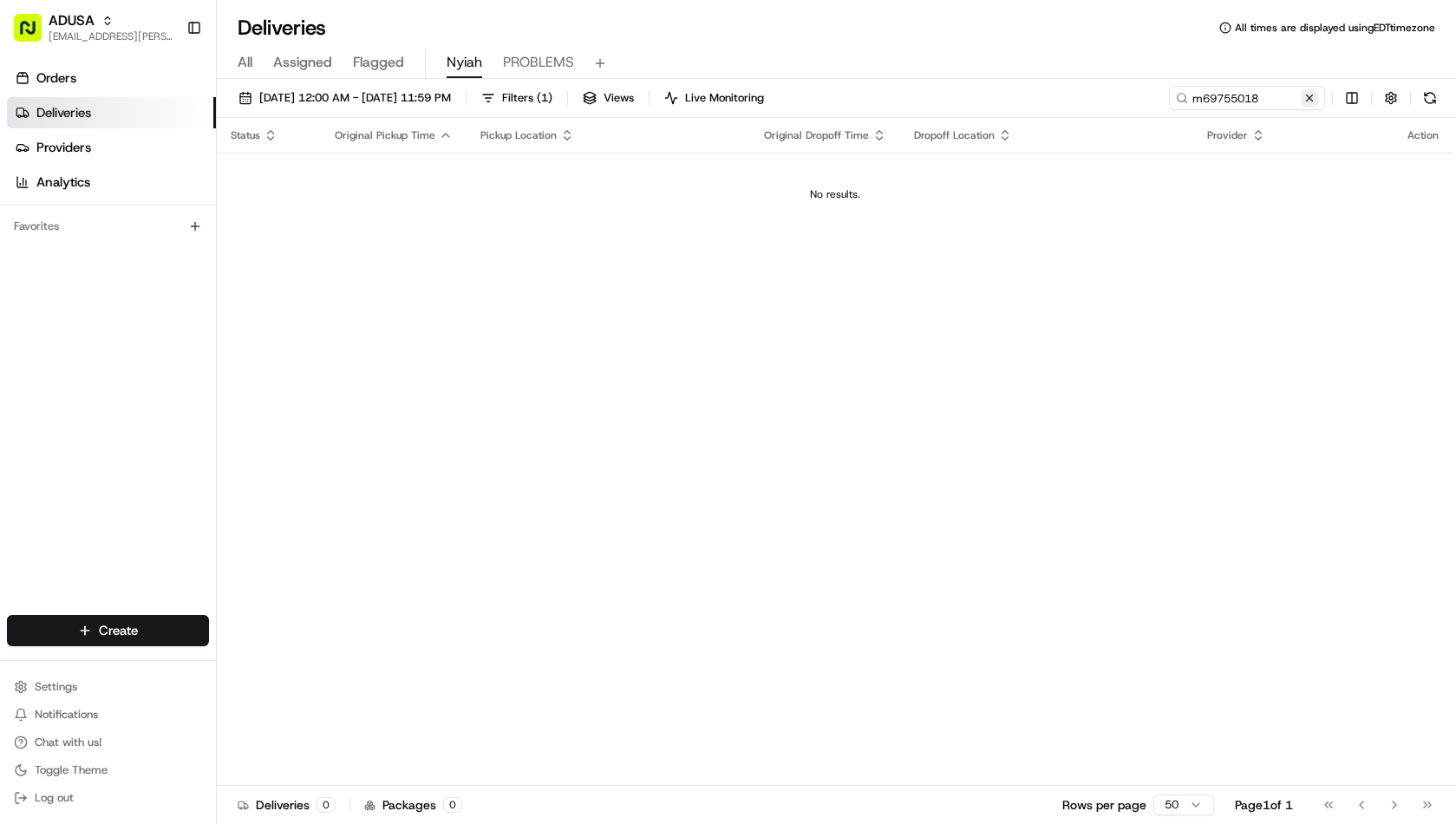 click at bounding box center [1309, 98] 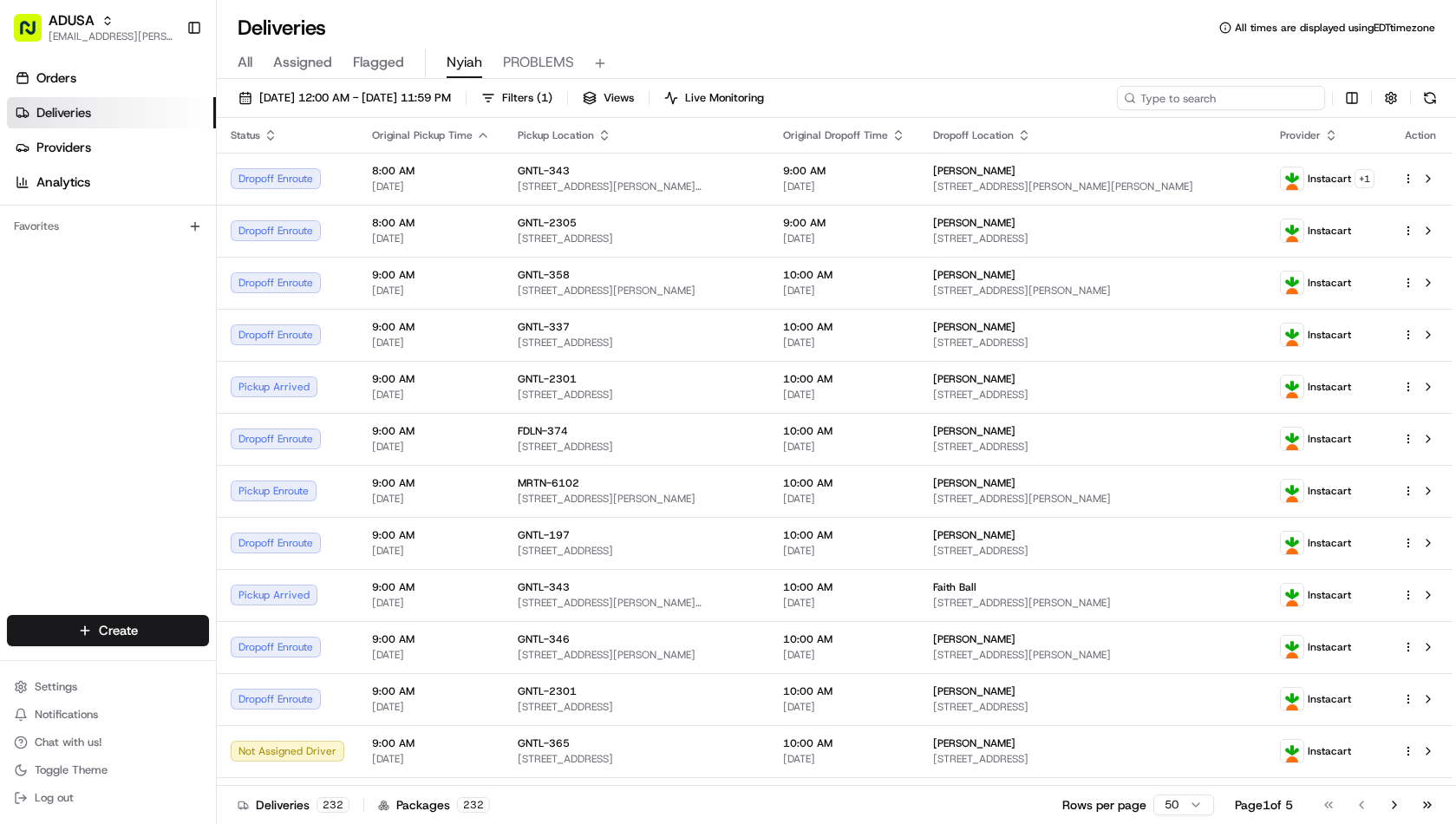 click at bounding box center [1221, 98] 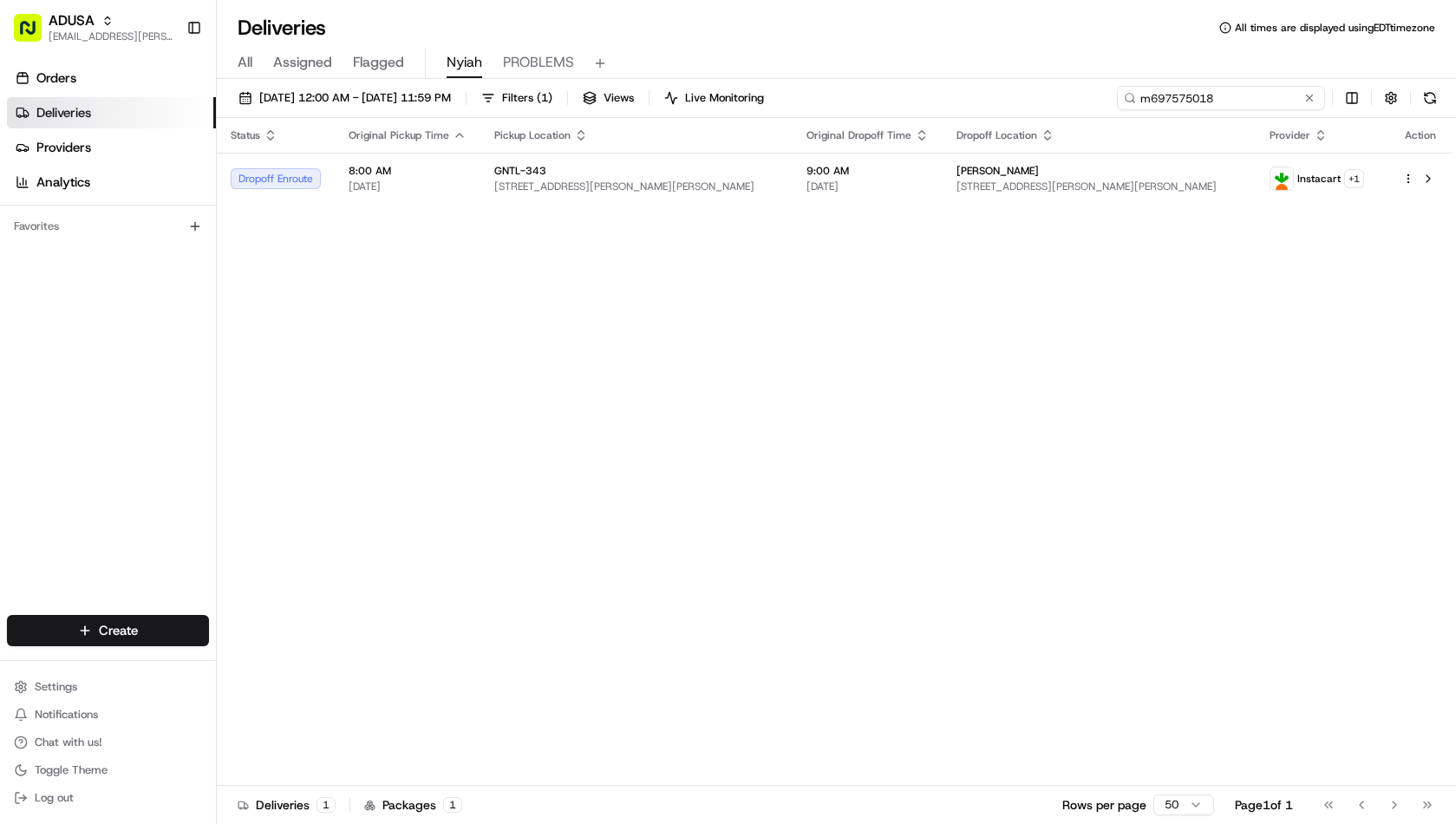 type on "m697575018" 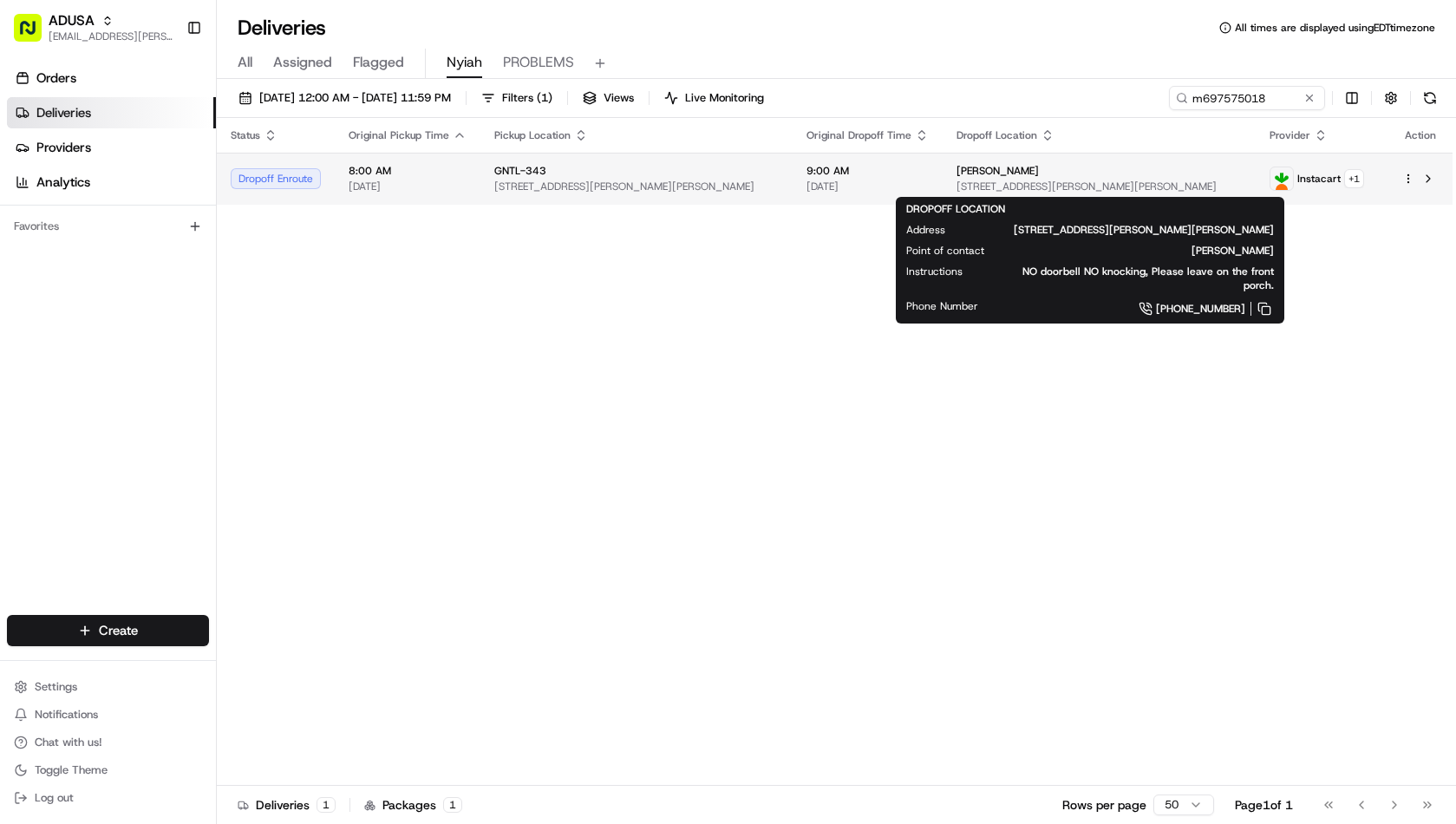 click on "Caroline Vallandingham" at bounding box center [997, 171] 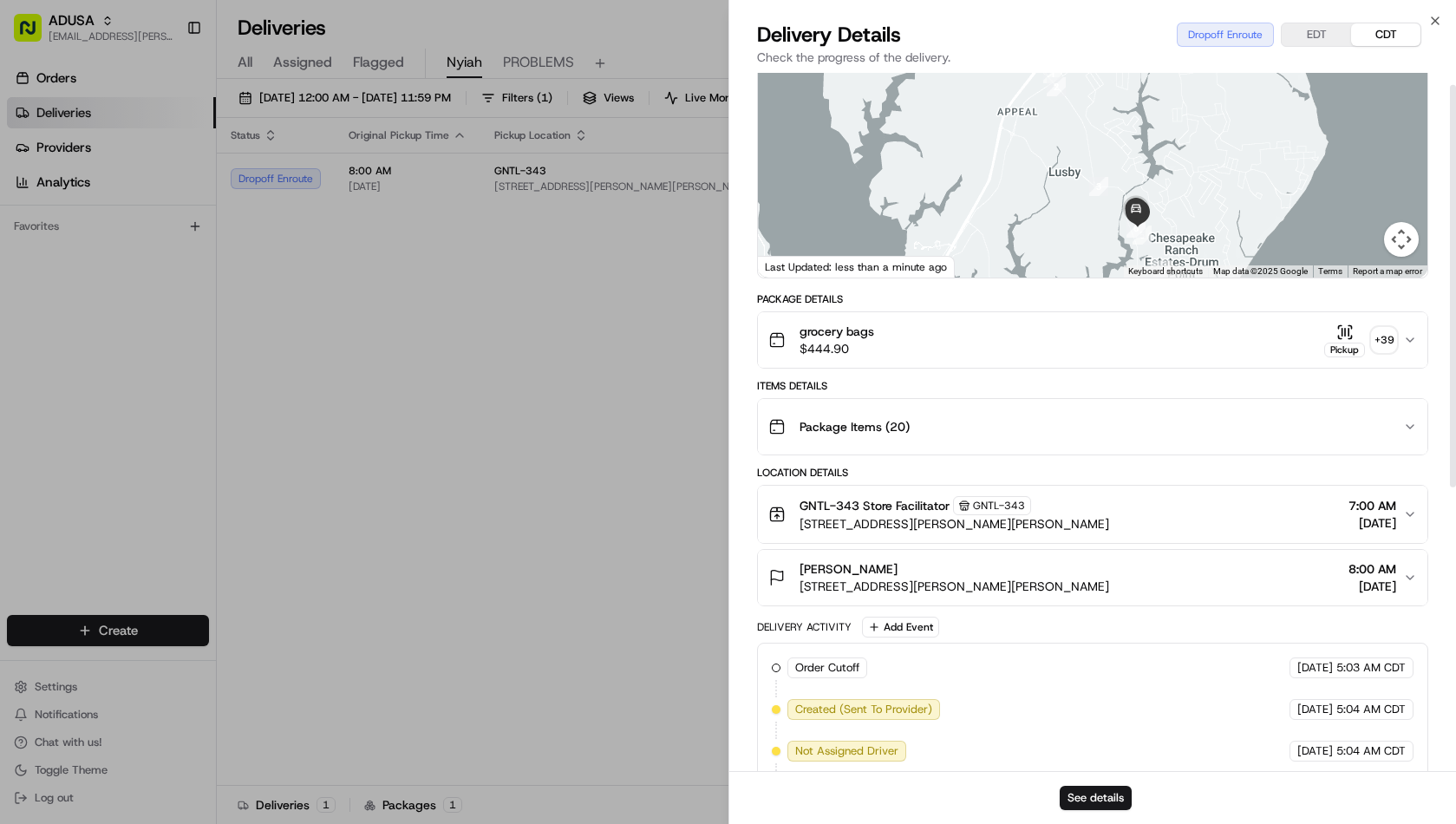 scroll, scrollTop: 0, scrollLeft: 0, axis: both 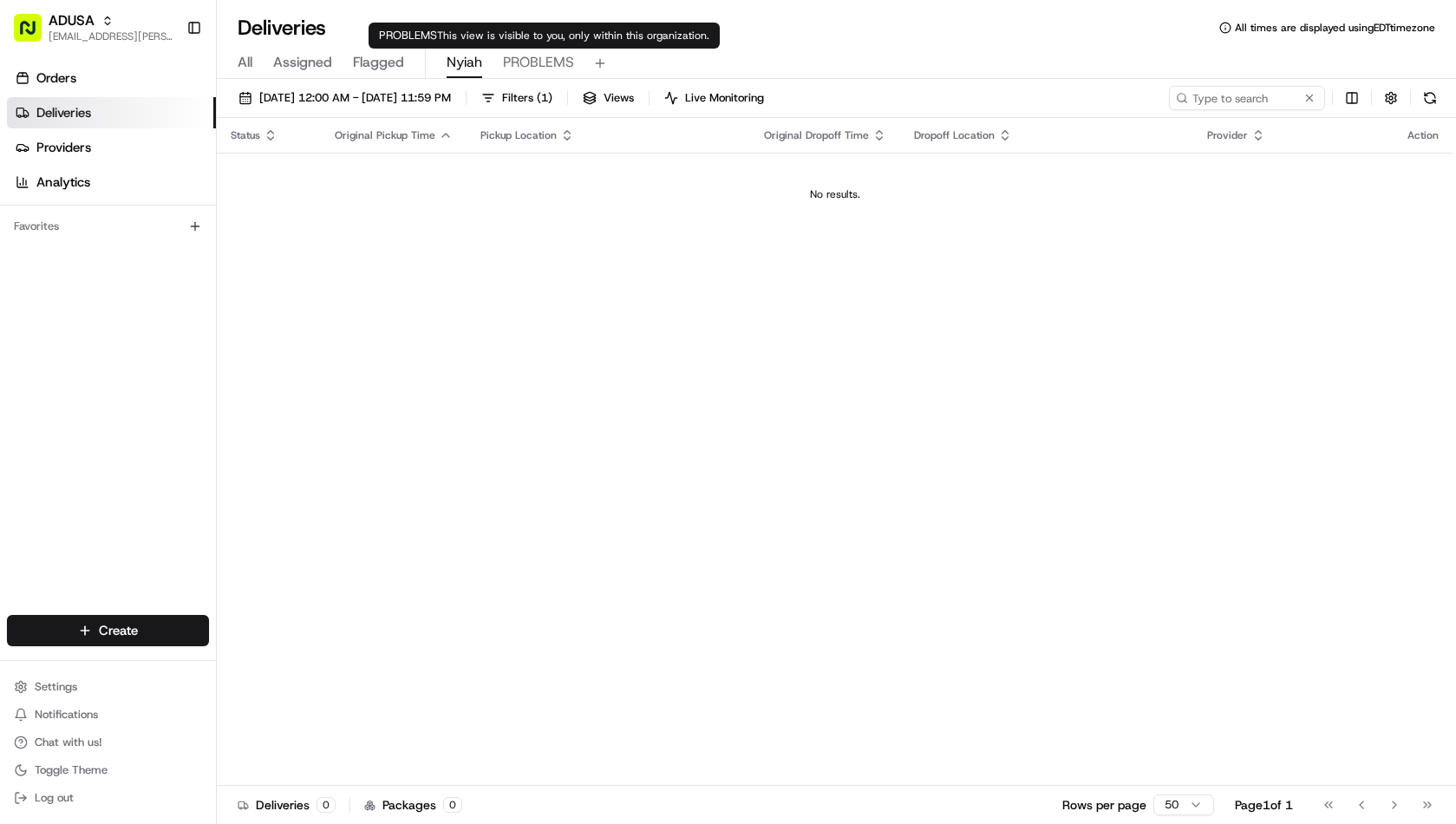 click on "PROBLEMS" at bounding box center (539, 62) 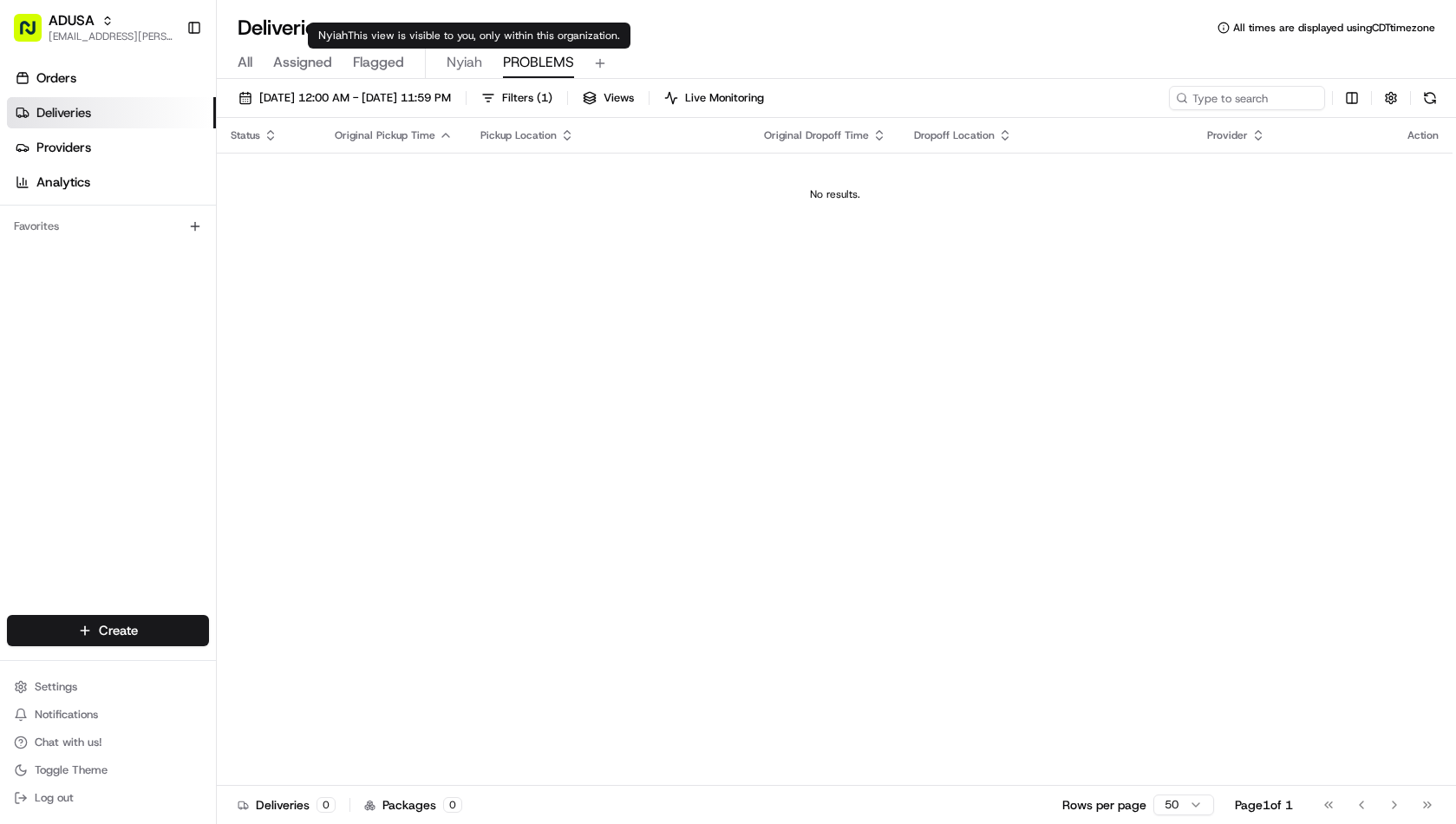 click on "Nyiah" at bounding box center (464, 62) 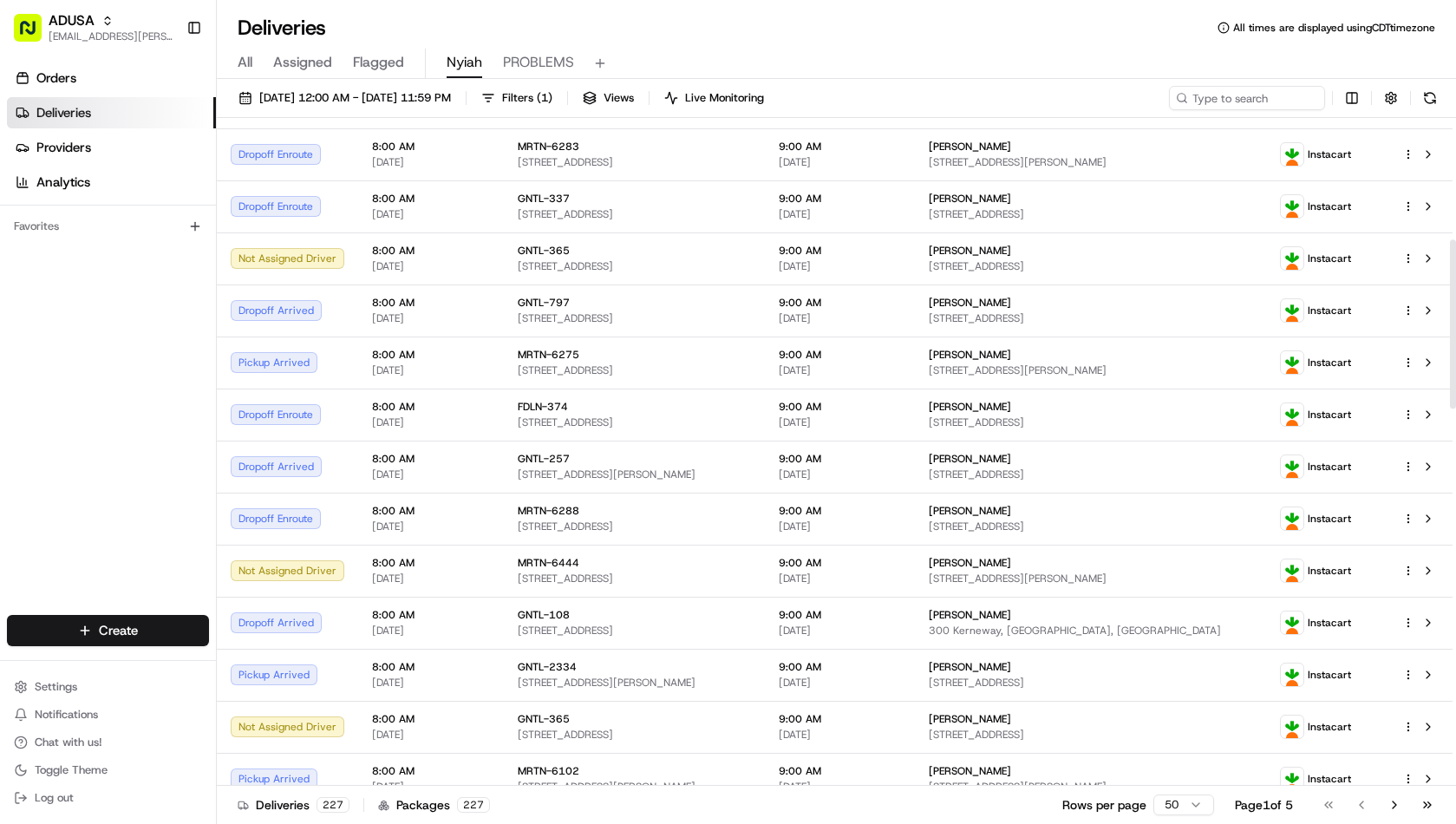 scroll, scrollTop: 0, scrollLeft: 0, axis: both 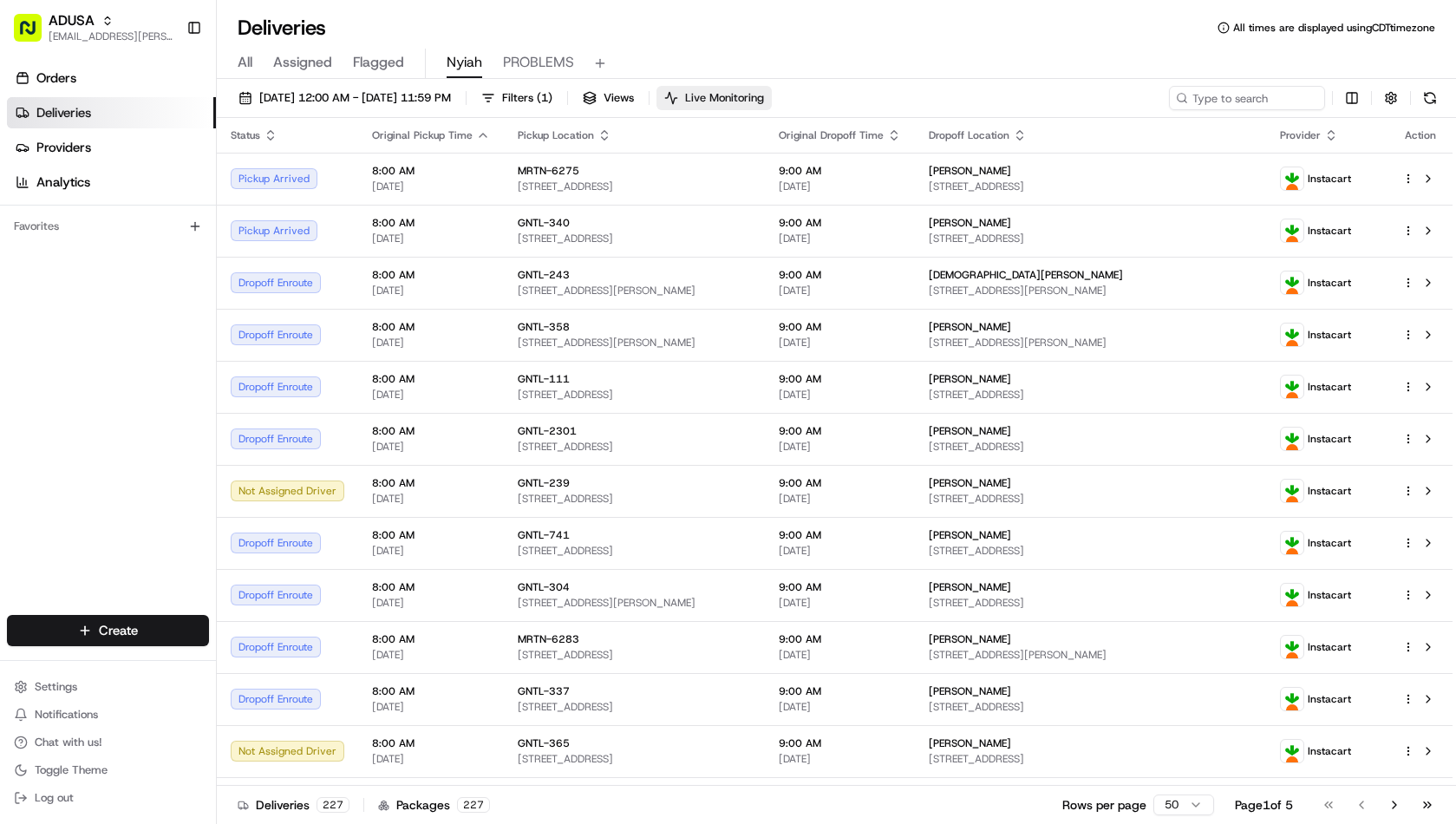 click on "Live Monitoring" at bounding box center (724, 98) 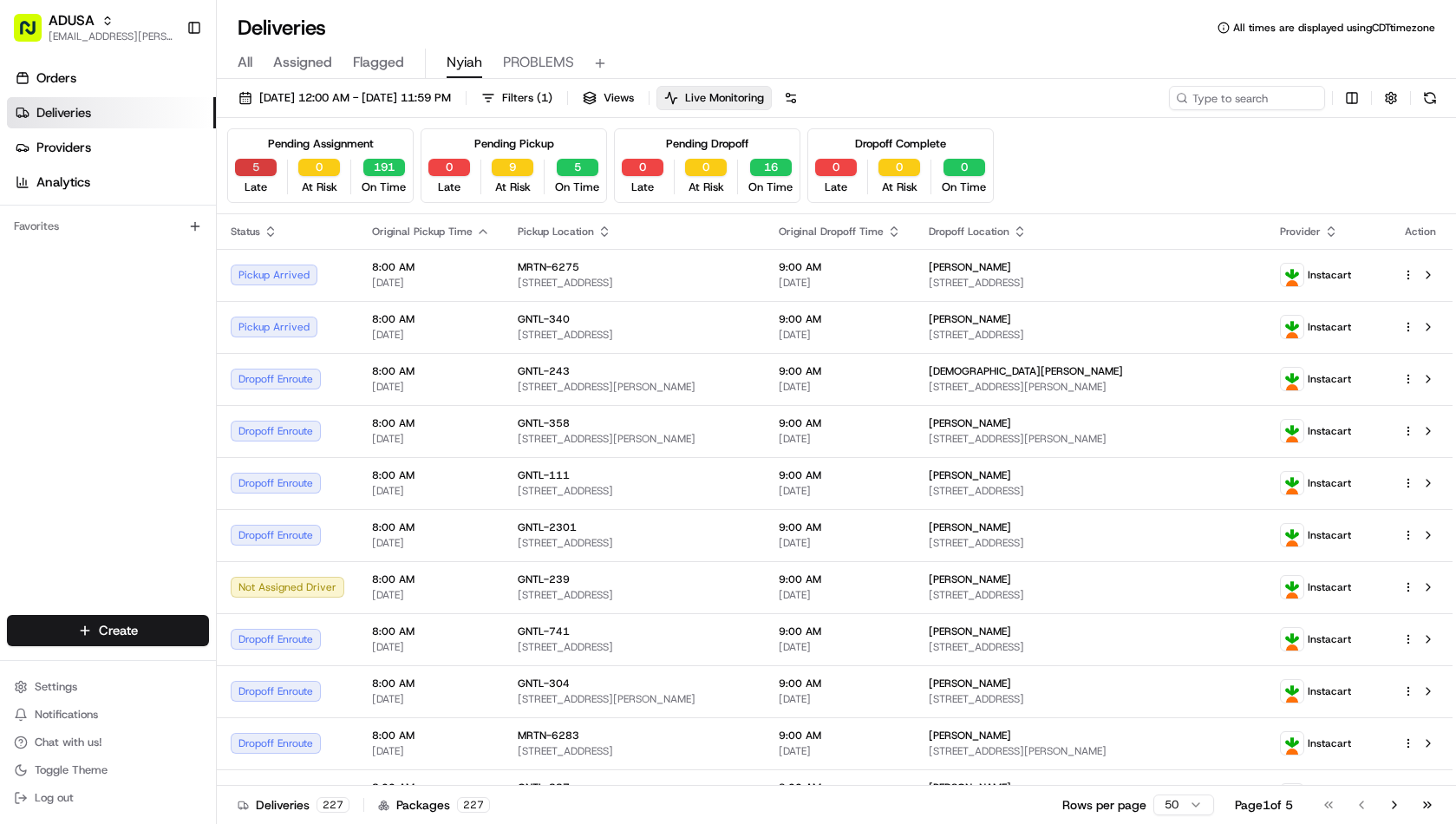 click on "5" at bounding box center (256, 167) 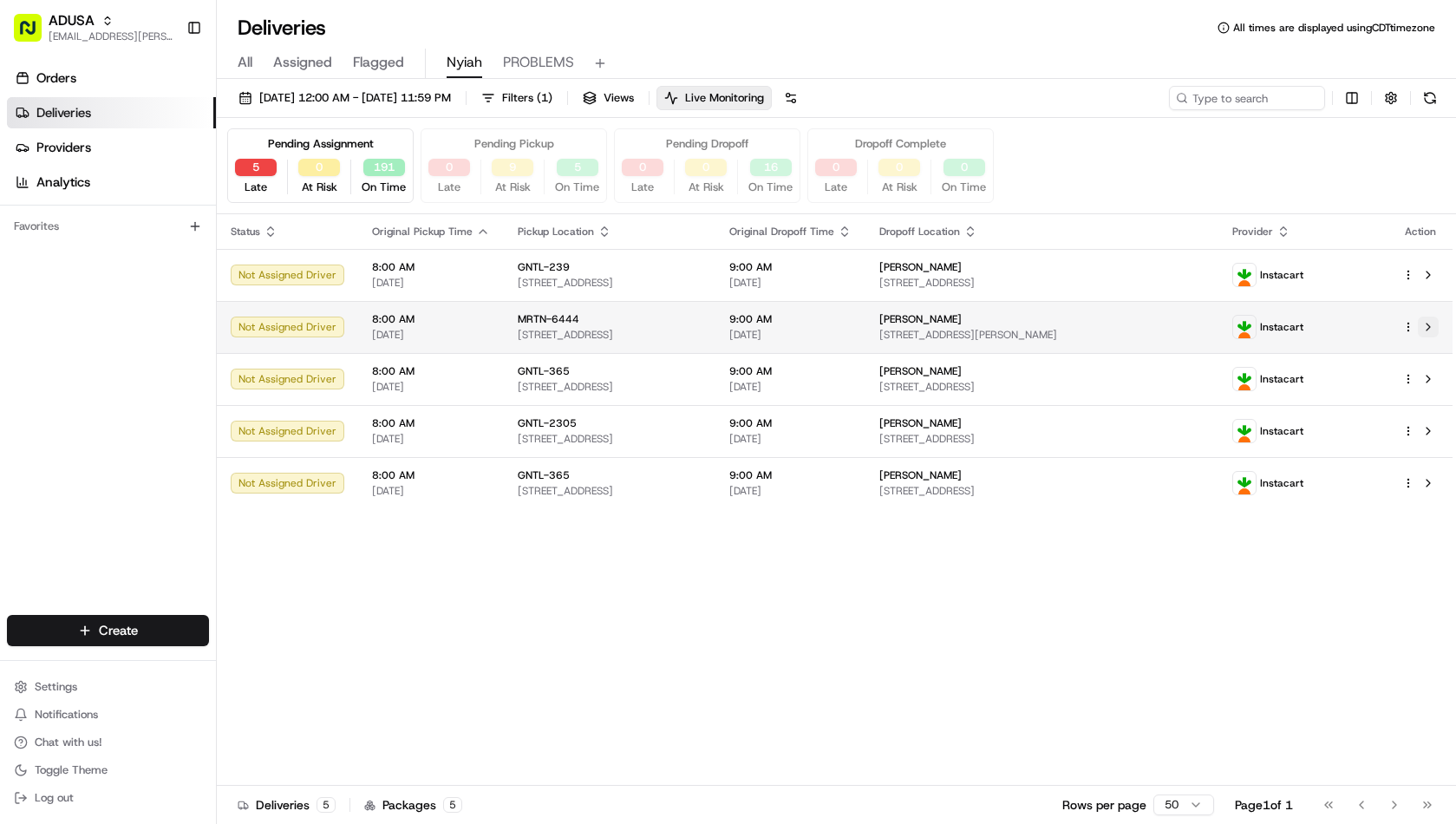 click at bounding box center [1428, 327] 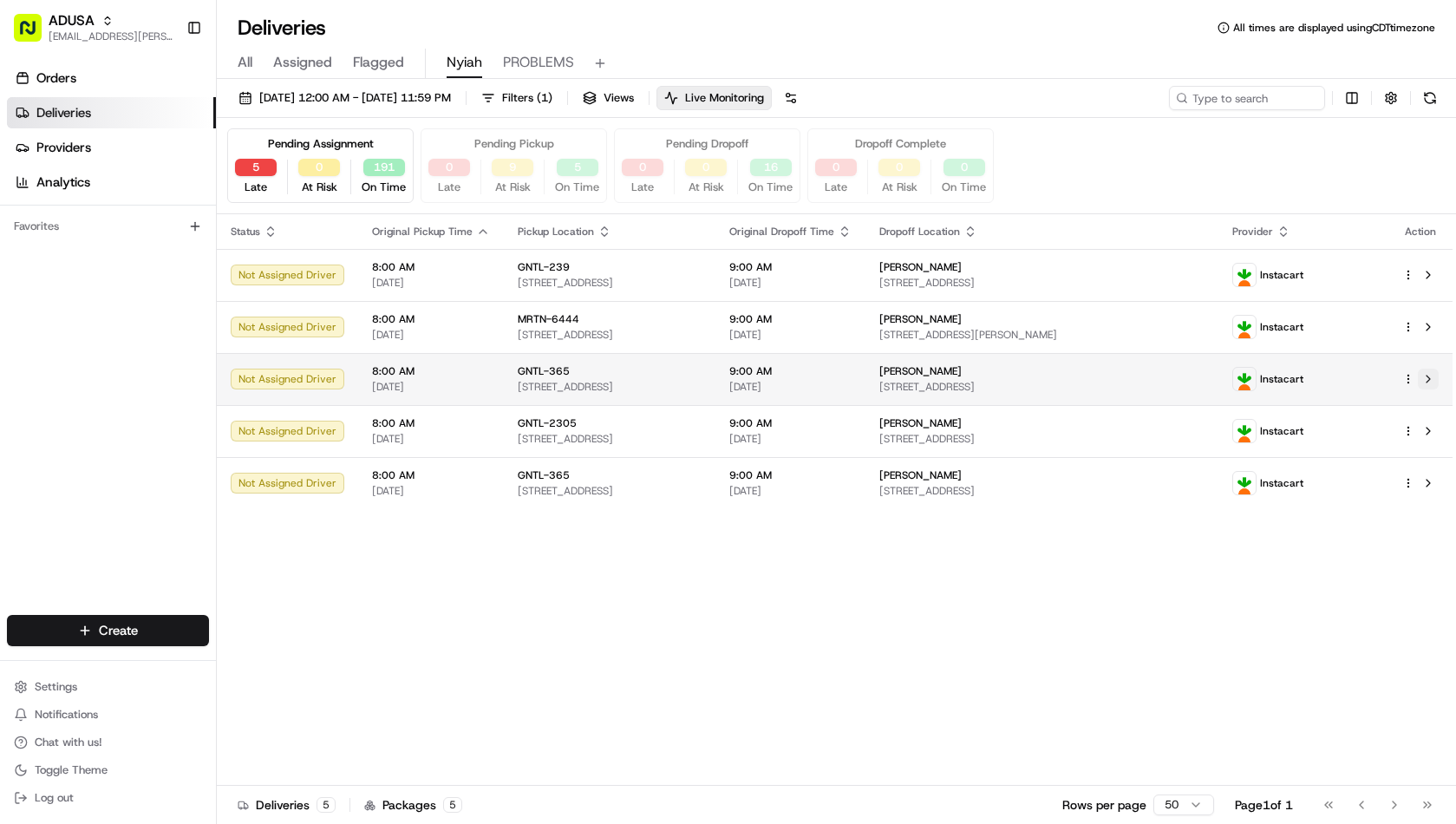 click at bounding box center [1428, 379] 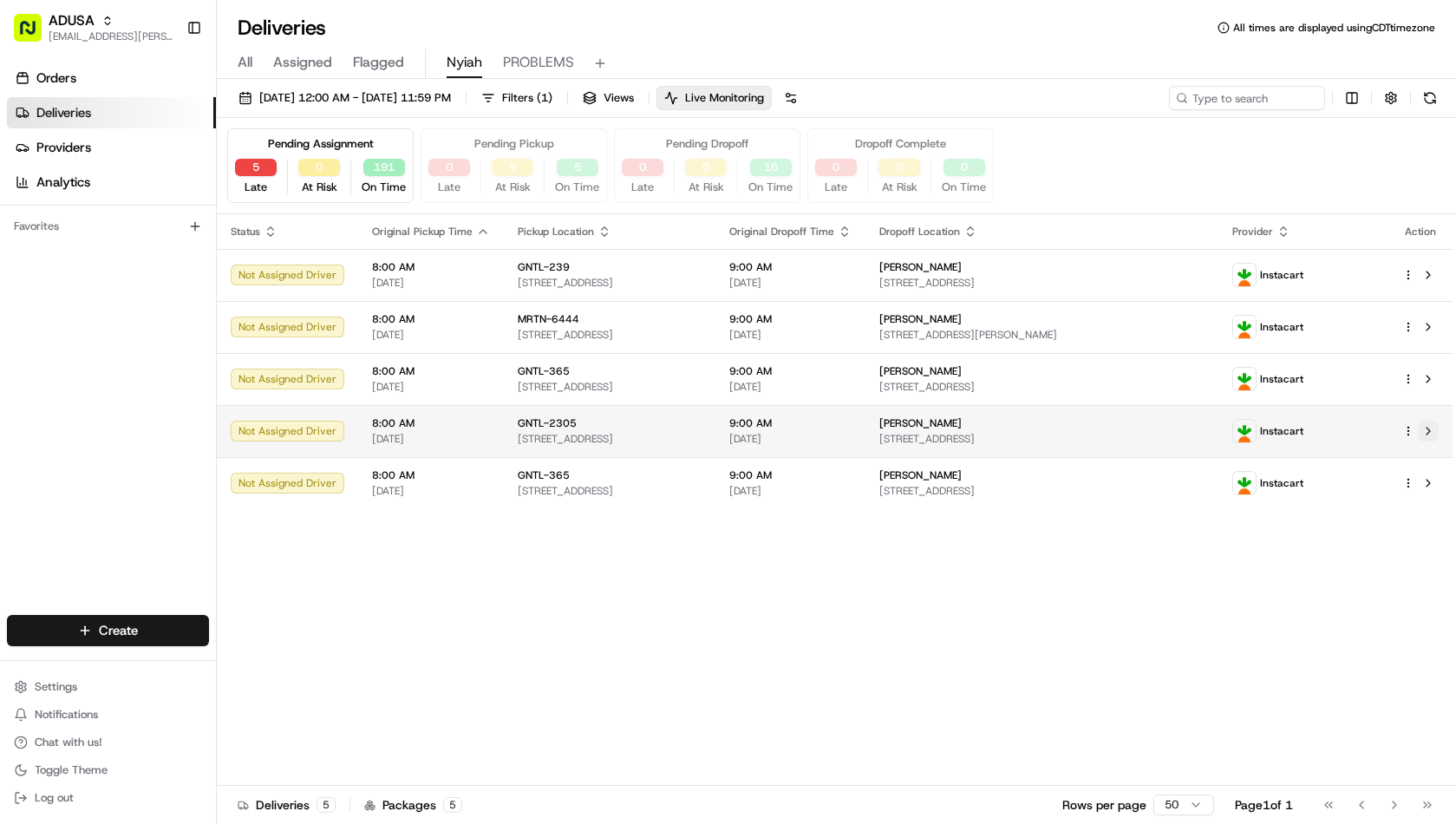 click at bounding box center (1428, 431) 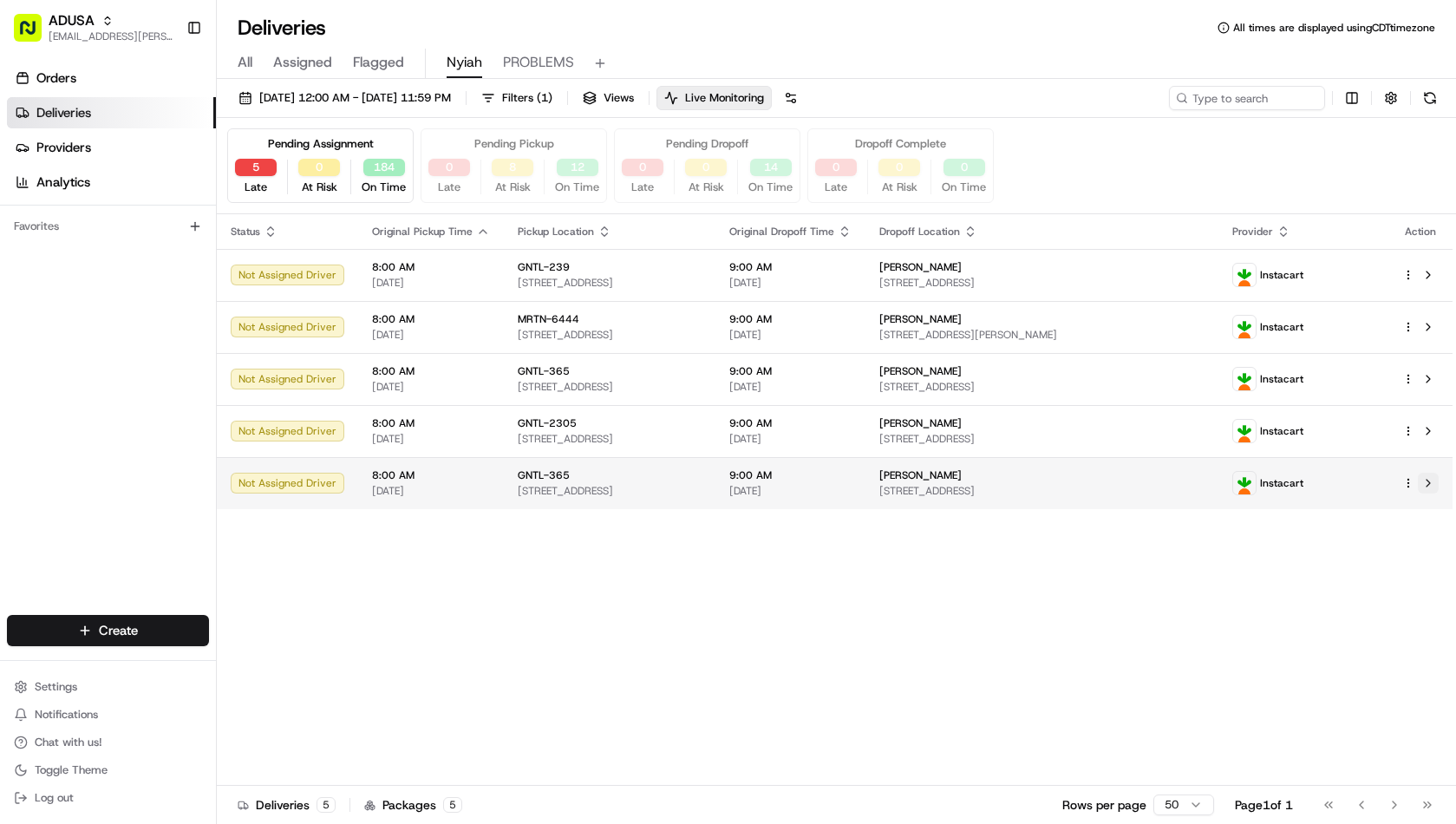 click at bounding box center (1428, 483) 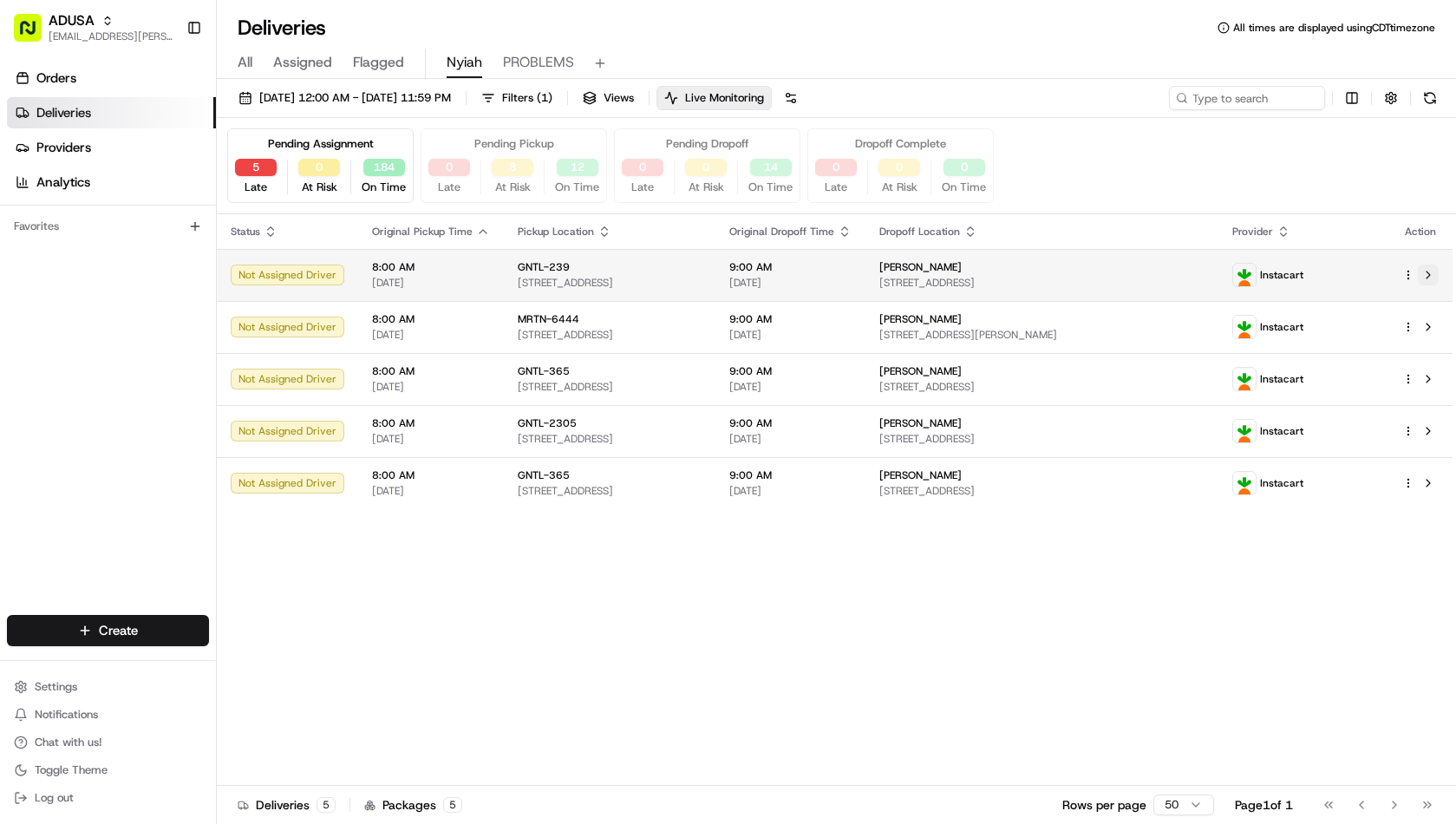click at bounding box center (1428, 275) 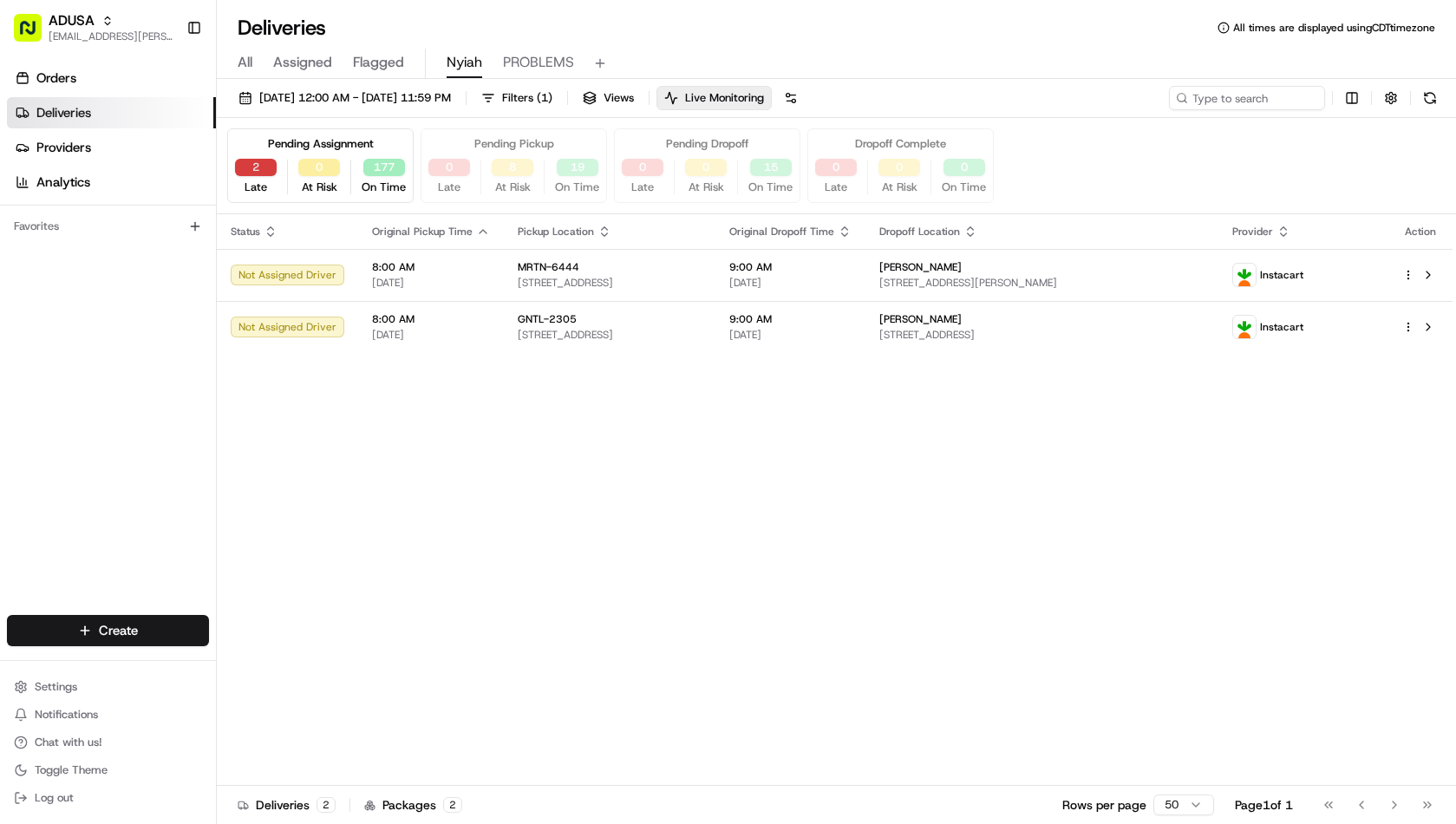 click on "2" at bounding box center (256, 167) 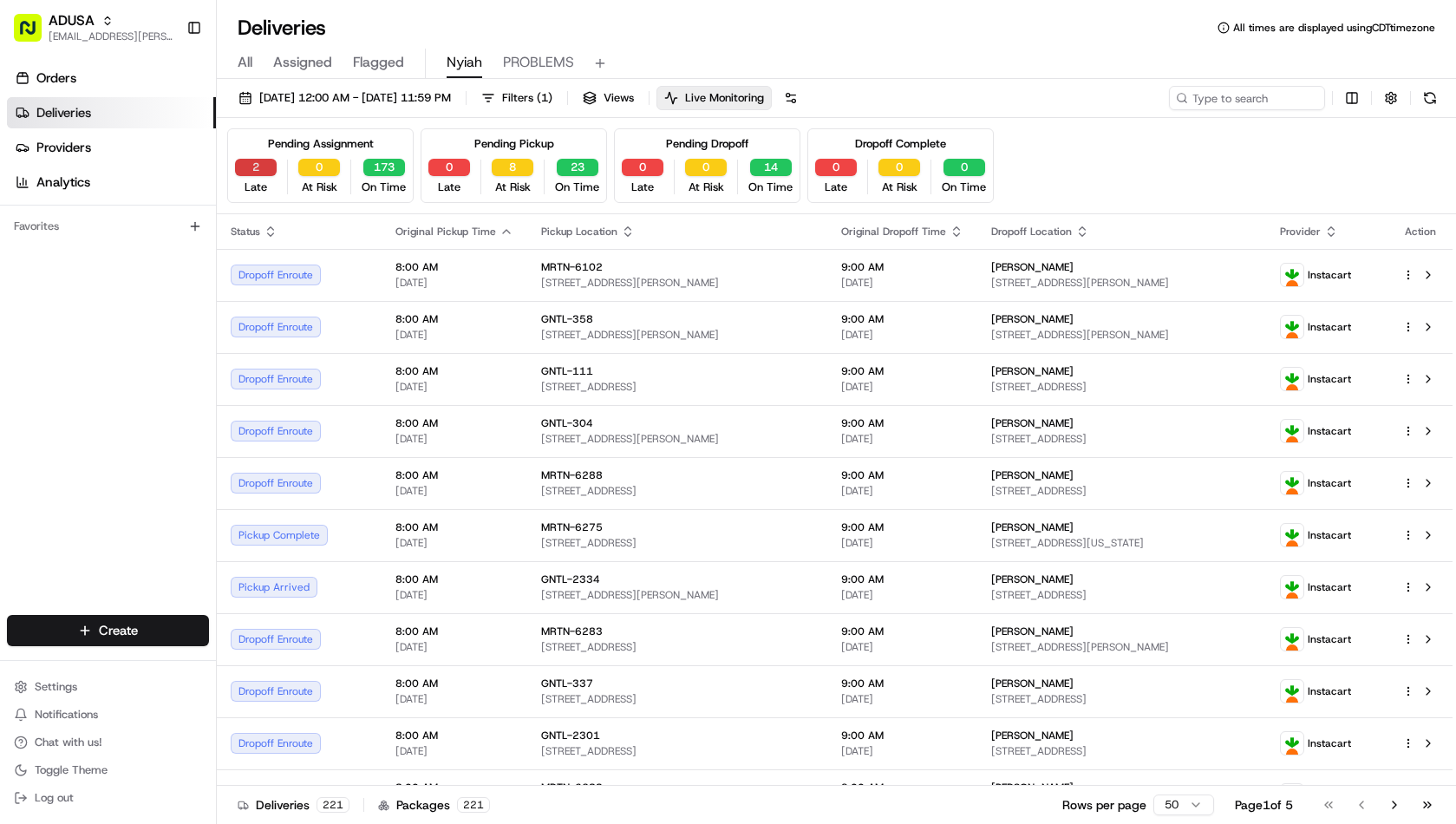click on "2" at bounding box center (256, 167) 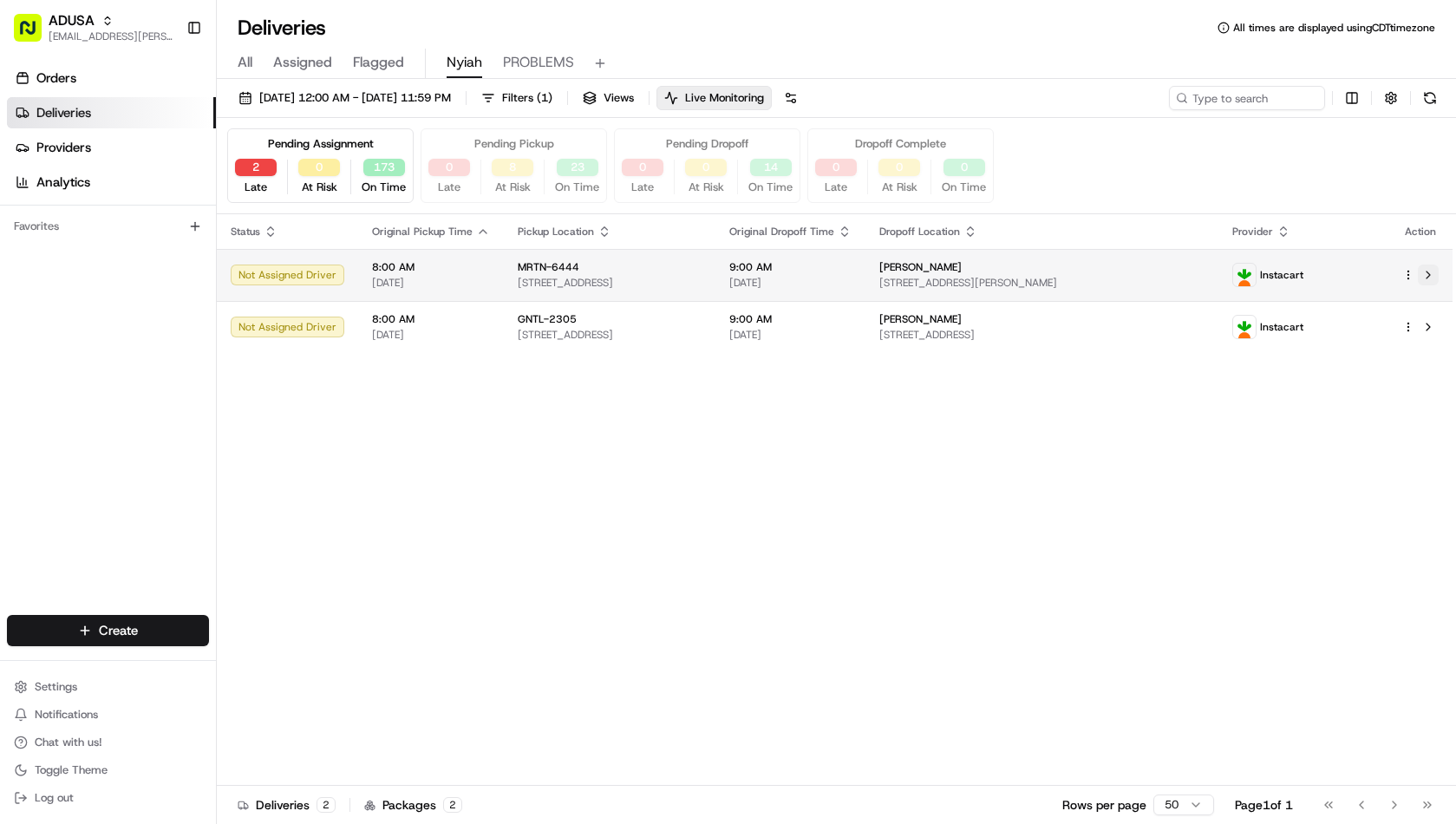 click at bounding box center [1428, 275] 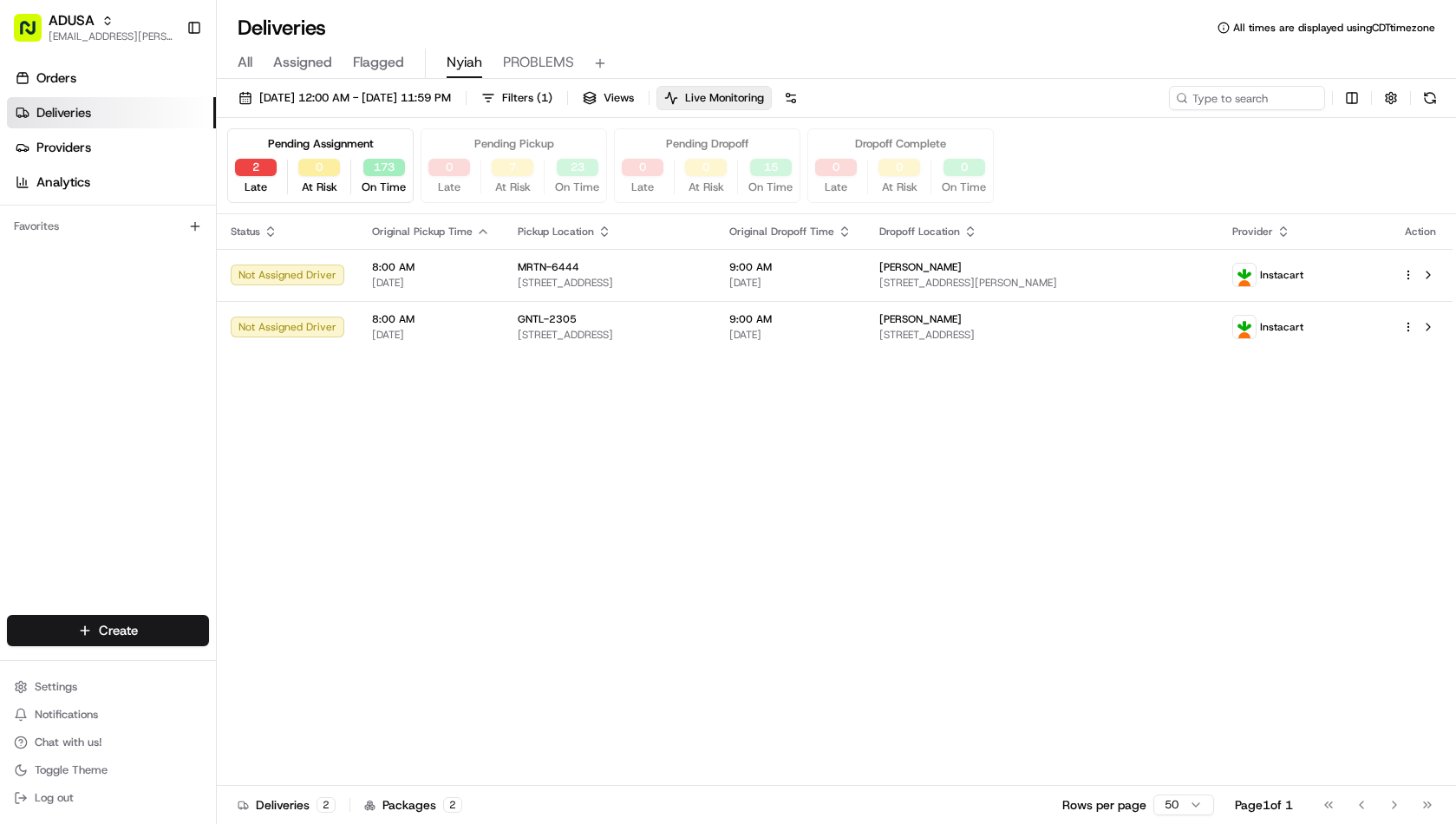 click on "All" at bounding box center [245, 62] 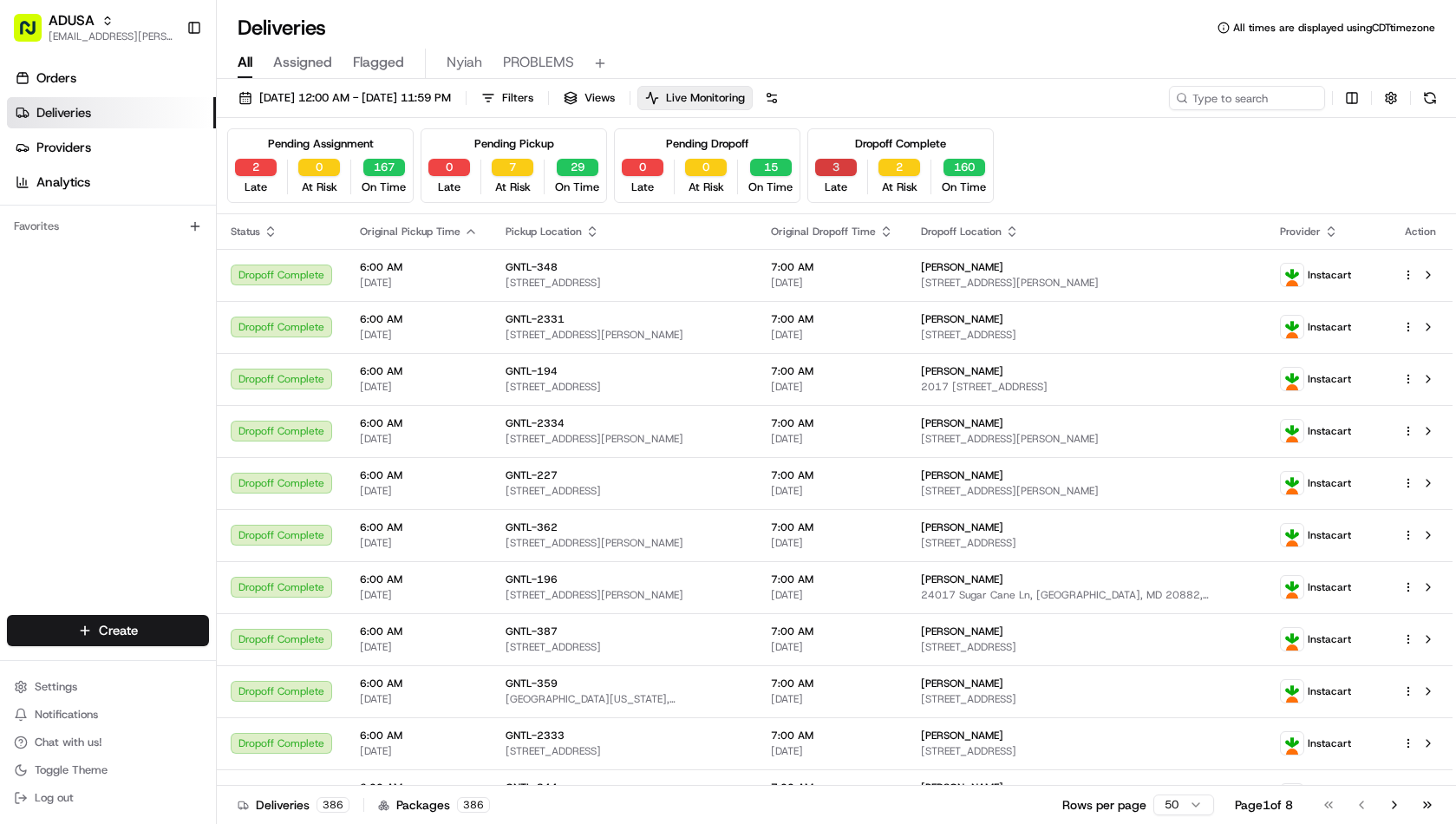 click on "3" at bounding box center (836, 167) 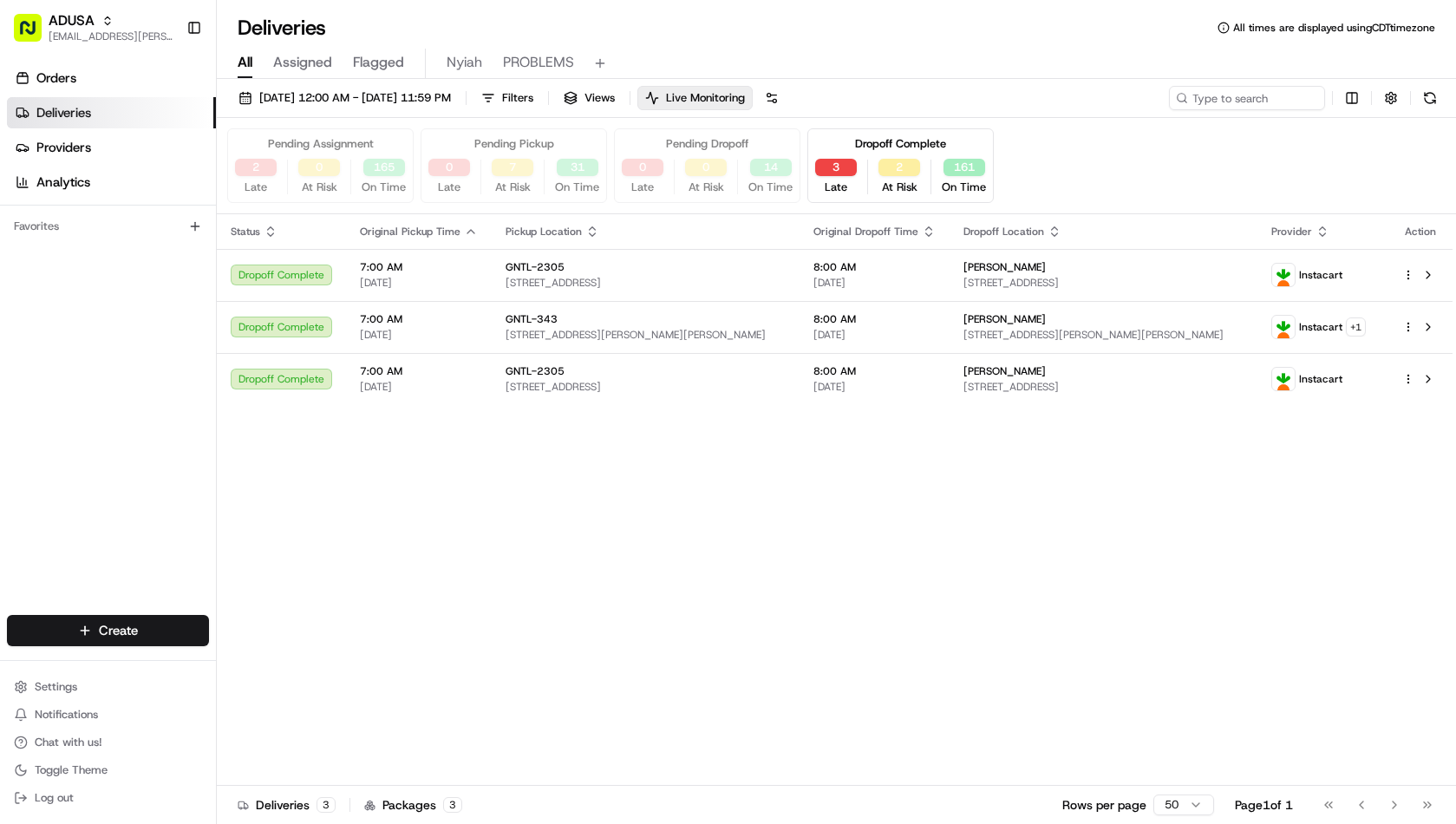 click on "Pending Assignment" at bounding box center [321, 144] 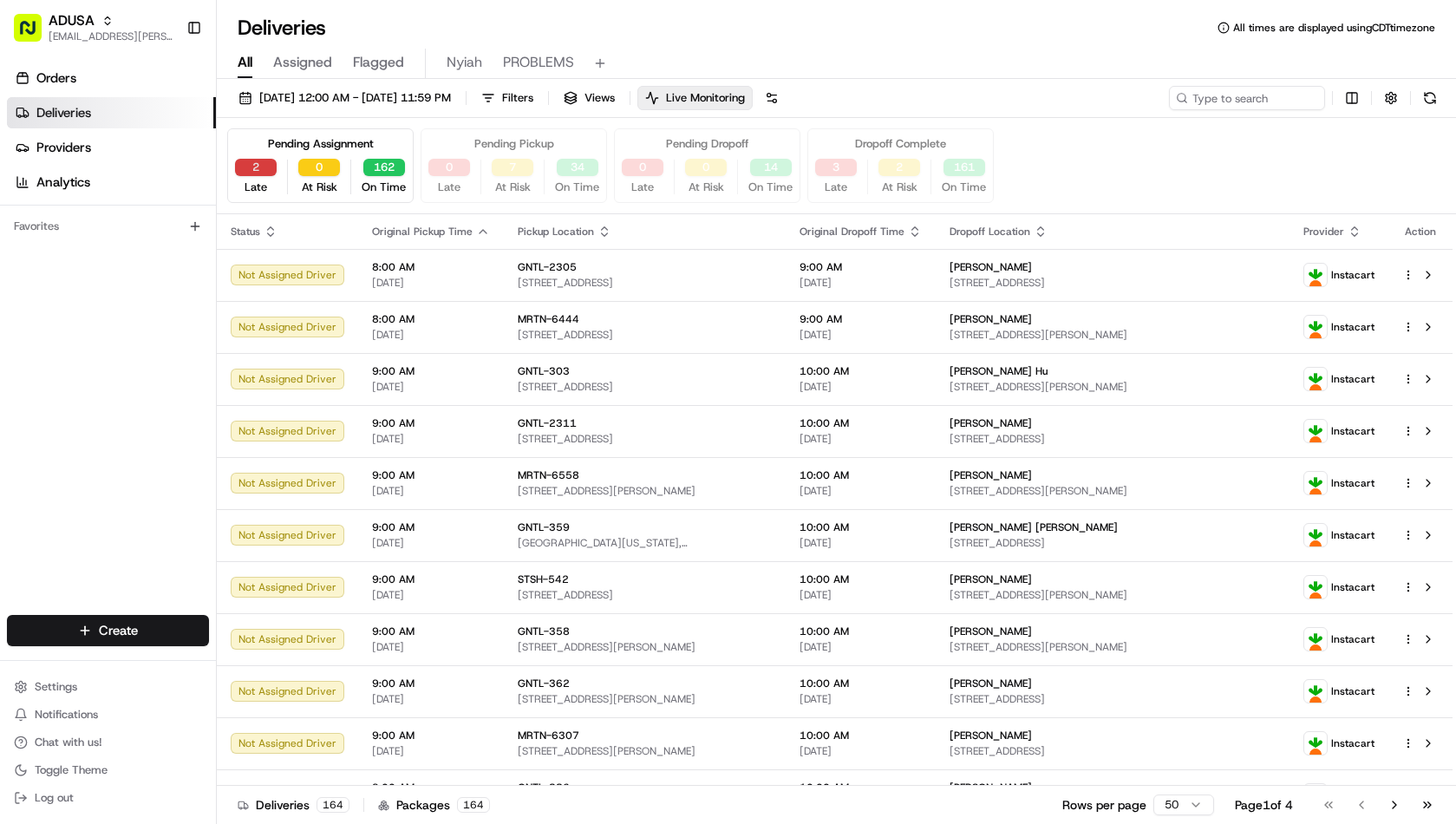 click on "2" at bounding box center [256, 167] 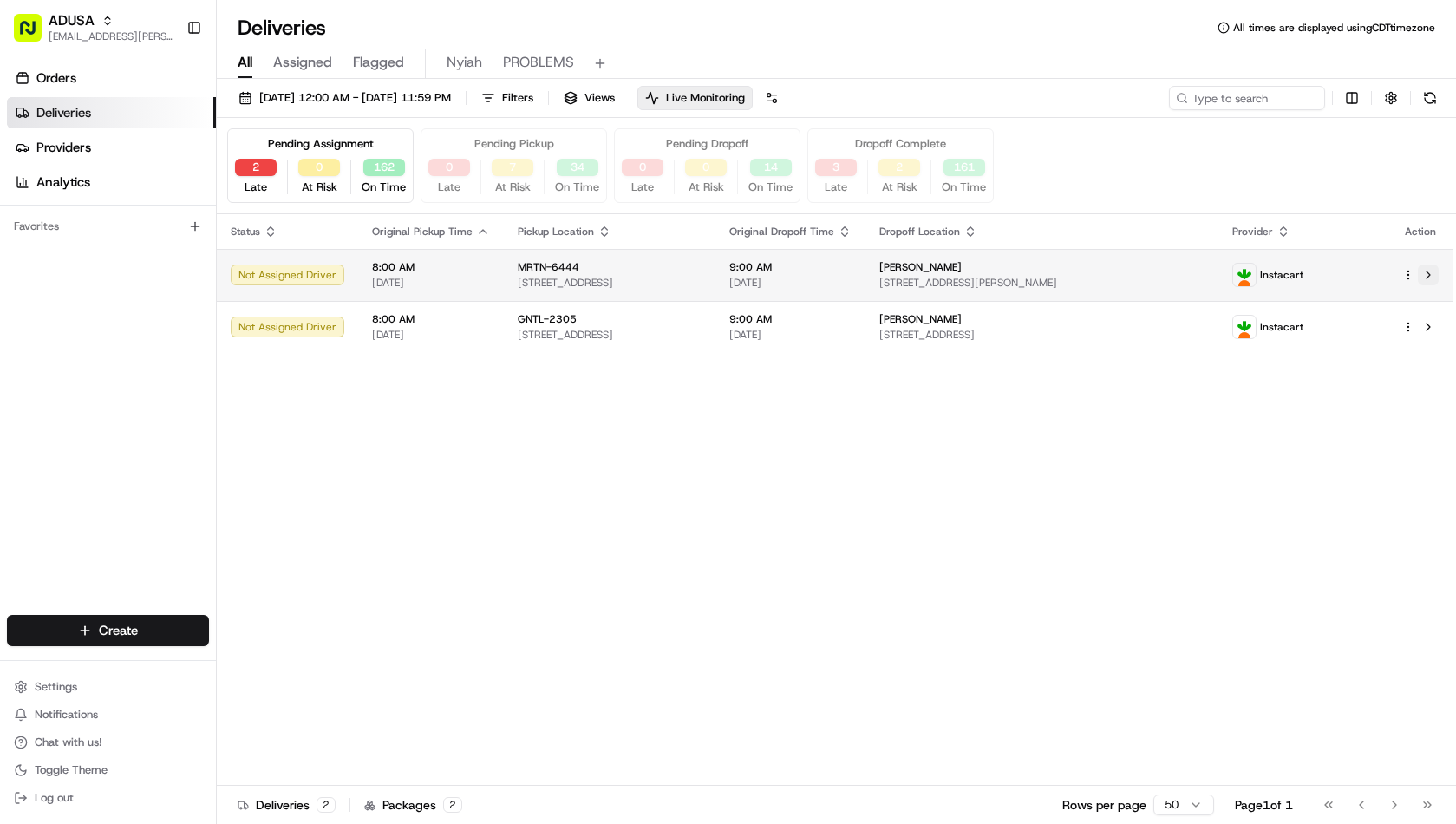 click at bounding box center [1428, 275] 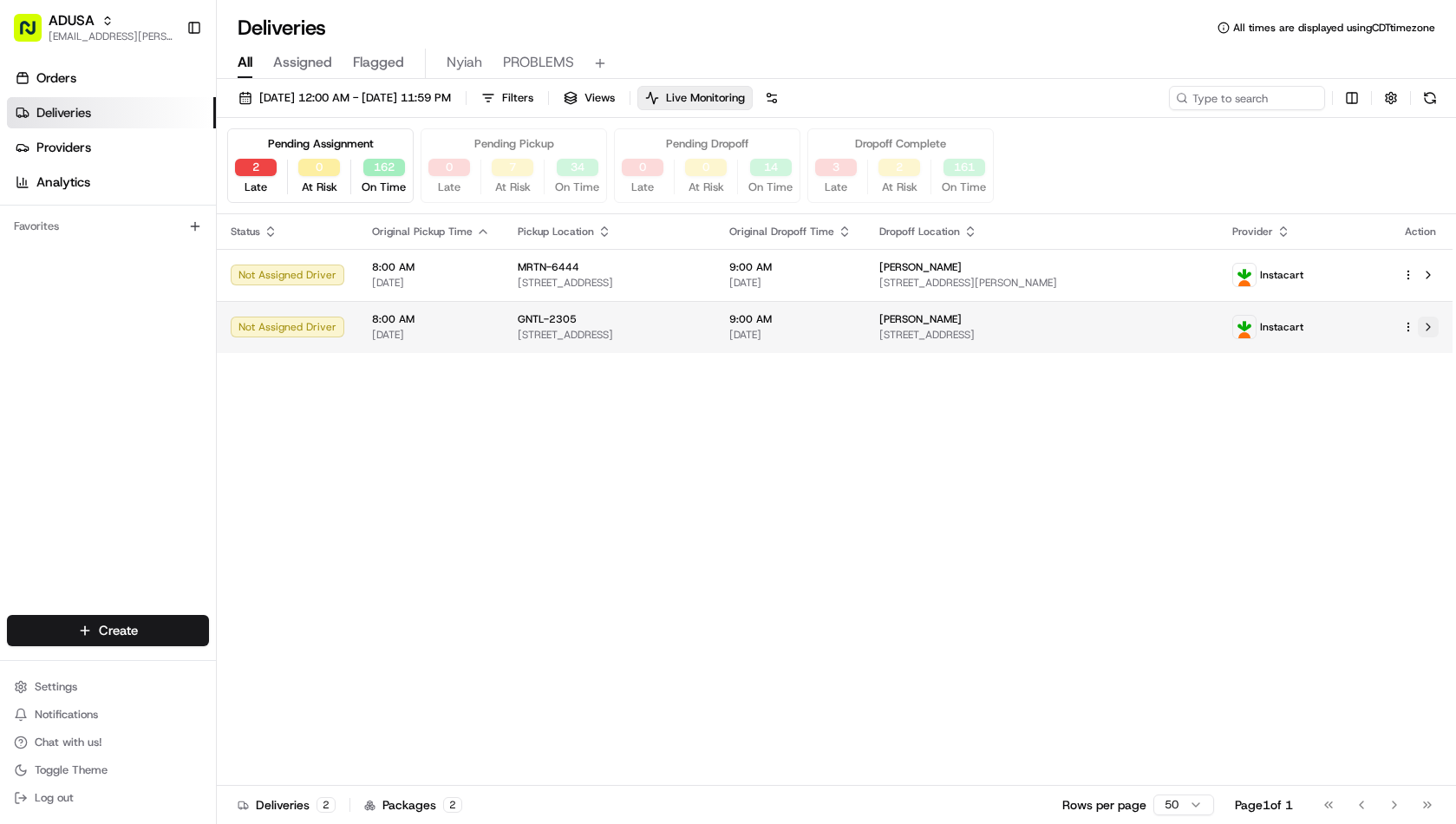 click at bounding box center (1428, 327) 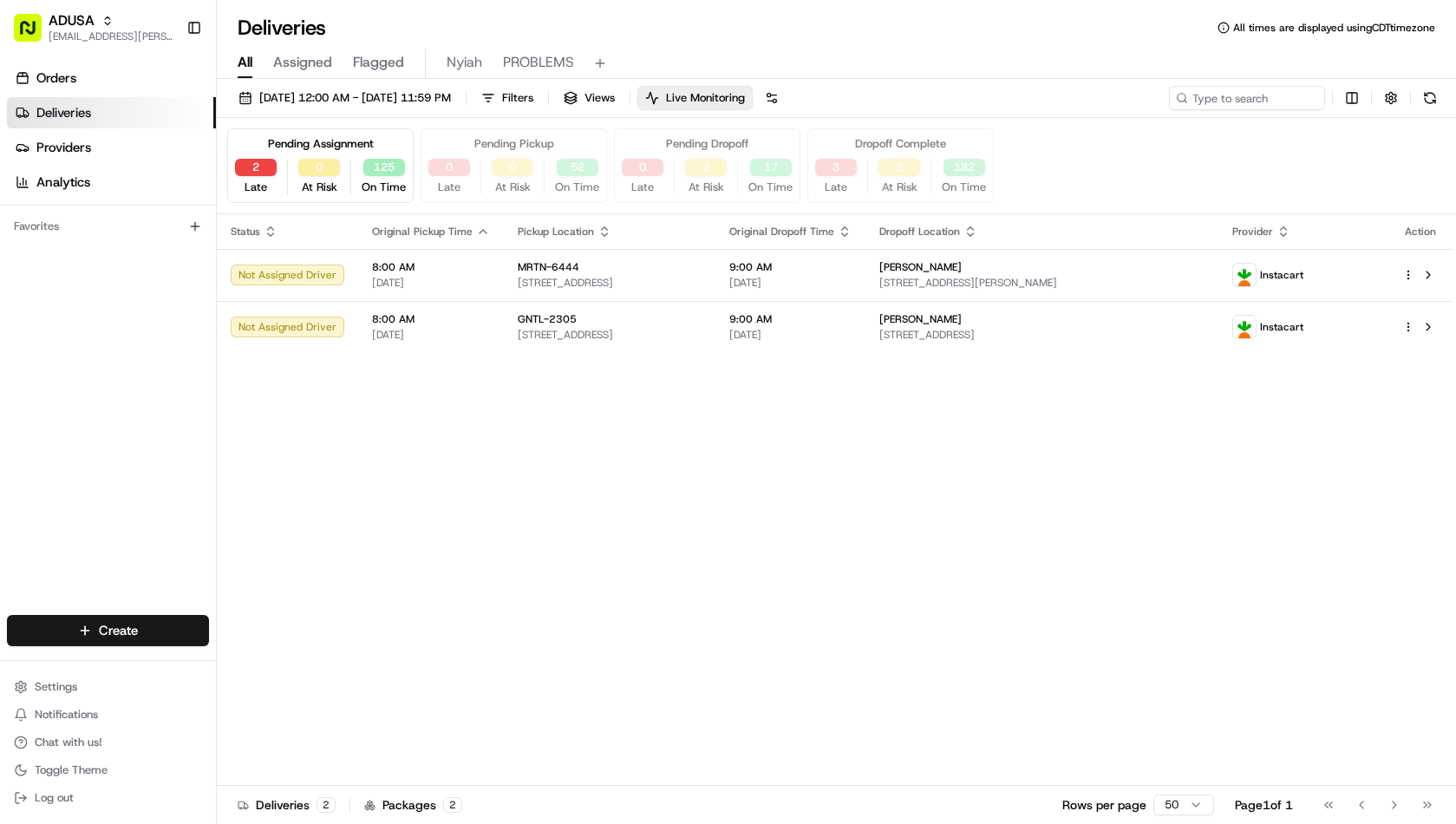 click on "Status Original Pickup Time Pickup Location Original Dropoff Time Dropoff Location Provider Action Not Assigned Driver 8:00 AM 07/12/2025 MRTN-6444 18726 N Pointe Dr, Hagerstown, MD 21742, US 9:00 AM 07/12/2025 Michael Campbell 12902 Hawkins Cir, Hagerstown, MD 21742, USA Instacart Not Assigned Driver 8:00 AM 07/12/2025 GNTL-2305 7709 Harford Rd, Baltimore, MD 21234, US 9:00 AM 07/12/2025 Sharon Scheurer 5767 White Ave, Baltimore, MD 21206, USA Instacart" at bounding box center [834, 500] 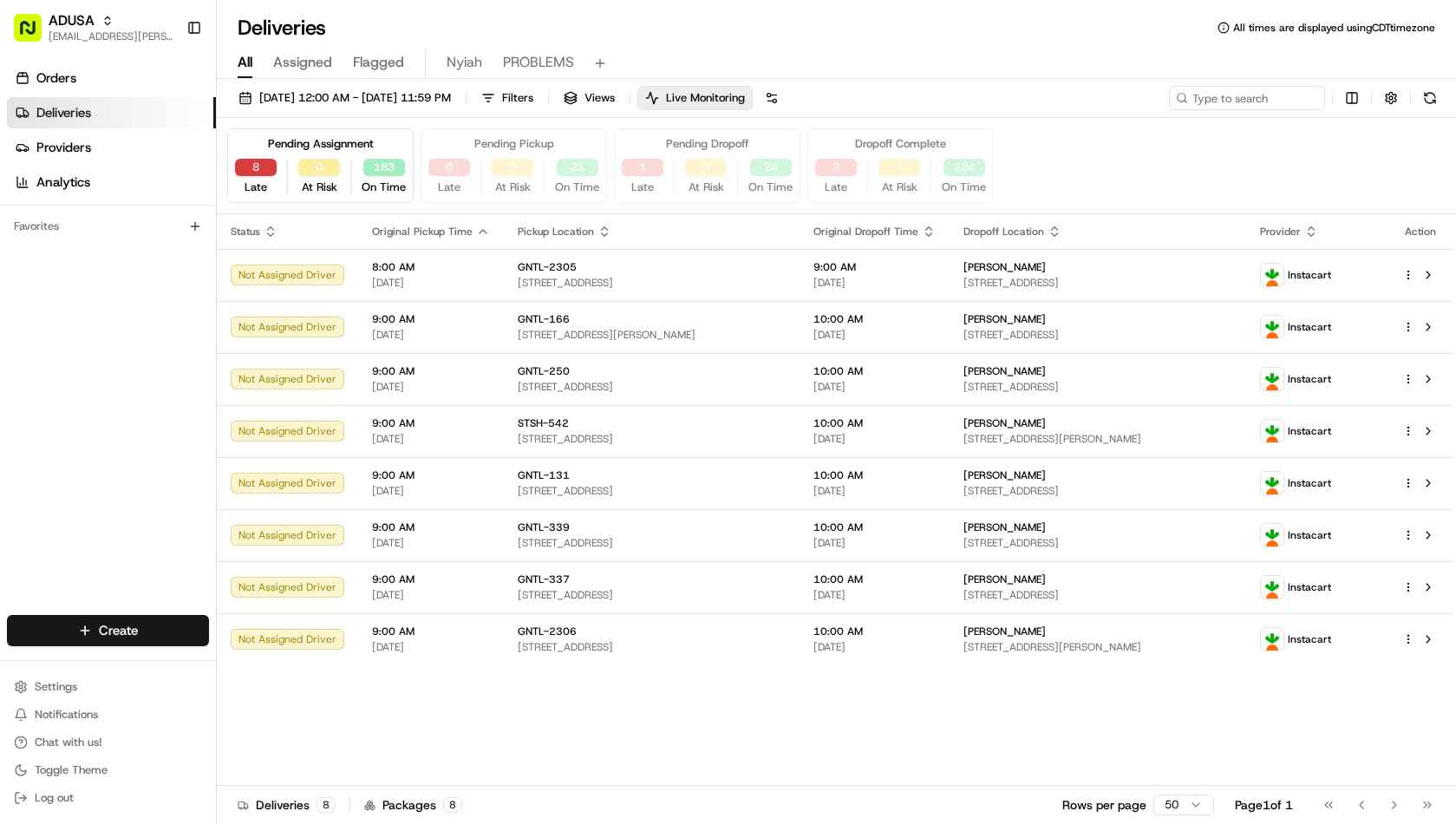 click on "8" at bounding box center (256, 167) 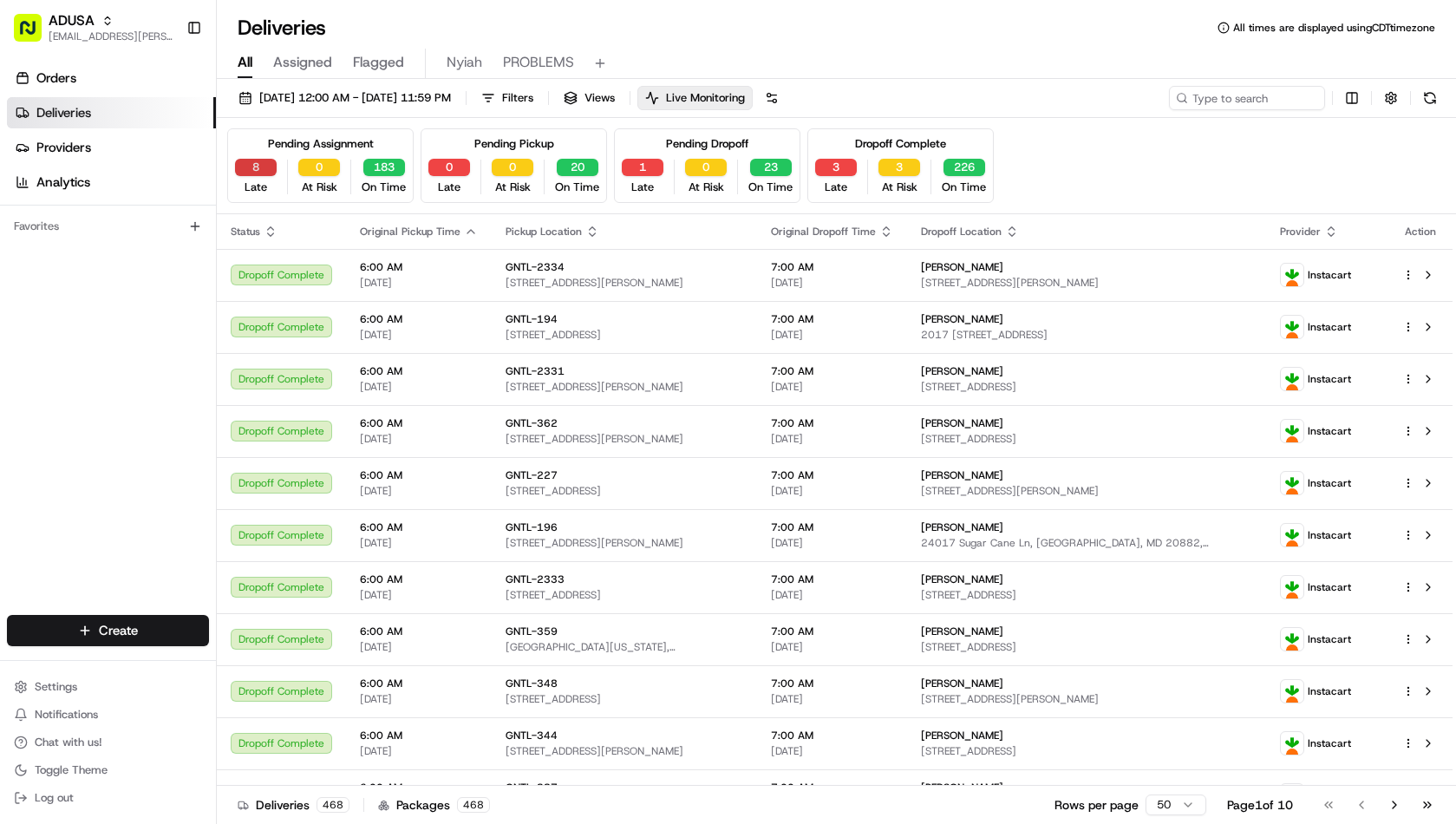 drag, startPoint x: 257, startPoint y: 170, endPoint x: 245, endPoint y: 174, distance: 12.649111 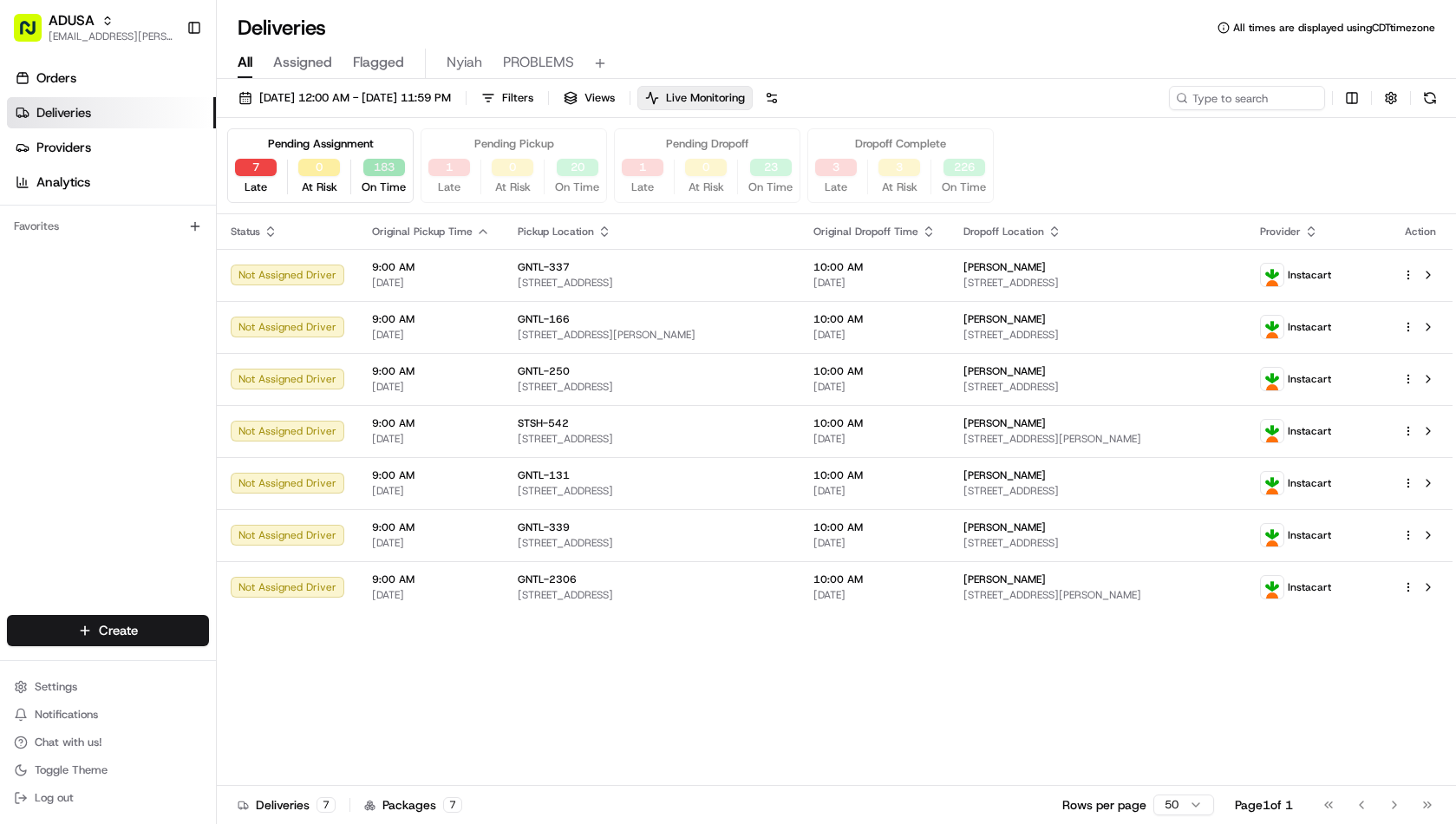 click on "183" at bounding box center (384, 167) 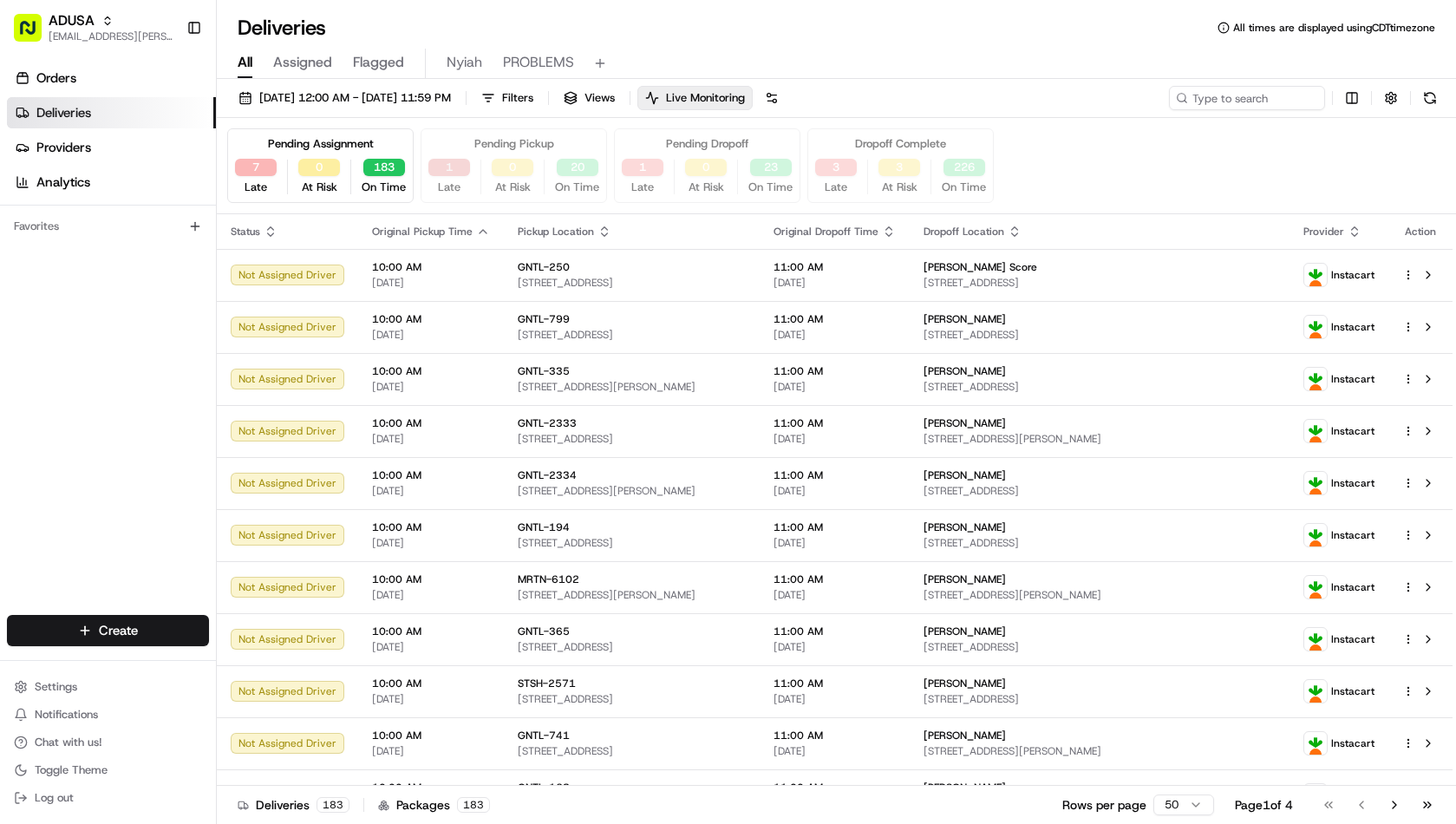 click on "1" at bounding box center (449, 167) 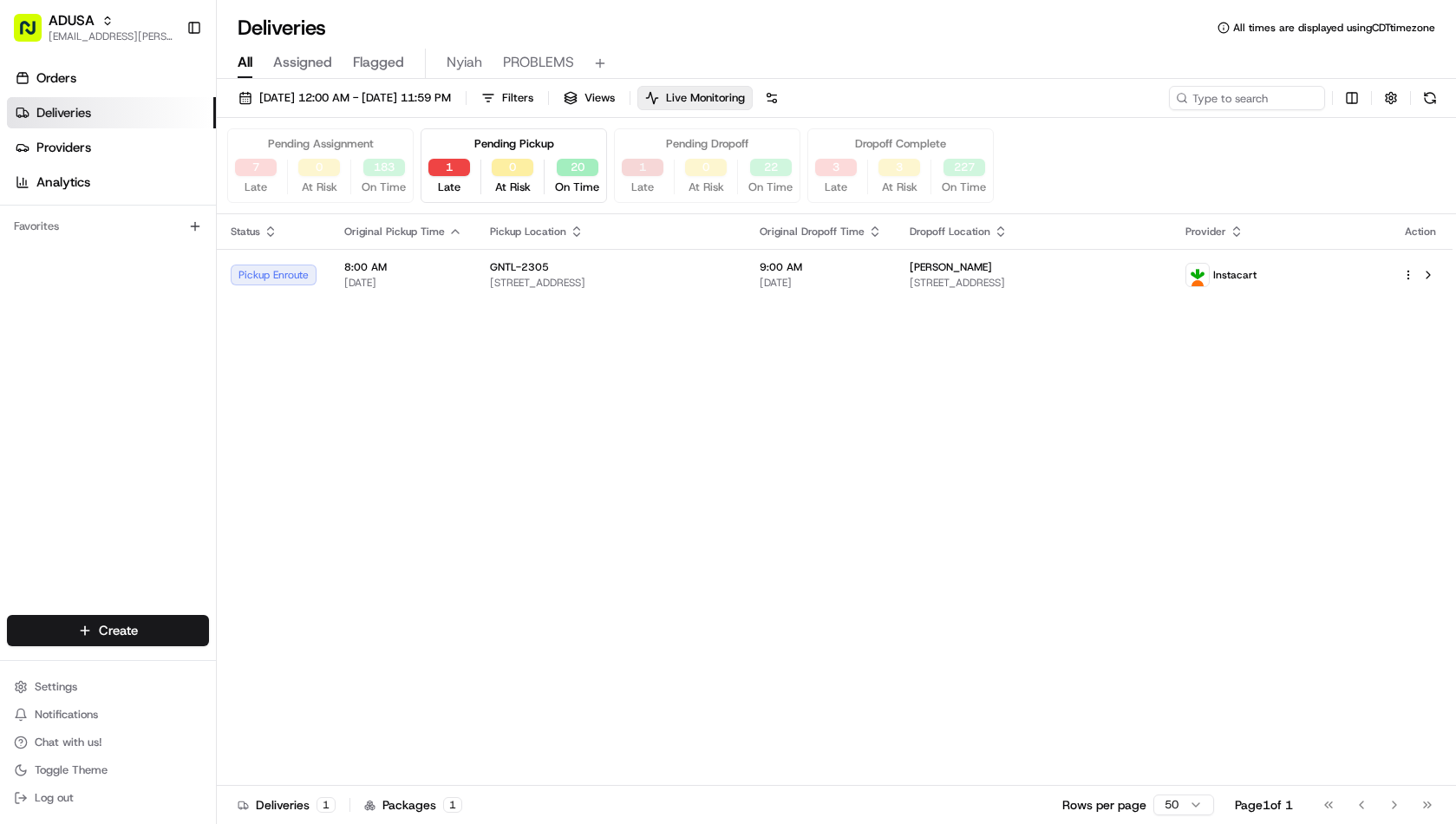 click on "1" at bounding box center (643, 167) 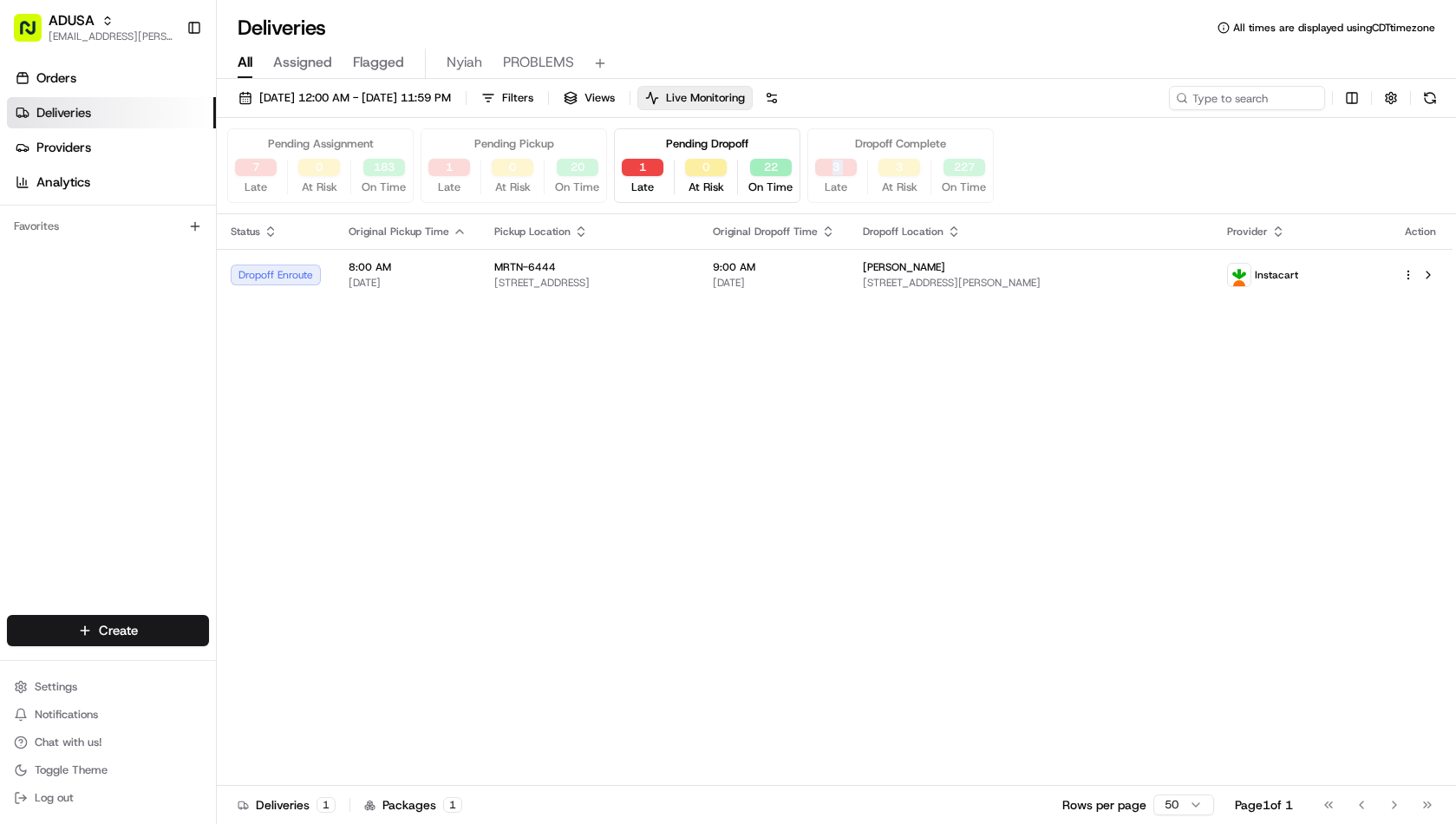 click on "3 Late" at bounding box center (836, 177) 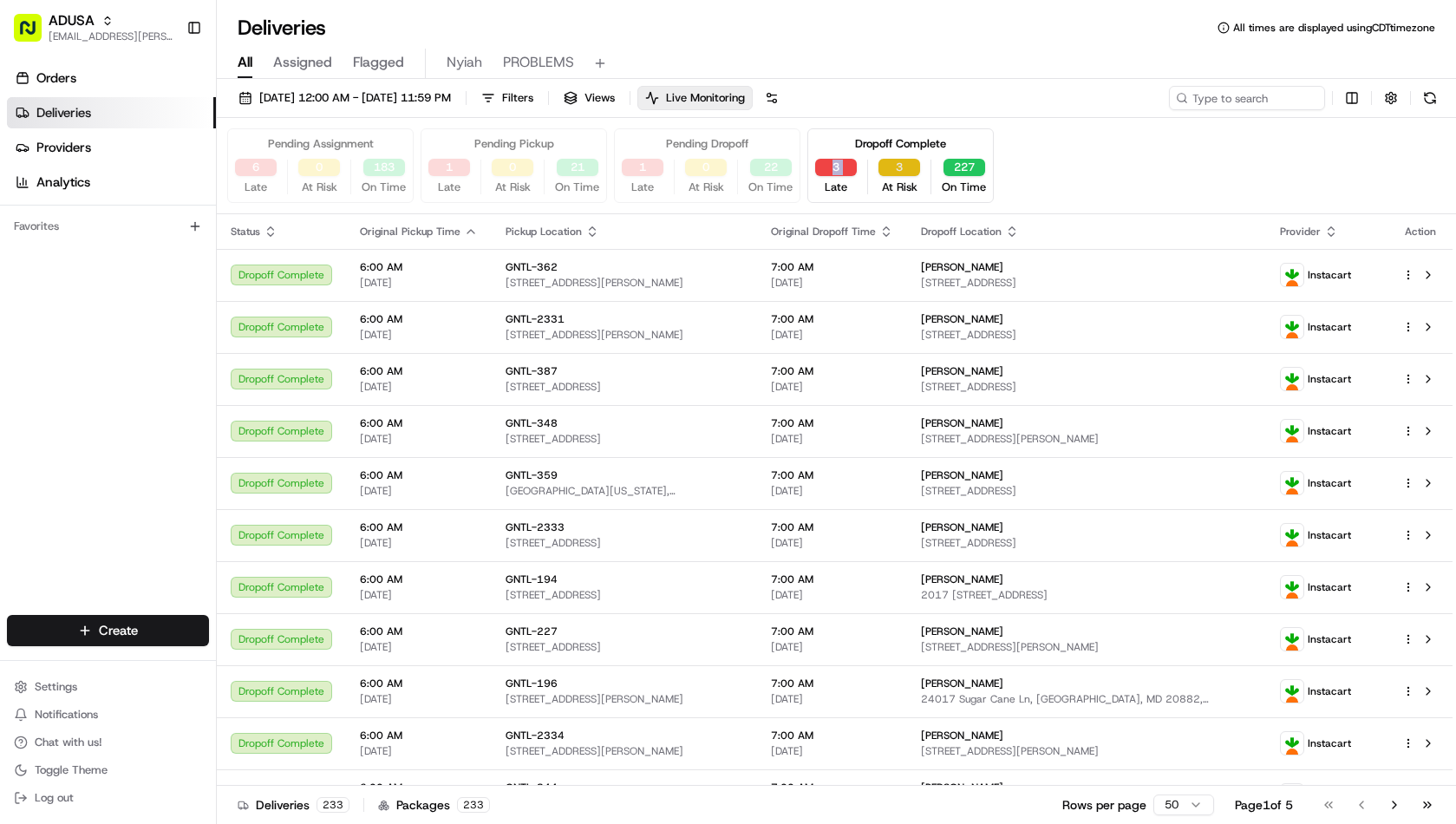 click on "3" at bounding box center (899, 167) 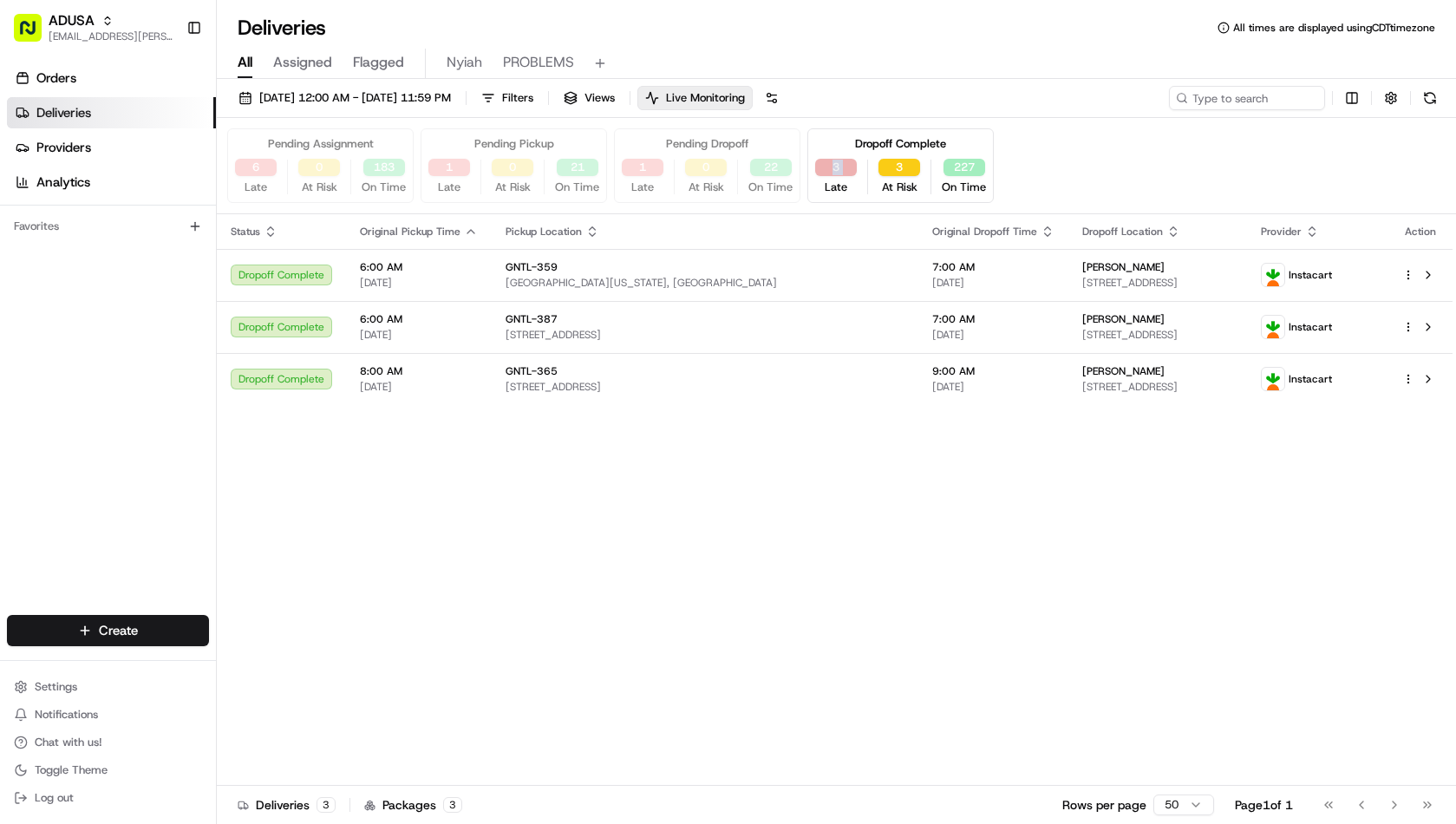 click on "3" at bounding box center (836, 167) 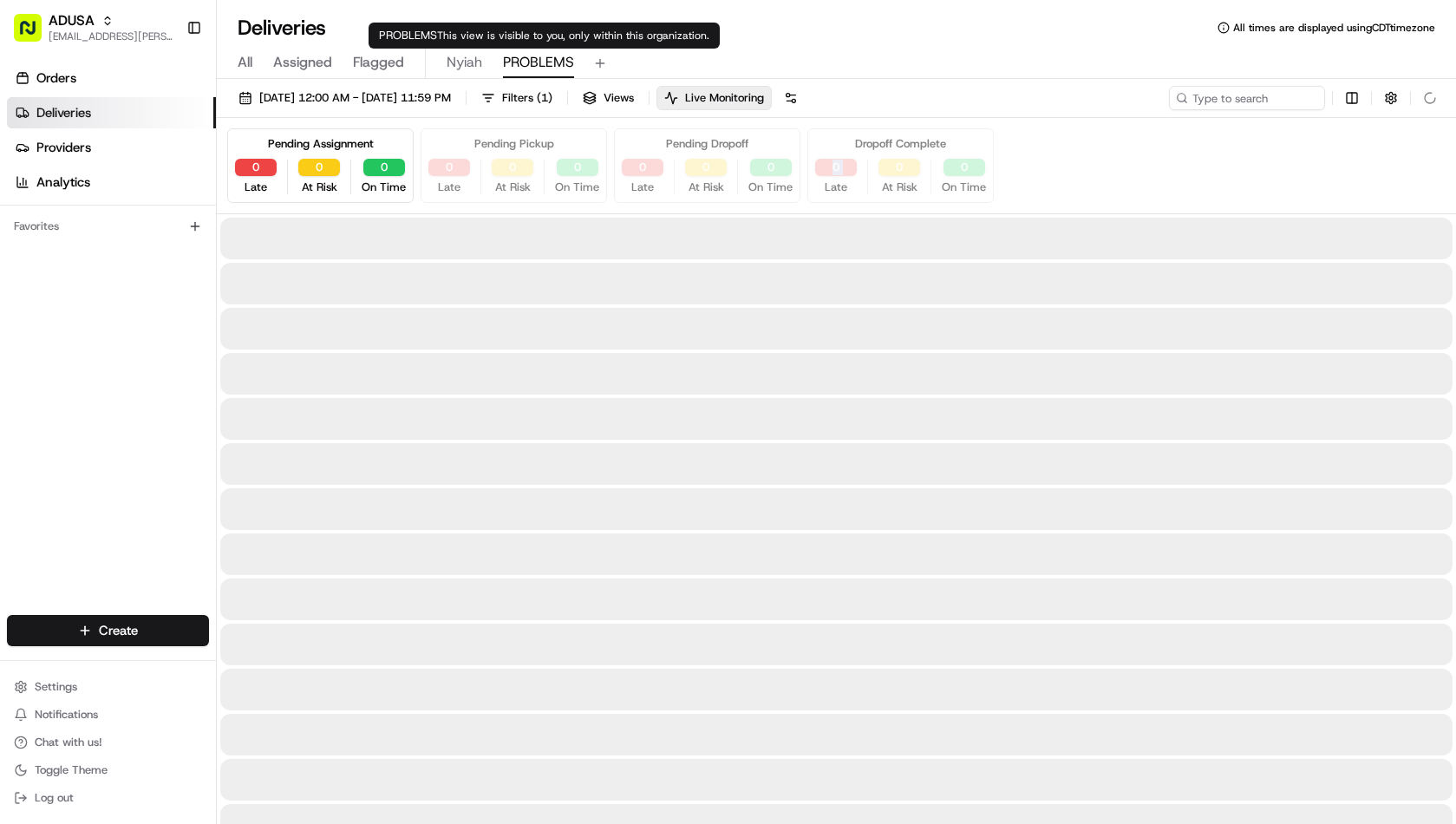 click on "PROBLEMS" at bounding box center [539, 62] 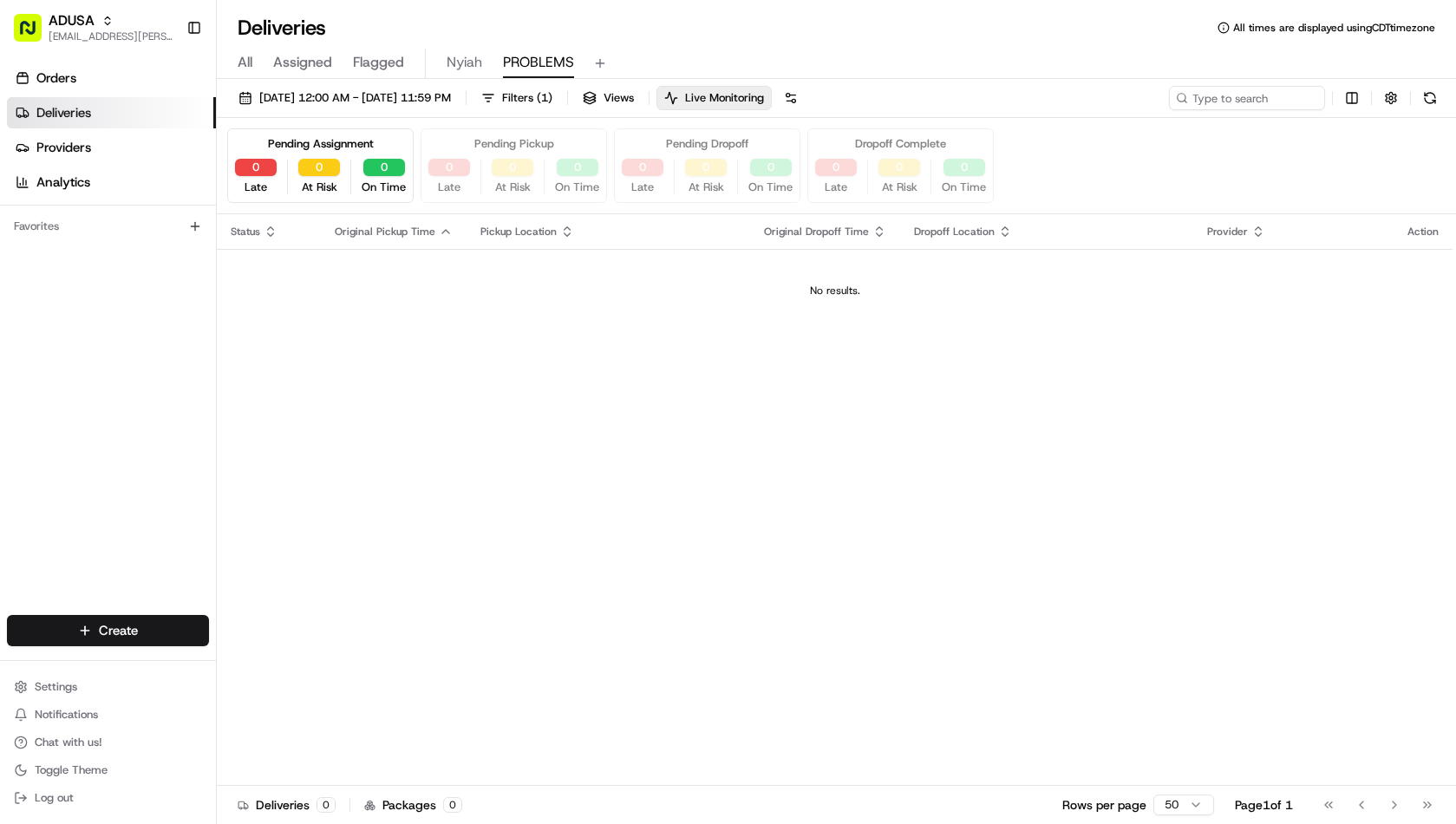 click on "All Assigned Flagged Nyiah PROBLEMS" at bounding box center [836, 63] 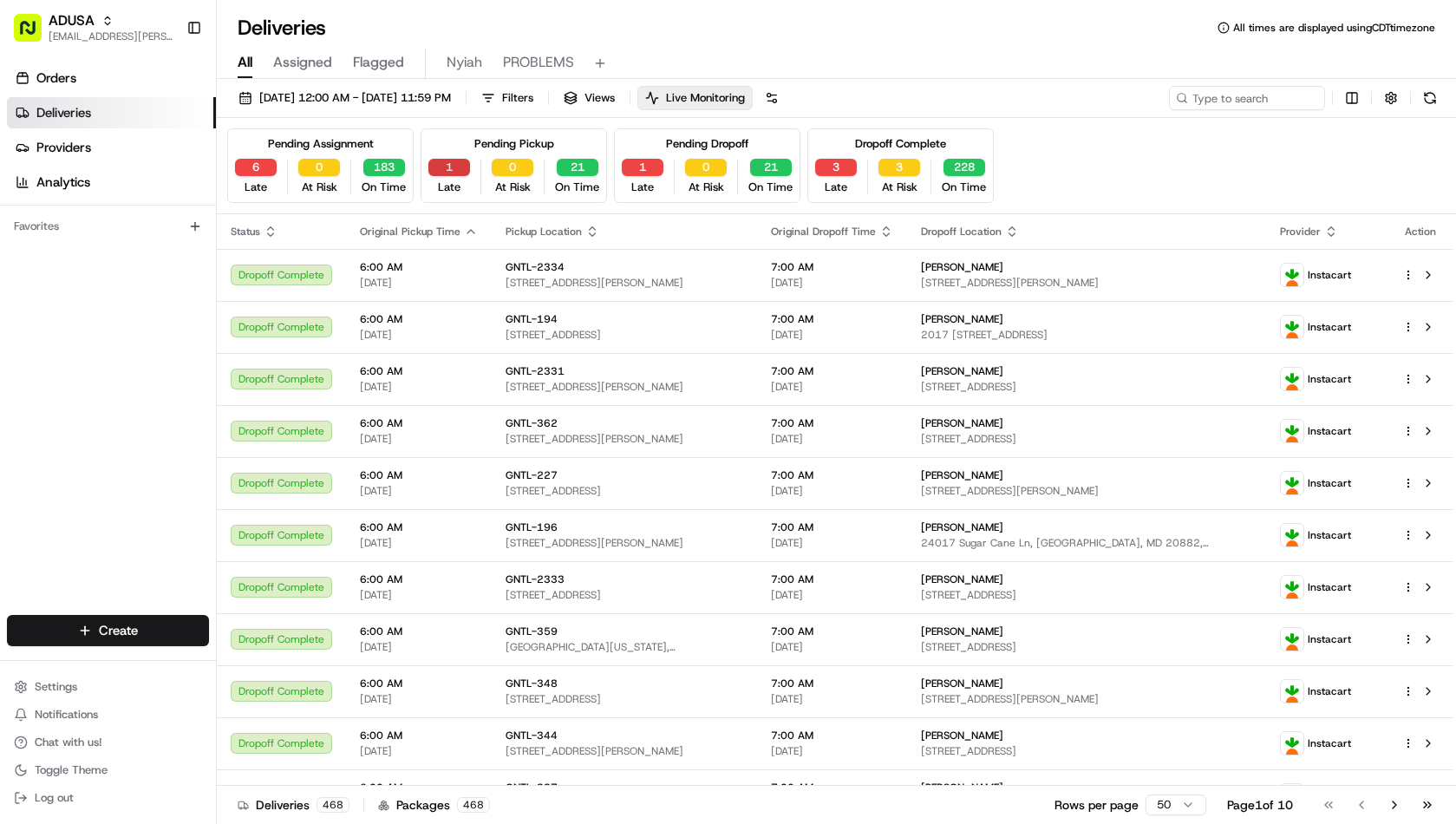 click on "1" at bounding box center [449, 167] 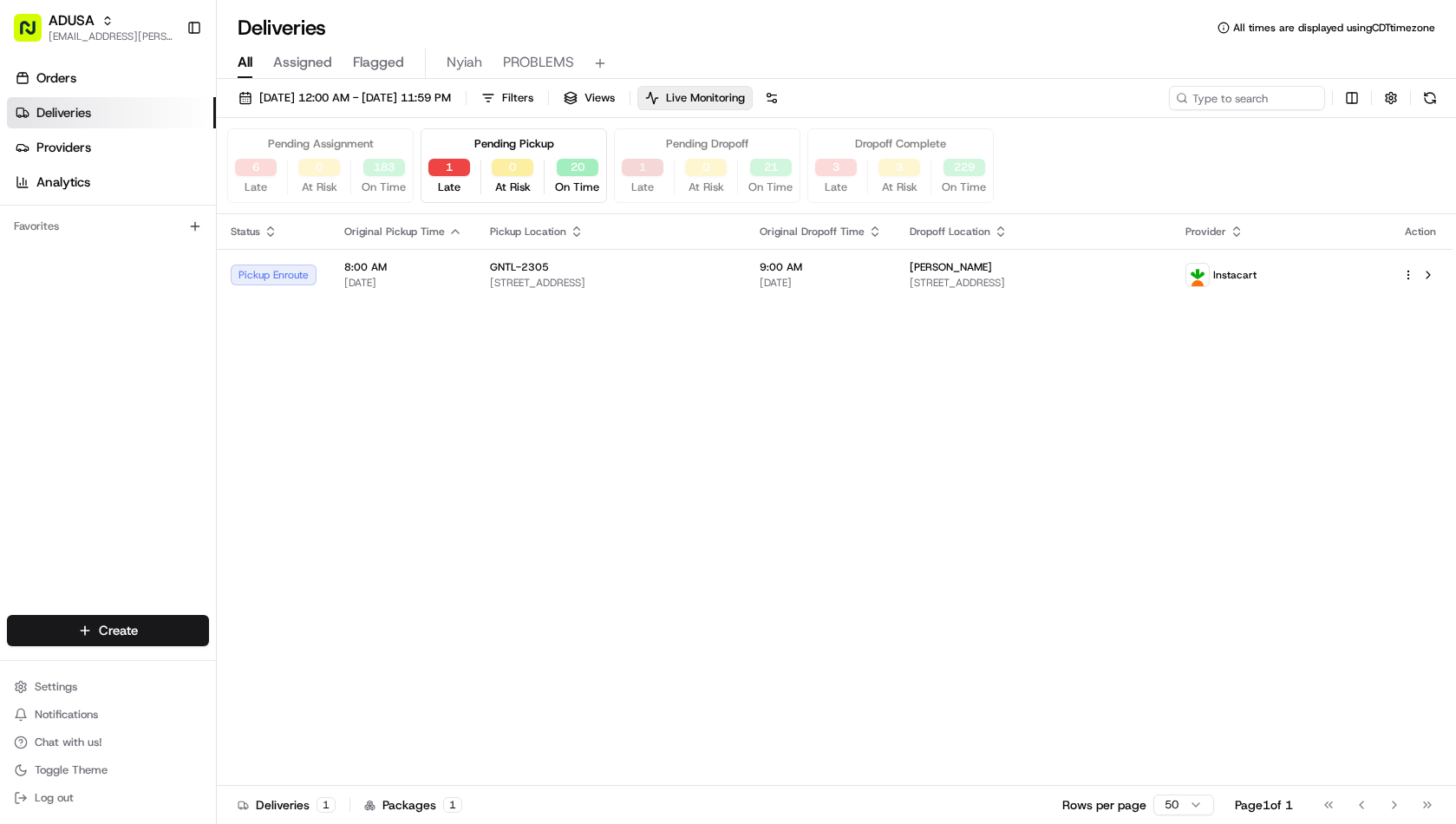 click on "1" at bounding box center [643, 167] 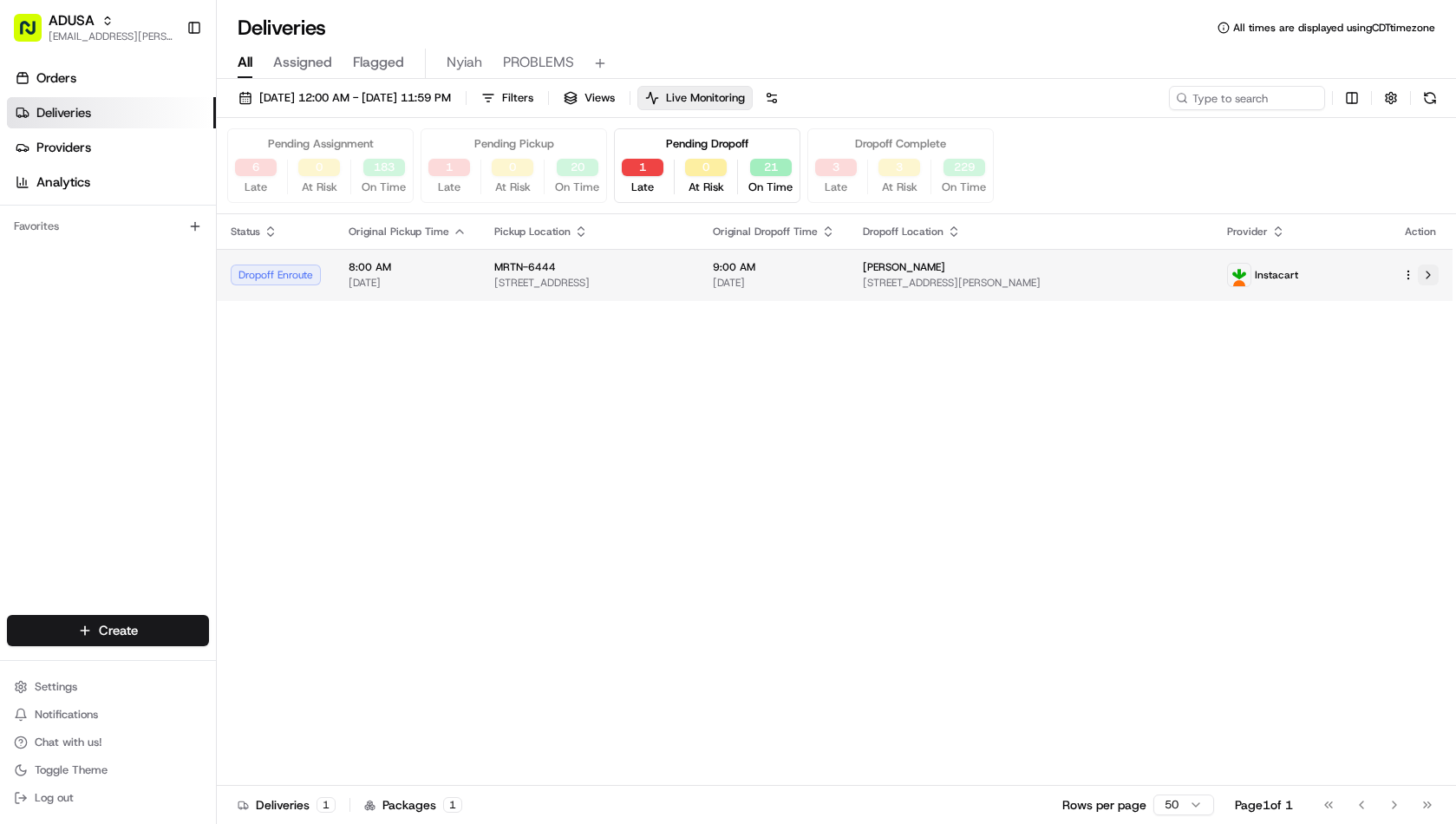 click at bounding box center (1428, 275) 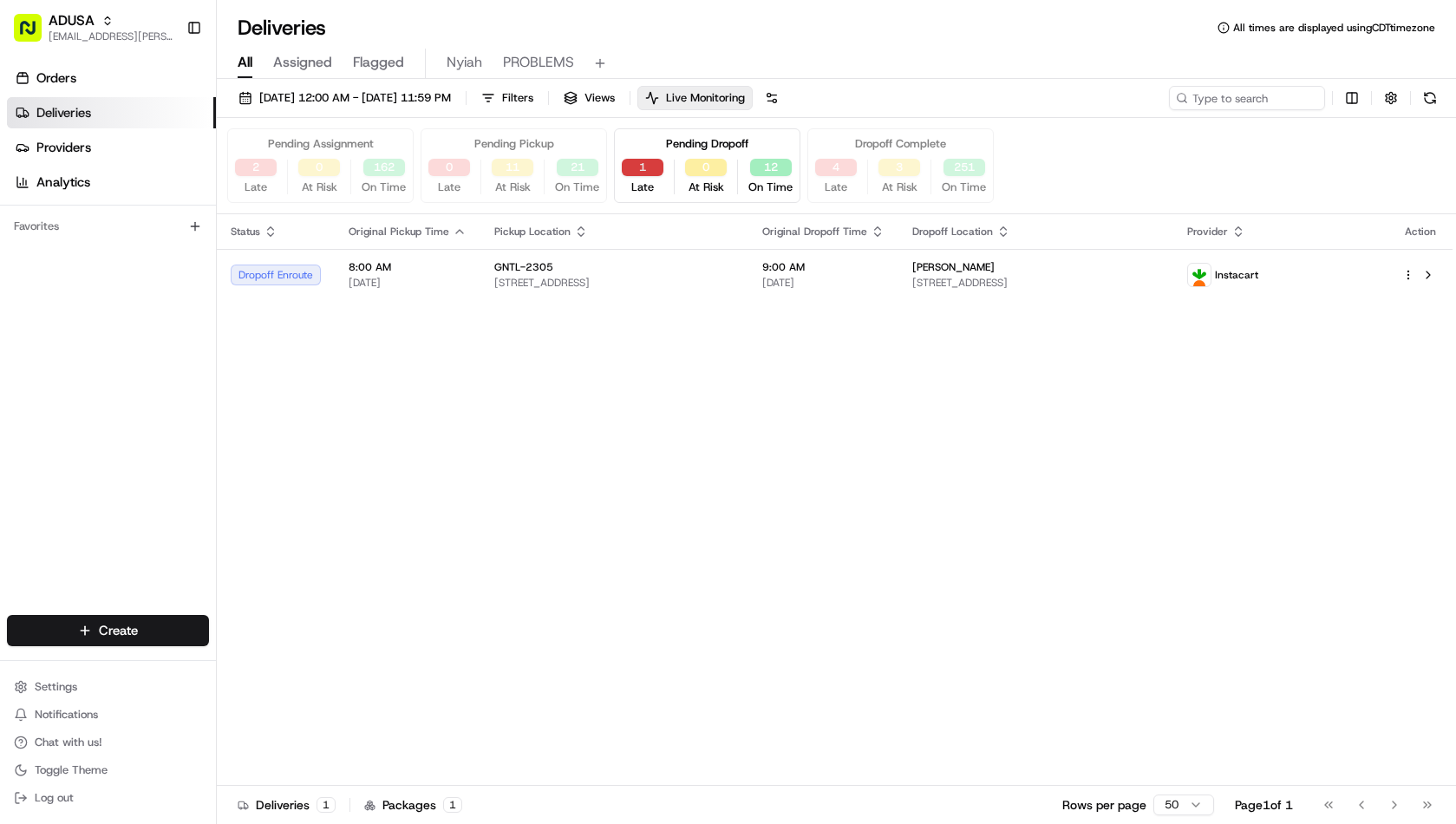 click on "1" at bounding box center (643, 167) 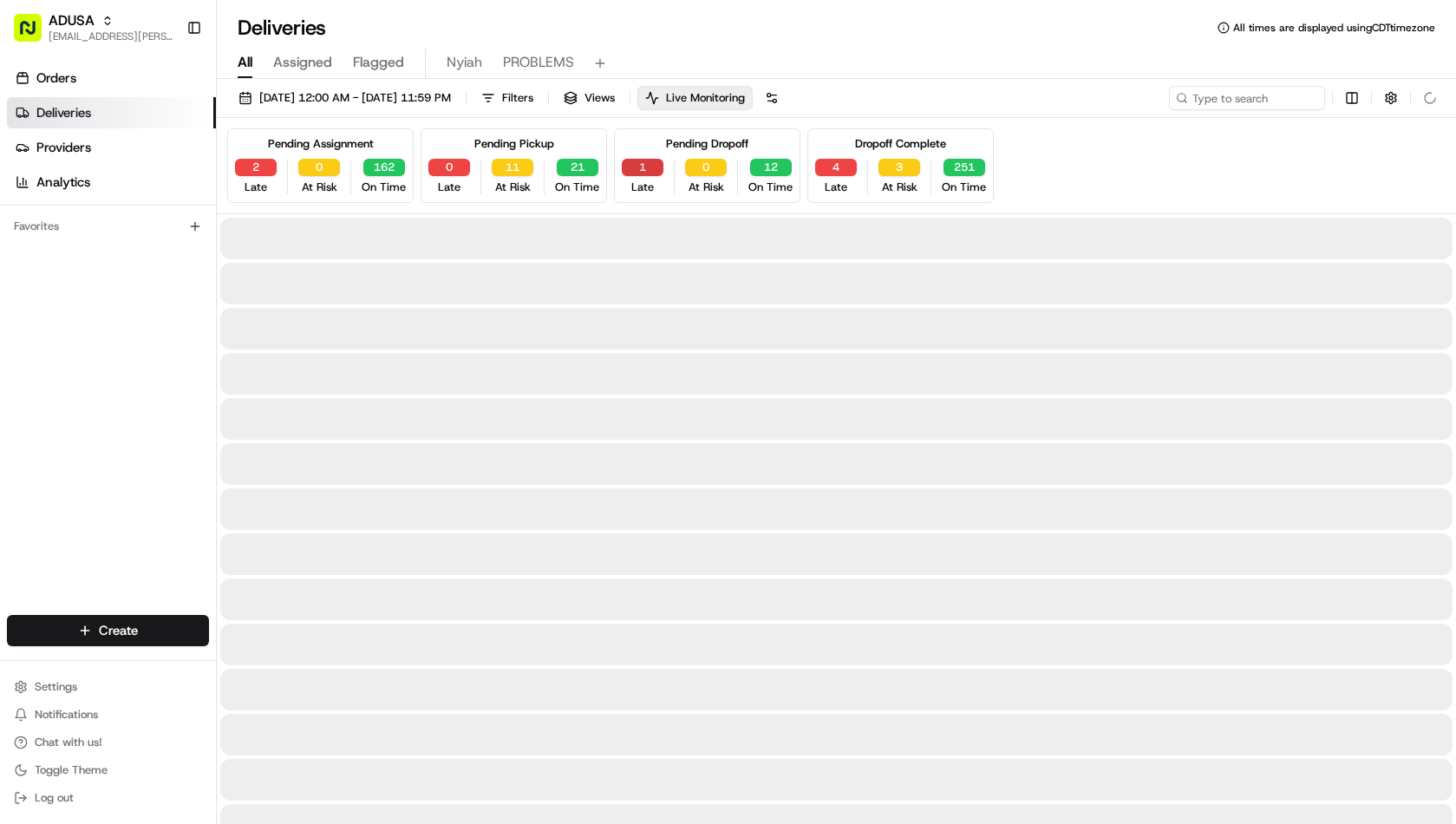 click on "1" at bounding box center [643, 167] 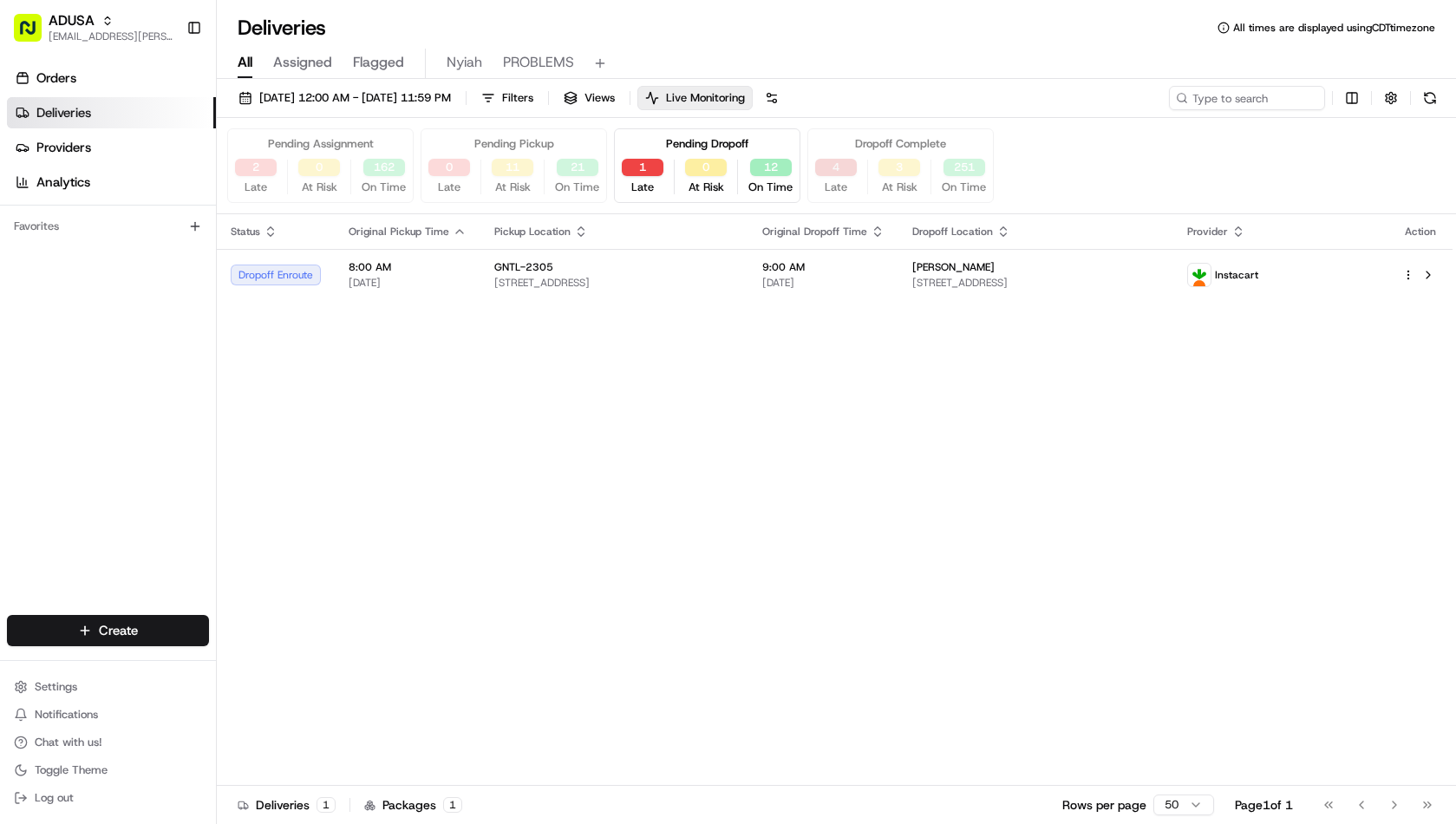click on "4" at bounding box center [836, 167] 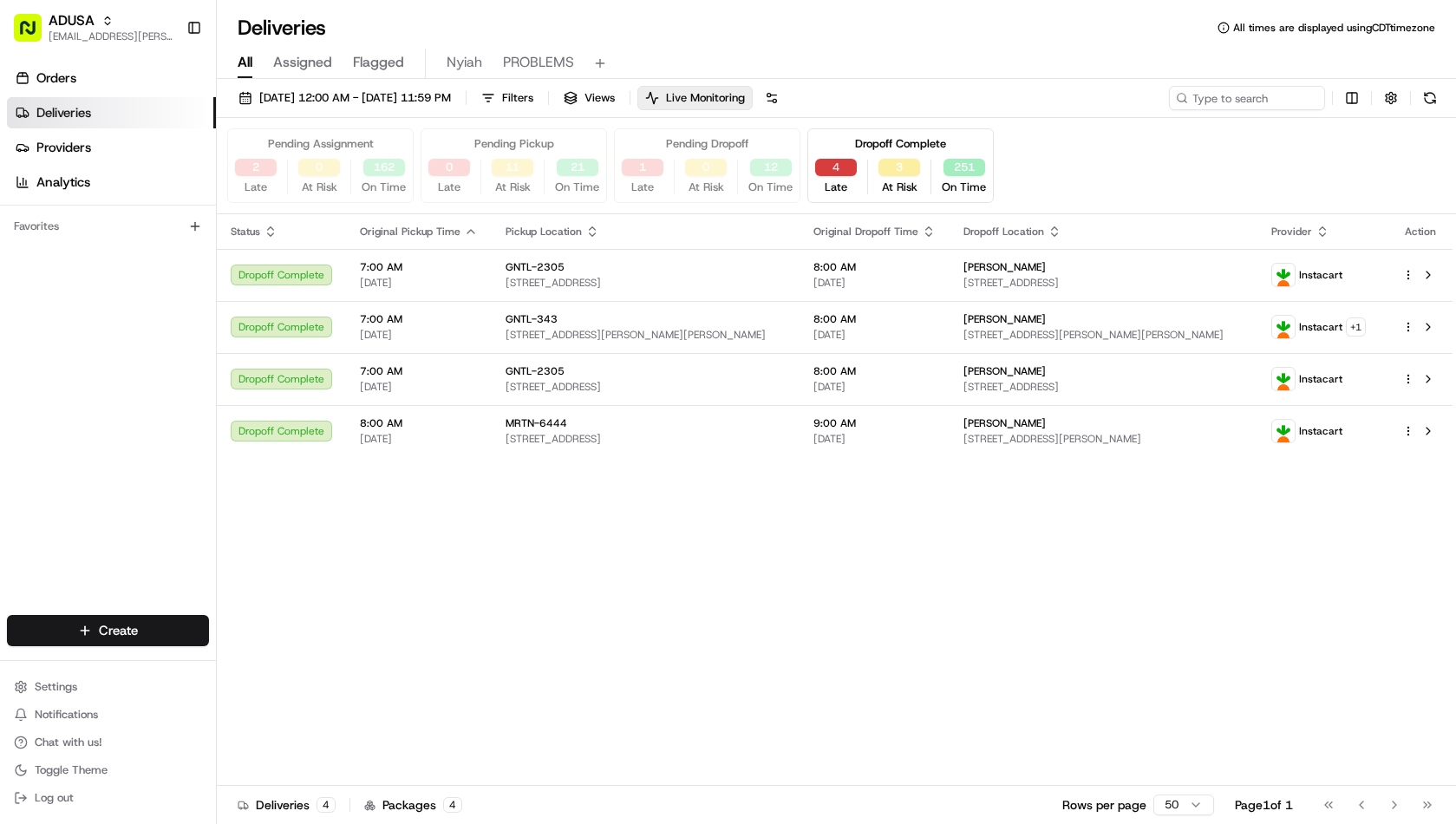 click on "4" at bounding box center [836, 167] 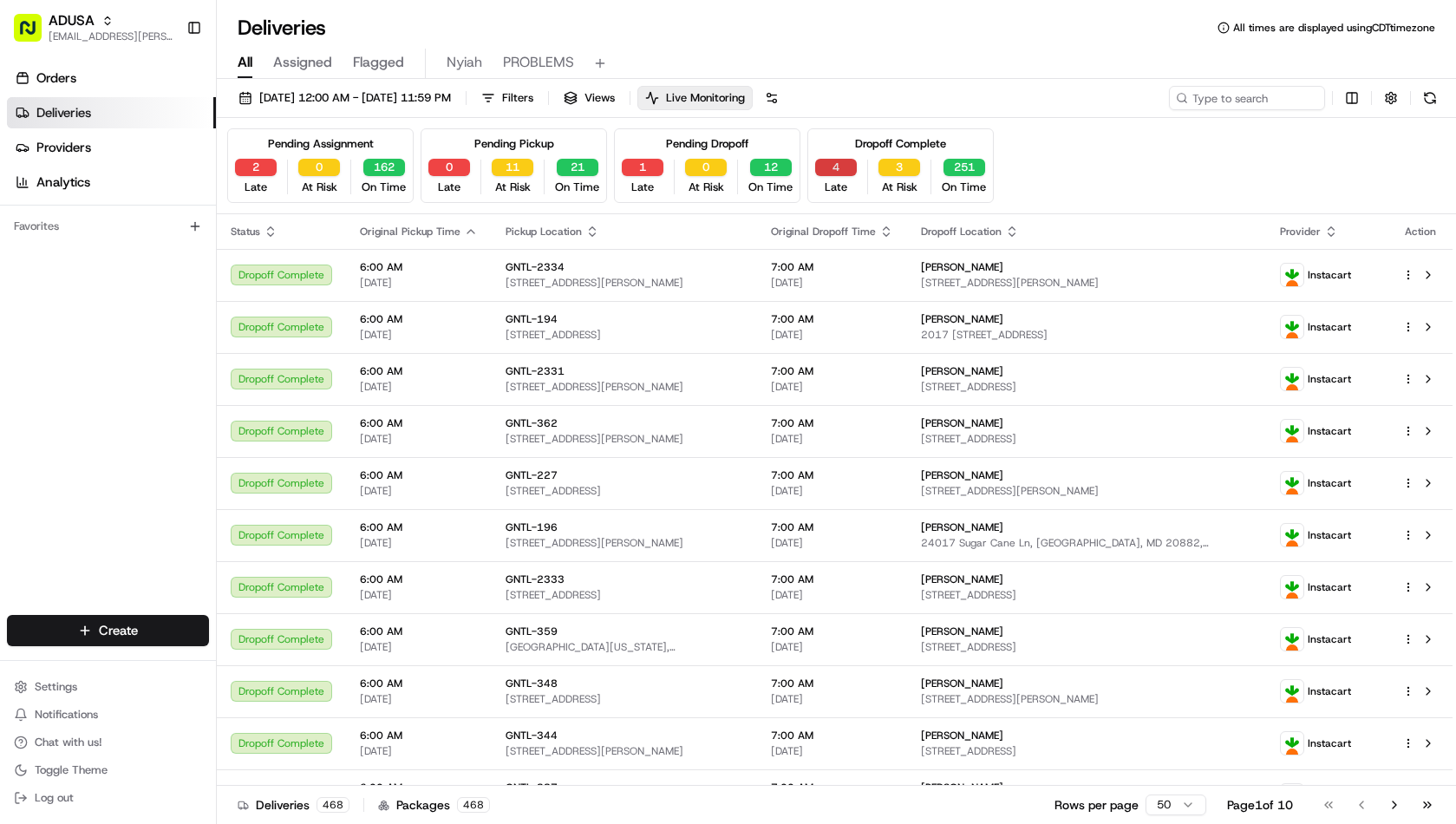 click on "4" at bounding box center [836, 167] 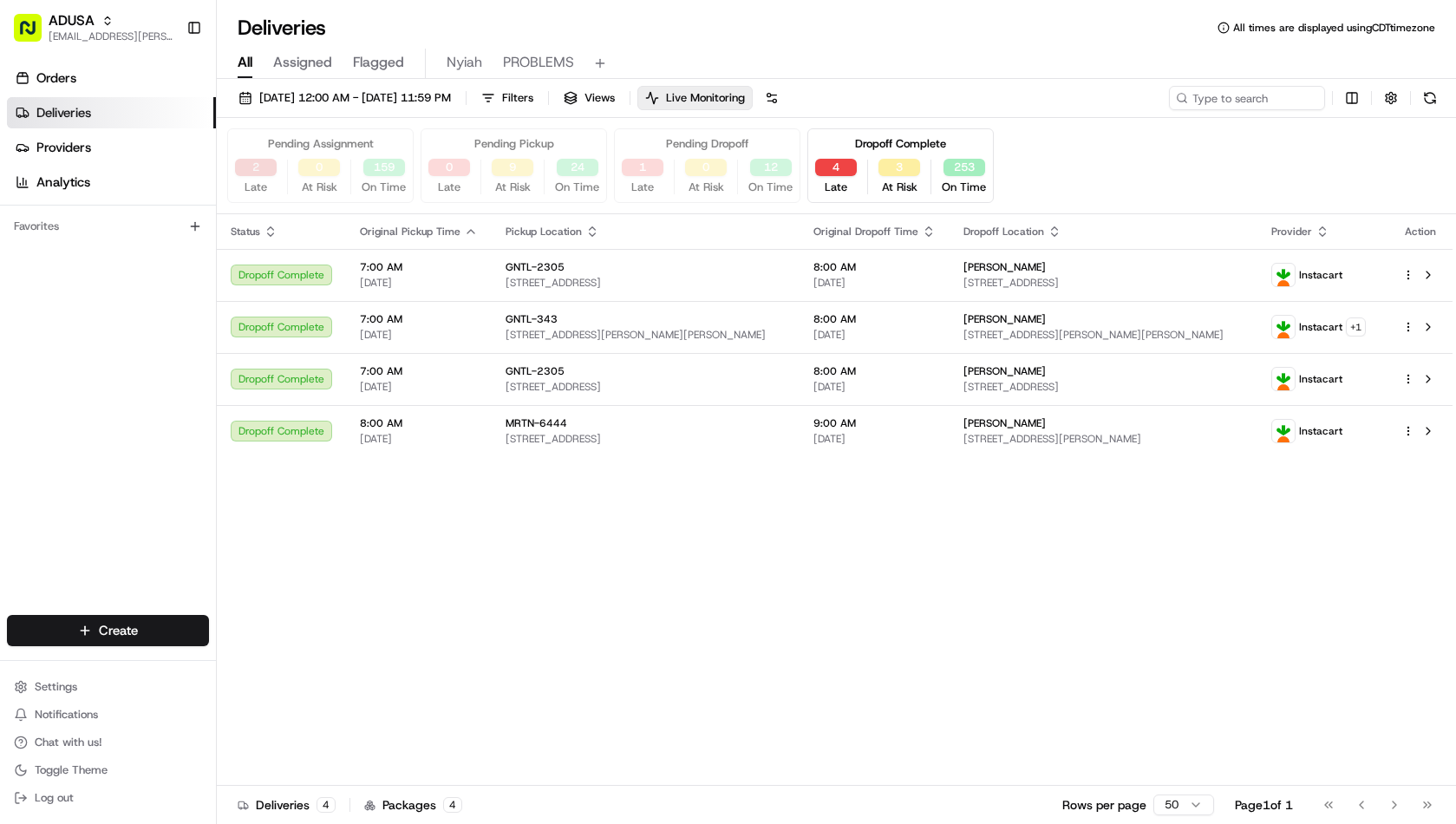 click on "2" at bounding box center [256, 167] 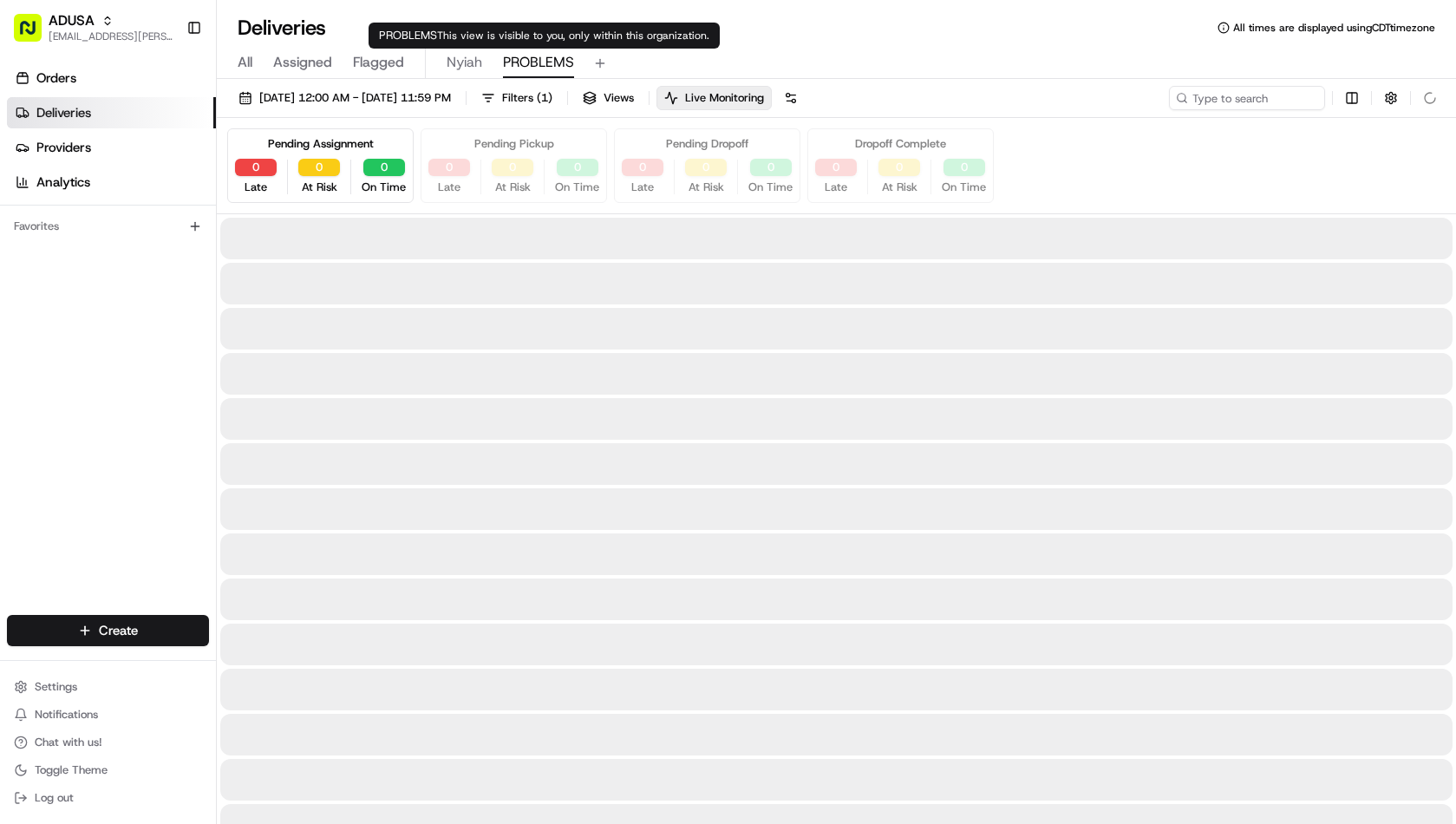 click on "PROBLEMS" at bounding box center (539, 62) 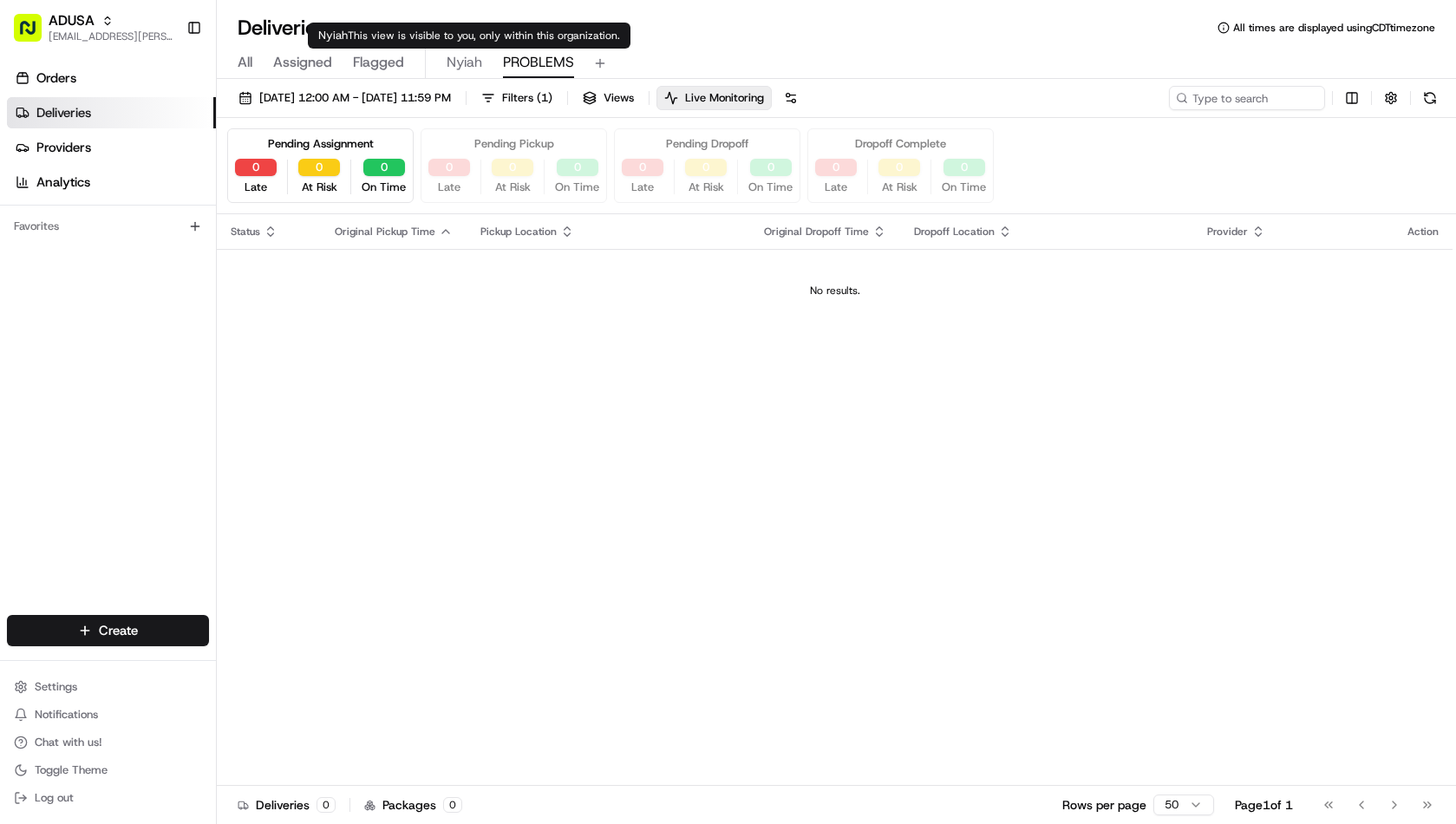 click on "Nyiah" at bounding box center (464, 62) 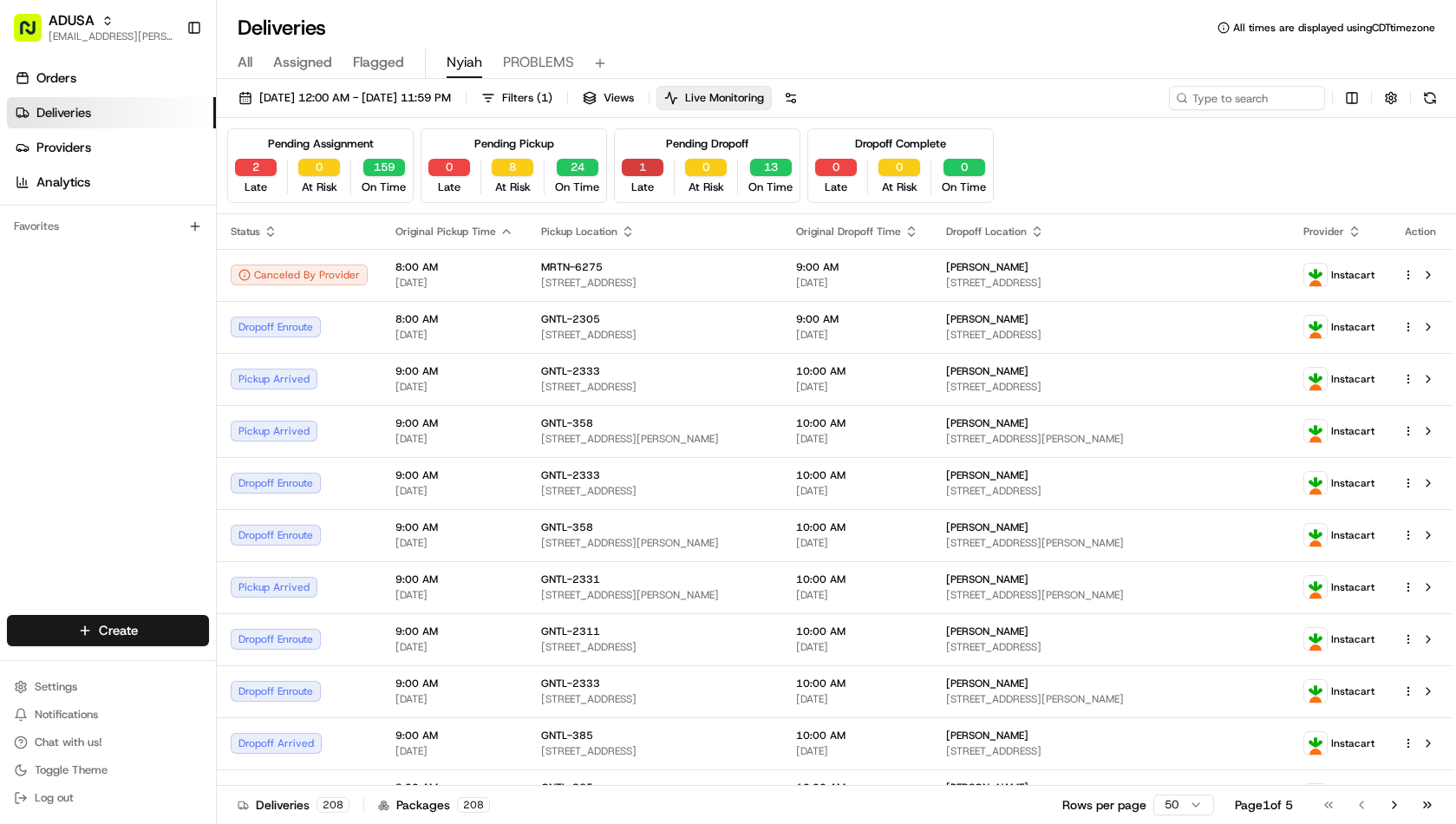 click on "1" at bounding box center (643, 167) 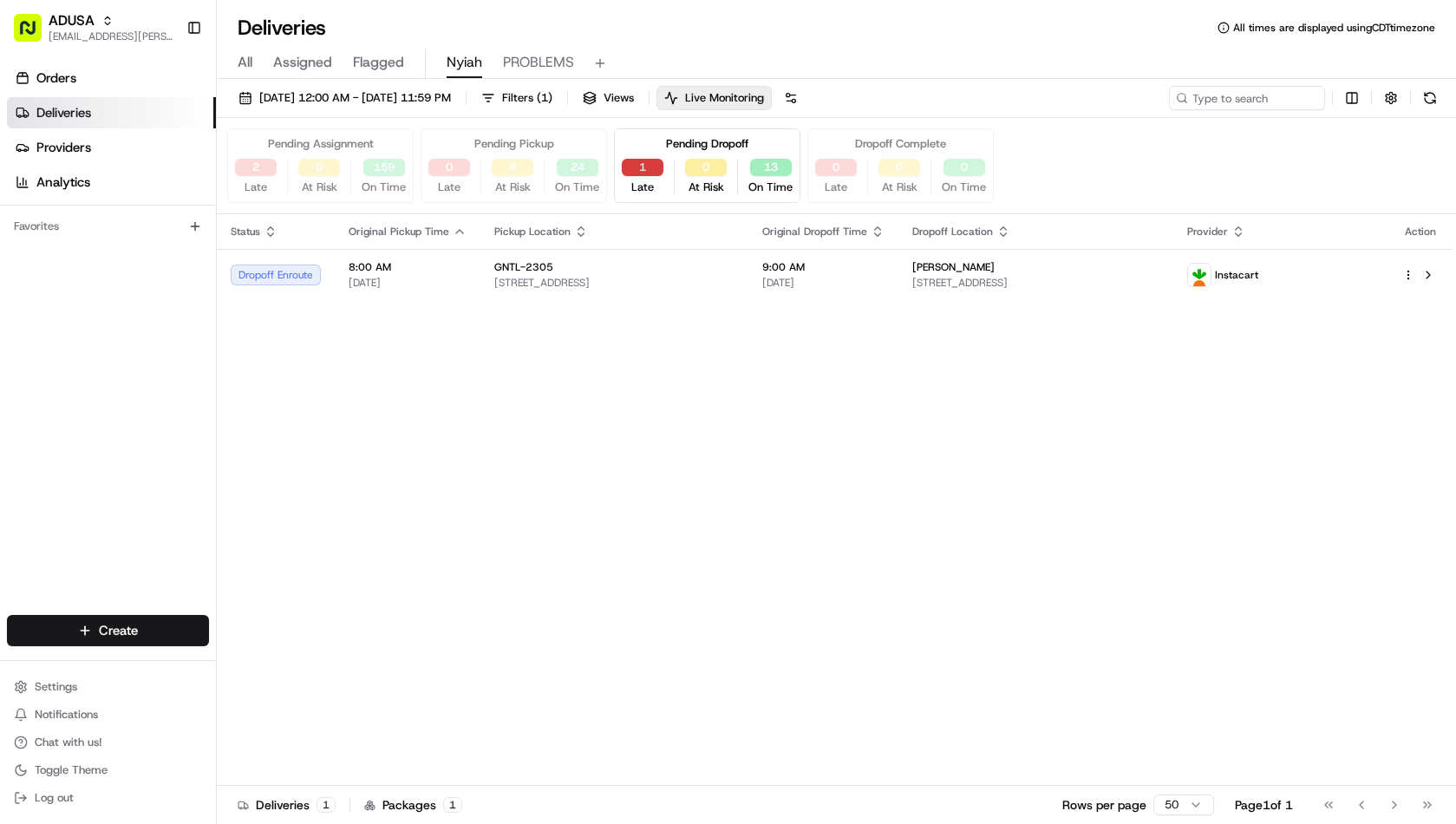 click on "1" at bounding box center (643, 167) 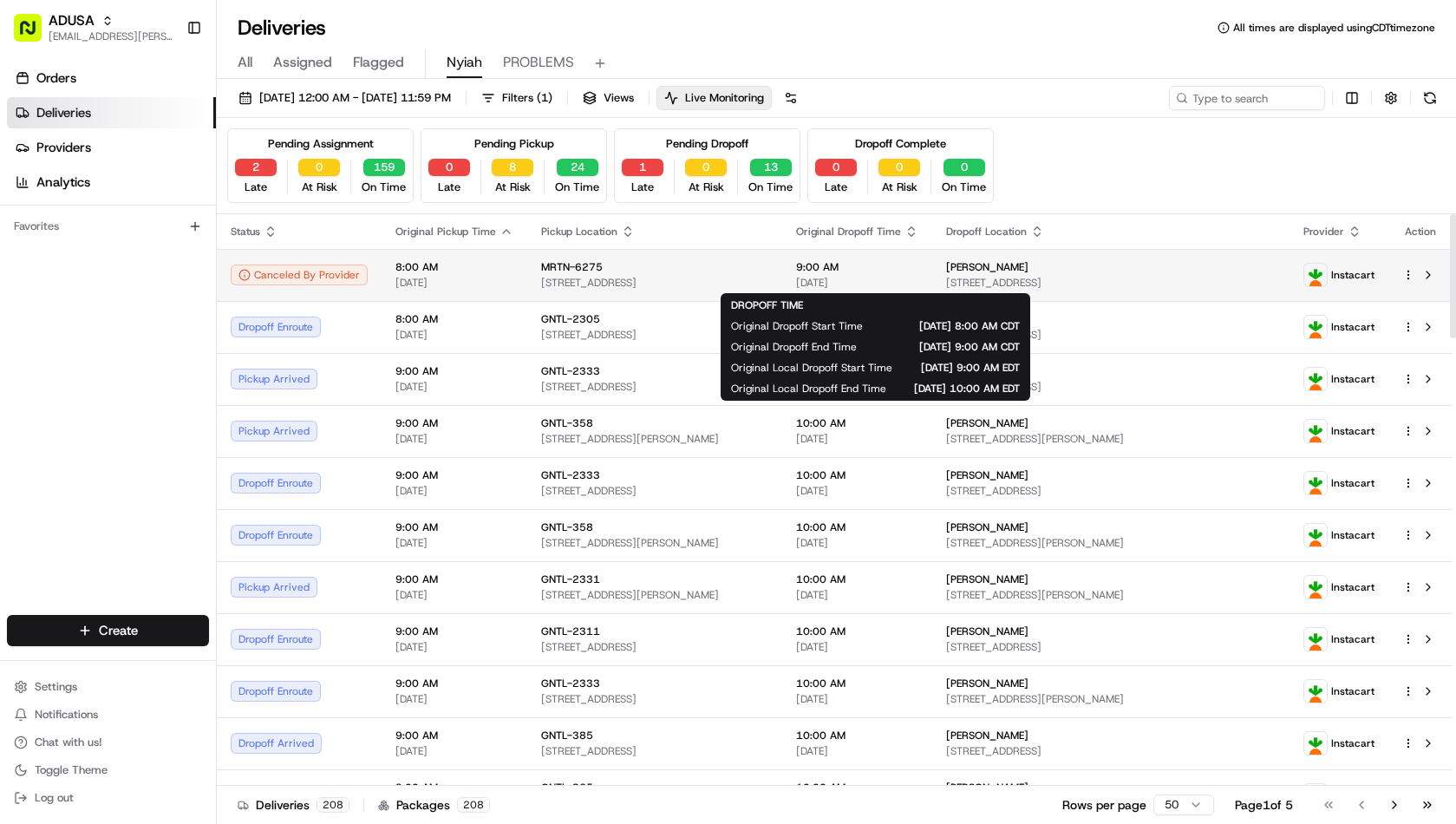 click on "9:00 AM 07/12/2025" at bounding box center [857, 275] 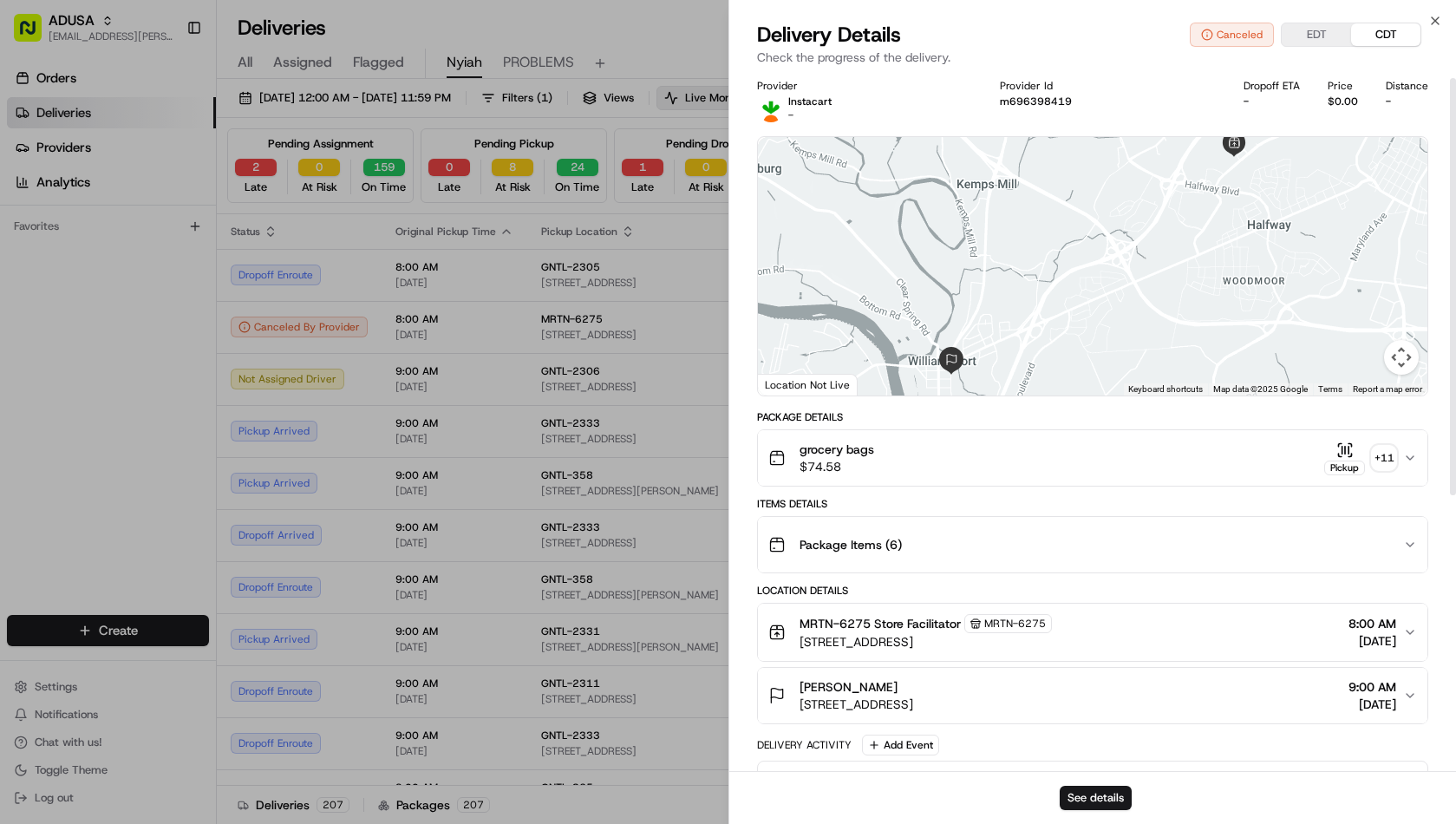 scroll, scrollTop: 0, scrollLeft: 0, axis: both 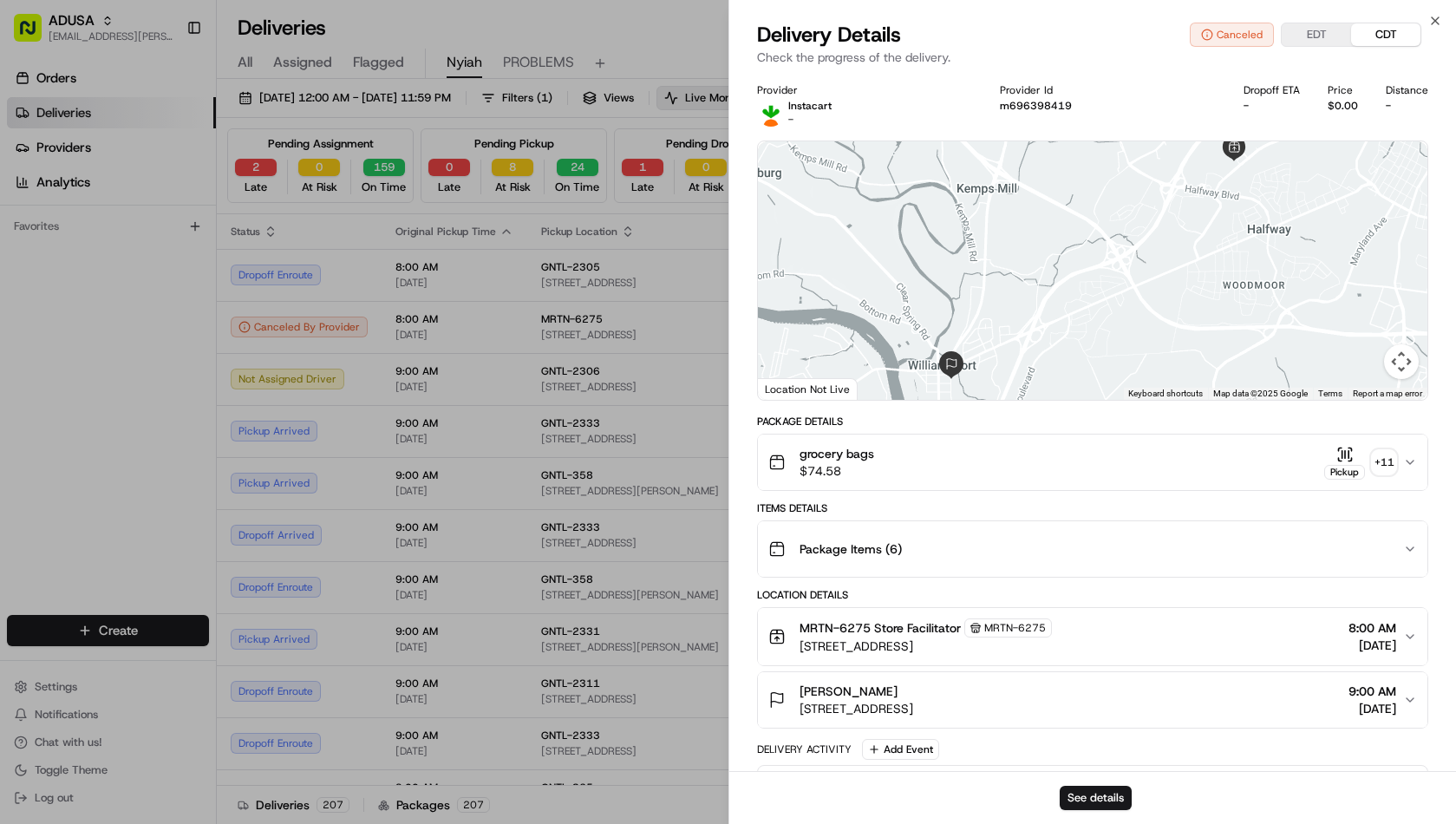 click on "David Murphy 15 S Artizan St, Williamsport, MD 21795, US 9:00 AM 07/12/2025" at bounding box center (1086, 700) 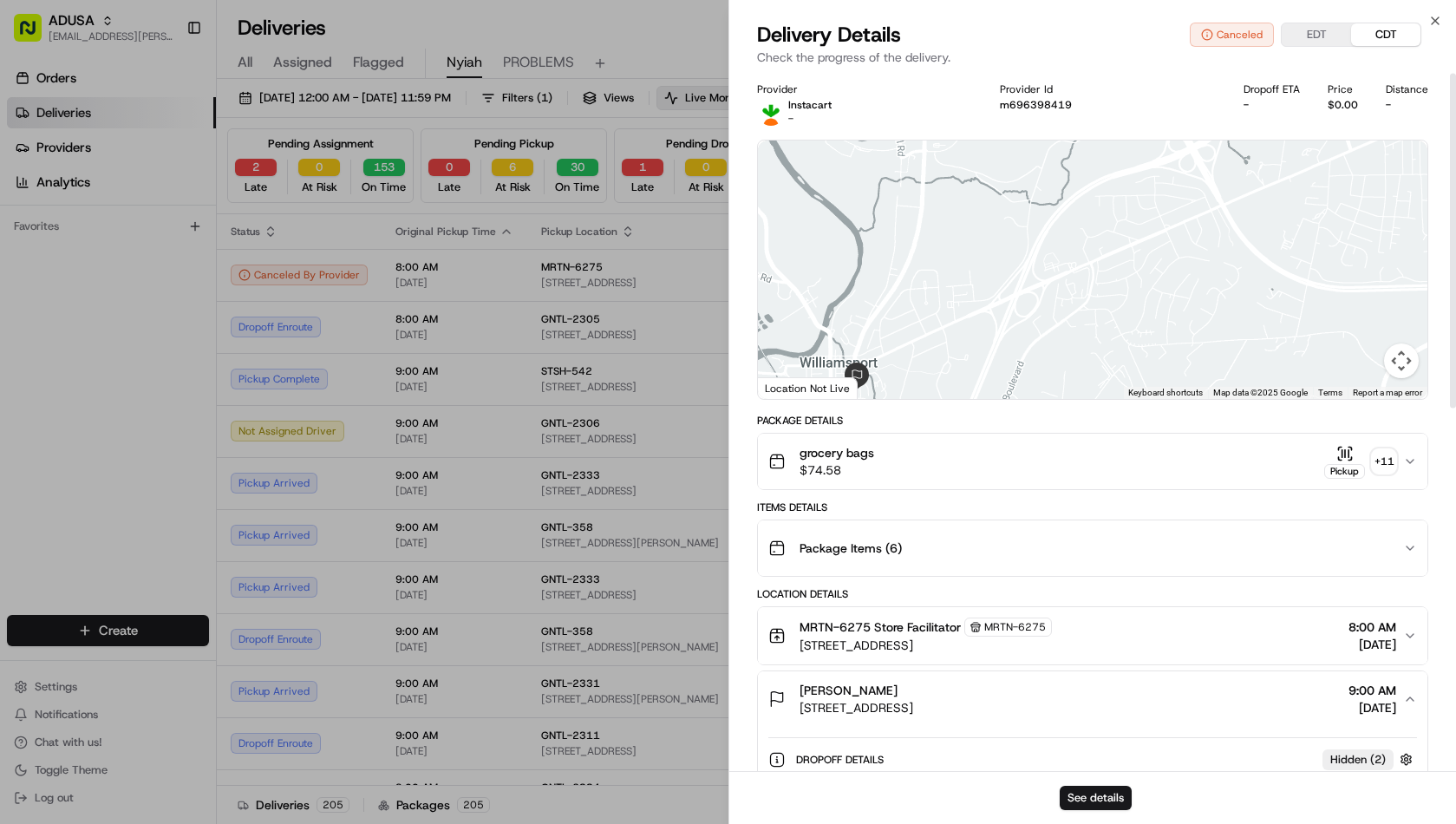 scroll, scrollTop: 0, scrollLeft: 0, axis: both 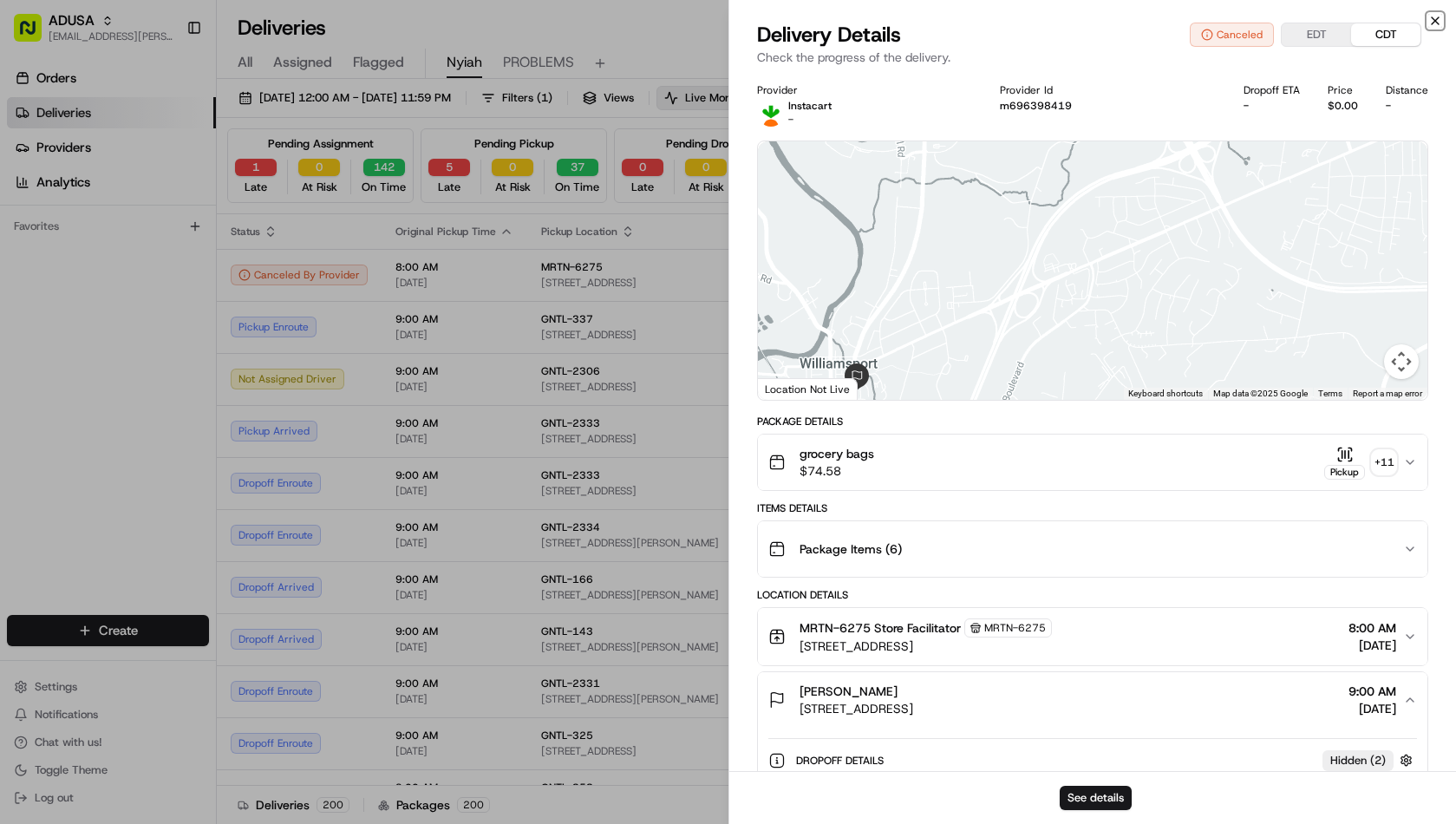 click 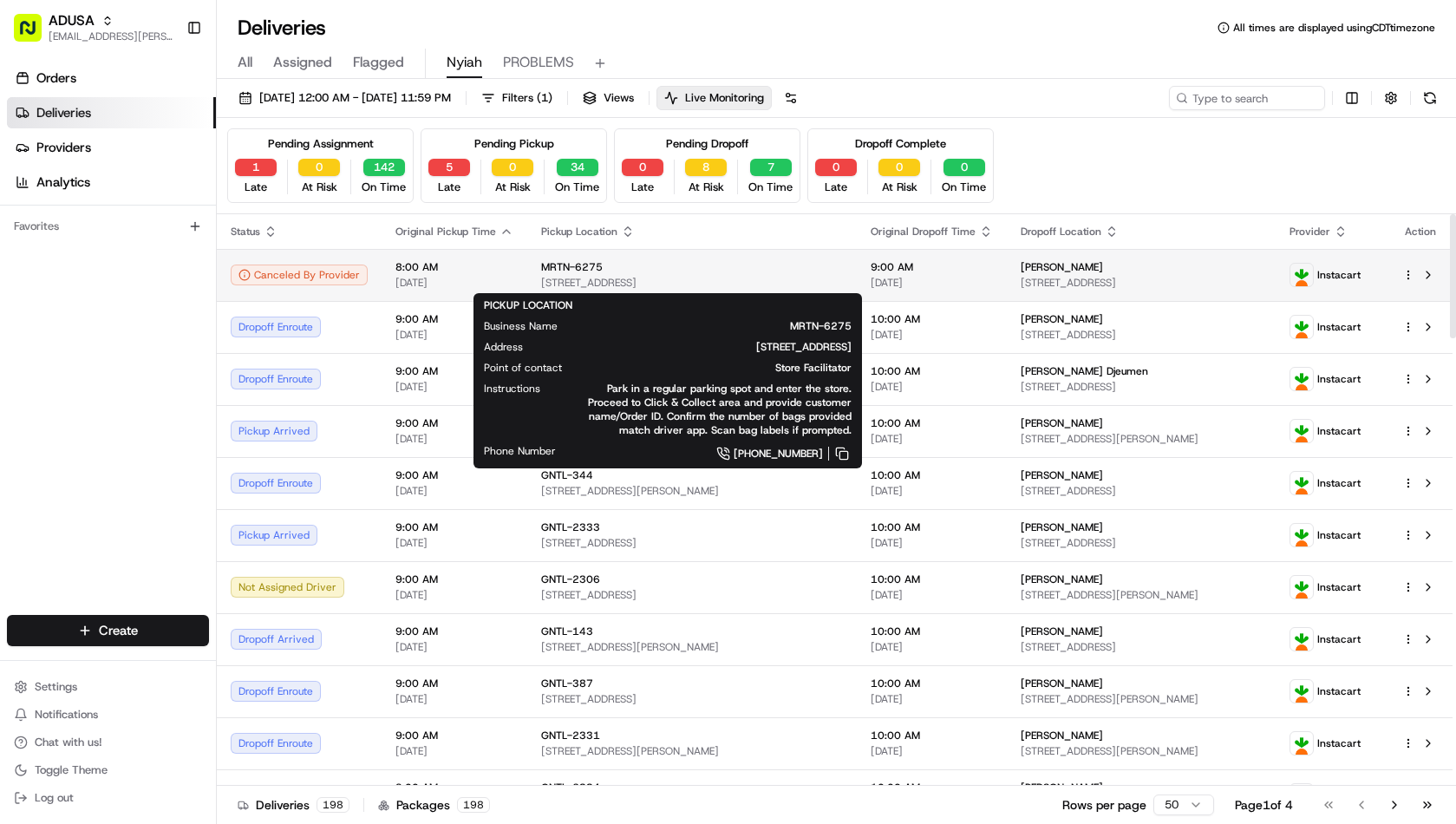 click on "MRTN-6275" at bounding box center [571, 267] 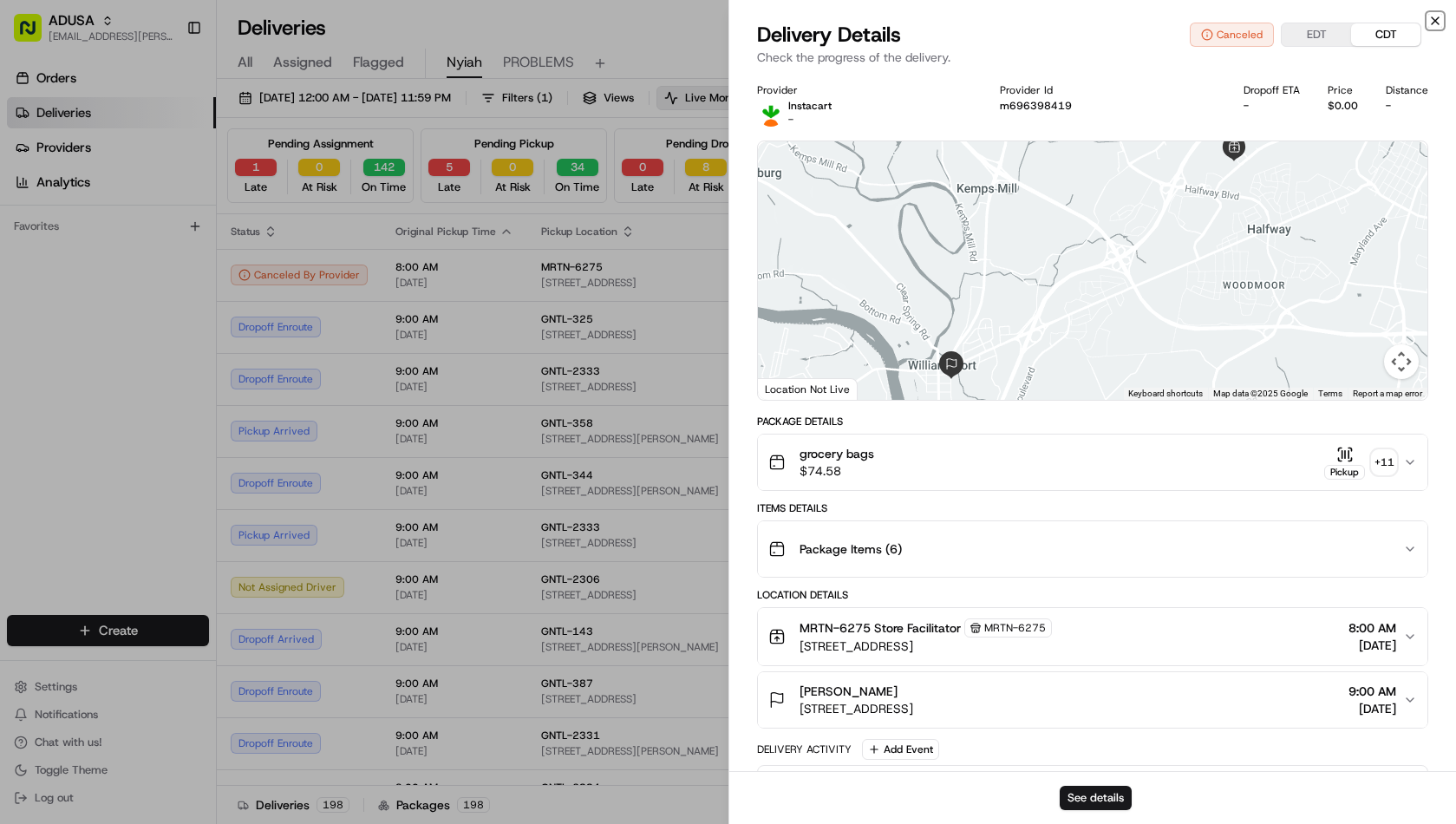 click 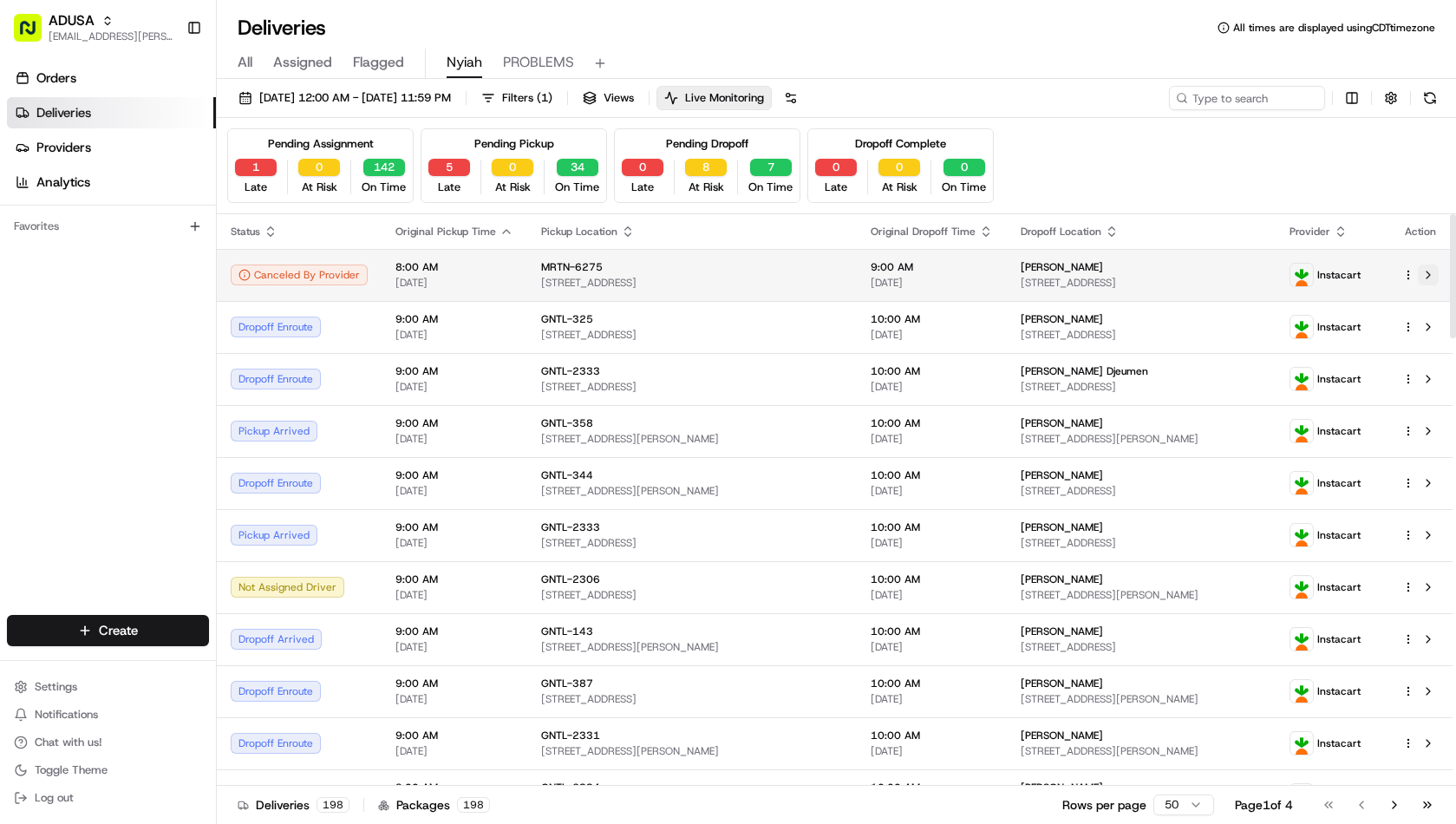 click at bounding box center [1428, 275] 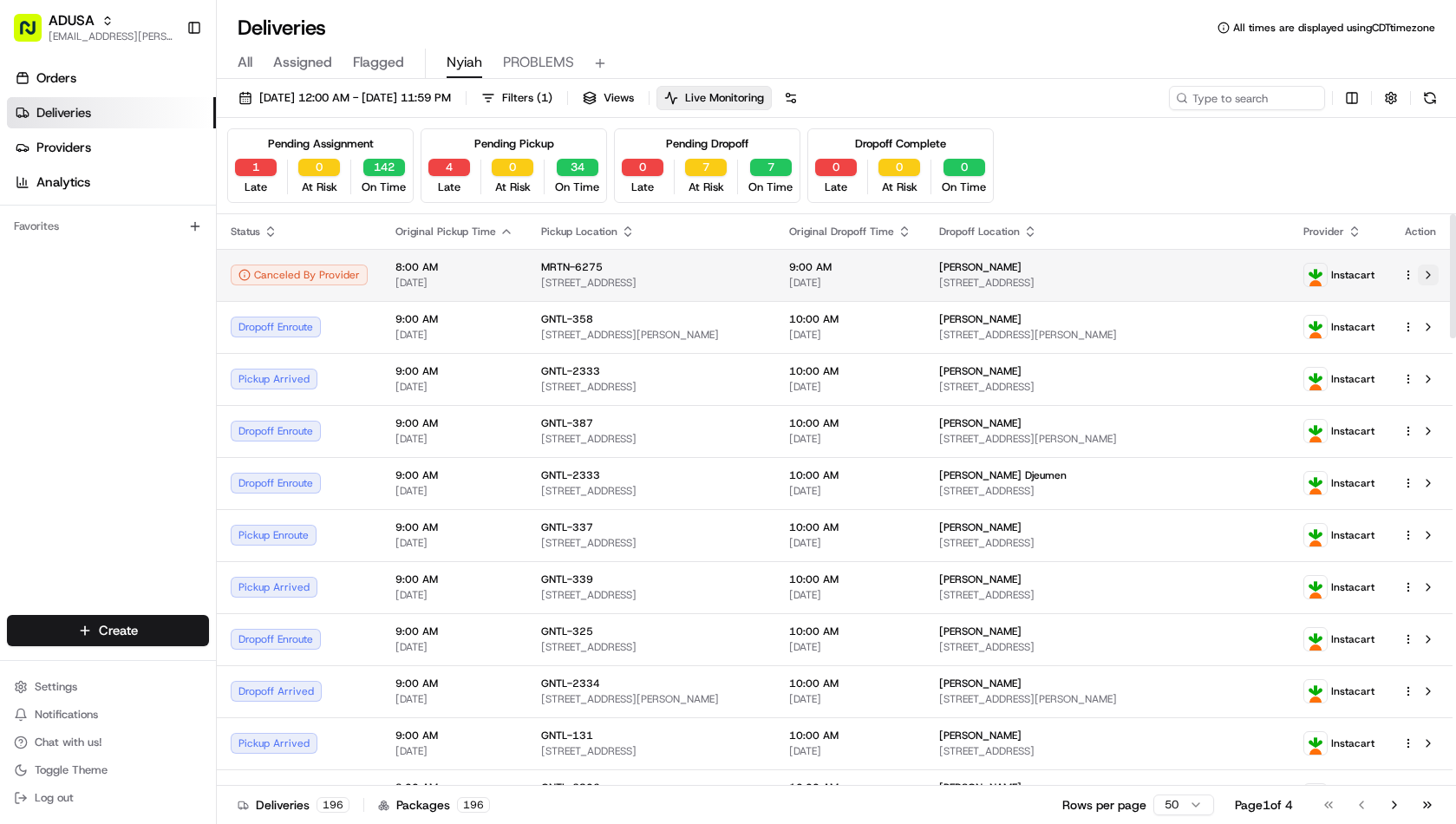click at bounding box center [1428, 275] 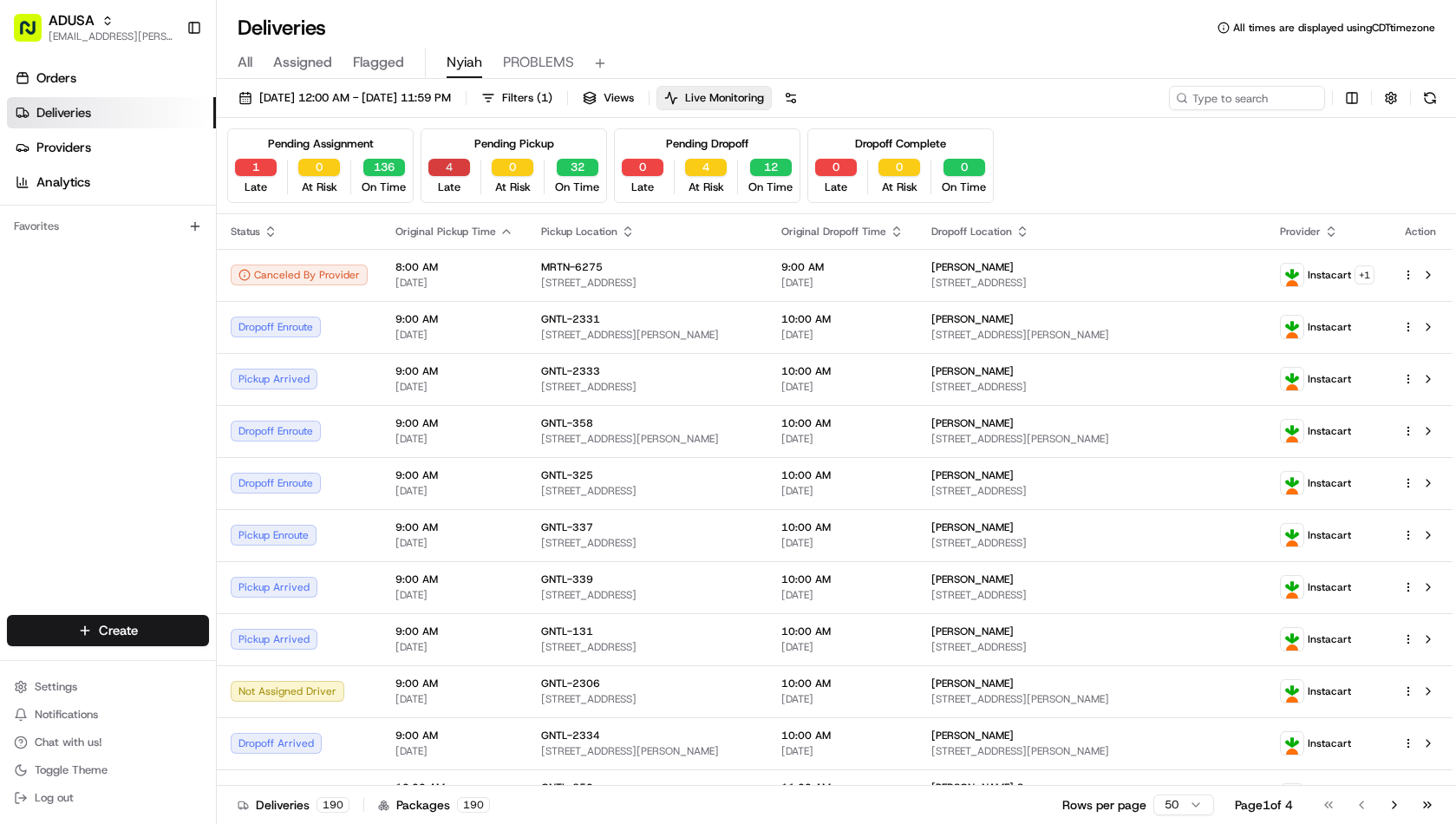 click on "4" at bounding box center [449, 167] 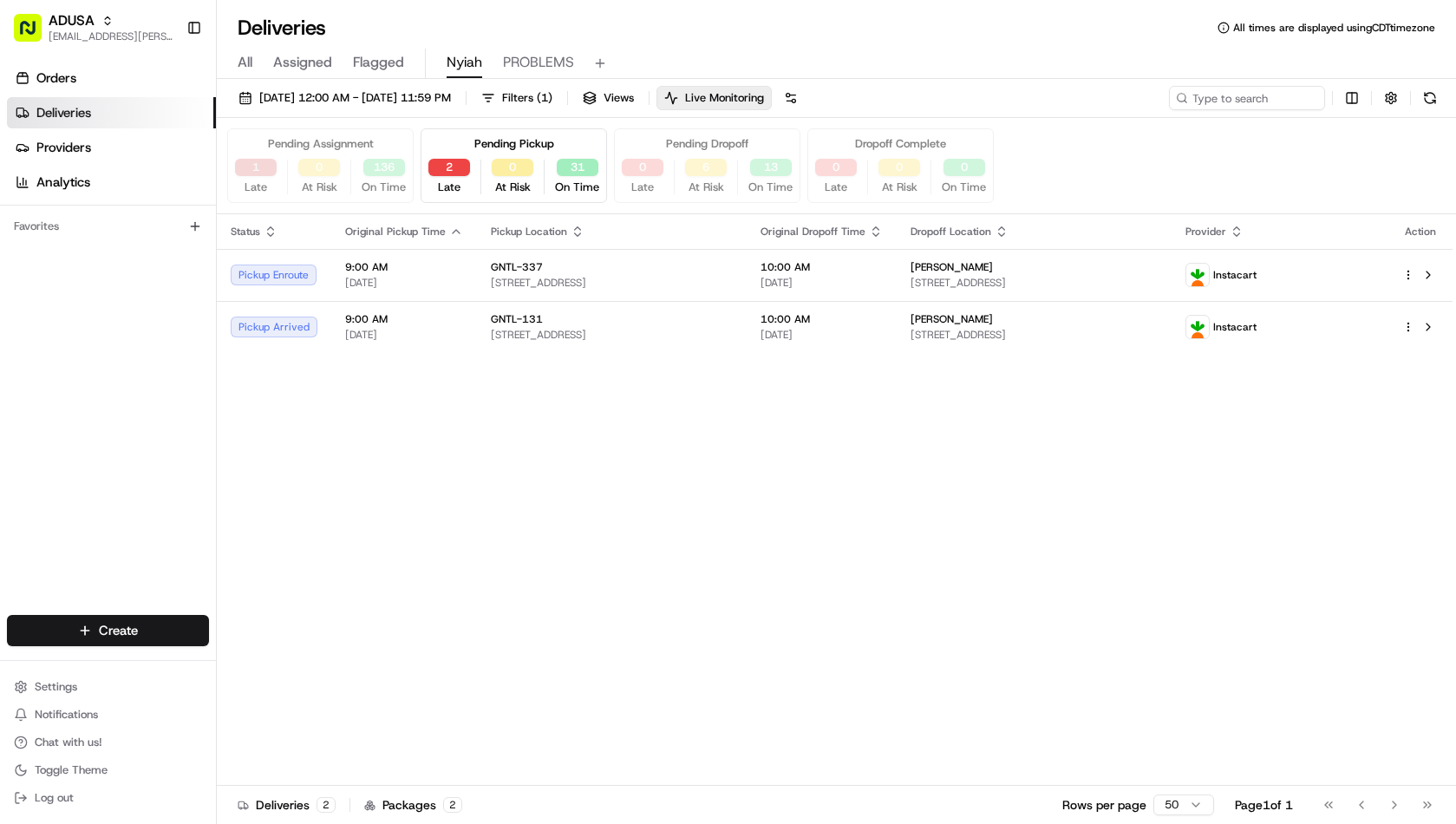 click on "1" at bounding box center [256, 167] 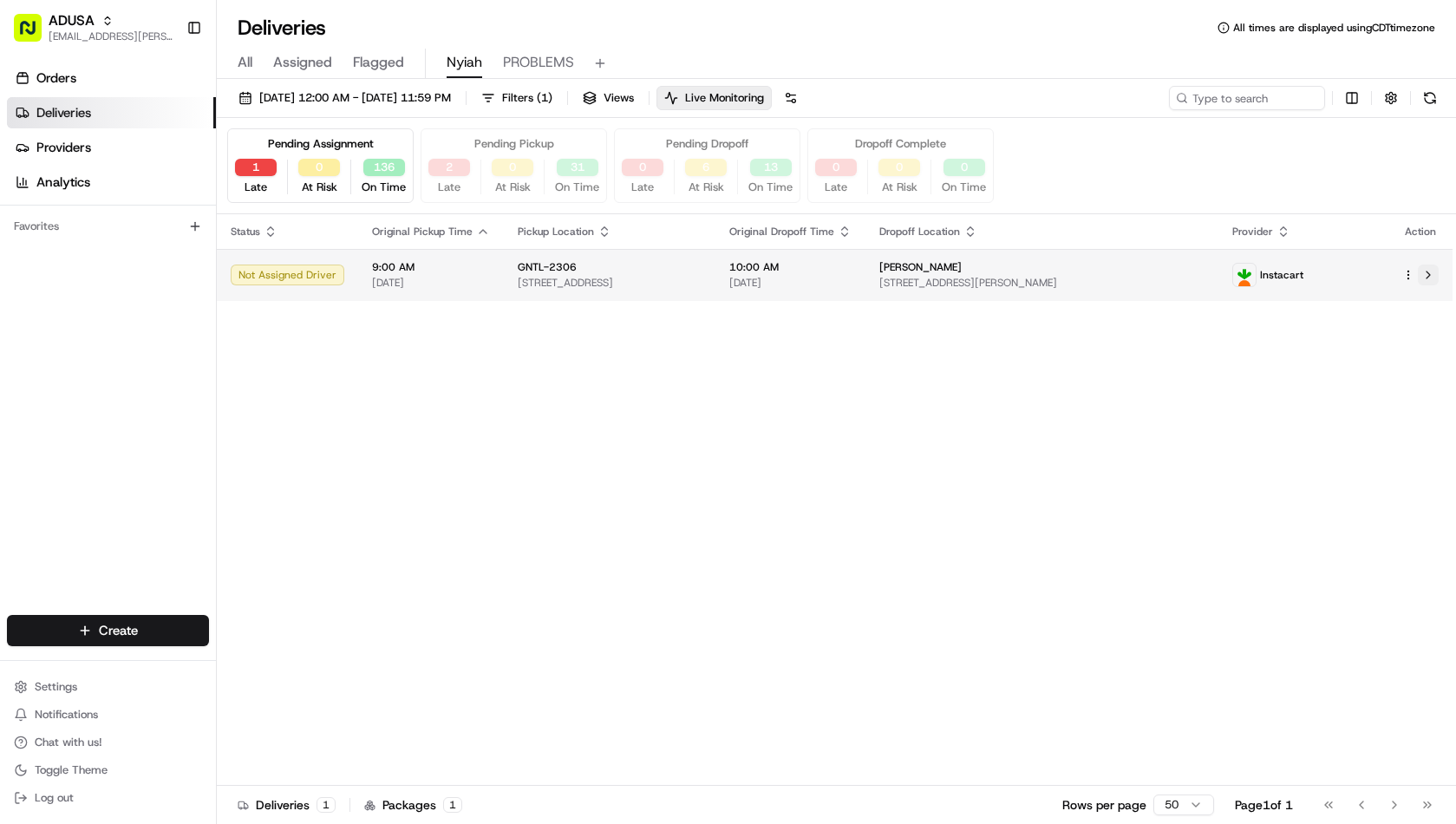 click at bounding box center [1428, 275] 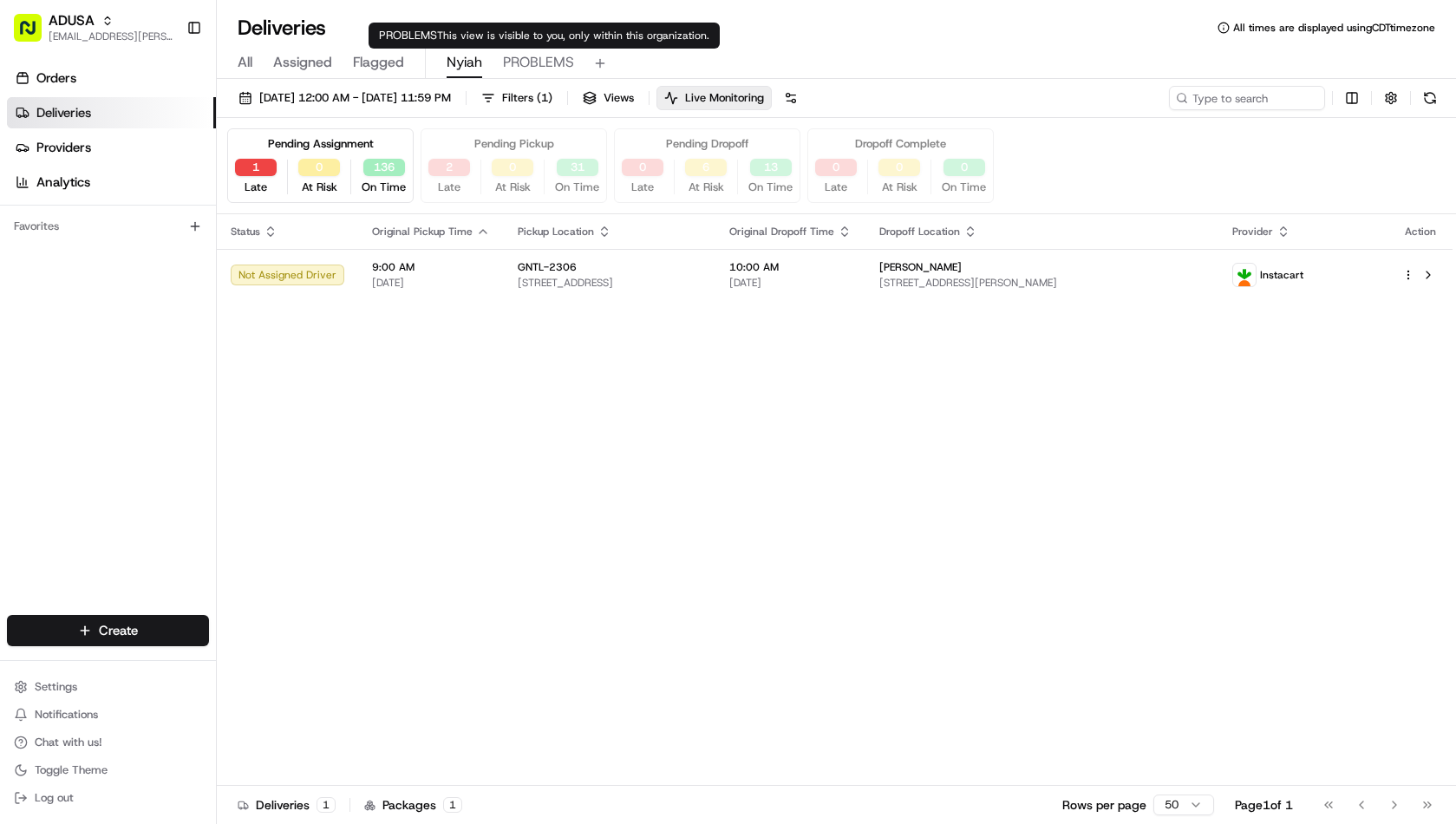 click on "PROBLEMS" at bounding box center (539, 62) 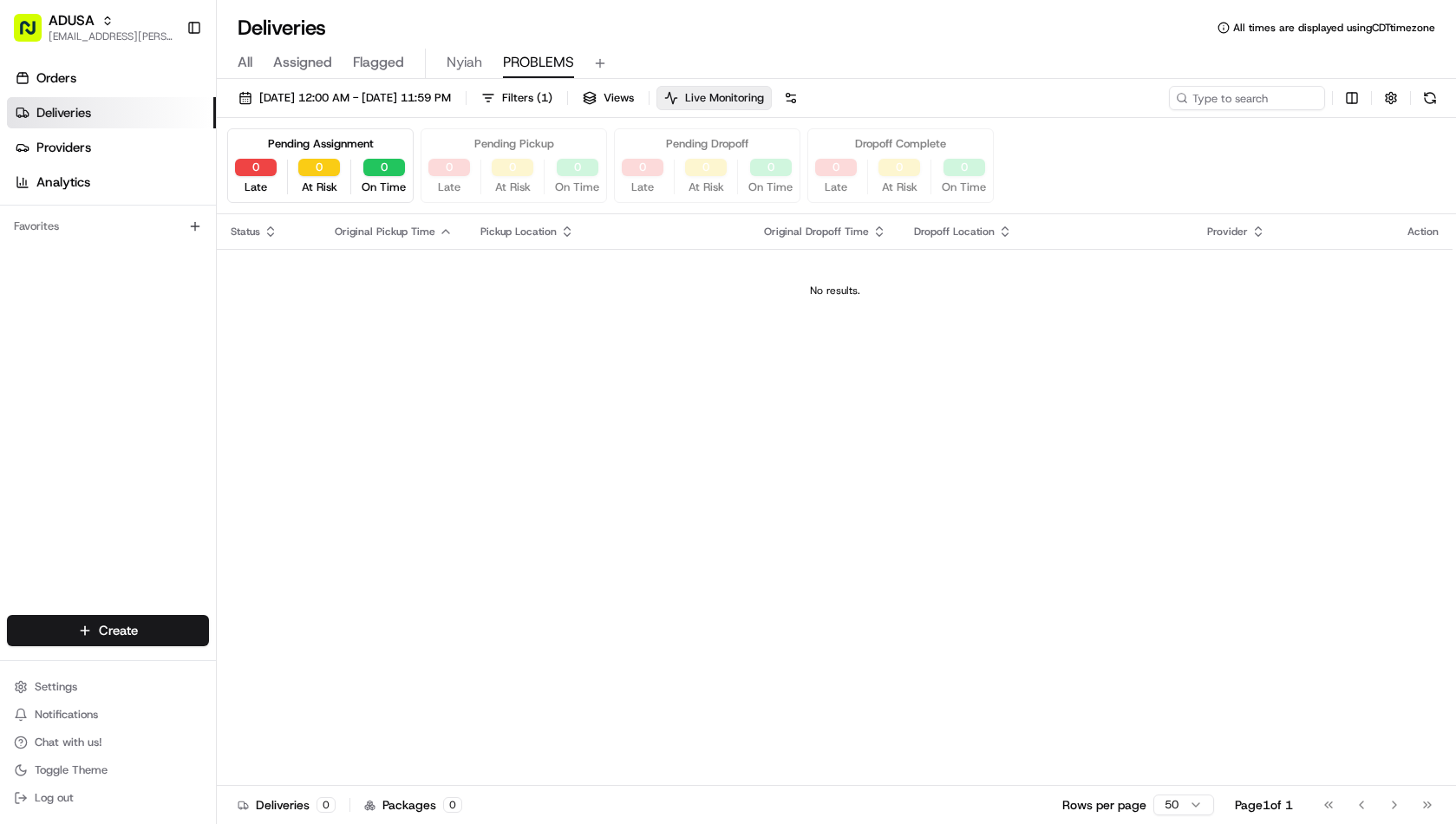 click on "Live Monitoring" at bounding box center [724, 98] 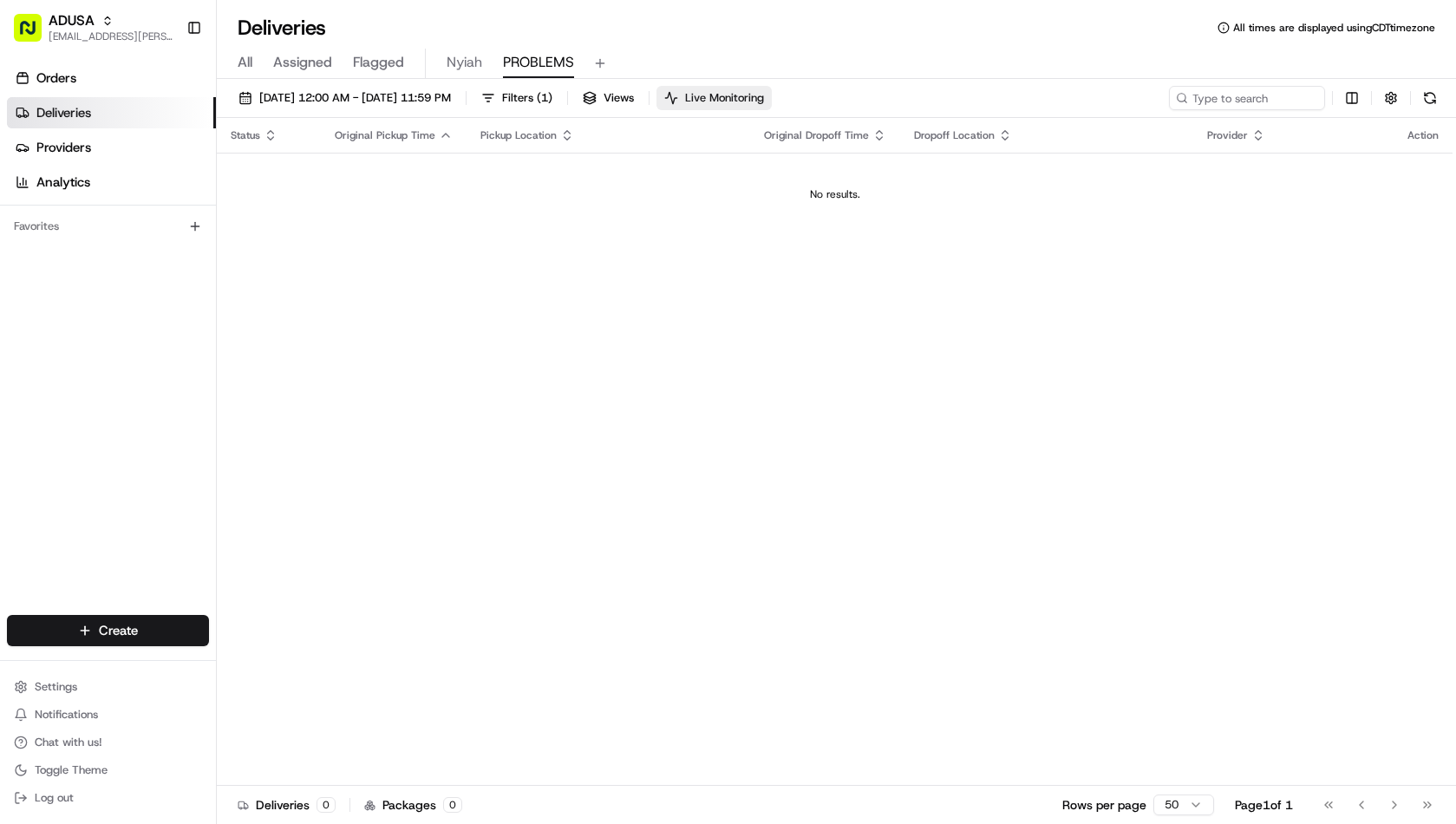 click on "Live Monitoring" at bounding box center [724, 98] 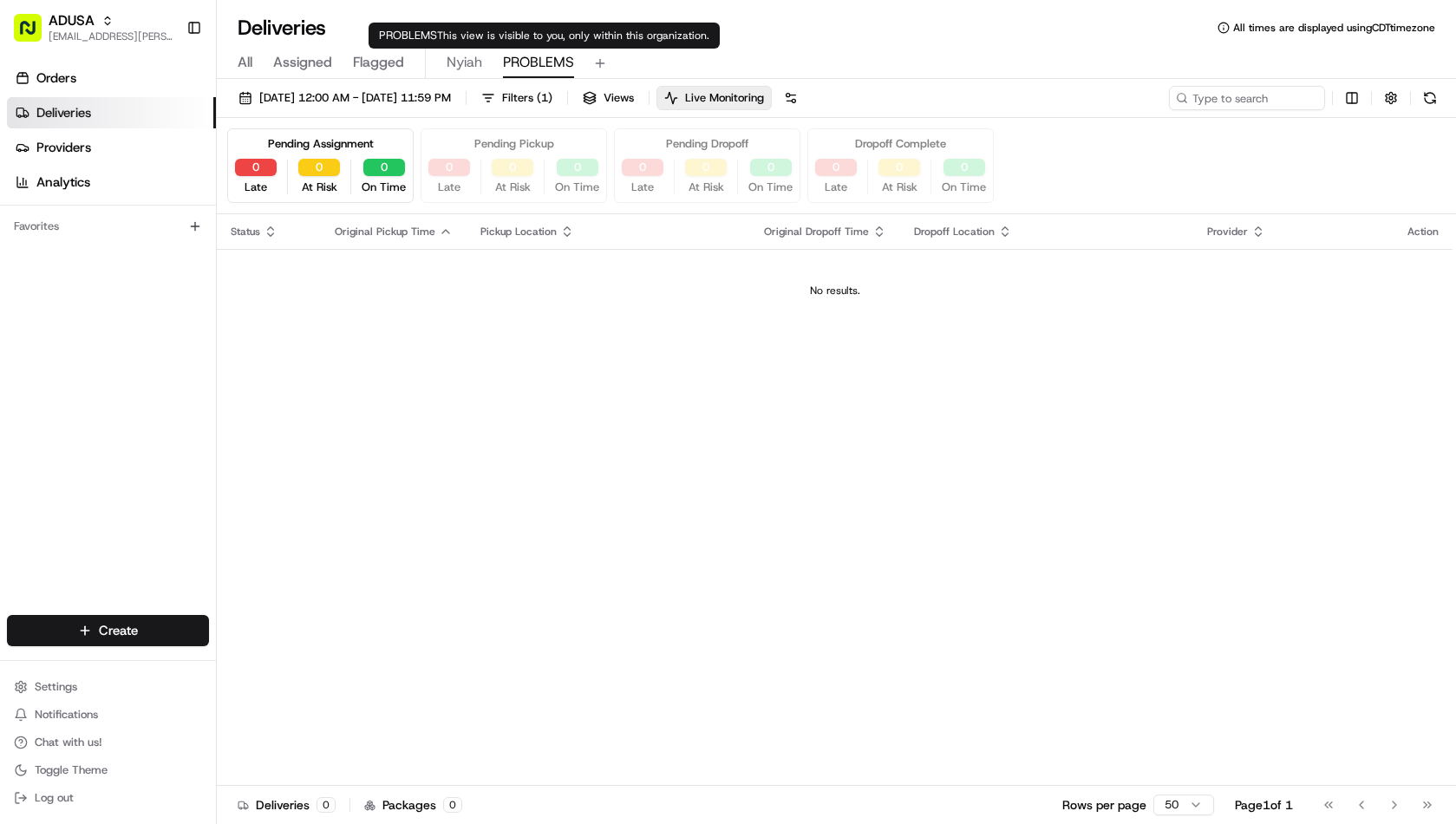 click on "PROBLEMS" at bounding box center (539, 62) 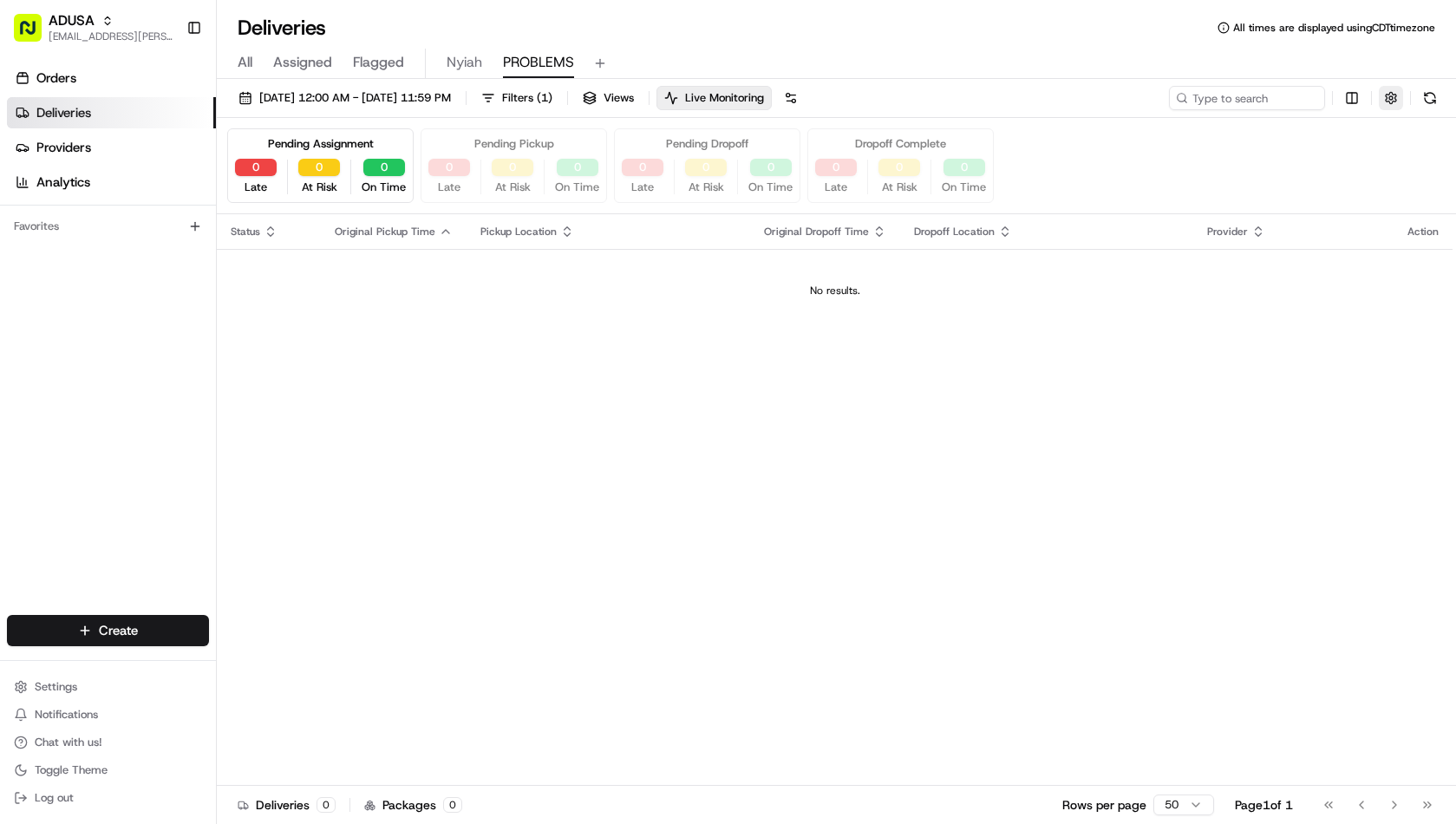click at bounding box center [1391, 98] 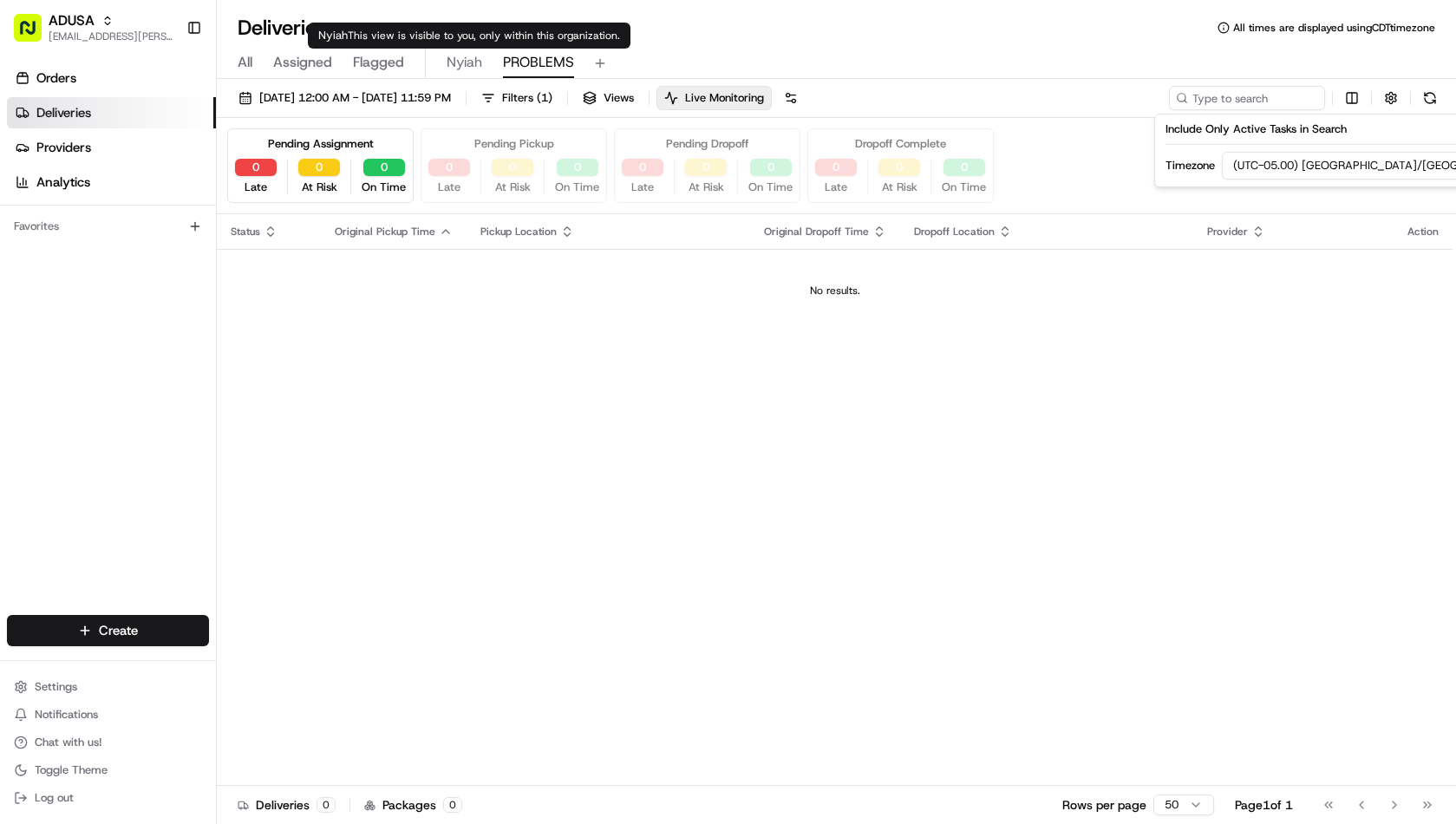 click on "Nyiah" at bounding box center (464, 62) 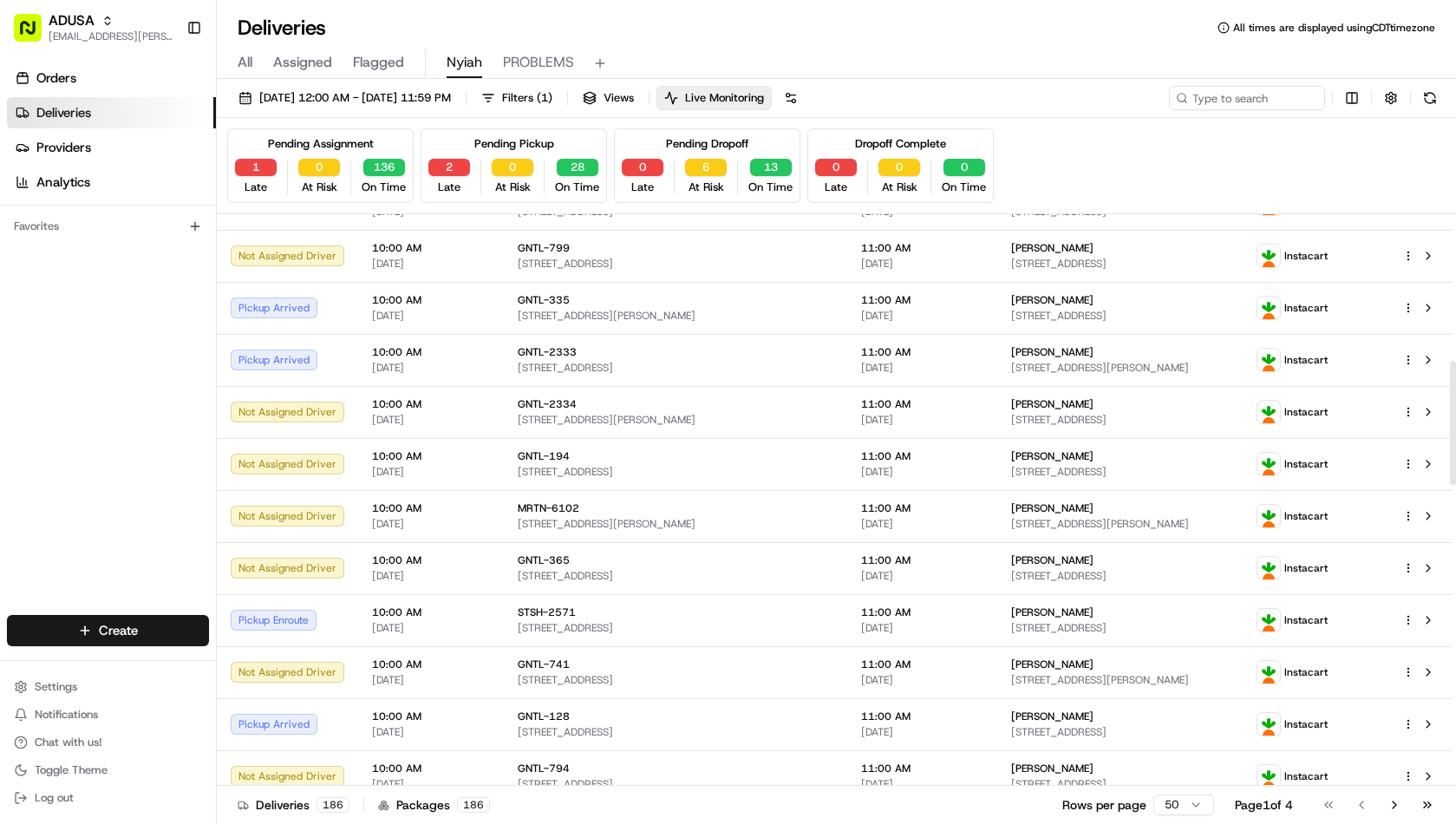 scroll, scrollTop: 417, scrollLeft: 0, axis: vertical 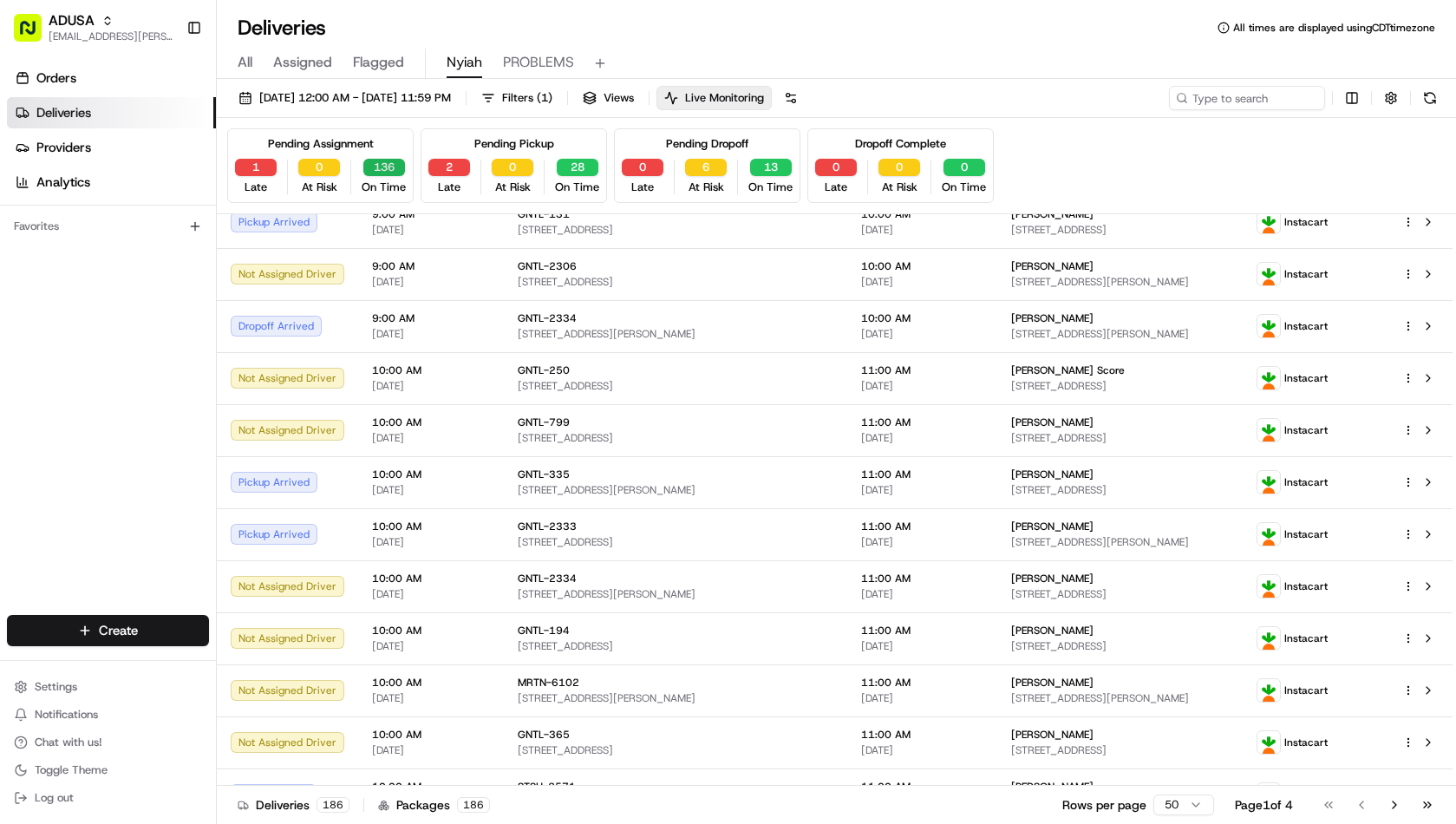 click on "136" at bounding box center [384, 167] 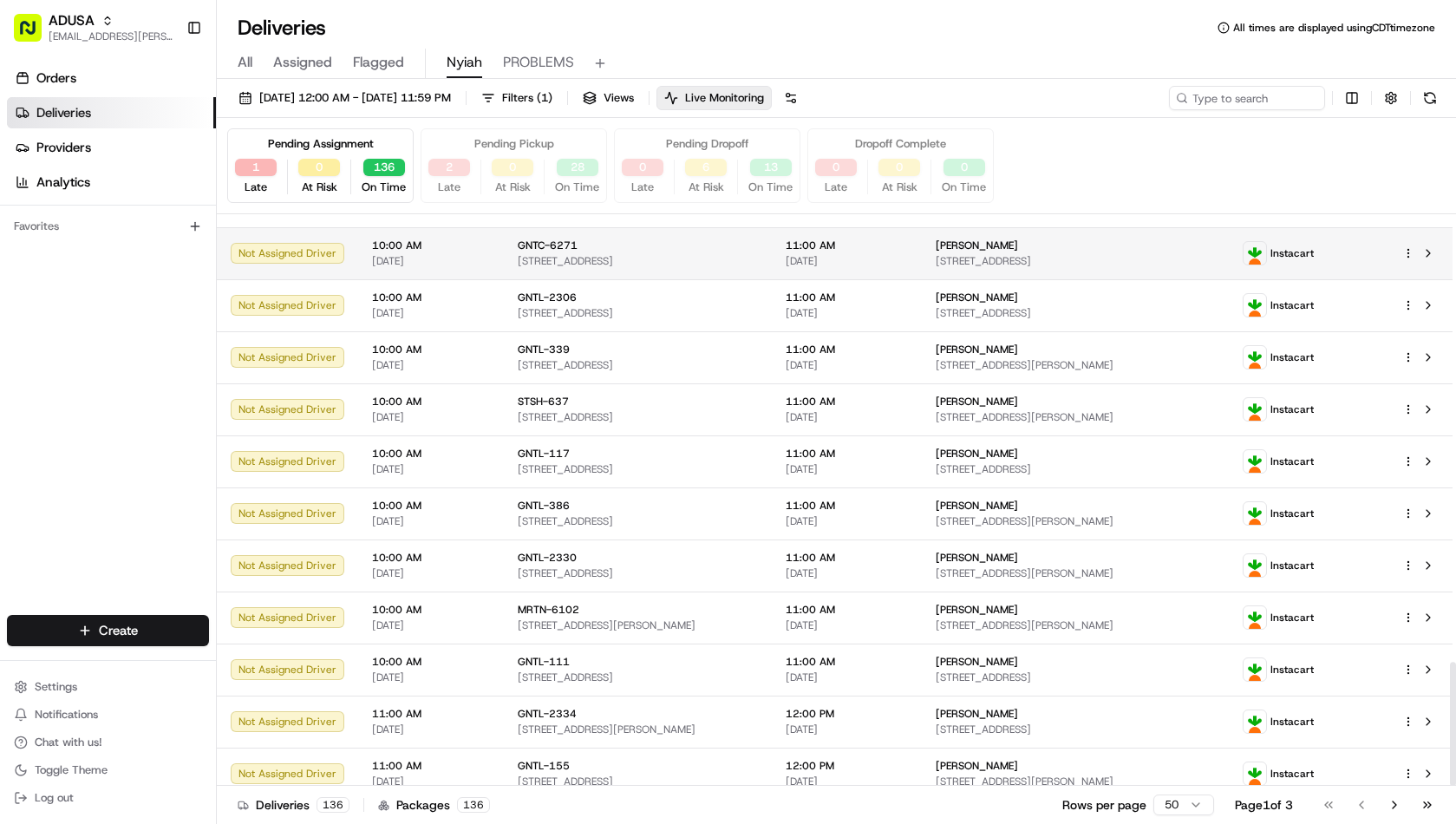 scroll, scrollTop: 2065, scrollLeft: 0, axis: vertical 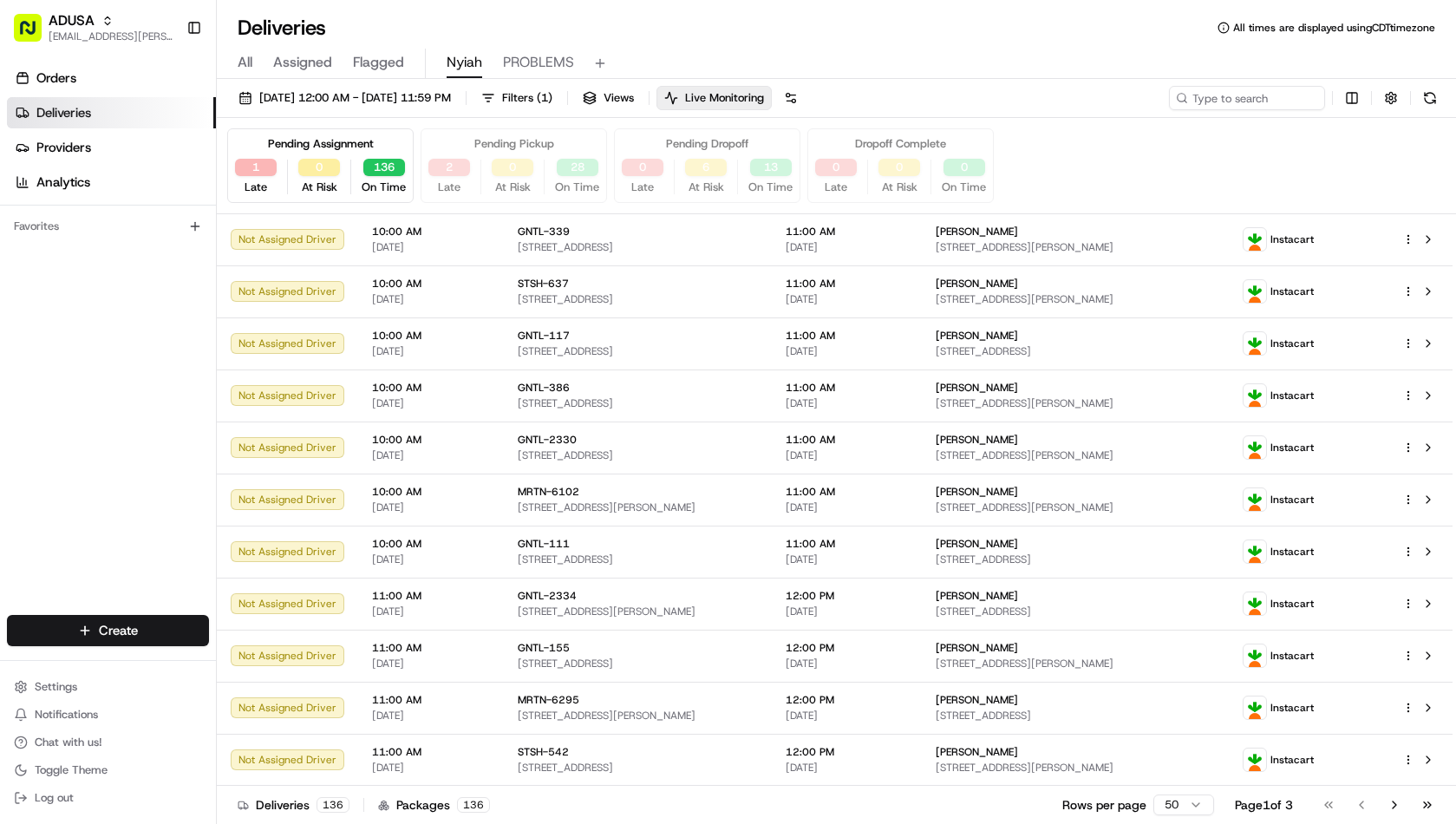 click on "Pending Pickup 2 Late 0 At Risk 28 On Time" at bounding box center [513, 166] 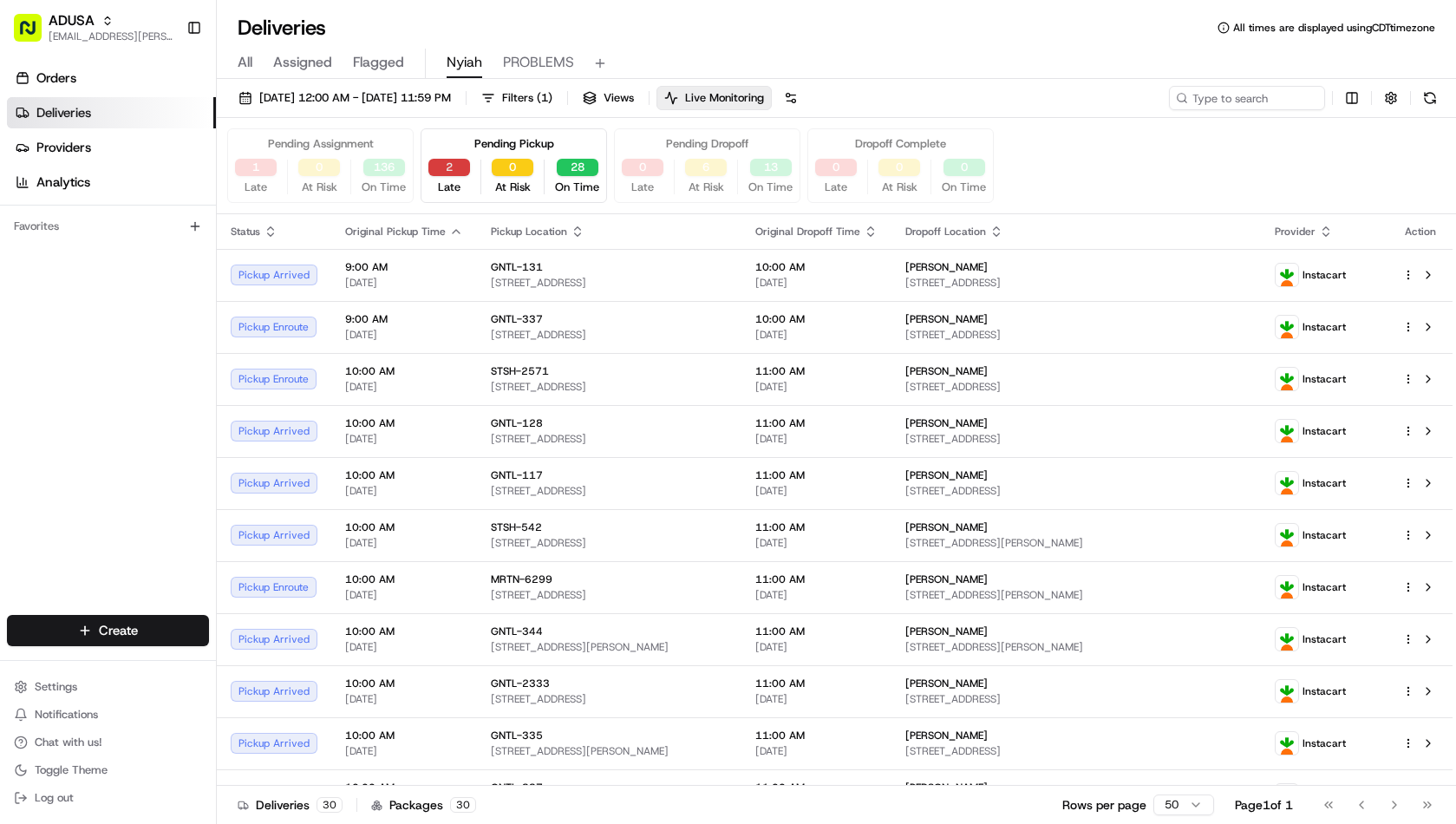 click on "2" at bounding box center (449, 167) 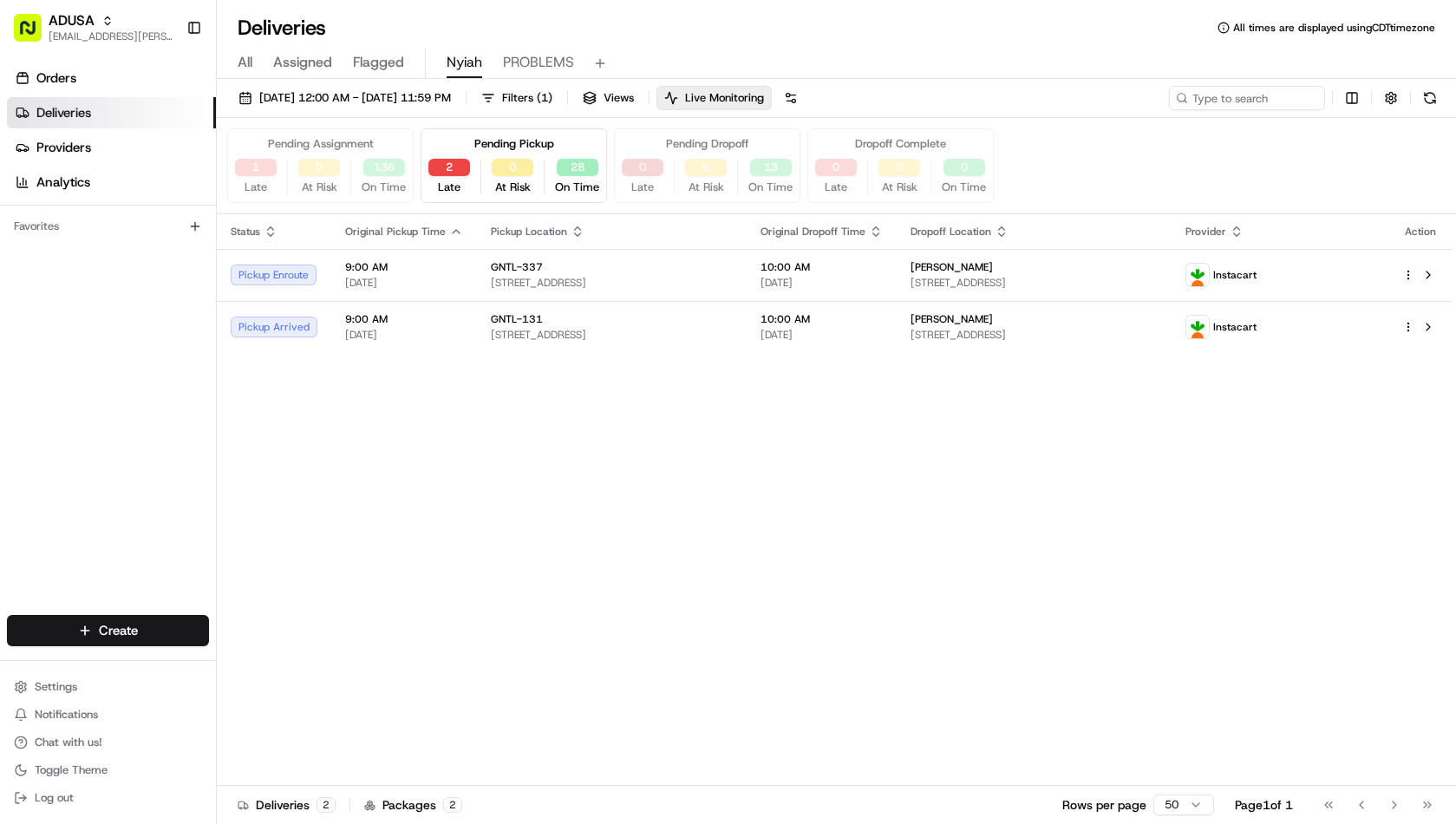 click on "0" at bounding box center (643, 167) 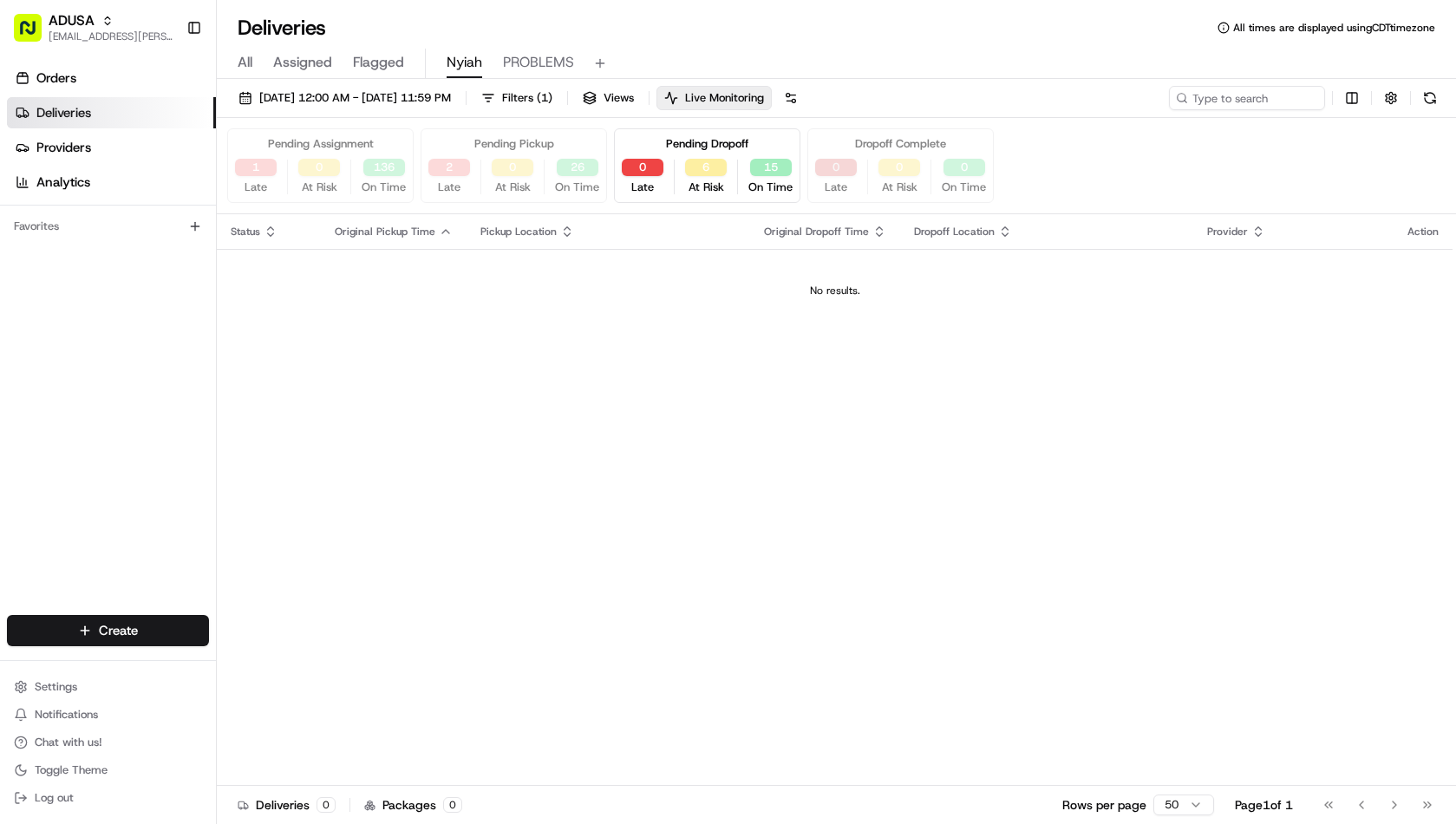 click on "0" at bounding box center (836, 167) 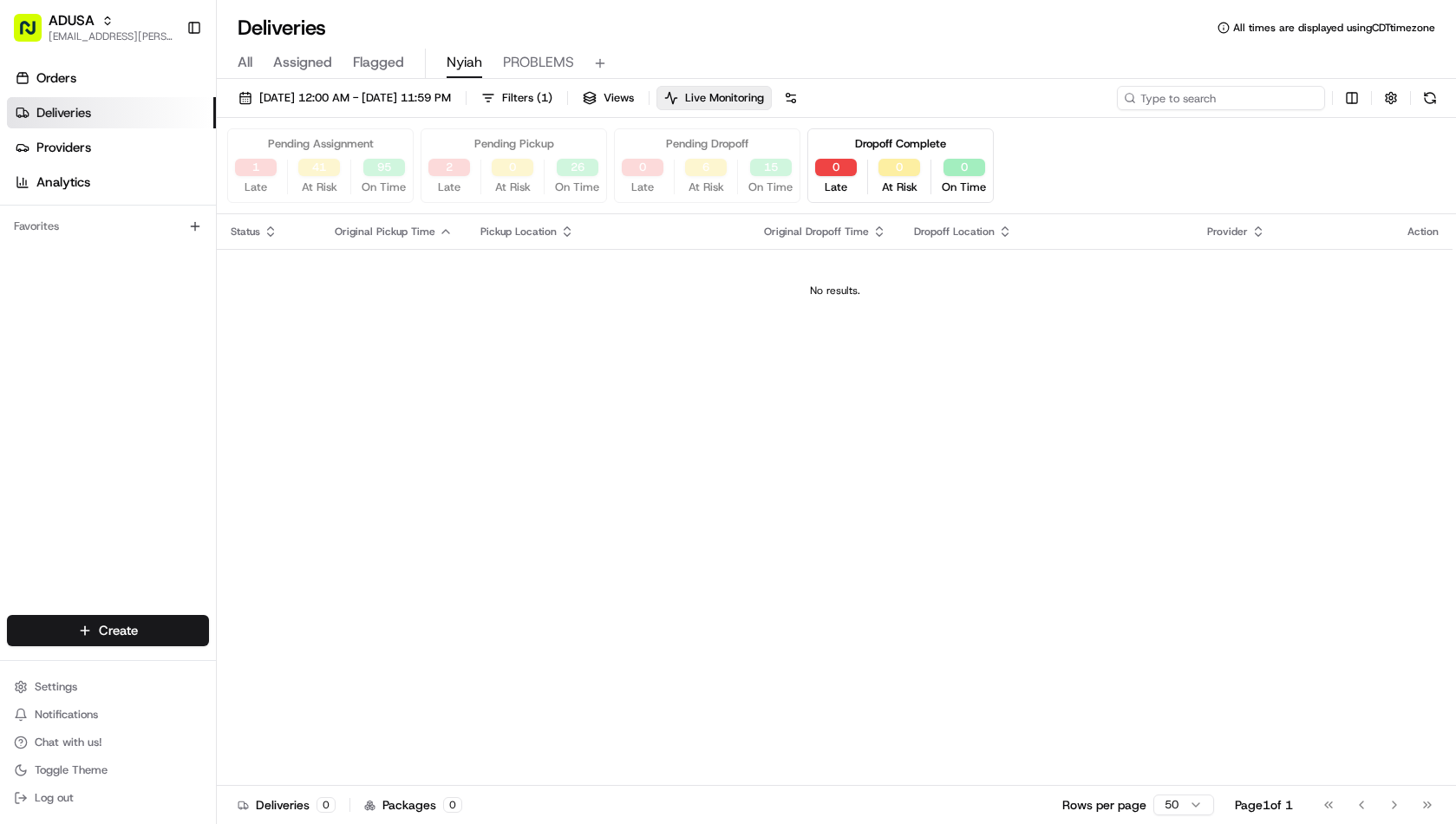 click at bounding box center (1221, 98) 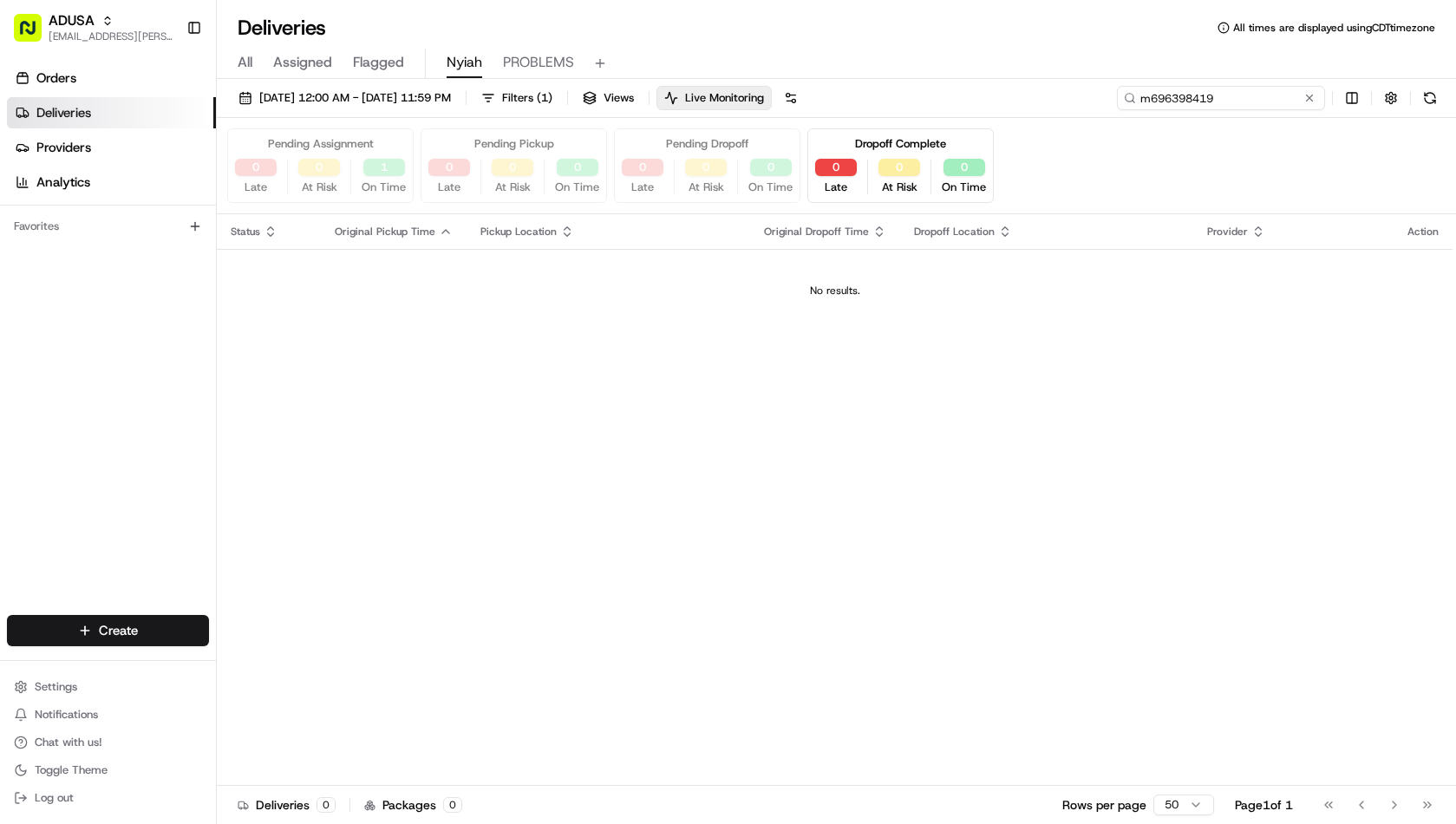 type on "m696398419" 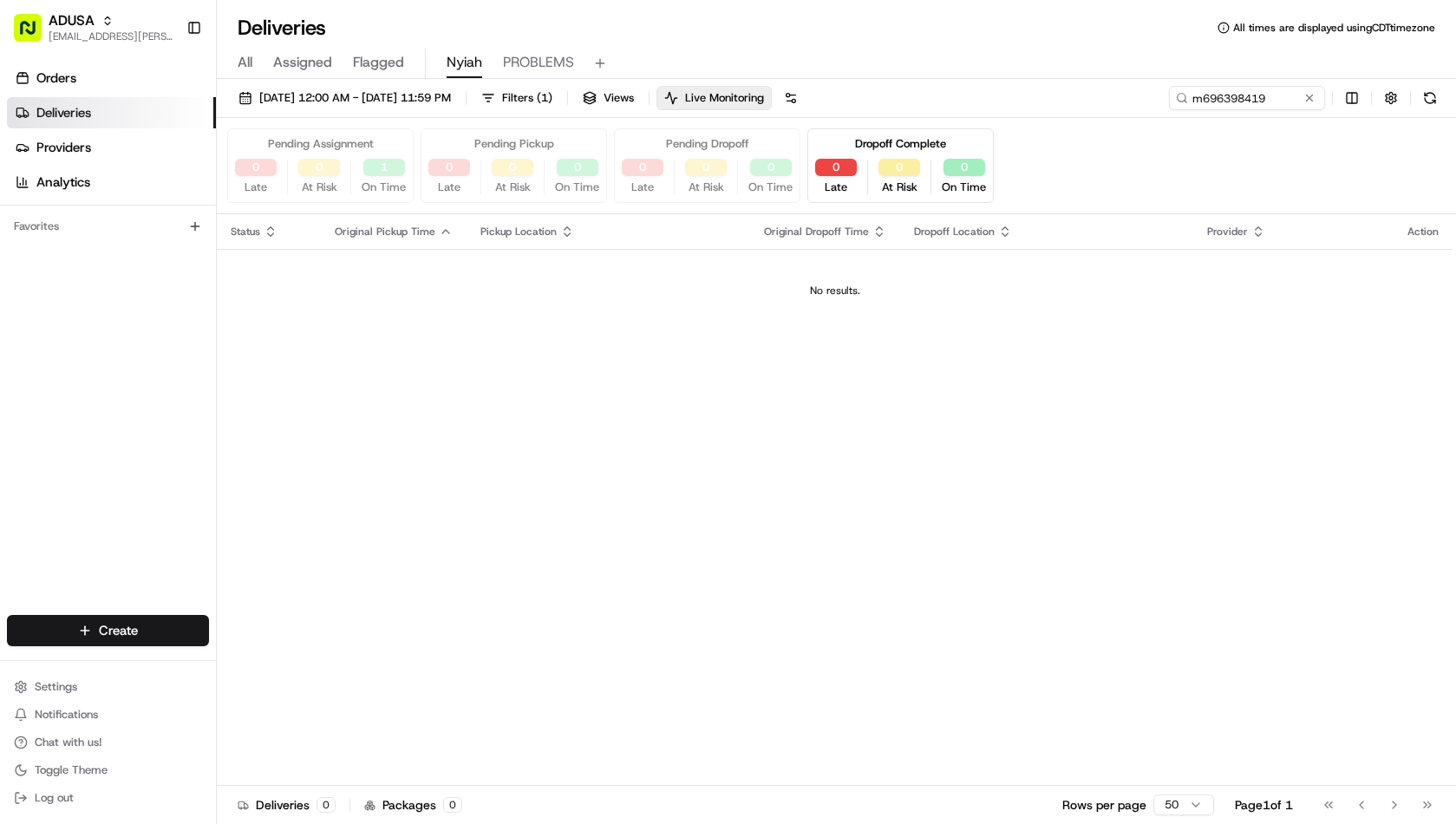 click on "1 On Time" at bounding box center [383, 177] 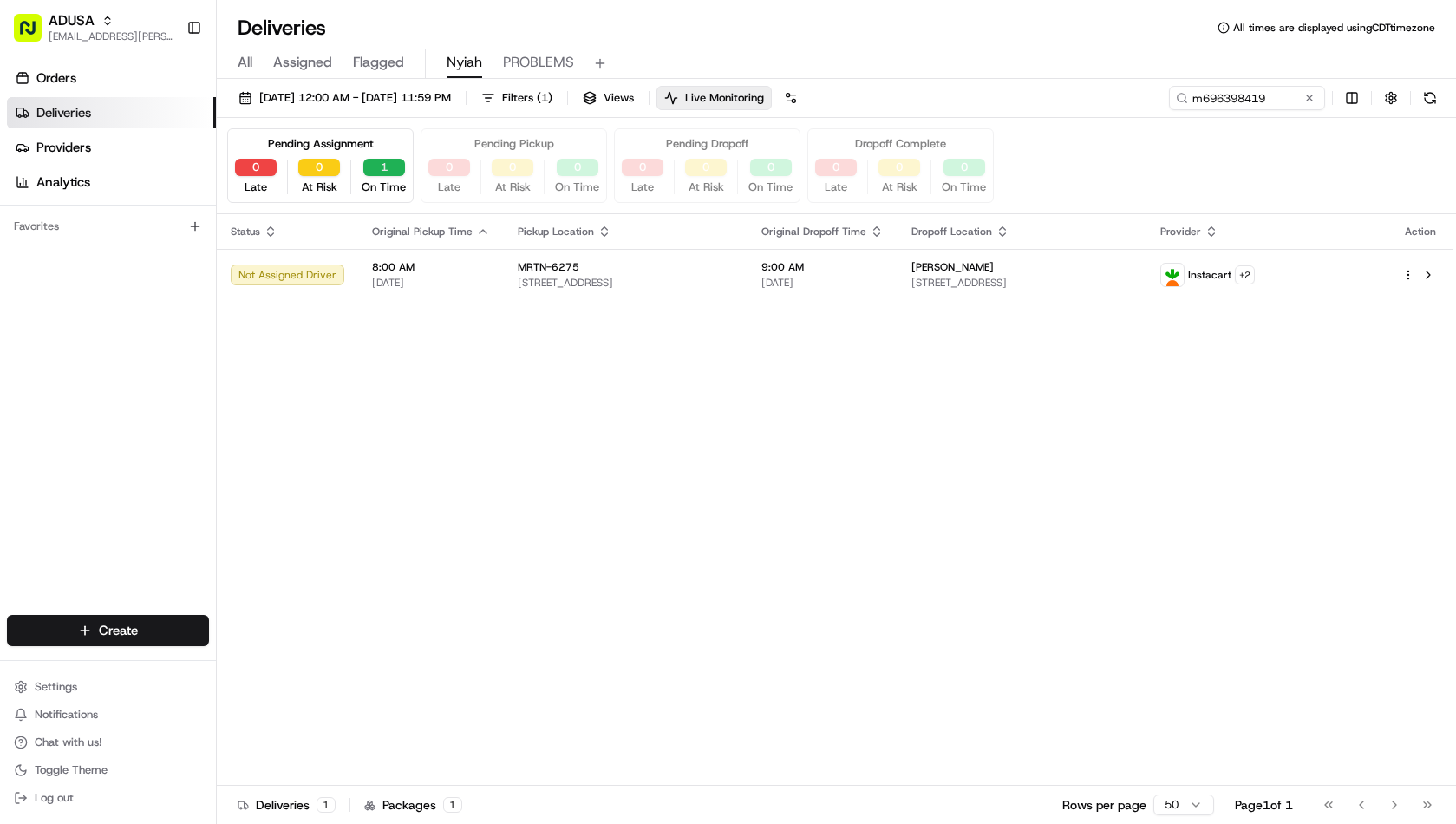 click on "1" at bounding box center (384, 167) 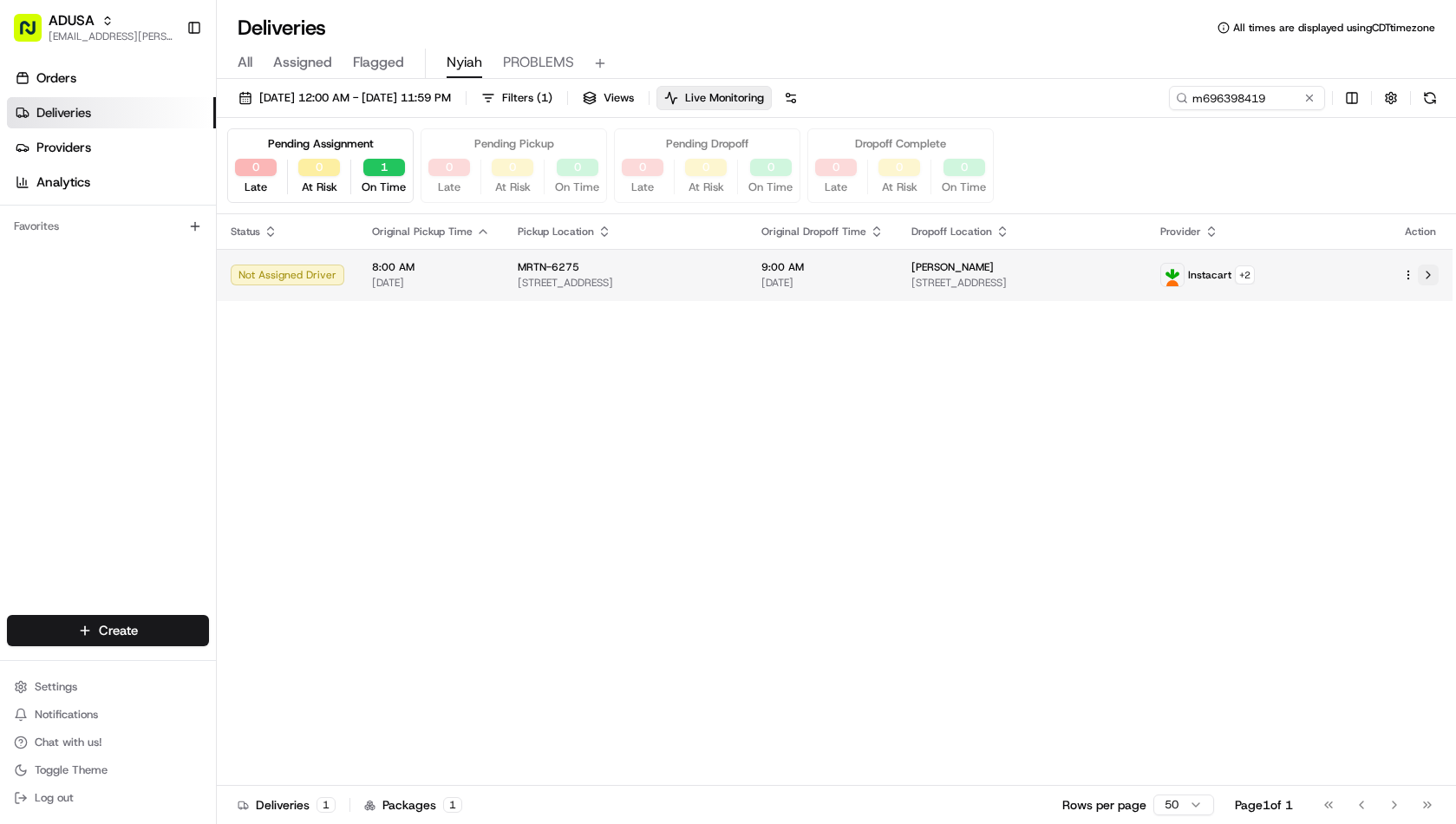 click at bounding box center [1428, 275] 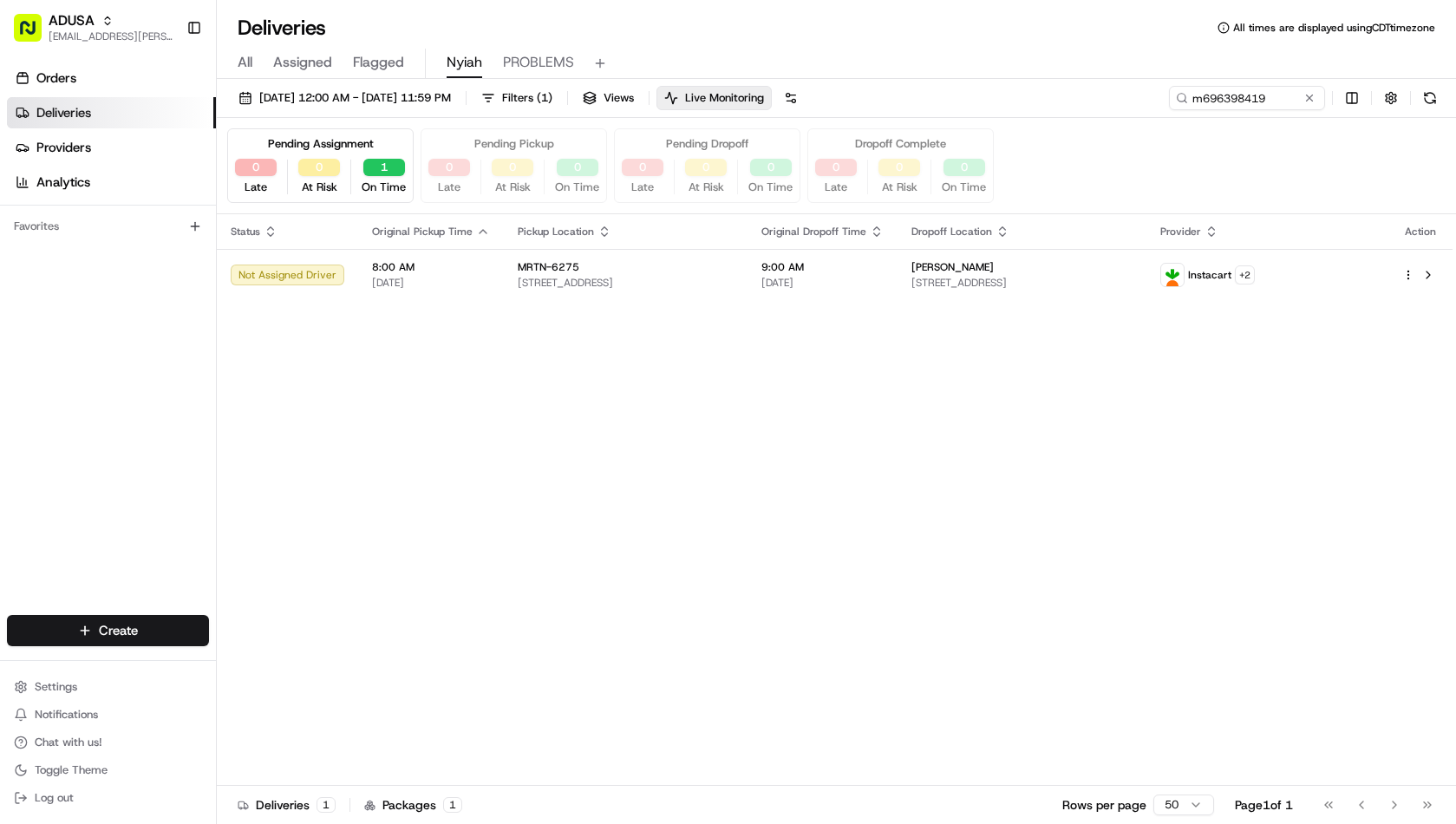 click on "All" at bounding box center (245, 62) 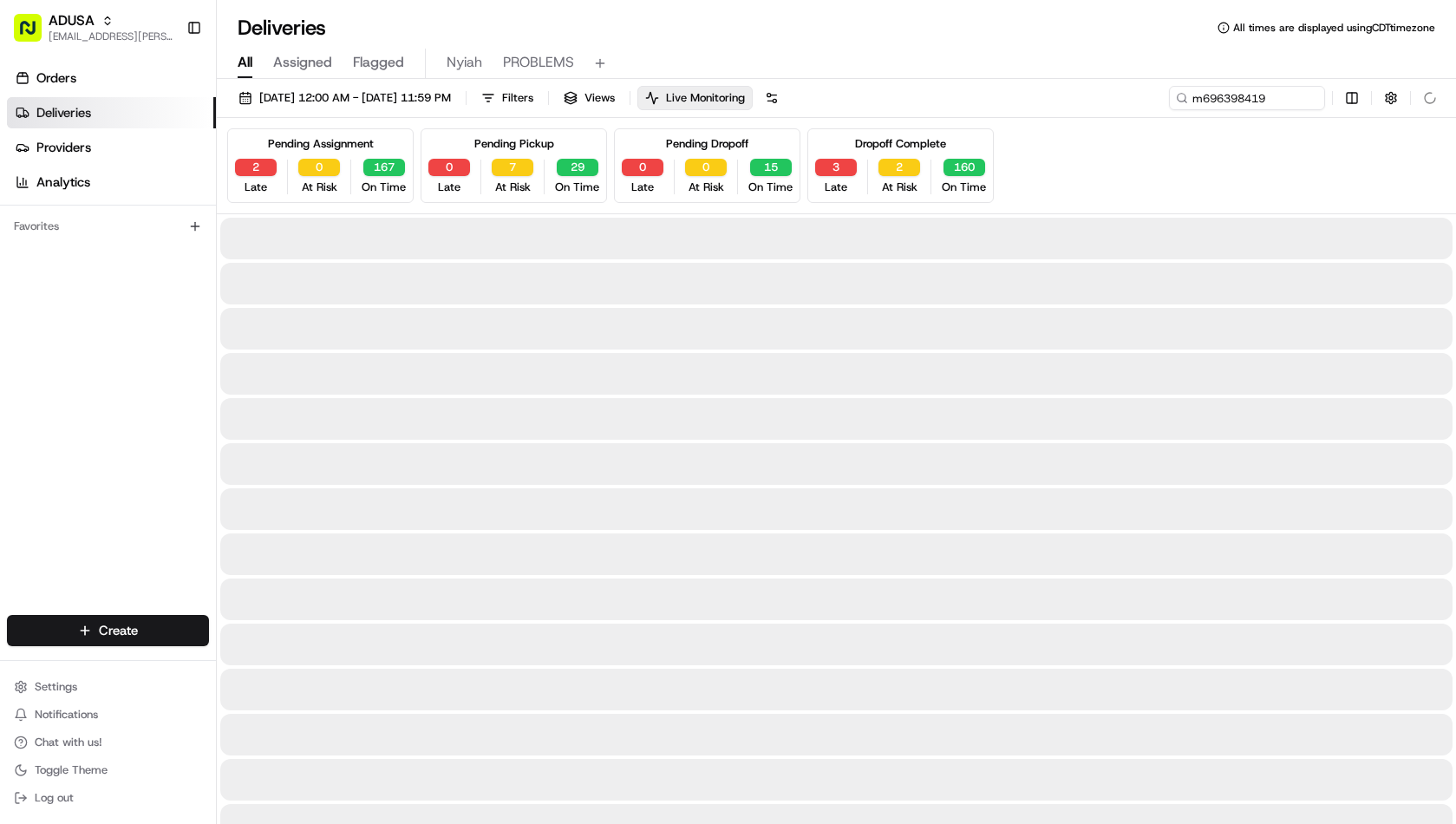 type 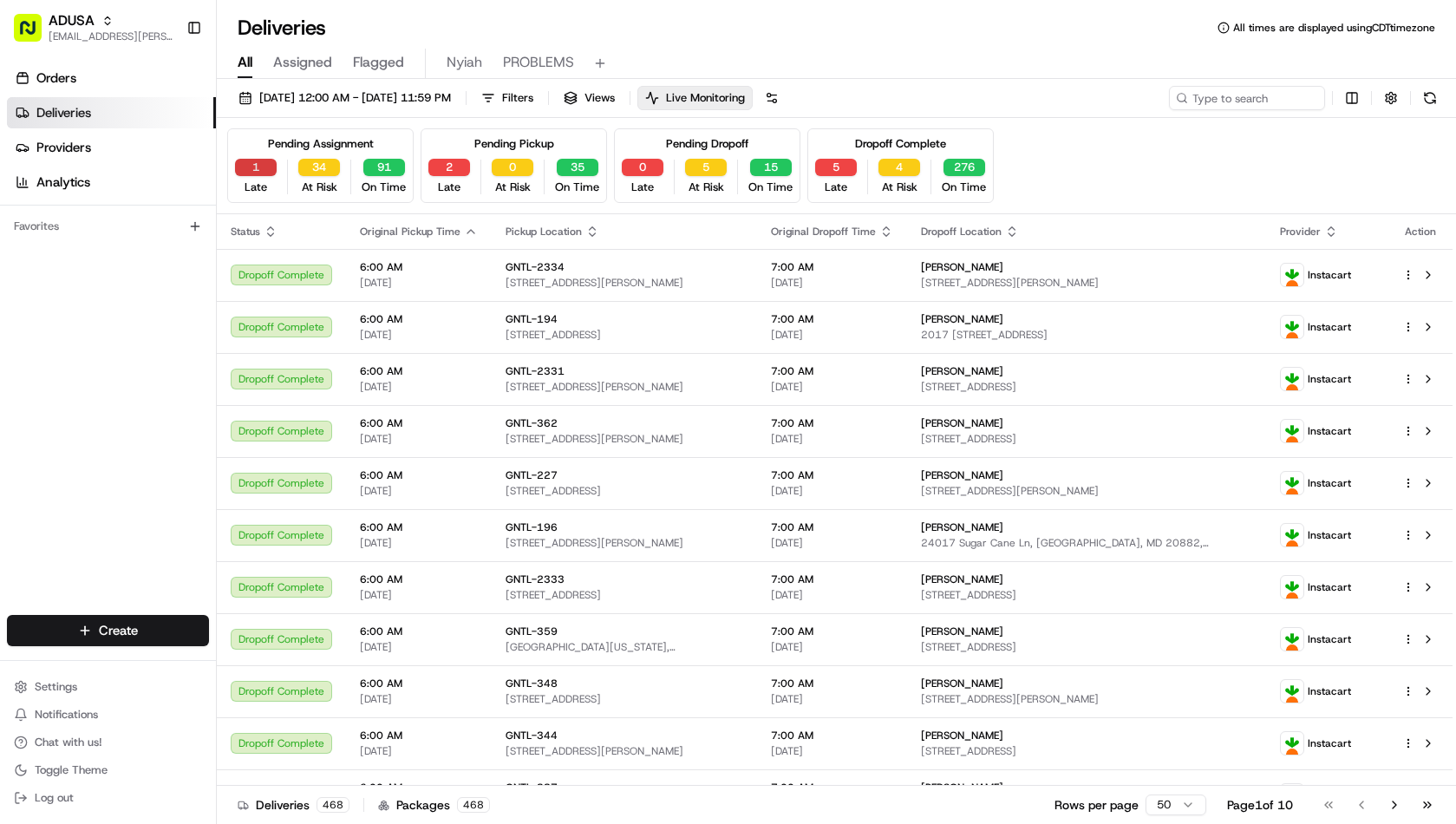 click on "1" at bounding box center (256, 167) 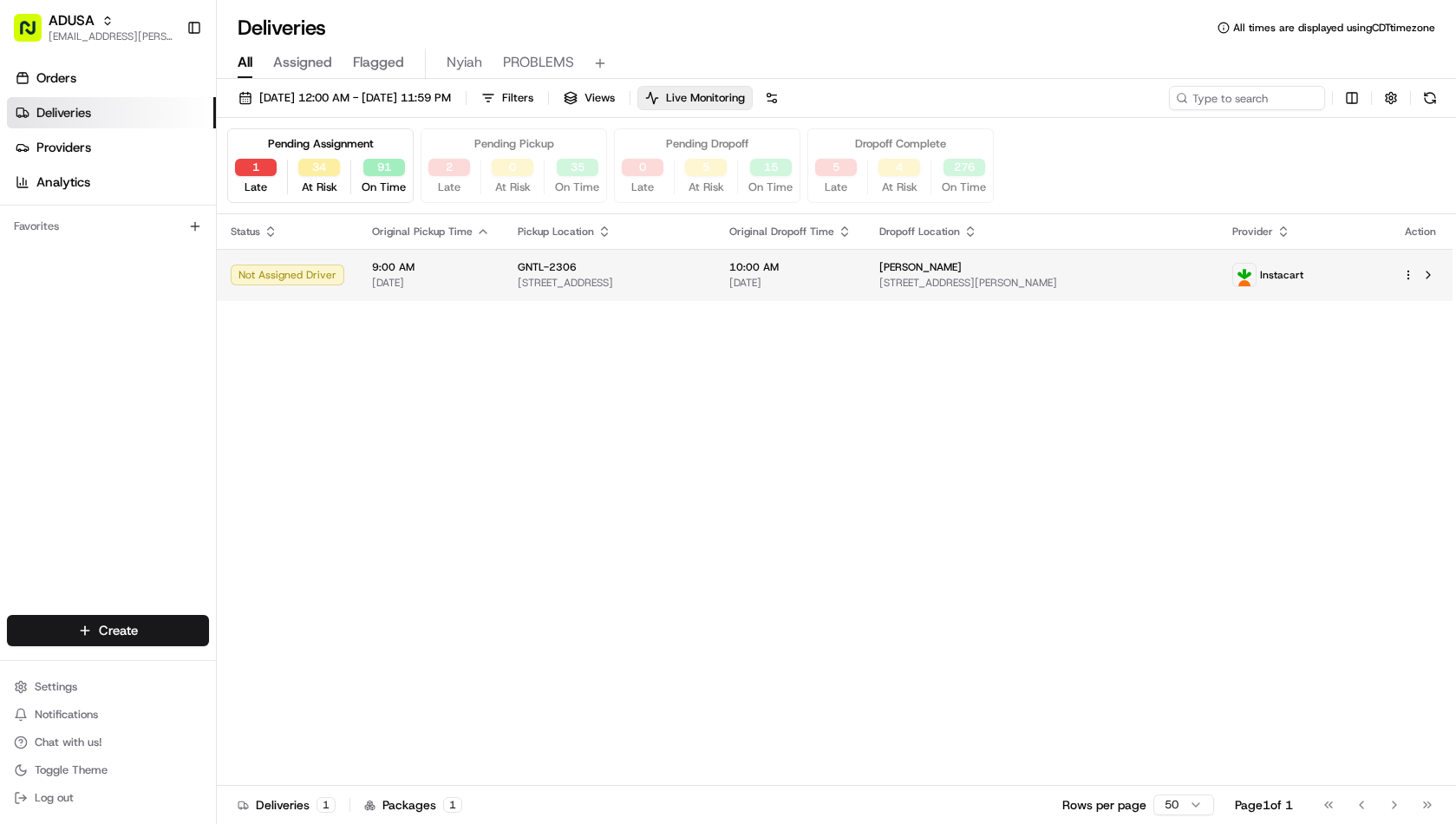 click on "1020 W 41st St, Baltimore, MD 21211, US" at bounding box center [610, 283] 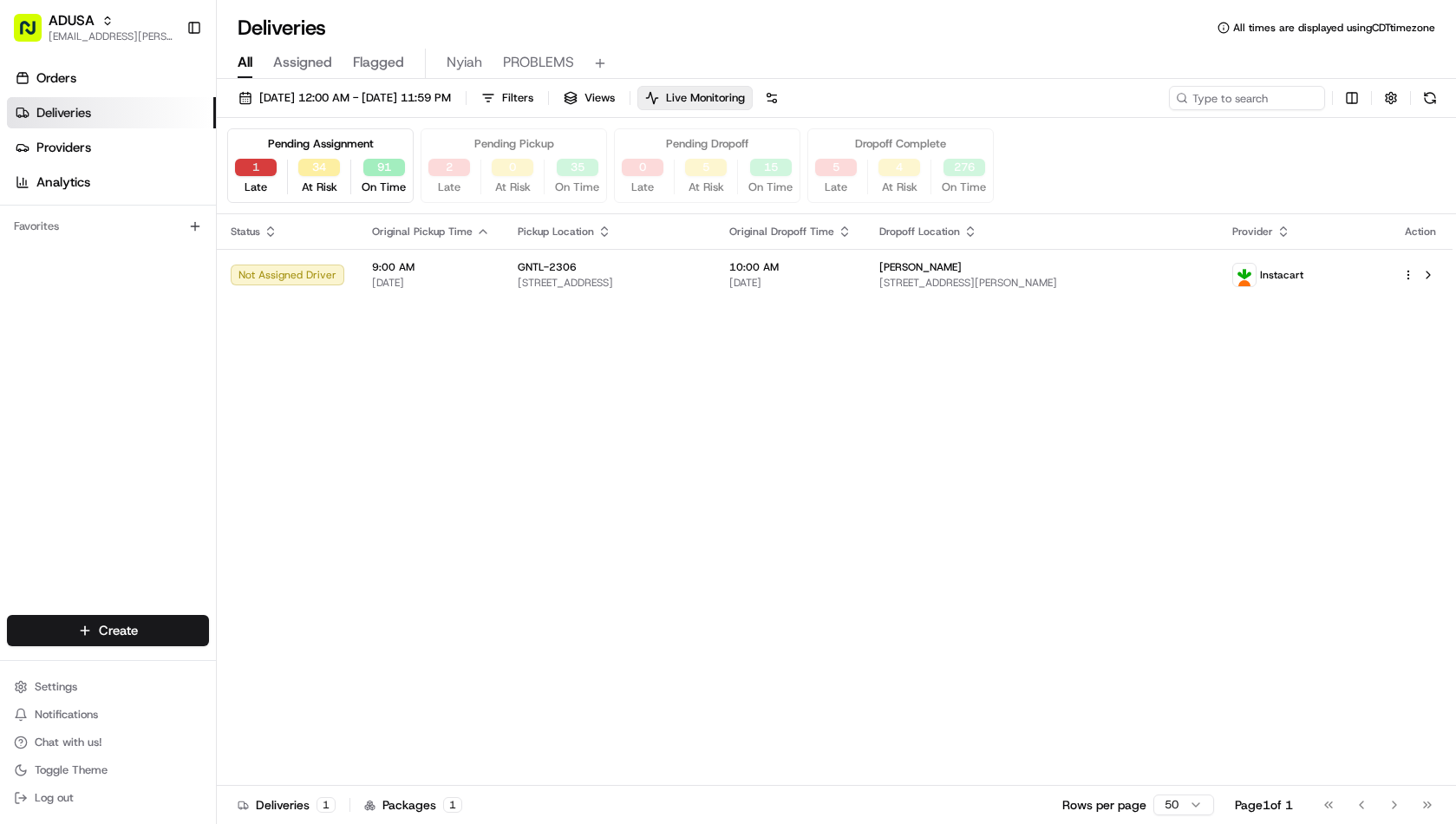click on "1" at bounding box center [256, 167] 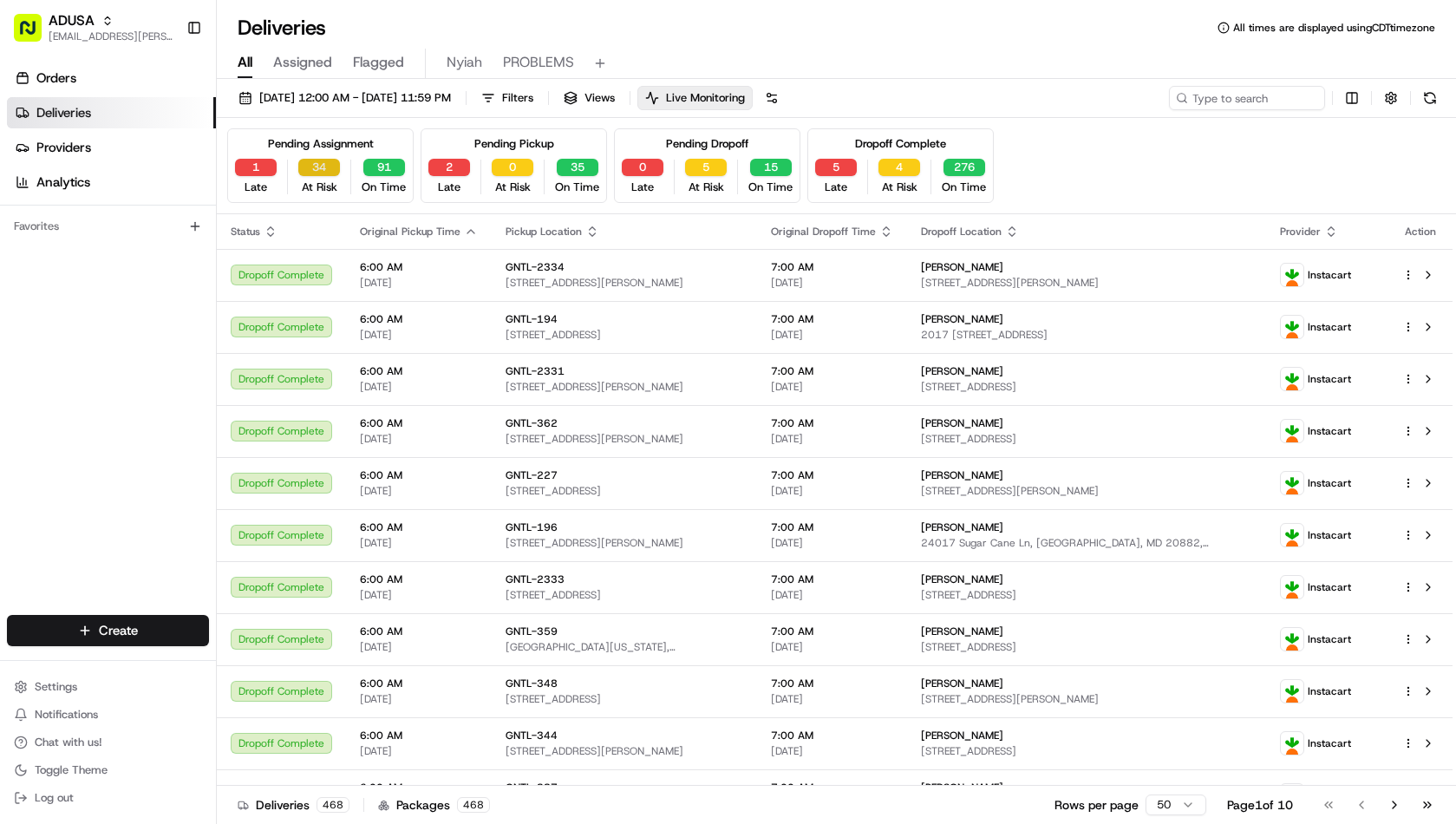 click on "34" at bounding box center [319, 167] 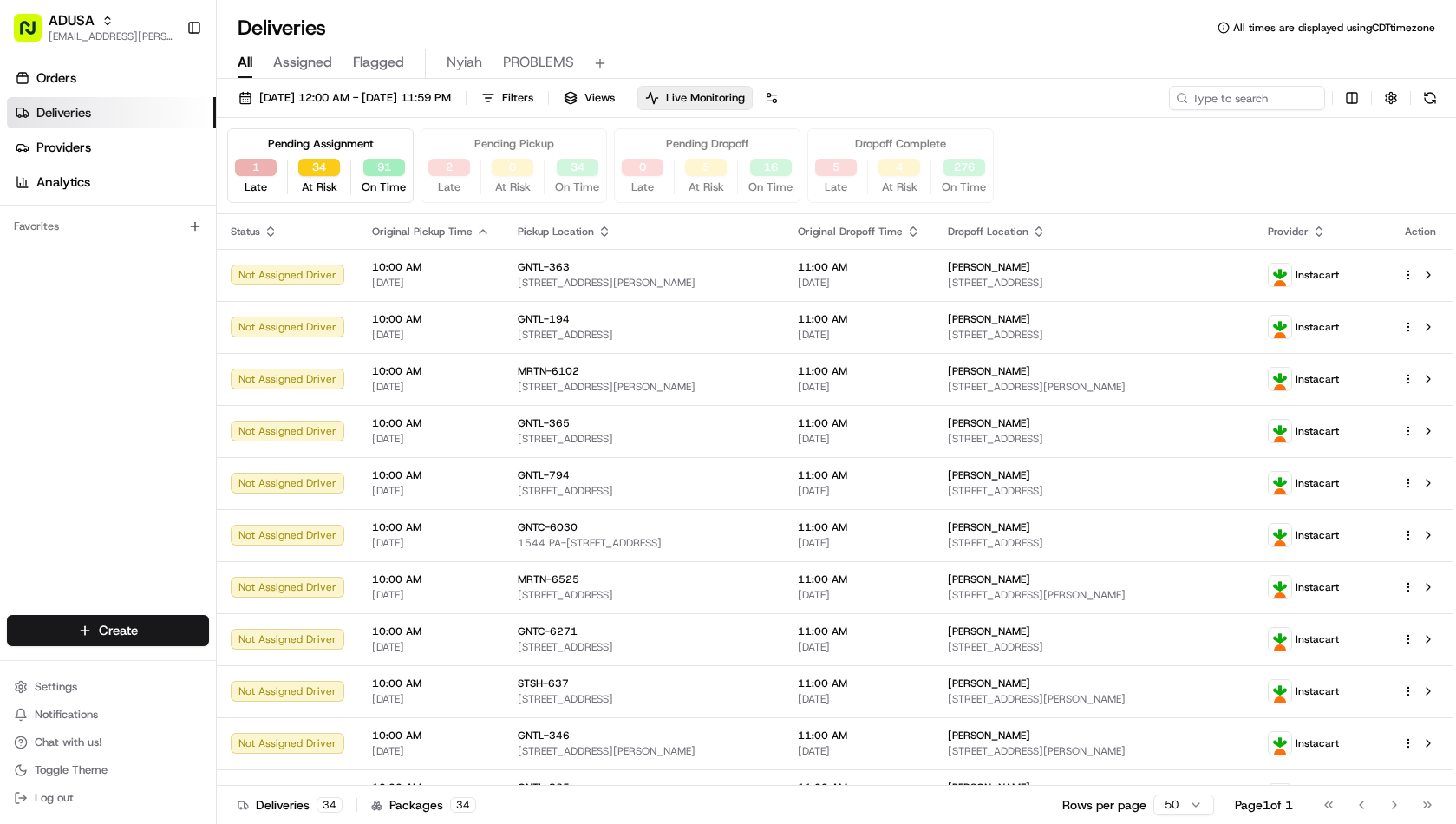 click on "1" at bounding box center (256, 167) 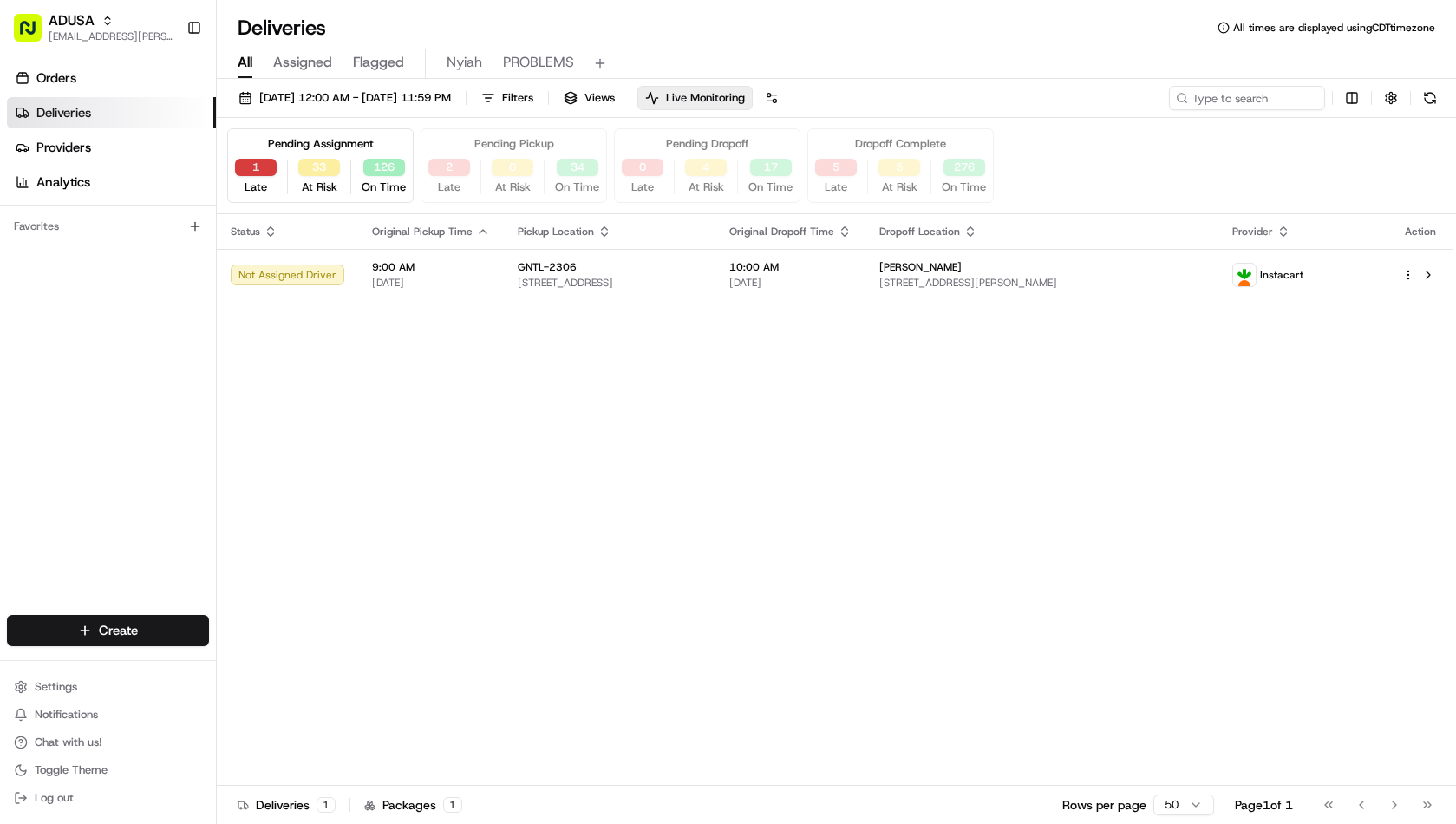 click on "1" at bounding box center (256, 167) 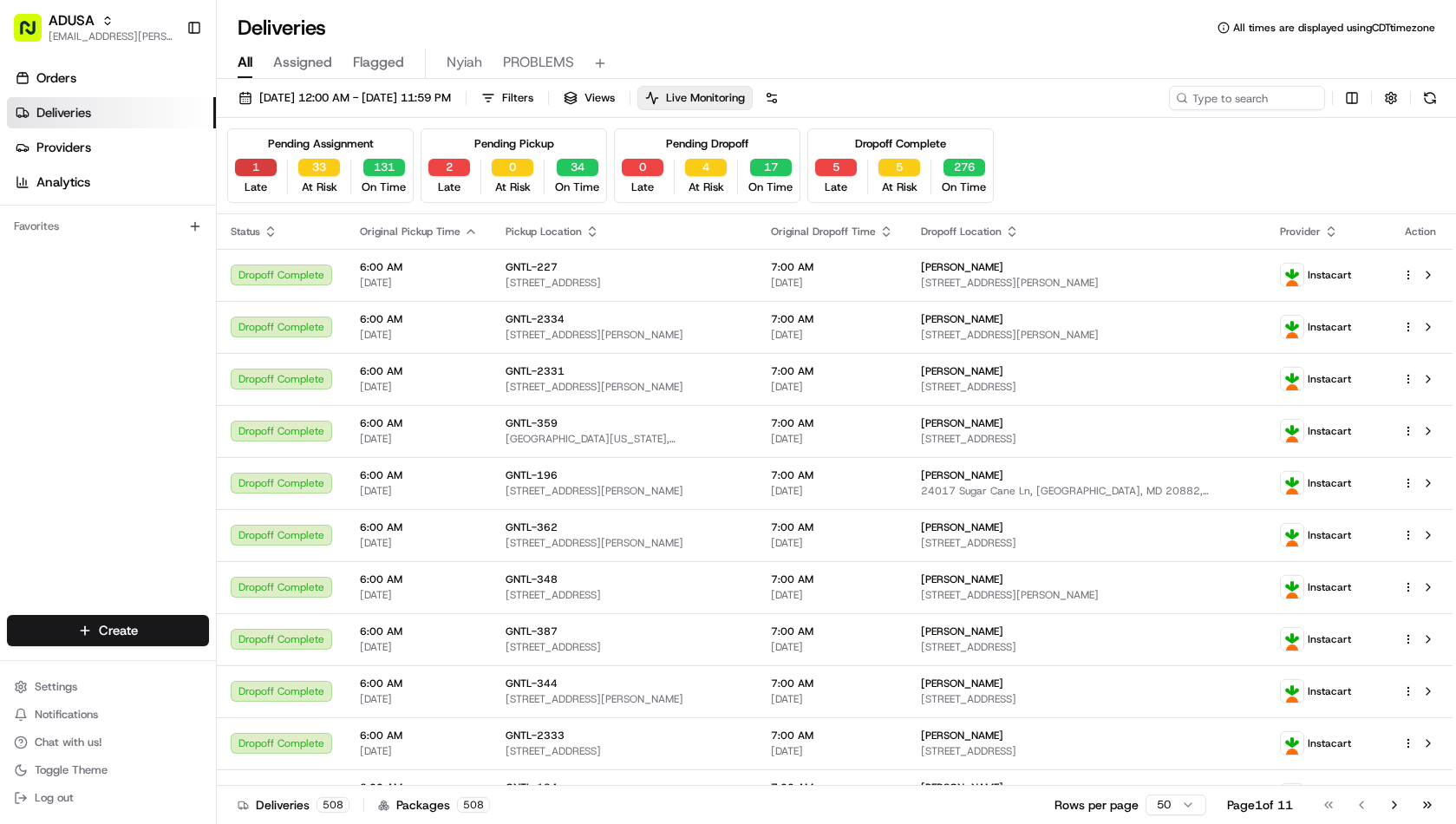 click on "1" at bounding box center (256, 167) 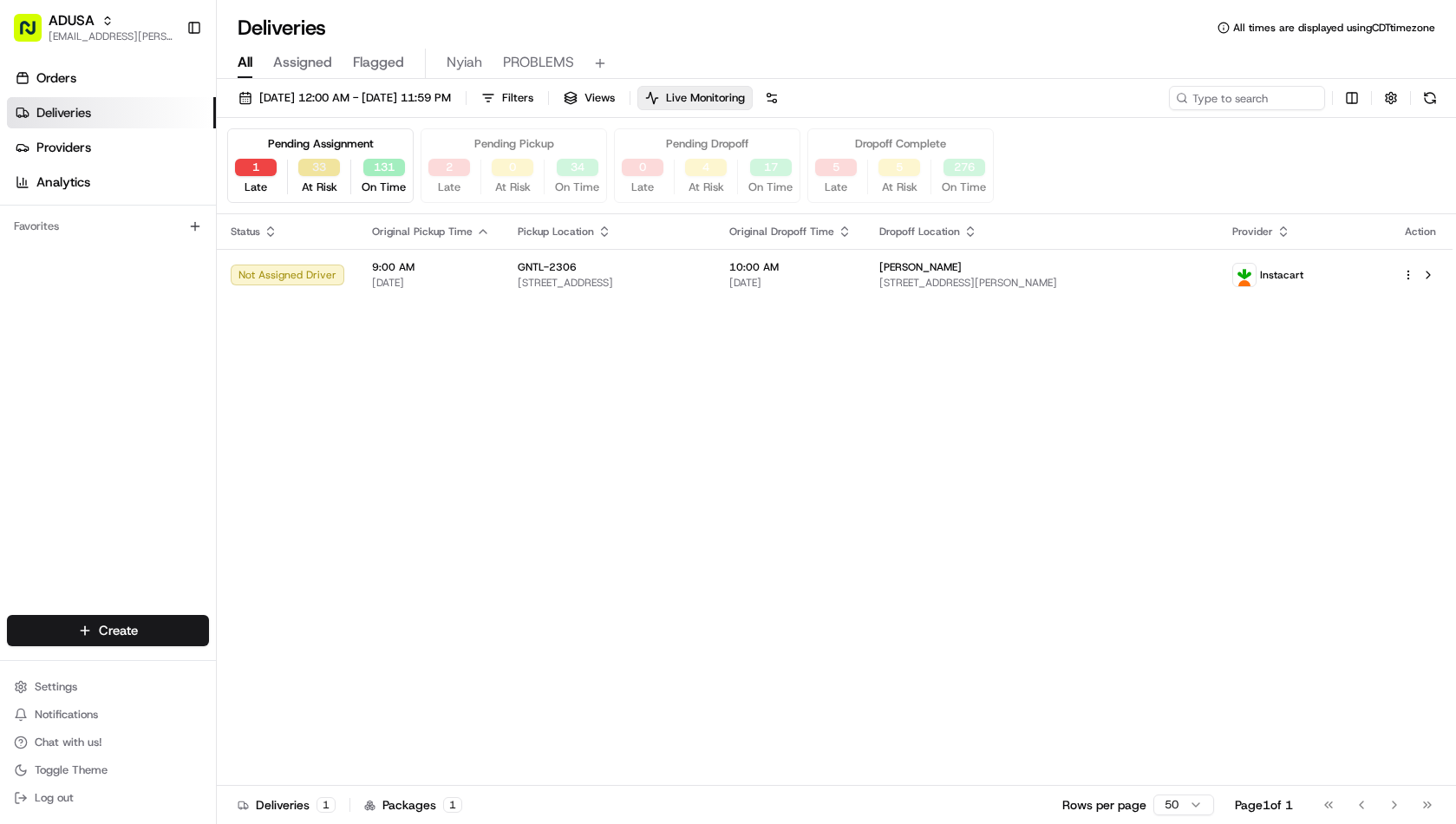 click on "33" at bounding box center (319, 167) 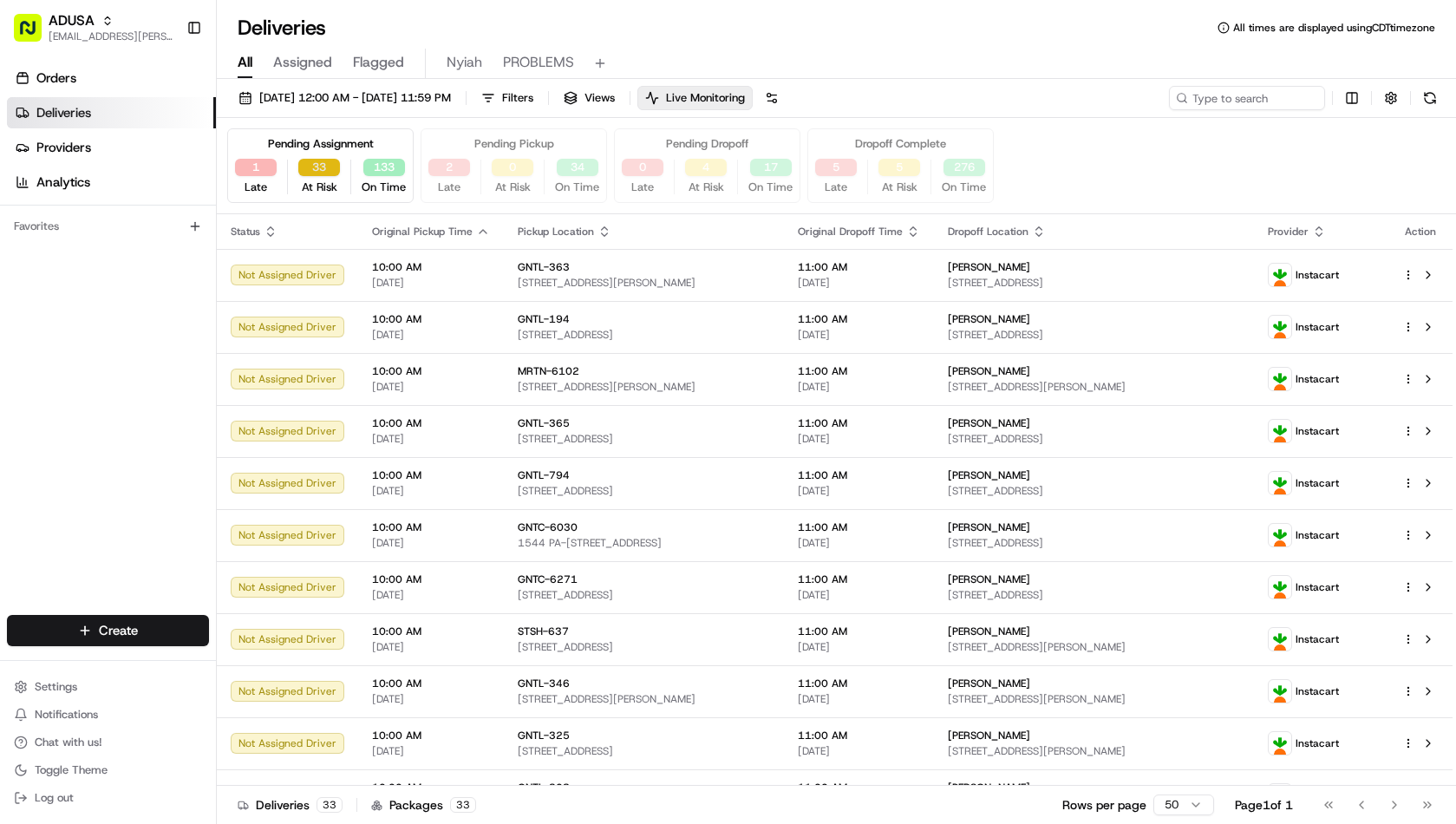 click on "33" at bounding box center (319, 167) 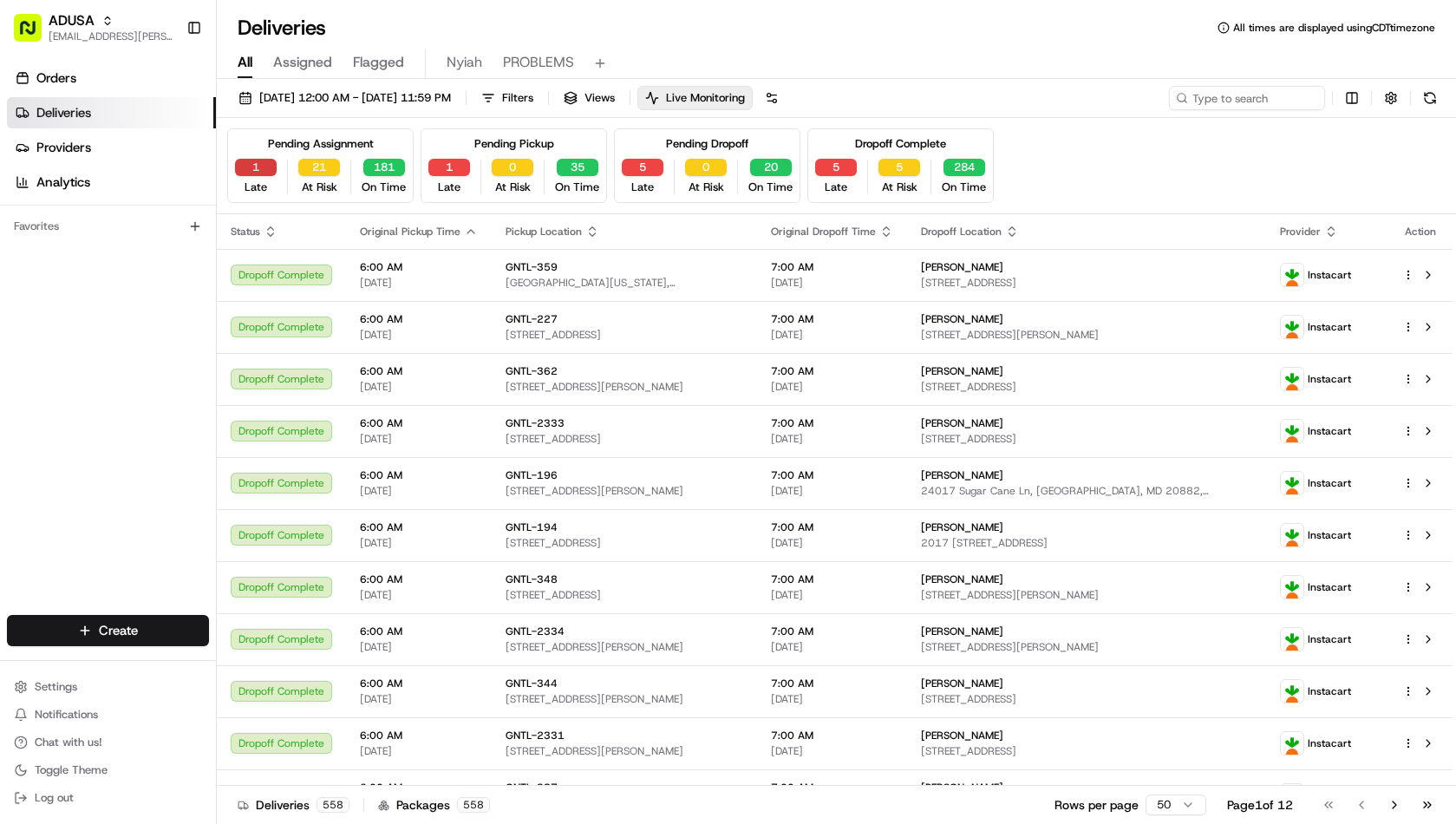 click on "1" at bounding box center (256, 167) 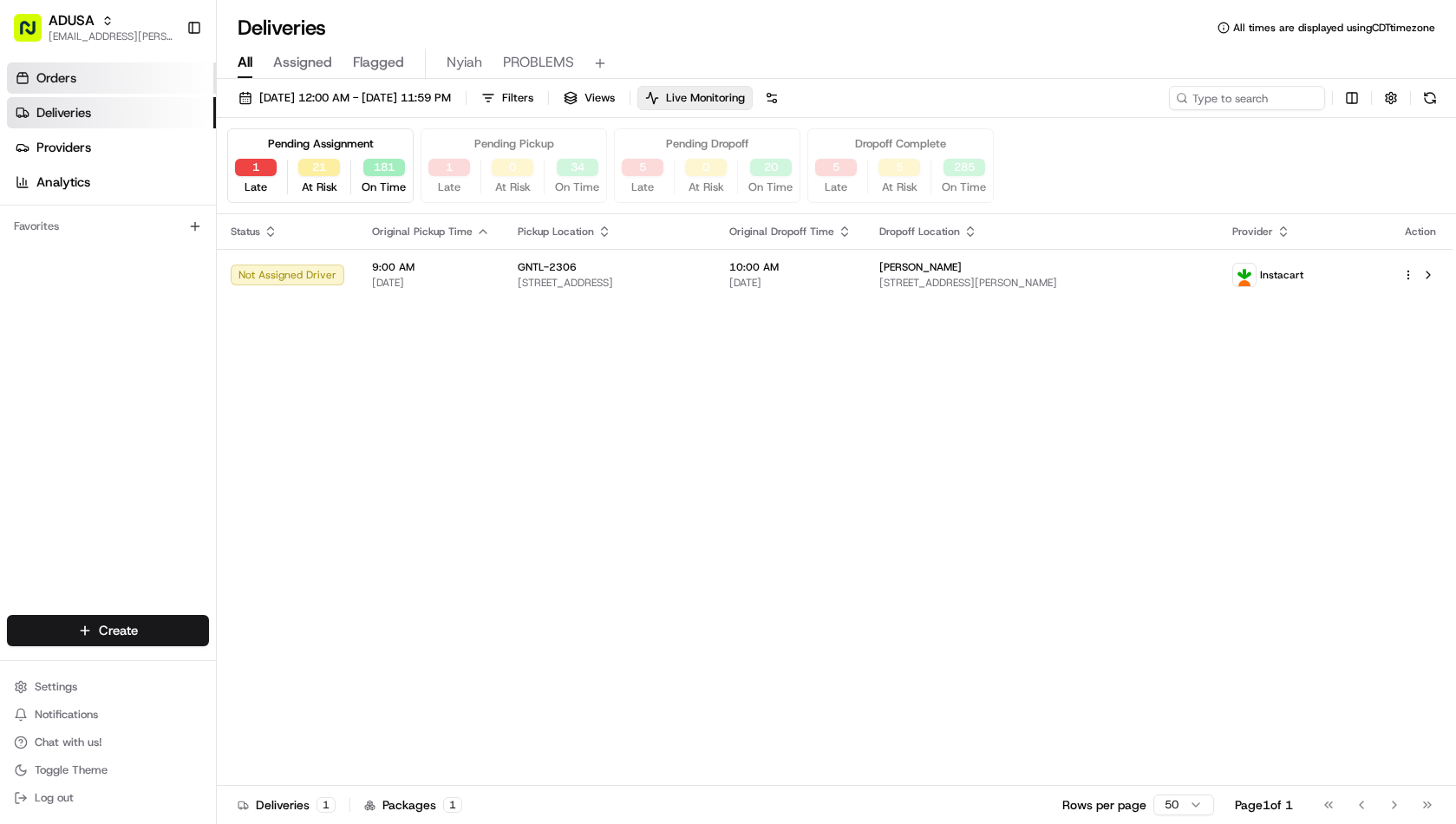 click on "Orders" at bounding box center (56, 78) 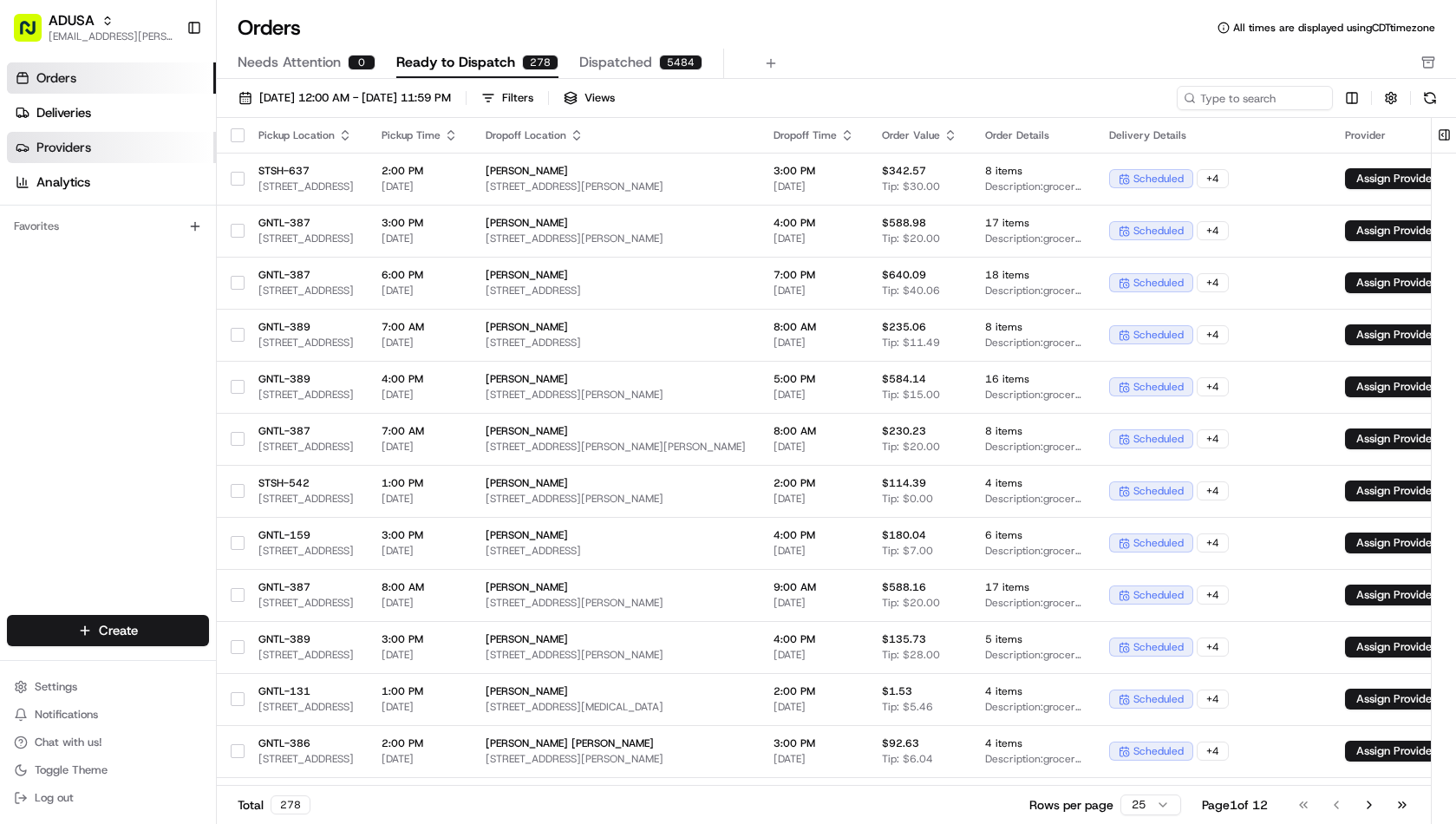 click on "Providers" at bounding box center [63, 147] 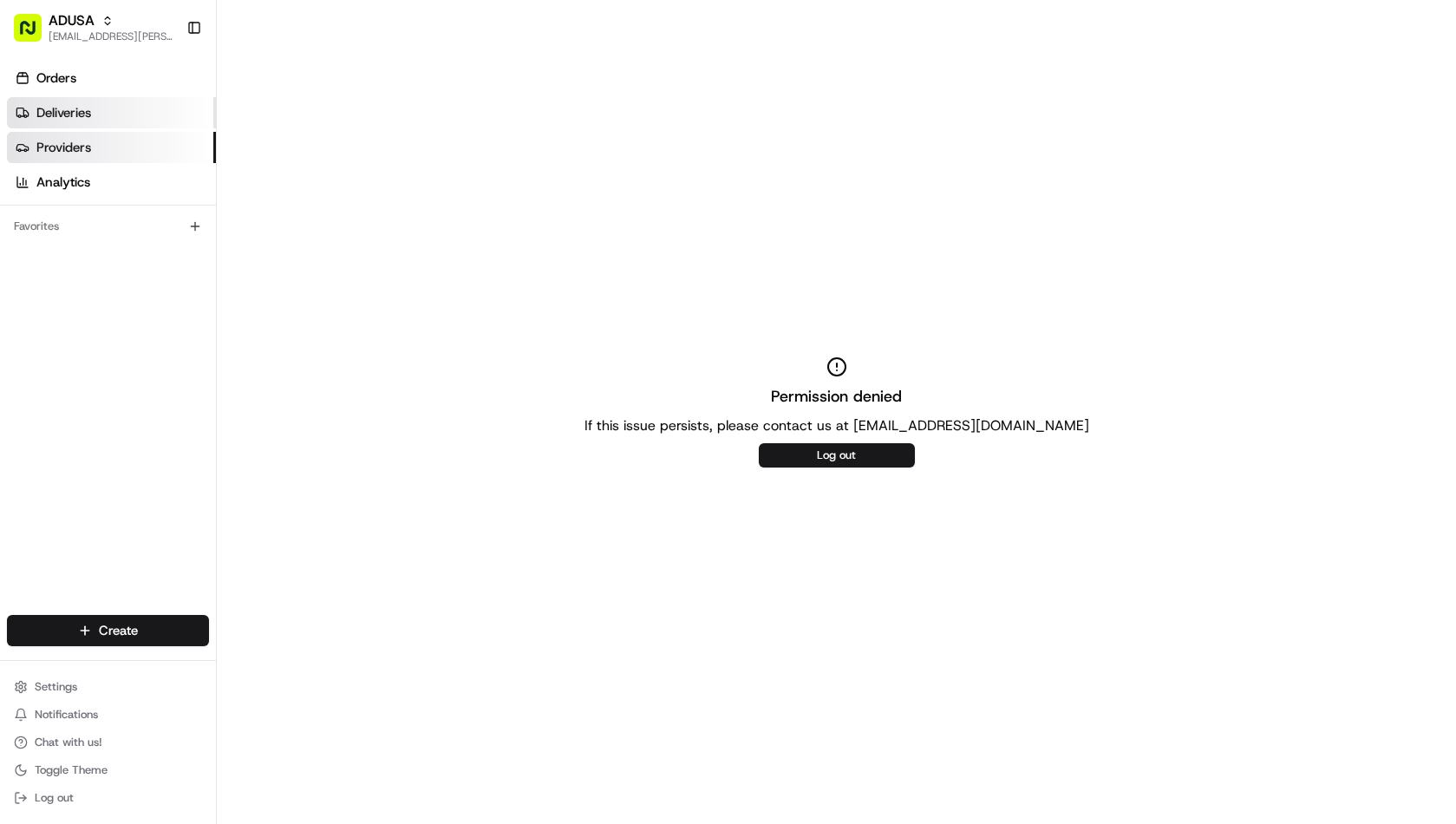 click on "Deliveries" at bounding box center [63, 113] 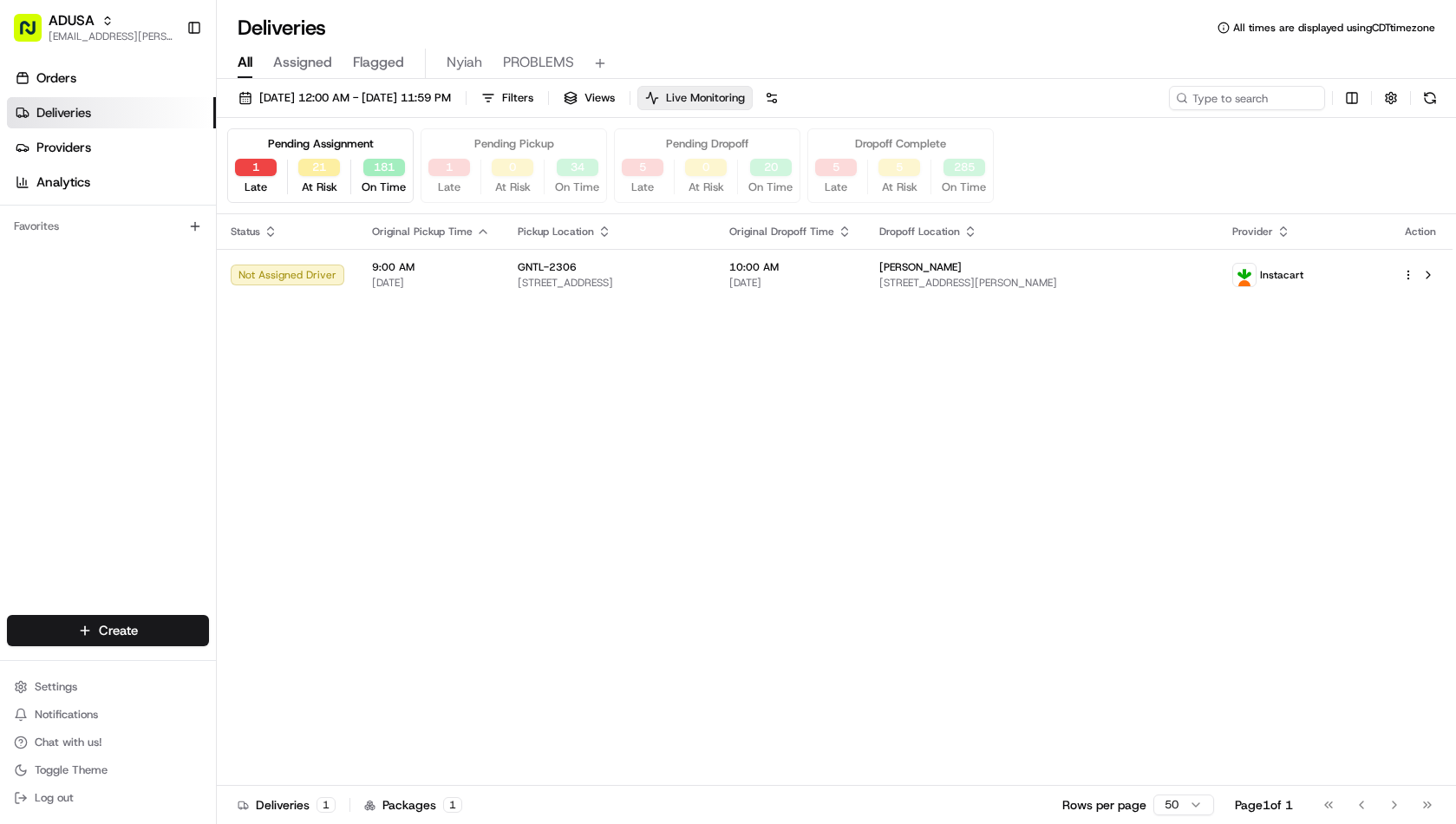 click on "Live Monitoring" at bounding box center (705, 98) 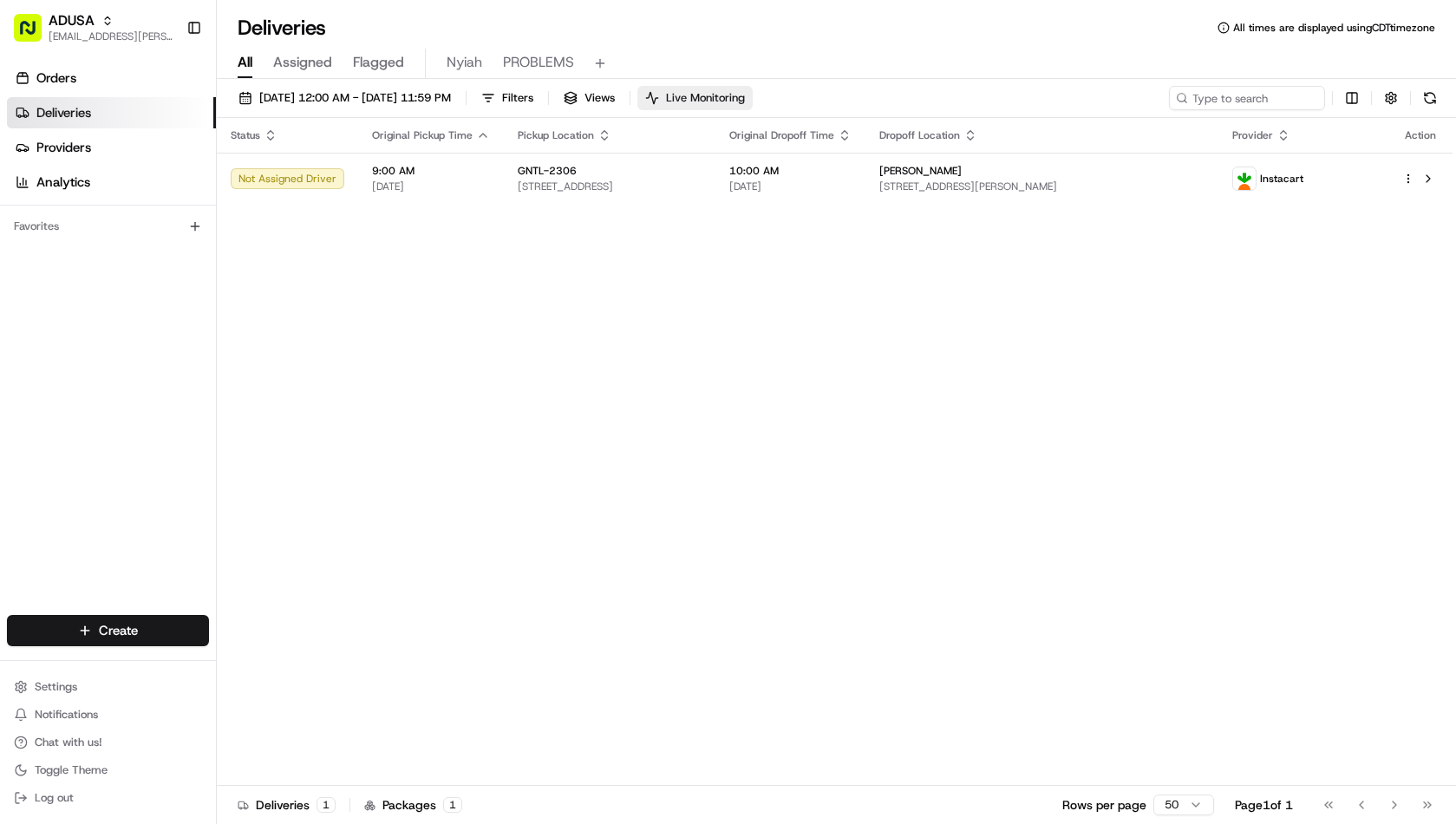 click on "Live Monitoring" at bounding box center (705, 98) 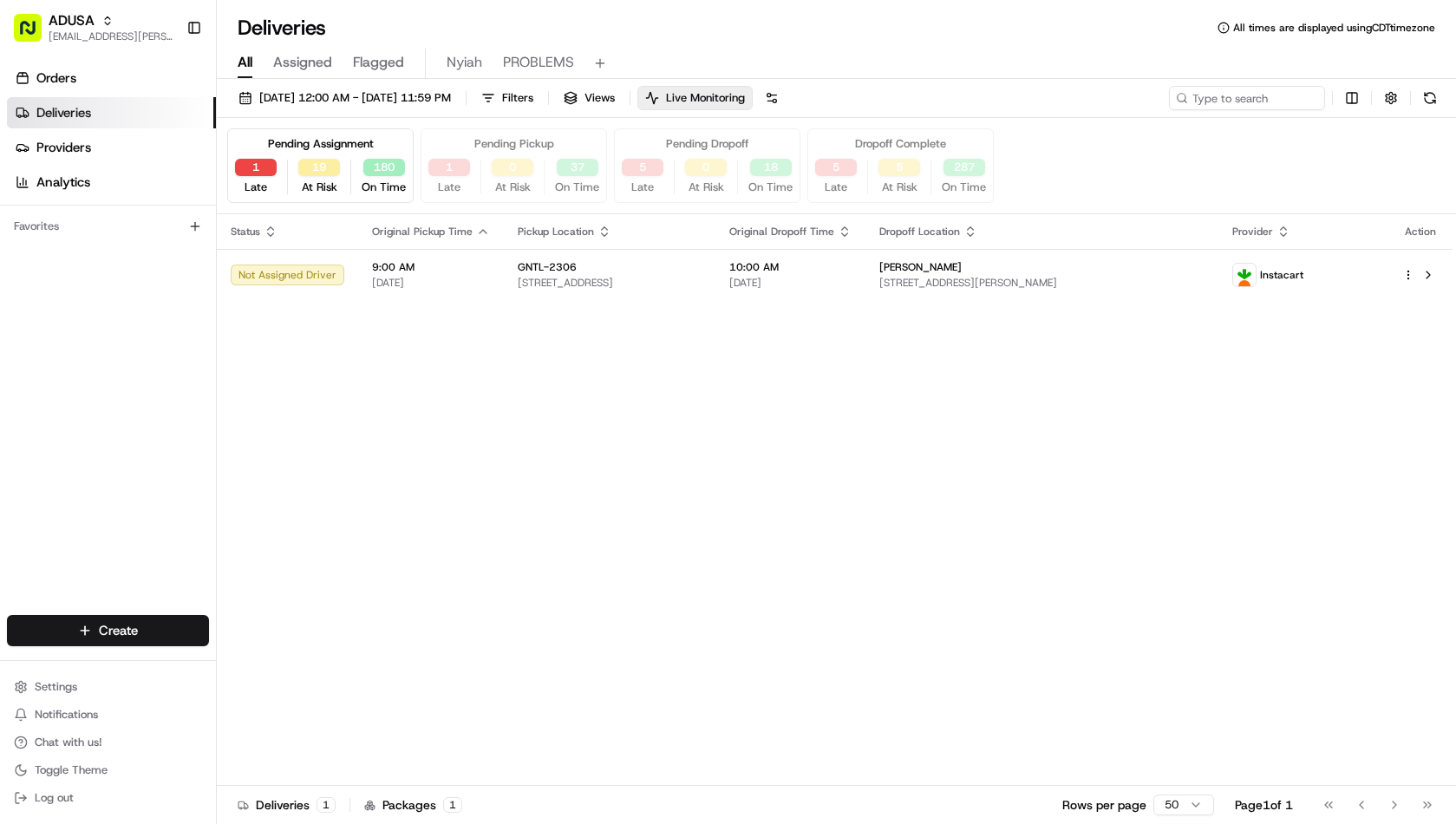 click on "Dropoff Complete" at bounding box center [900, 144] 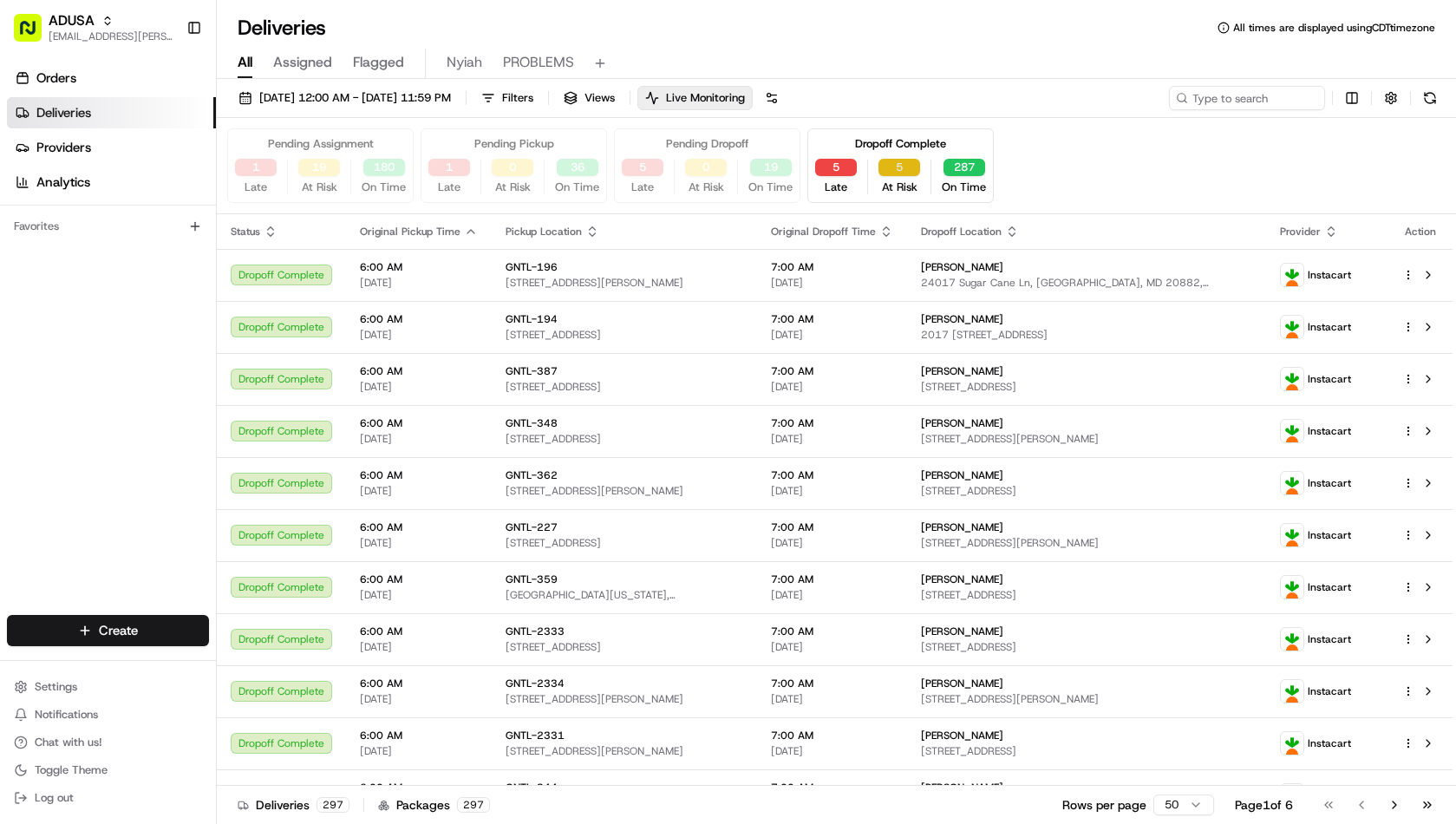 click on "5" at bounding box center (899, 167) 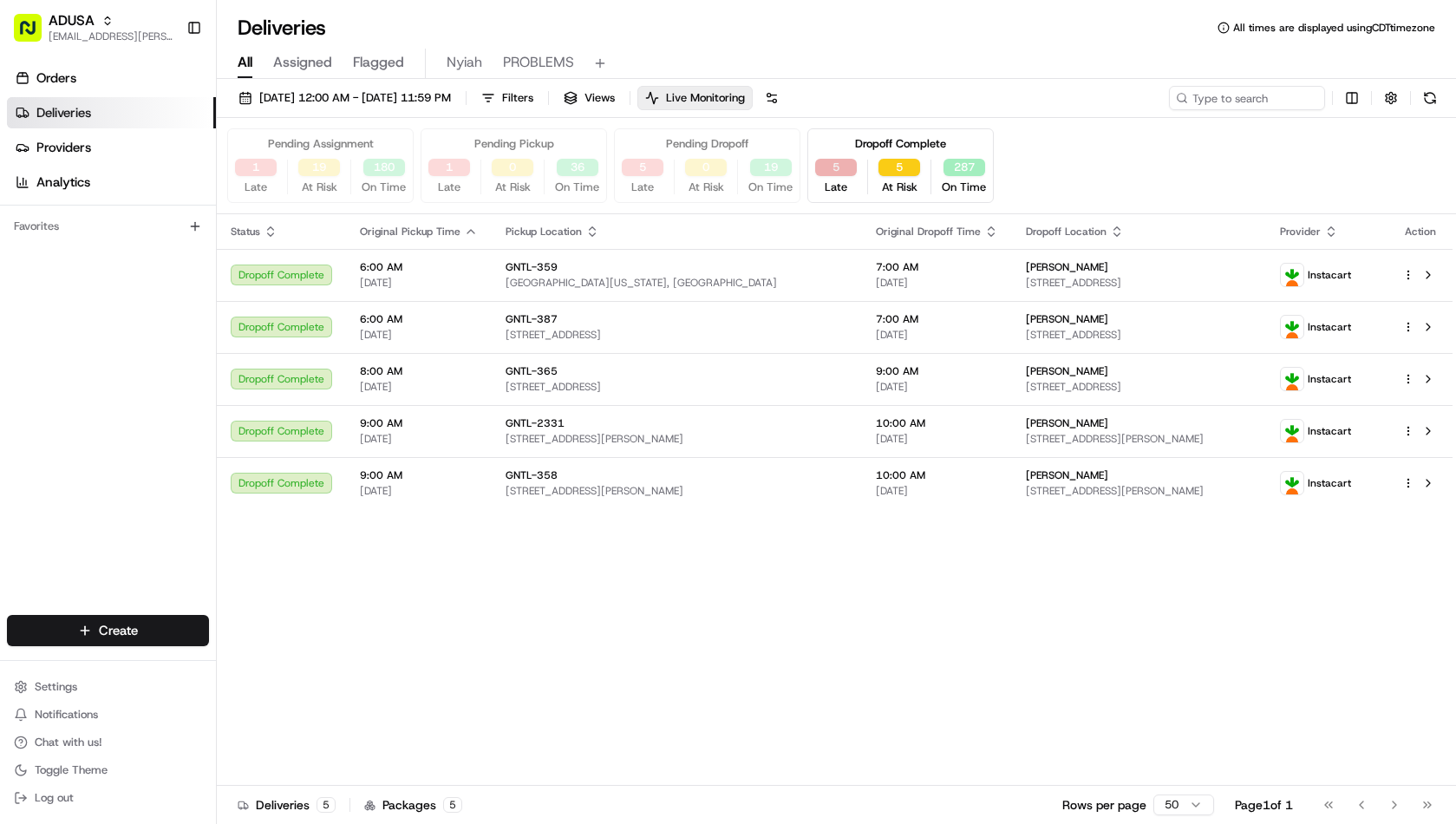 click on "5" at bounding box center (836, 167) 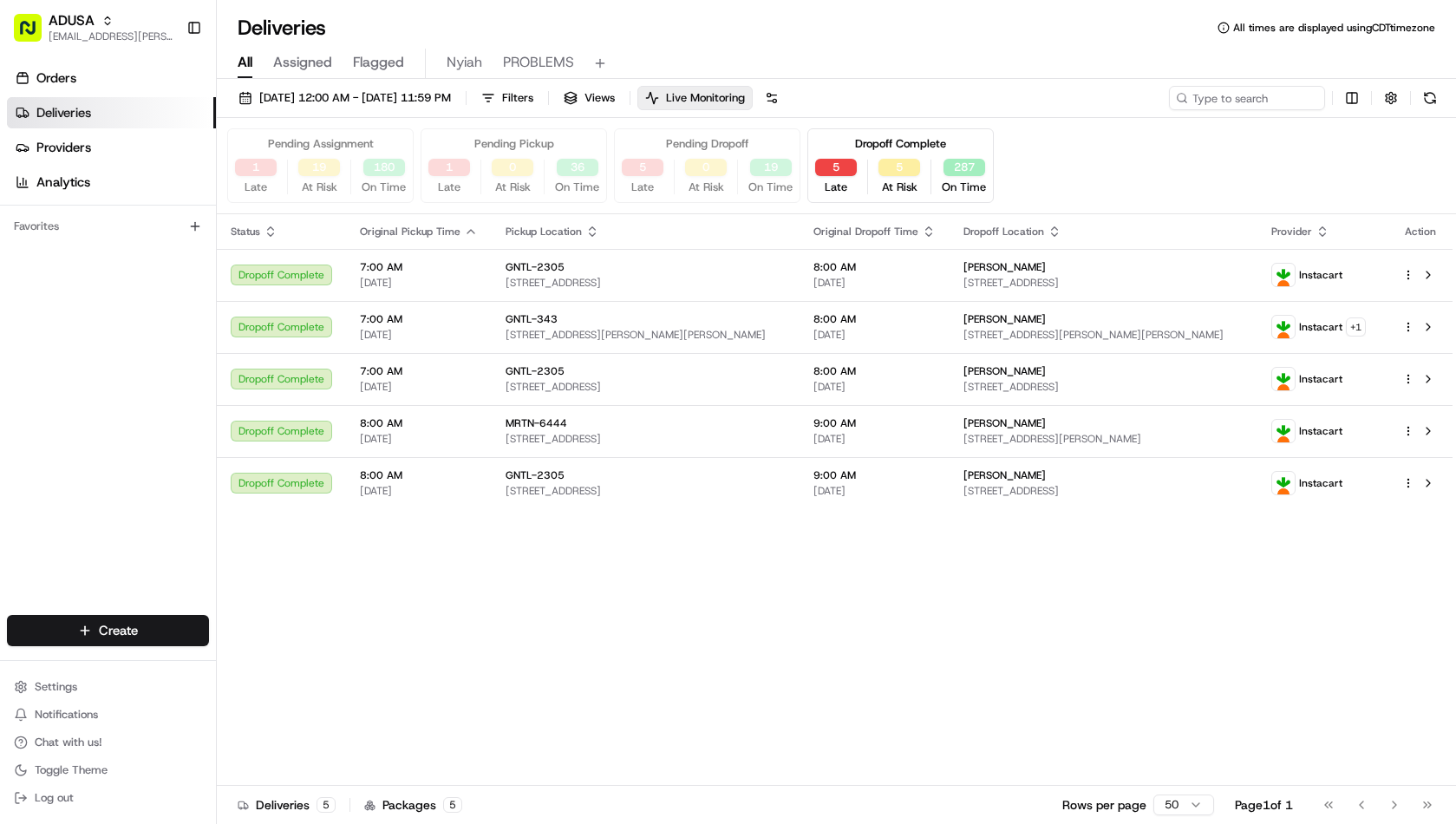 click on "Pending Dropoff" at bounding box center (707, 144) 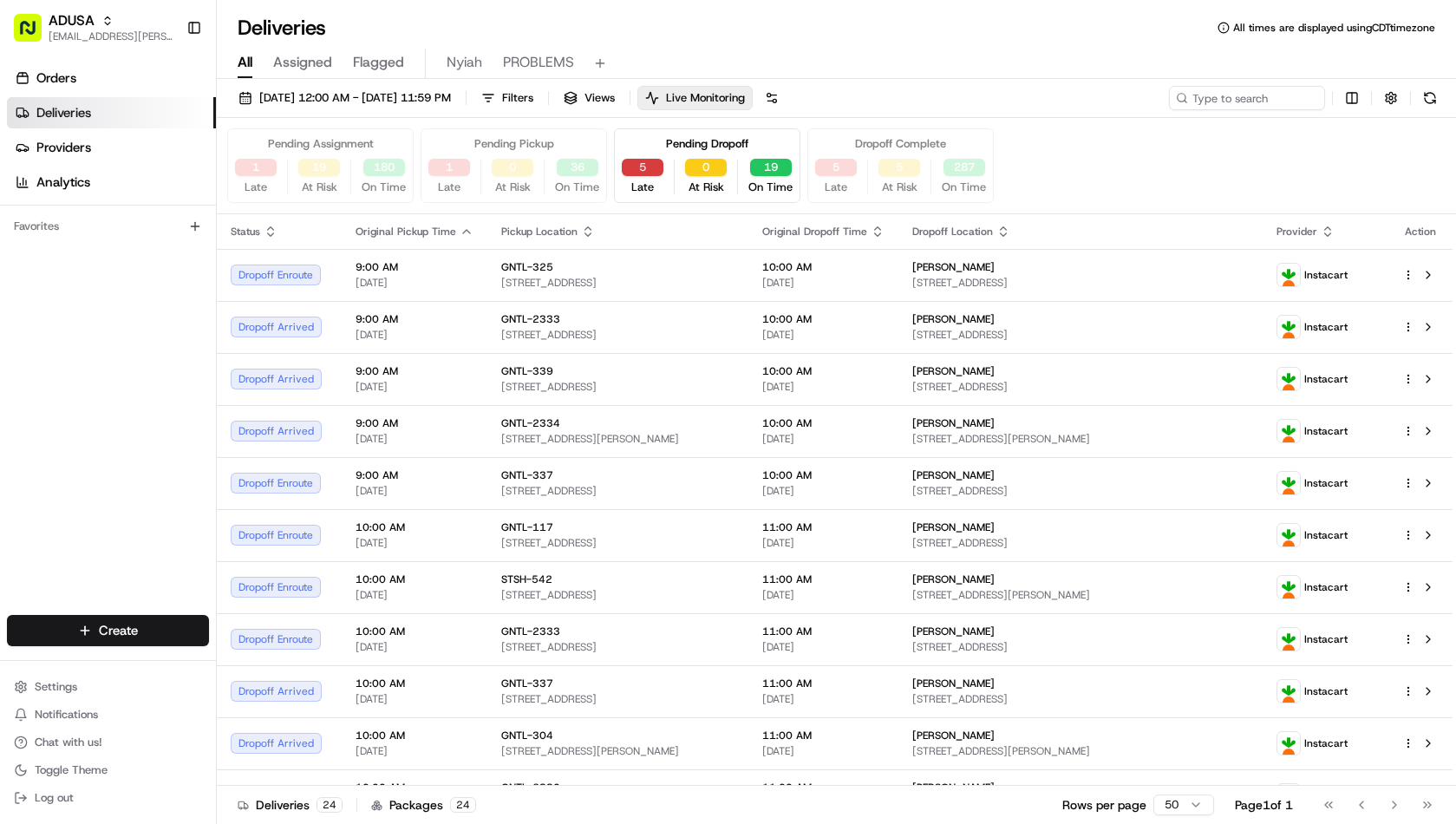 click on "5" at bounding box center [643, 167] 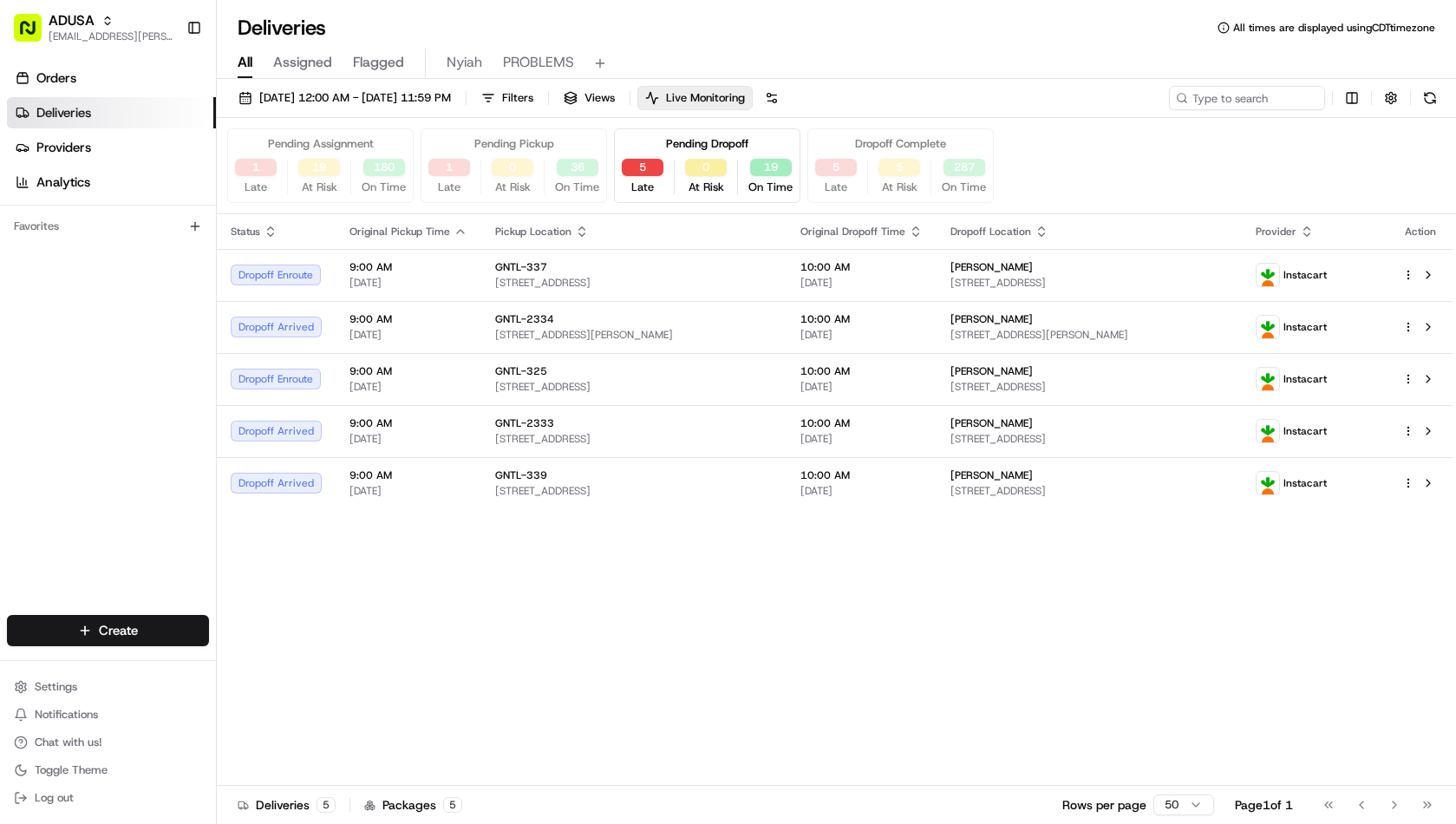 click on "Pending Pickup 1 Late 0 At Risk 36 On Time" at bounding box center [513, 166] 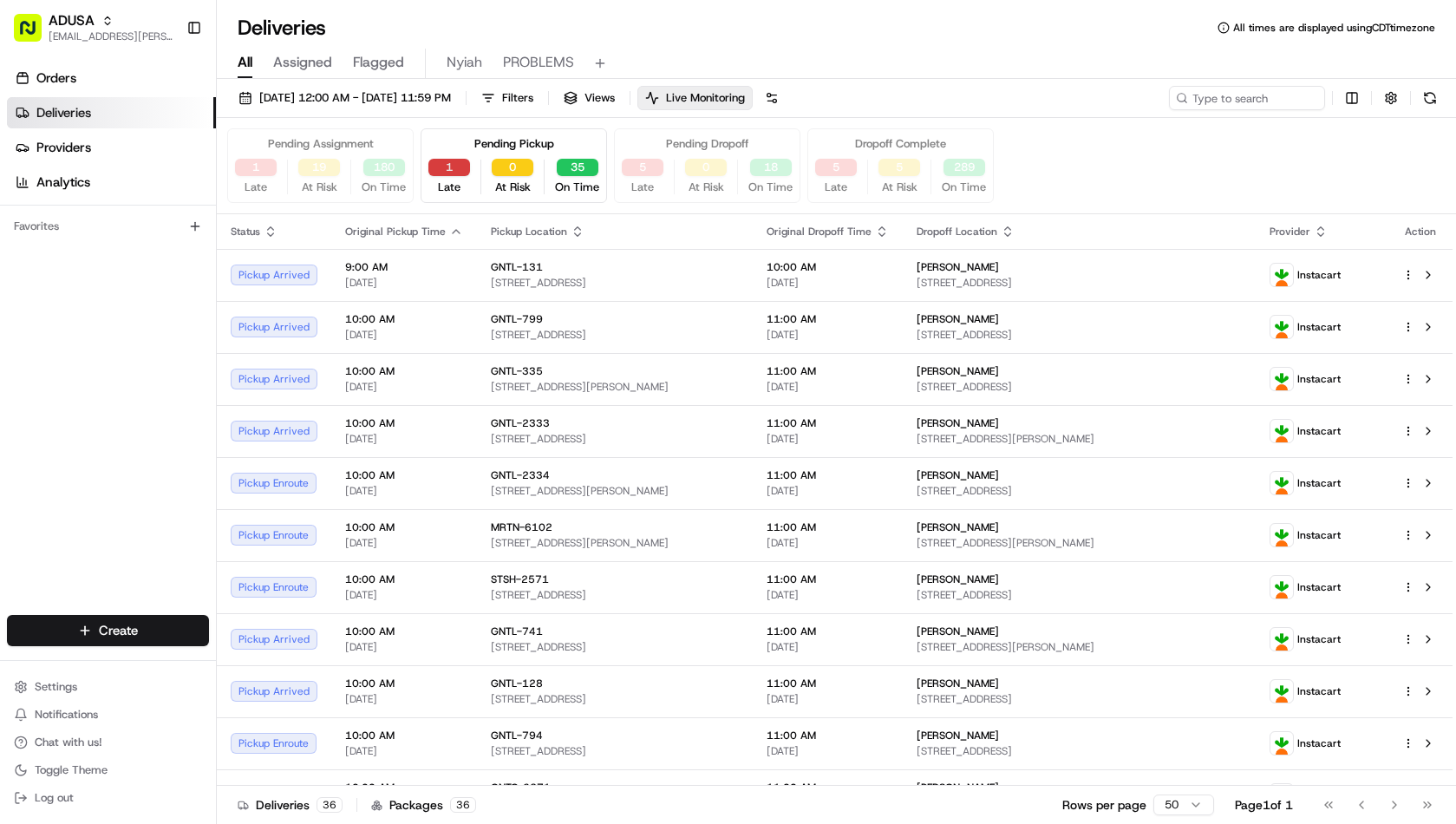 click on "1" at bounding box center (449, 167) 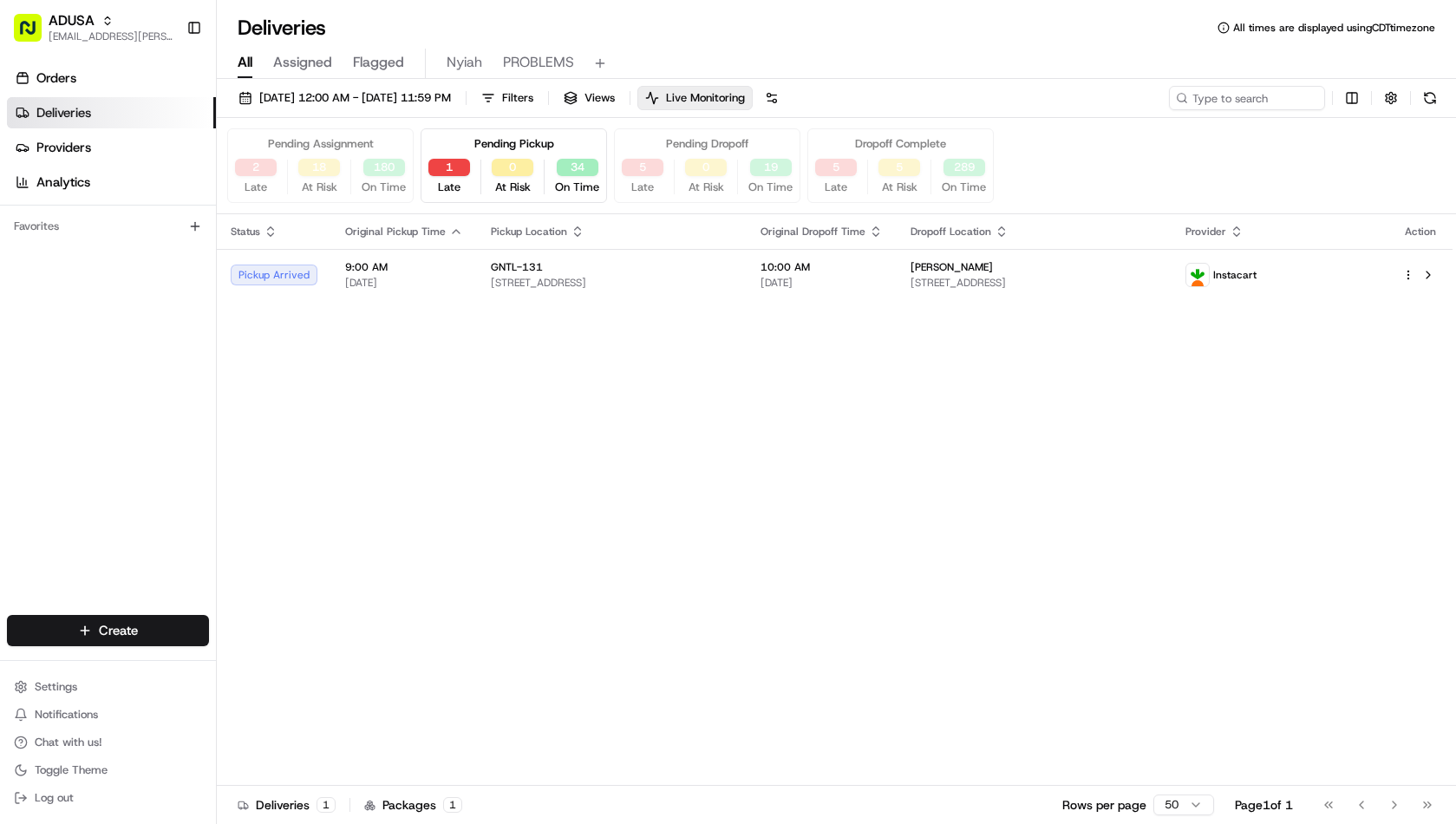 click on "2 Late" at bounding box center (256, 177) 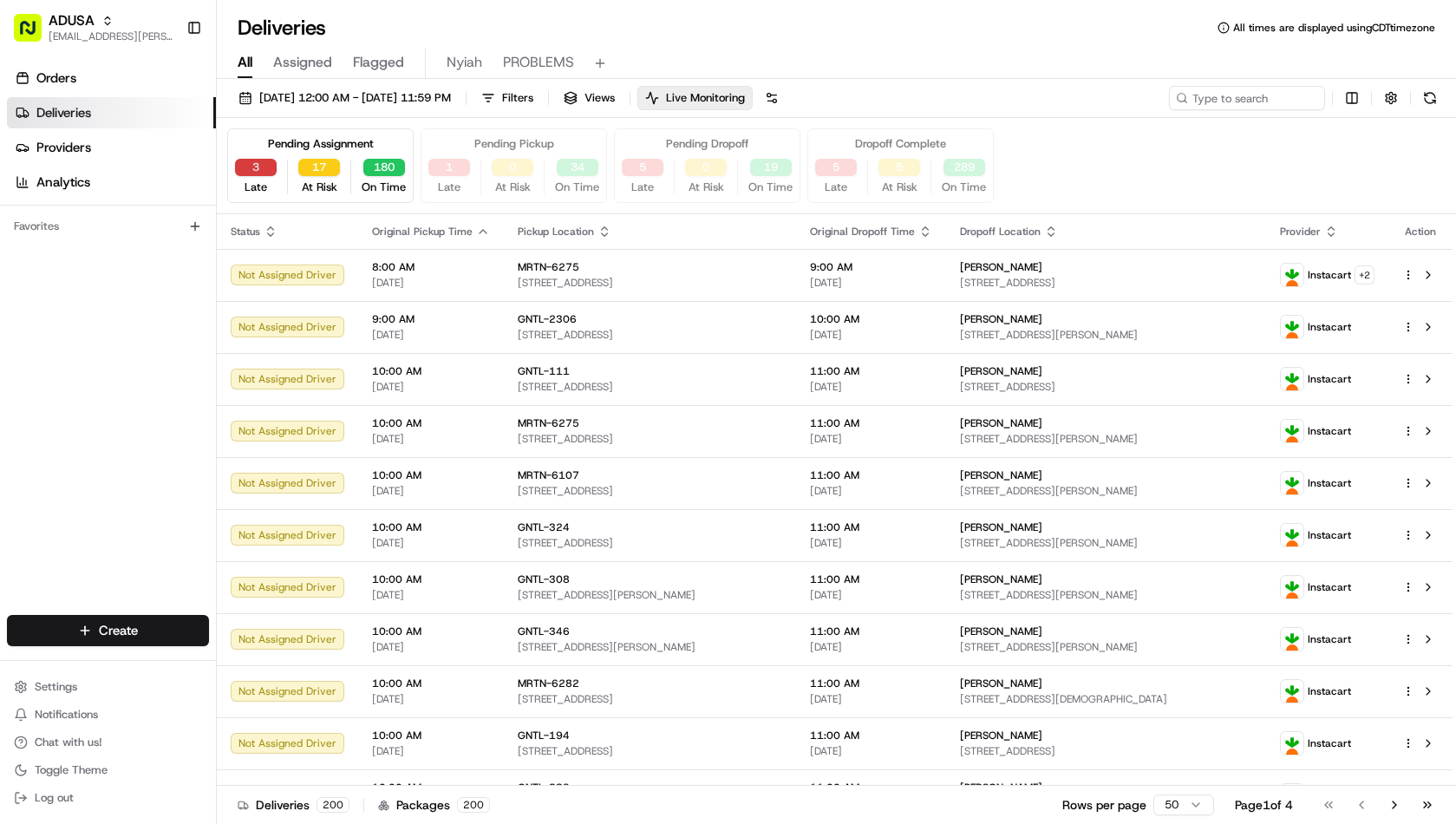click on "3" at bounding box center [256, 167] 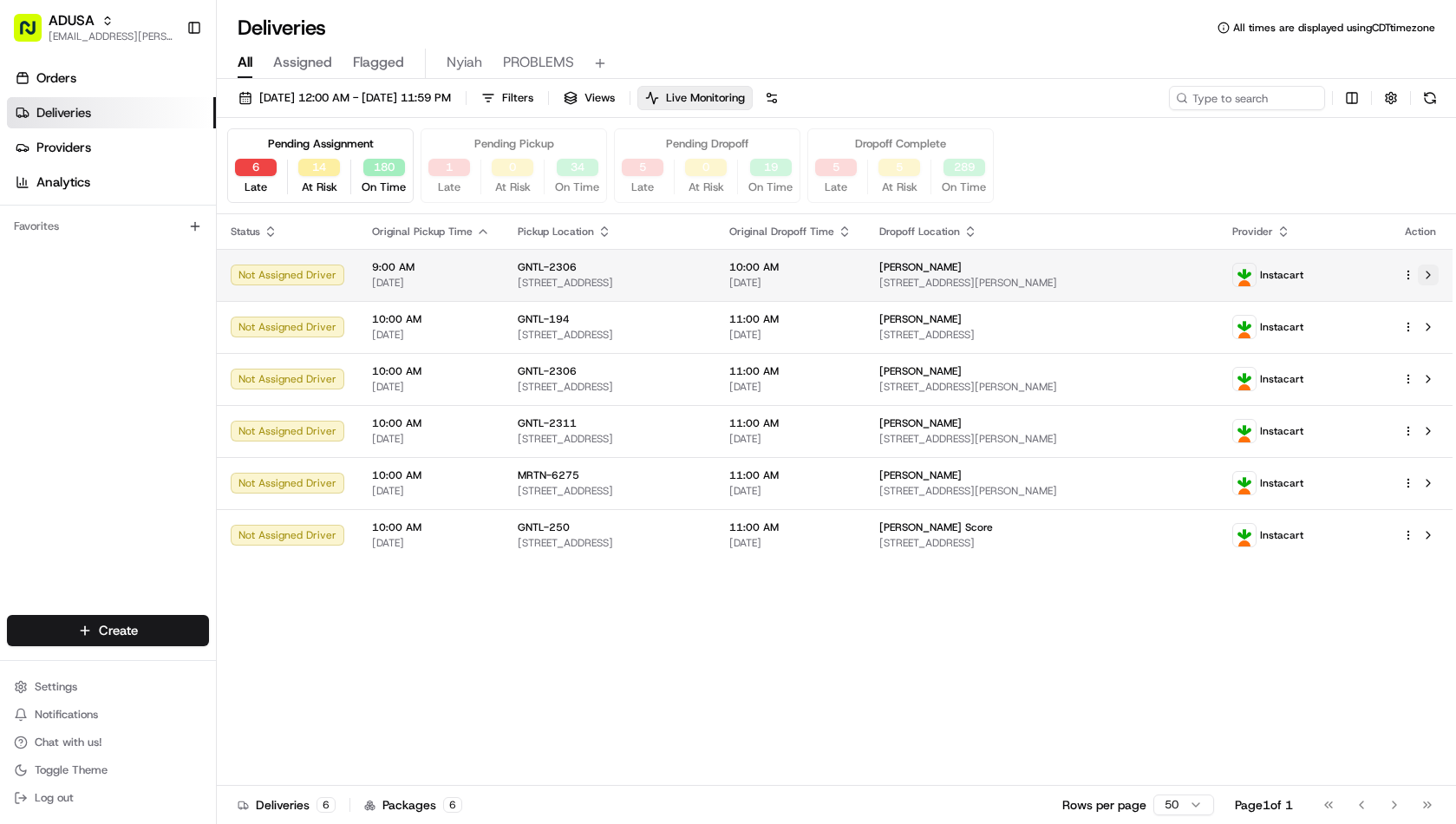 click at bounding box center [1428, 275] 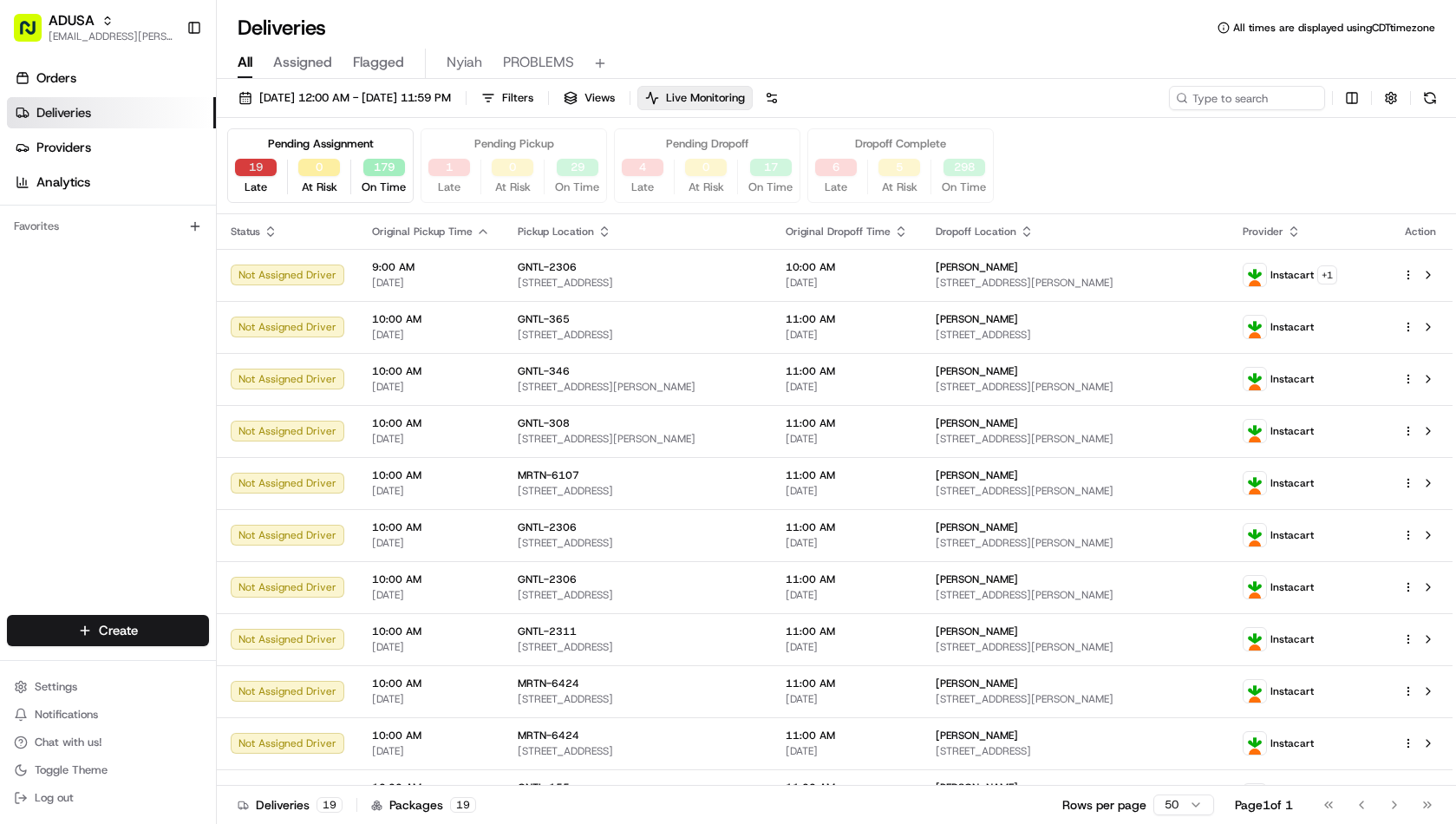 click on "19" at bounding box center [256, 167] 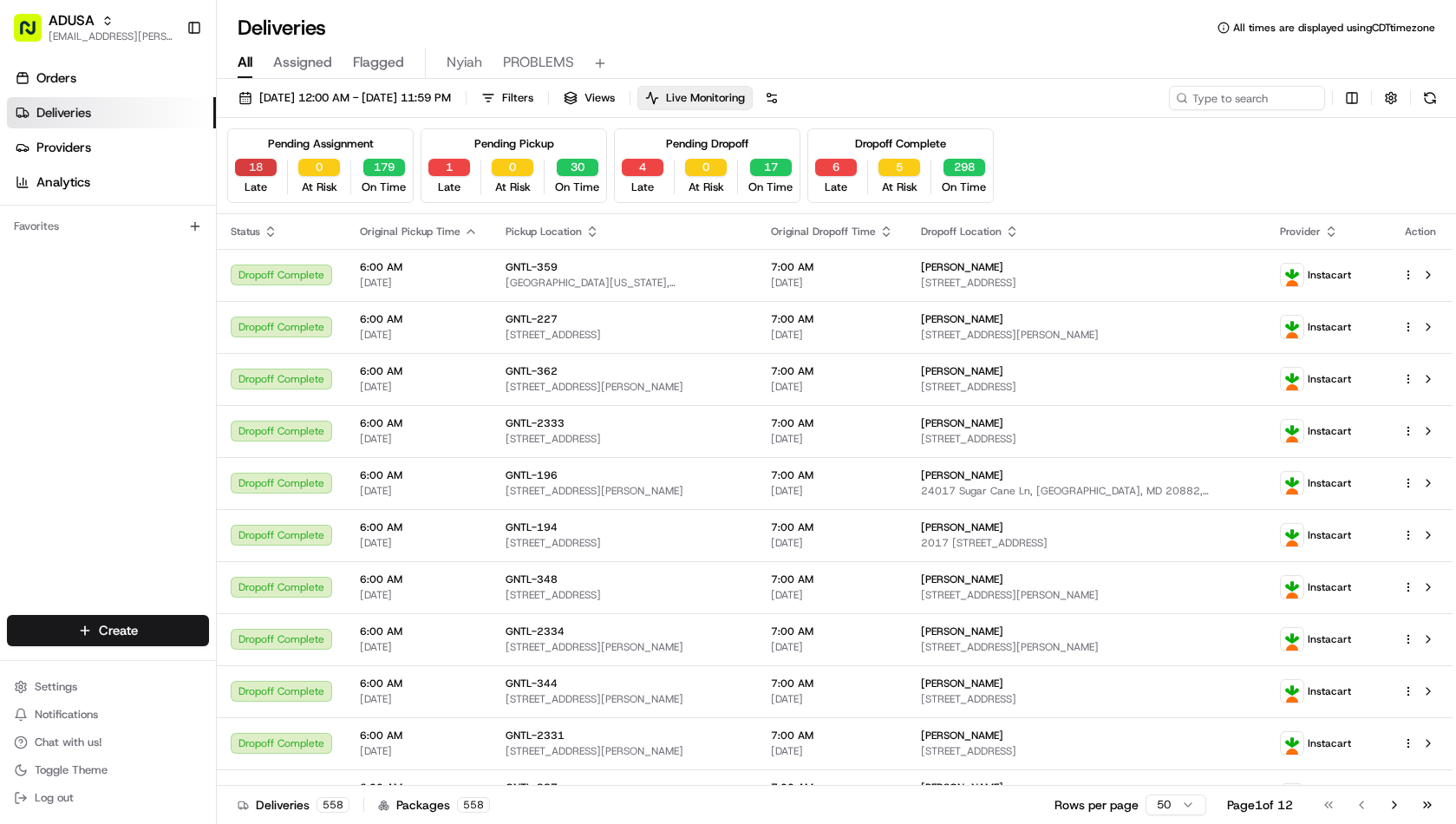 click on "18" at bounding box center (256, 167) 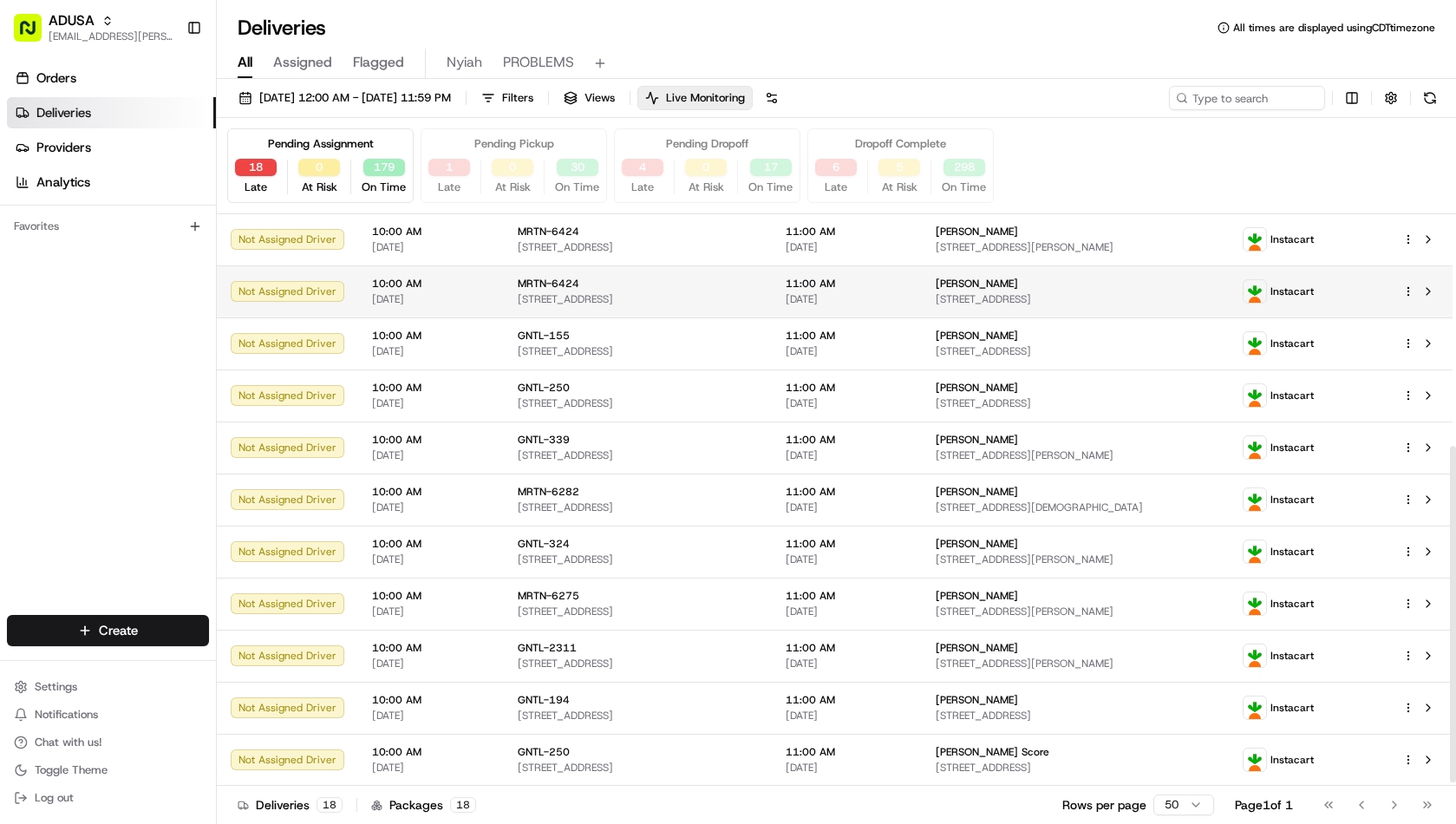 scroll, scrollTop: 0, scrollLeft: 0, axis: both 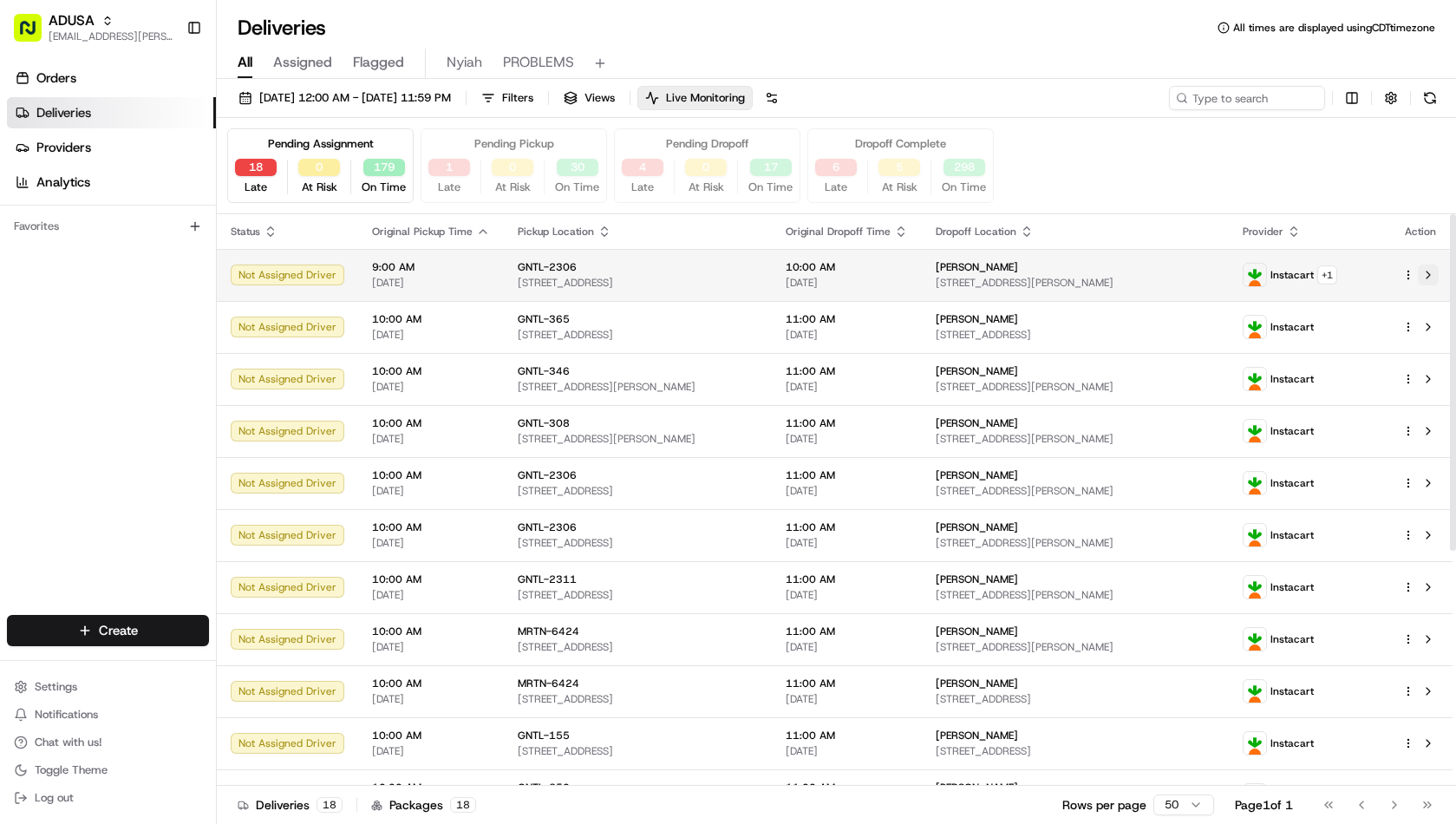 click at bounding box center [1428, 275] 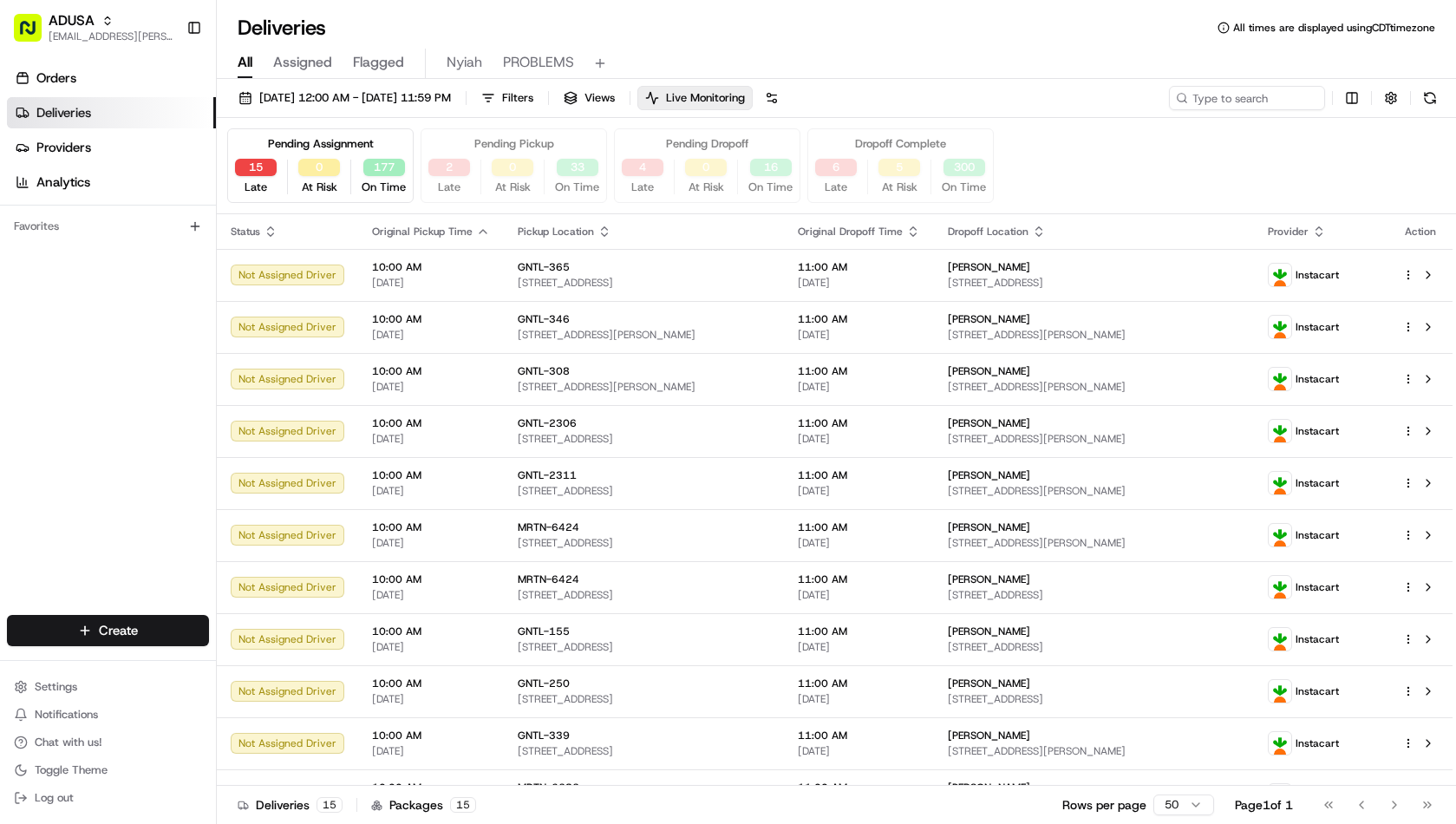 click on "Pending Assignment 15 Late 0 At Risk 177 On Time Pending Pickup 2 Late 0 At Risk 33 On Time Pending Dropoff 4 Late 0 At Risk 16 On Time Dropoff Complete 6 Late 5 At Risk 300 On Time" at bounding box center [836, 166] 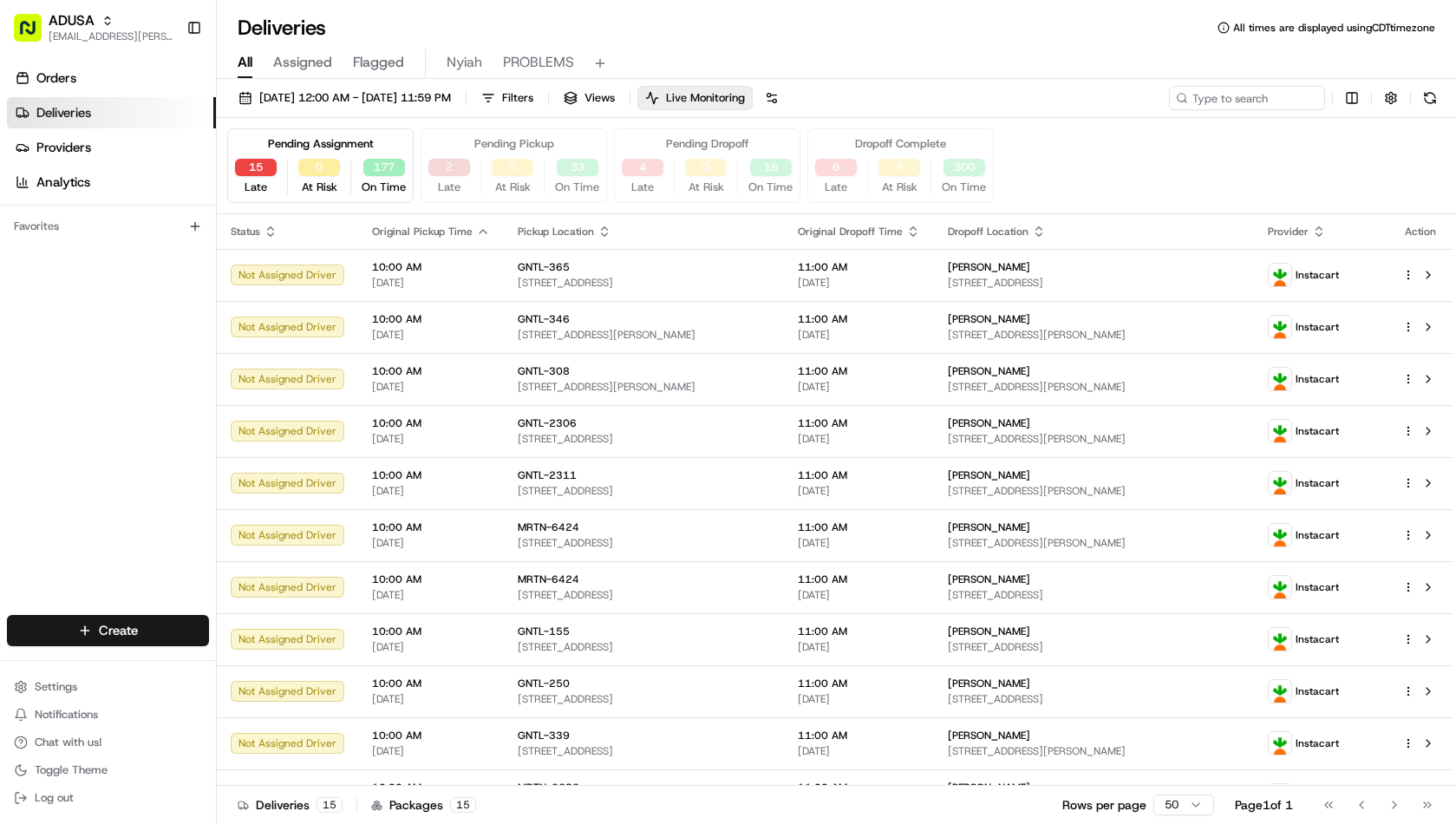 click on "2" at bounding box center [449, 167] 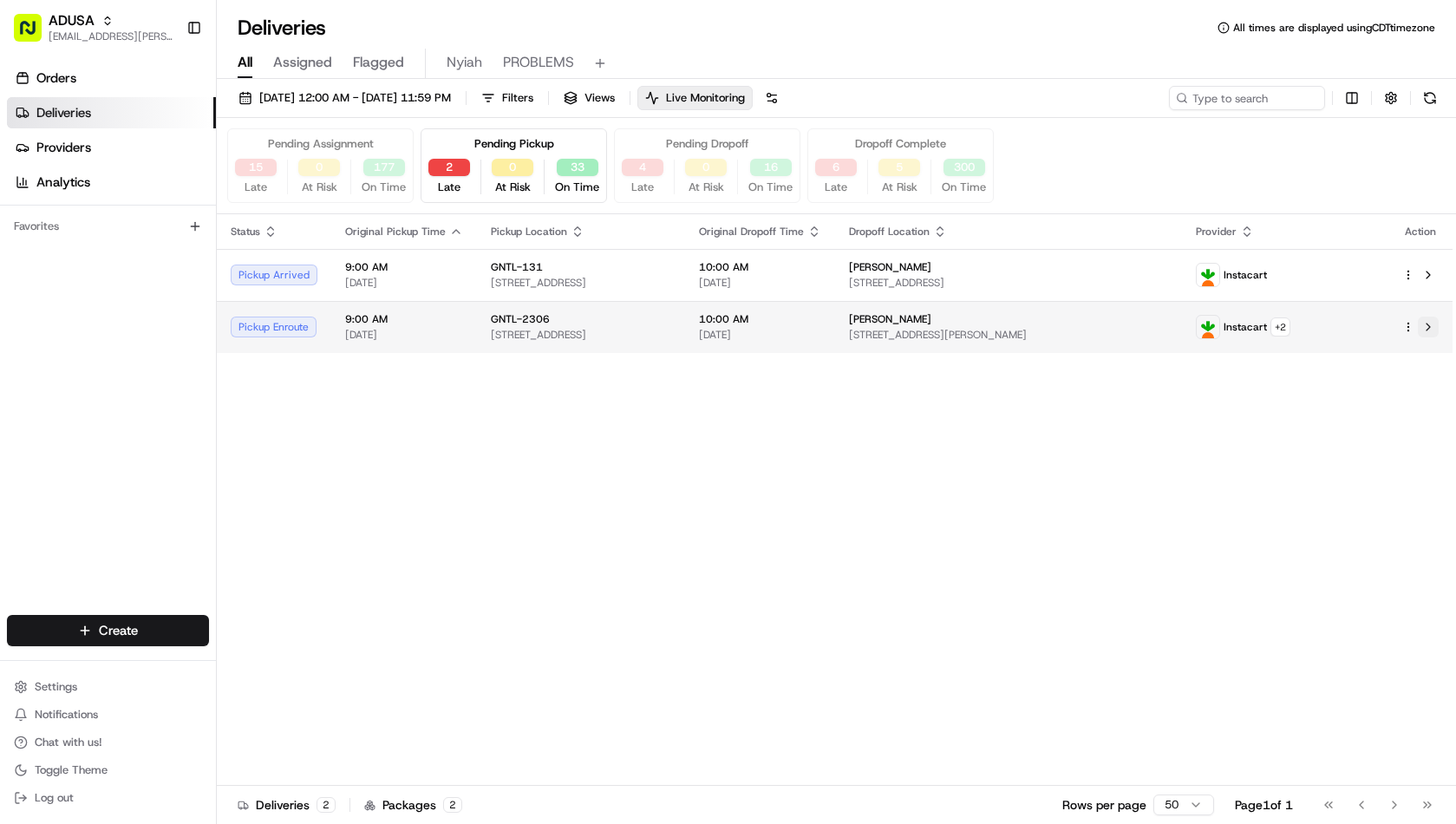 click at bounding box center [1428, 327] 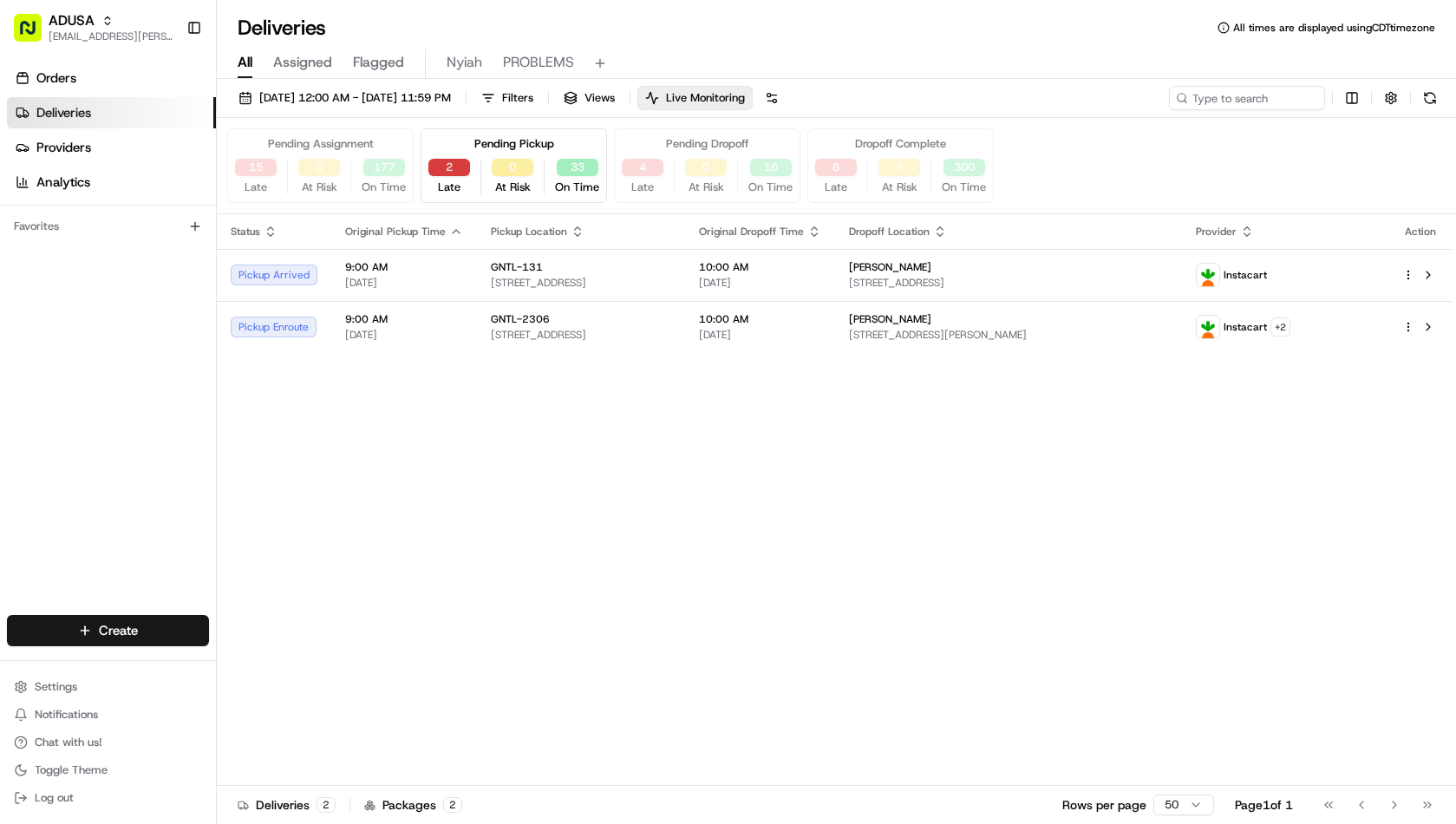 click on "2" at bounding box center (449, 167) 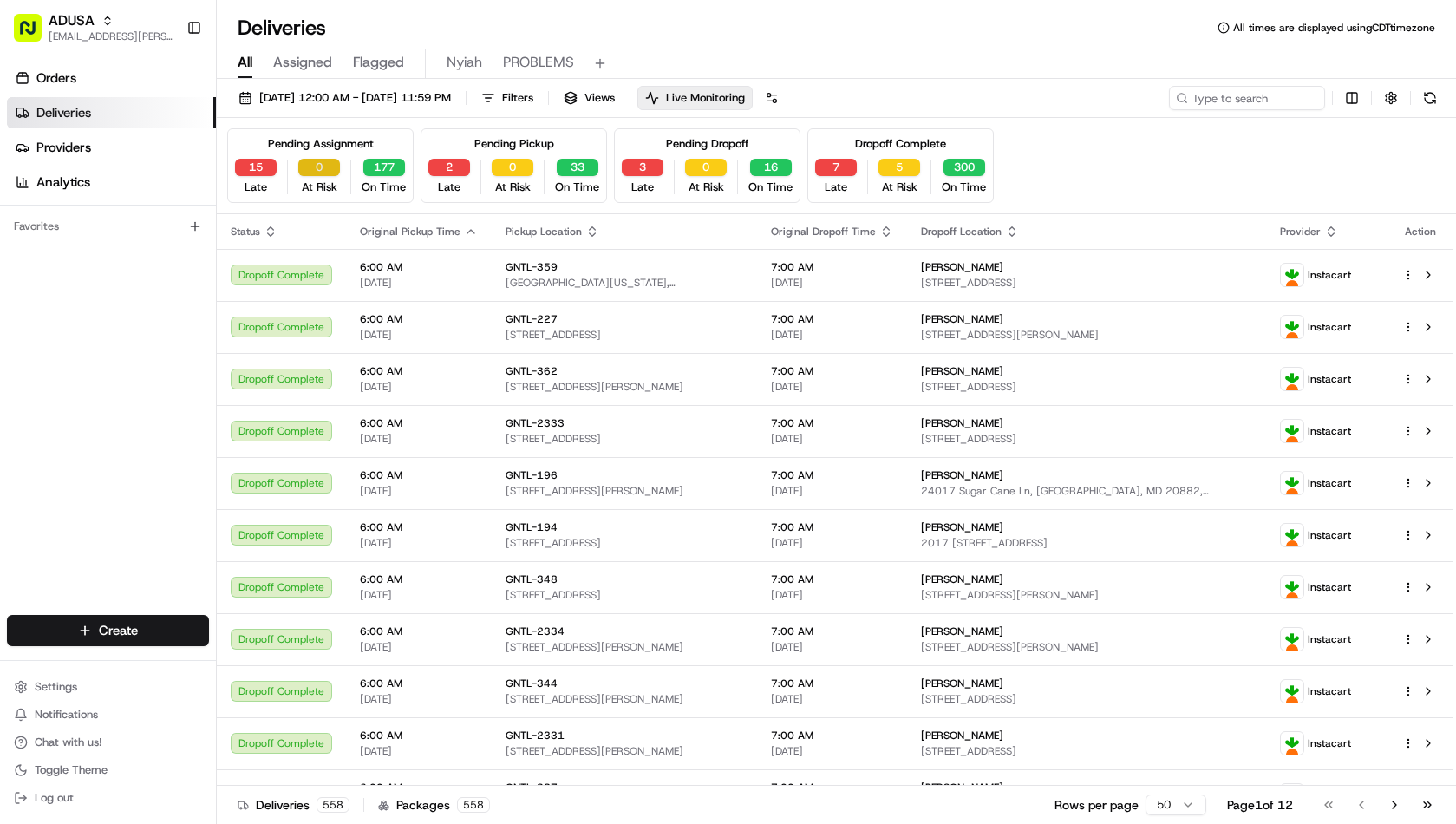 click on "0" at bounding box center (319, 167) 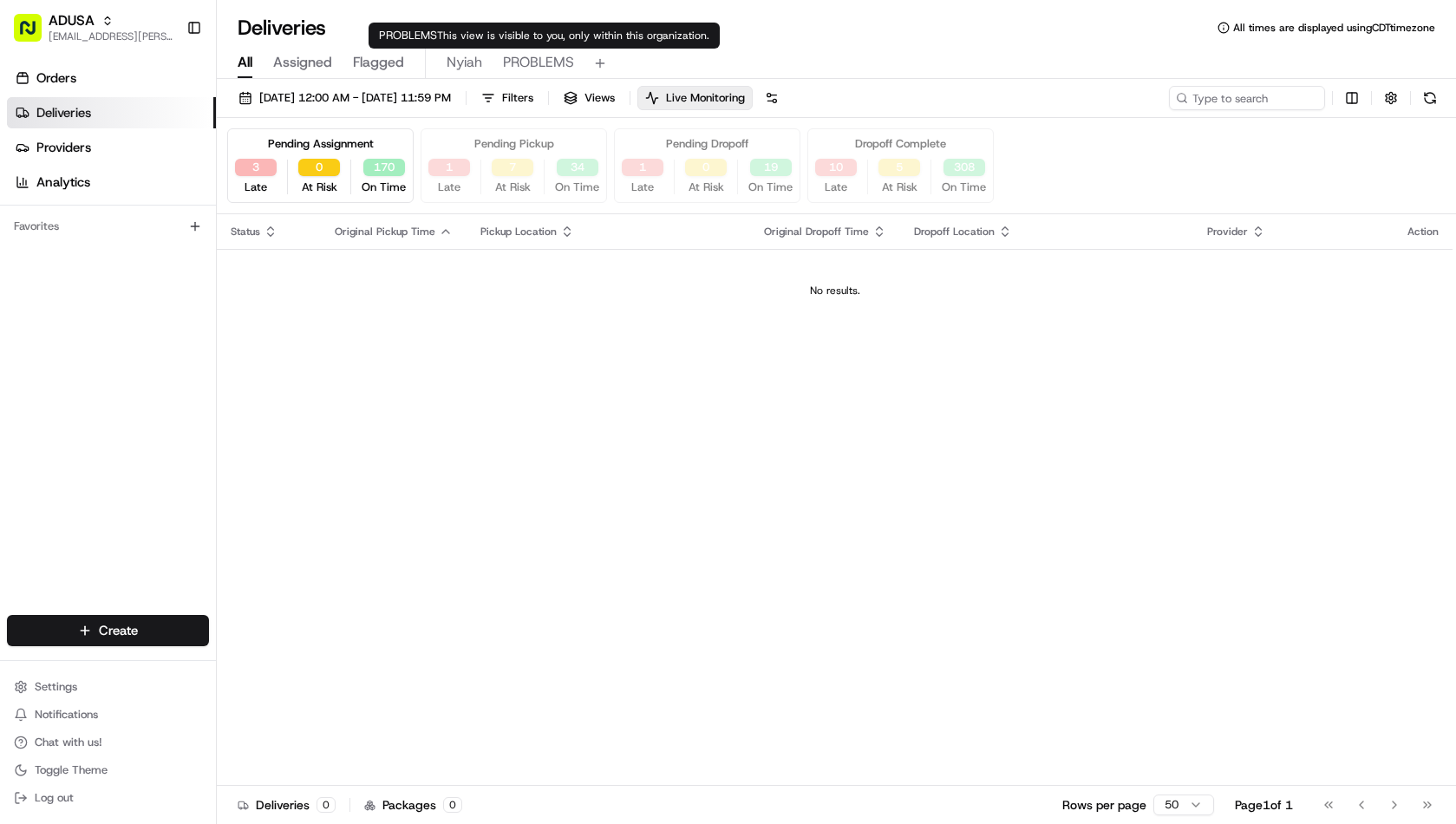 click on "PROBLEMS" at bounding box center [539, 62] 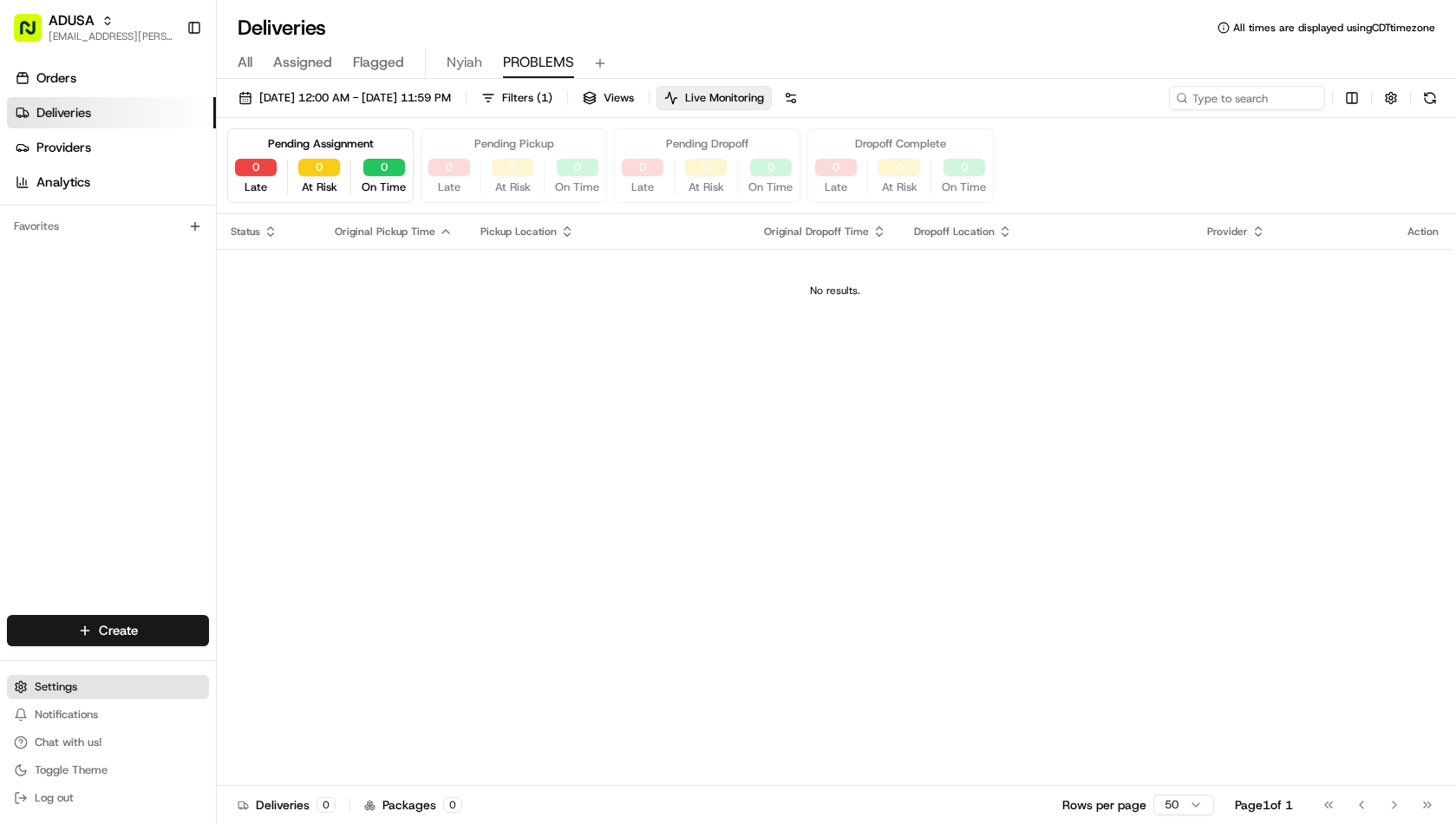 click on "Settings" at bounding box center (108, 687) 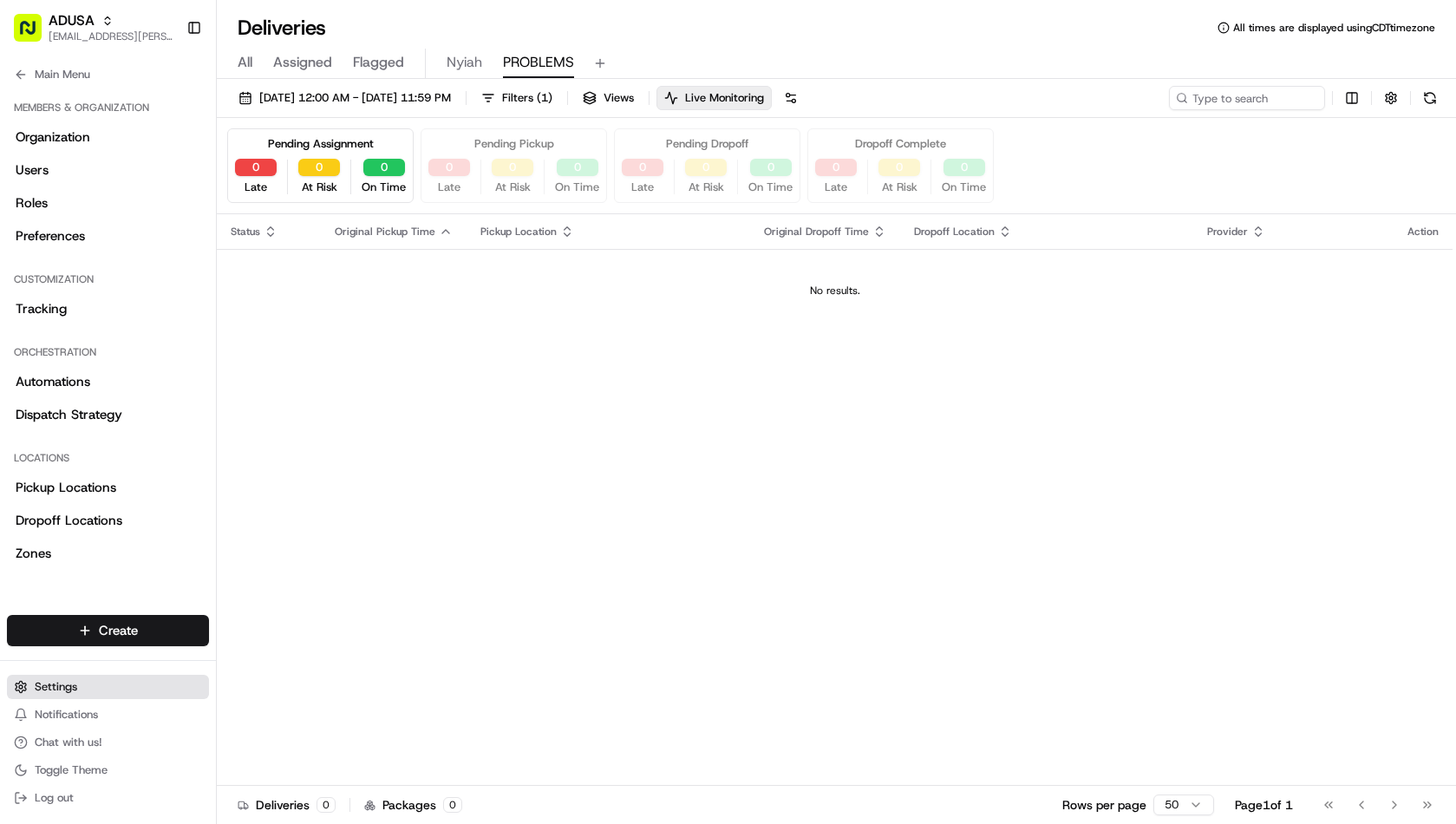 click on "Settings" at bounding box center (108, 687) 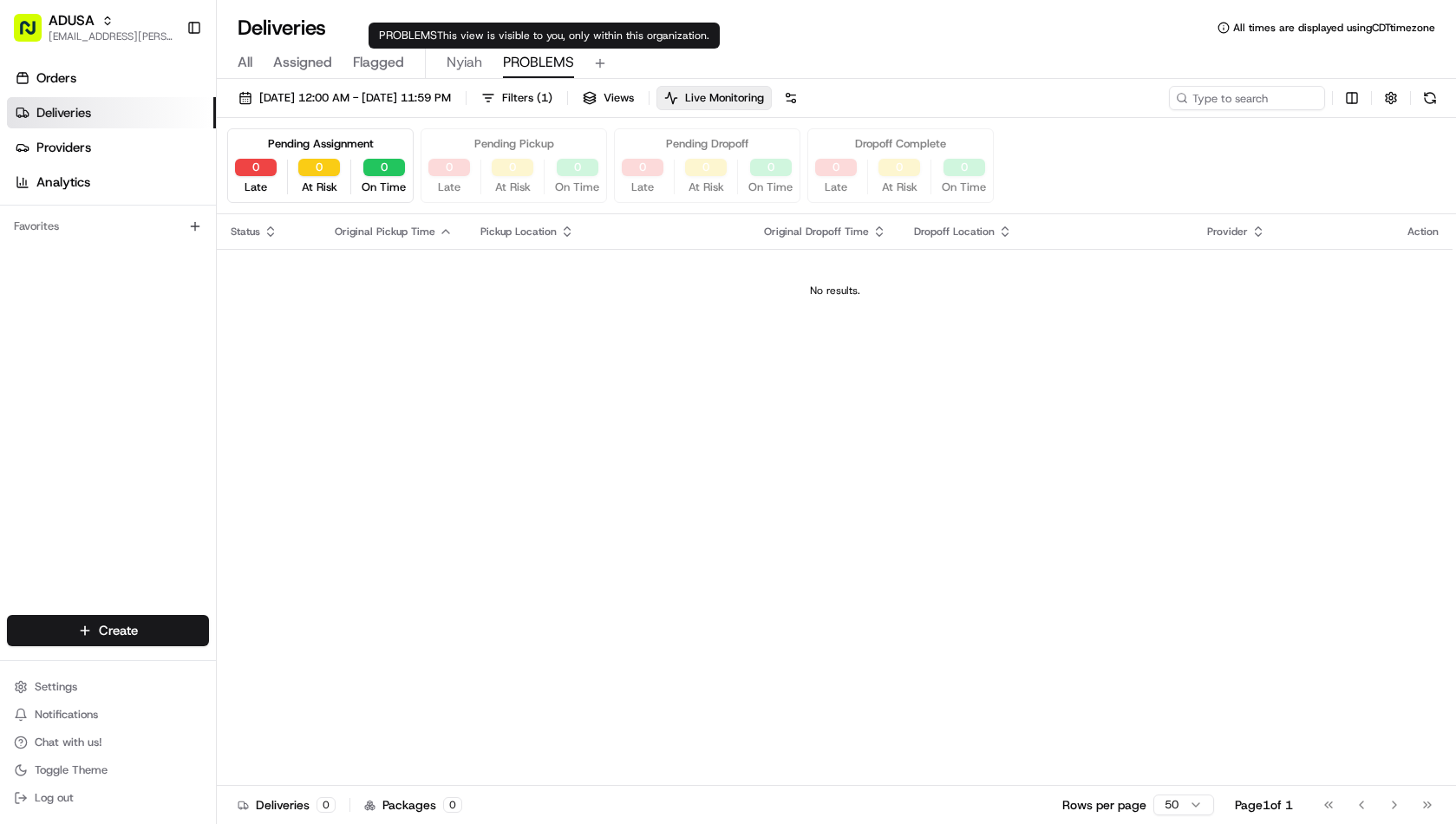 click on "PROBLEMS" at bounding box center (539, 62) 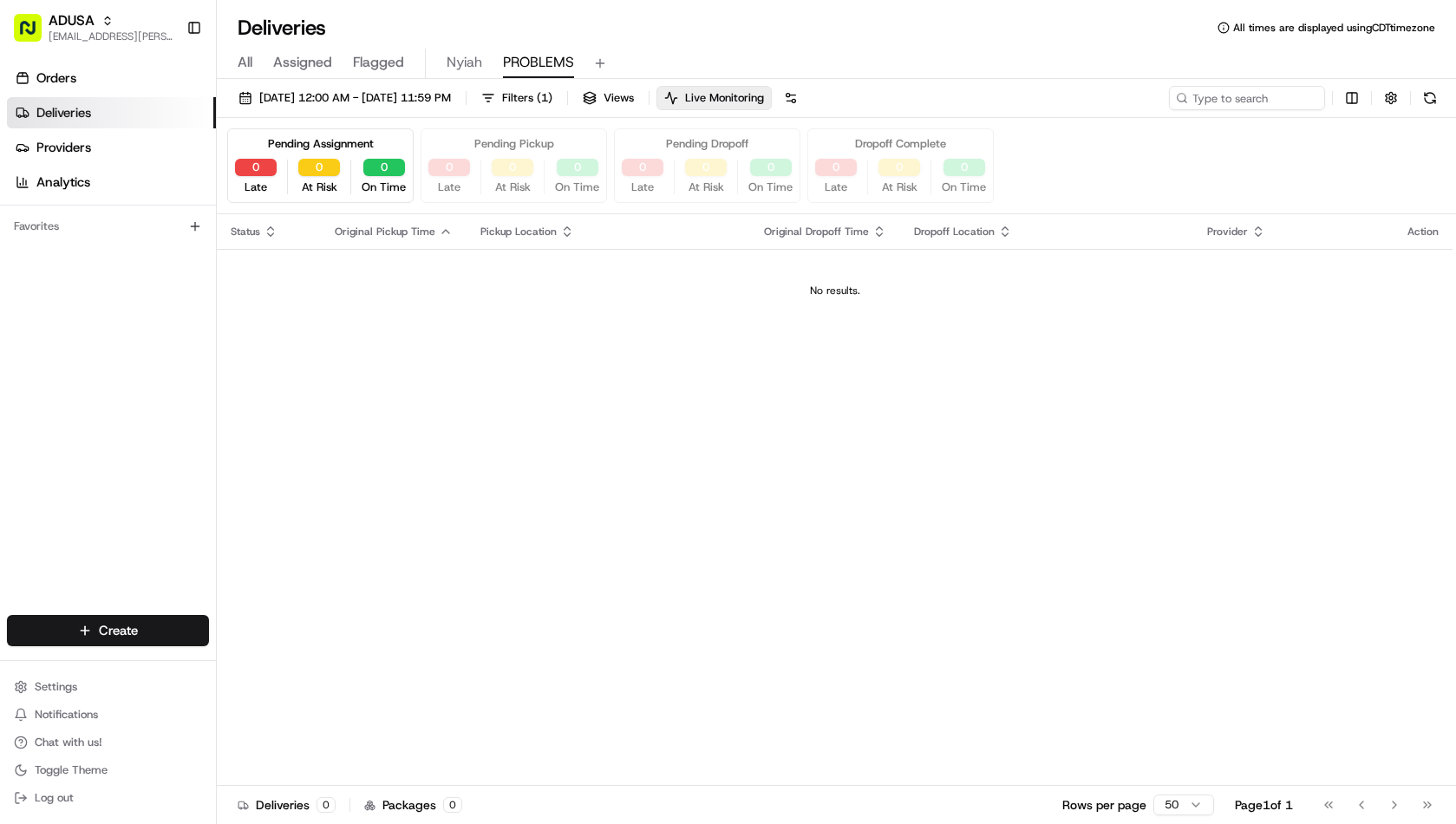 click on "PROBLEMS" at bounding box center [539, 62] 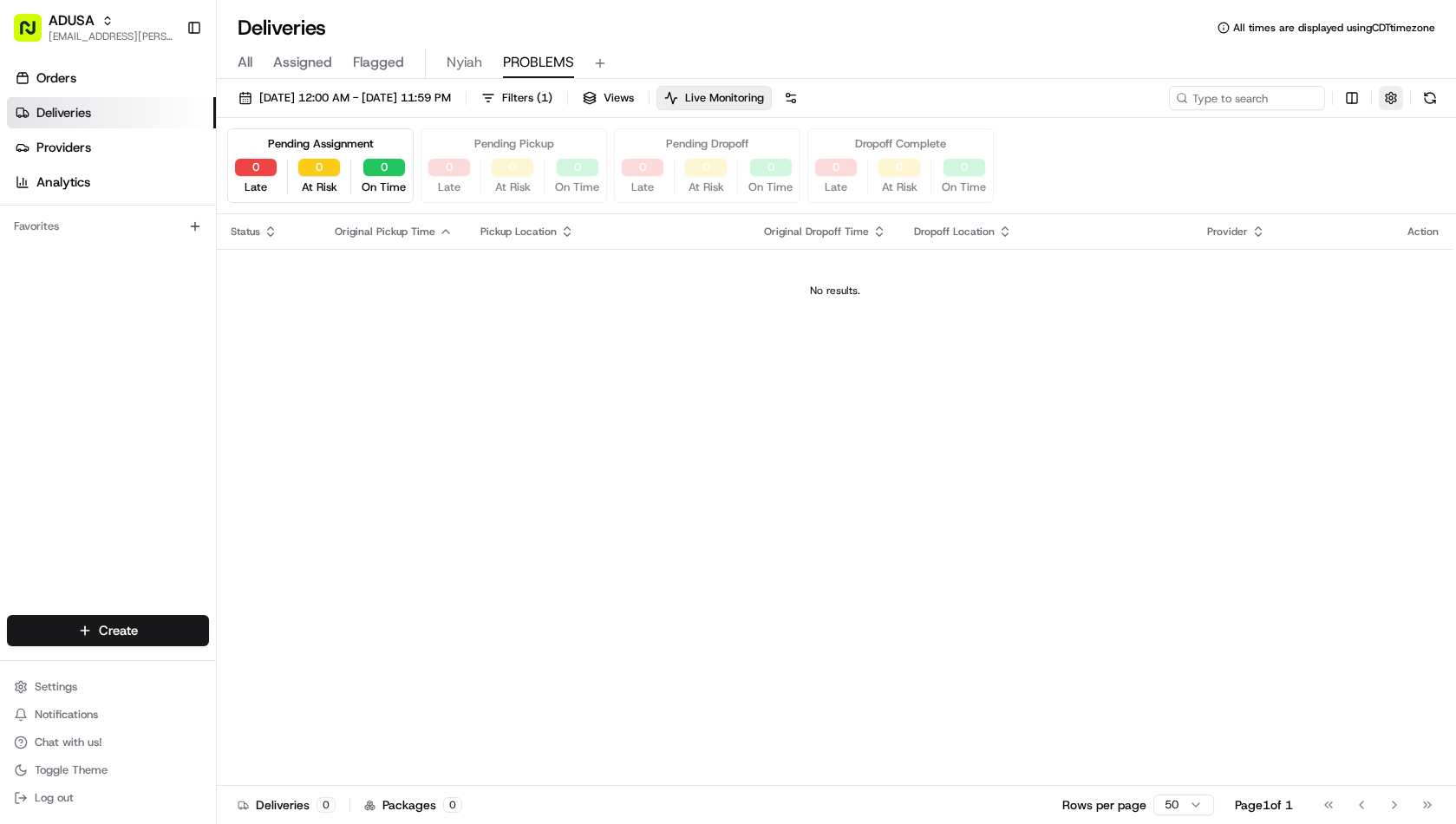 click at bounding box center (1391, 98) 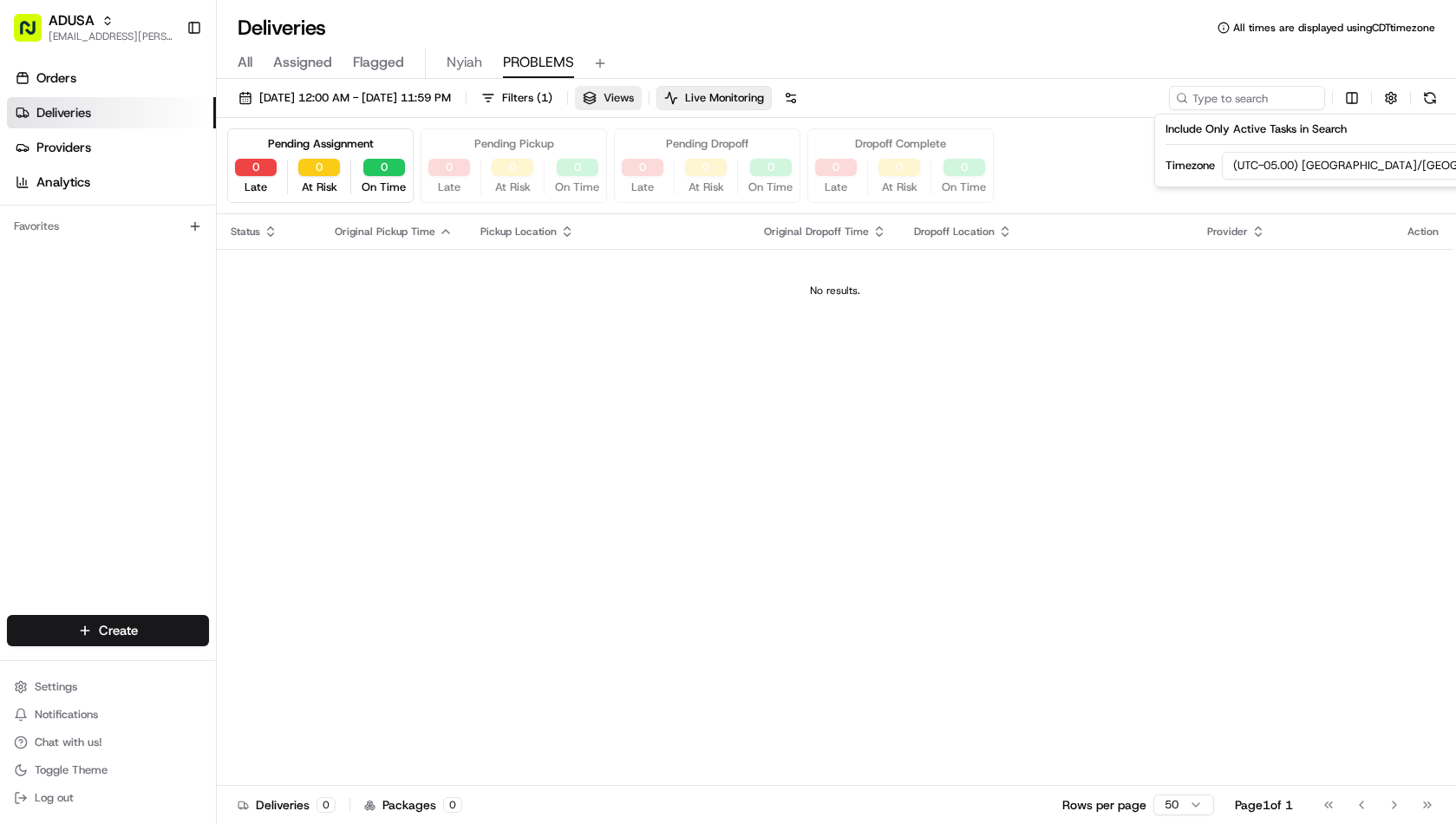 click on "Views" at bounding box center [608, 98] 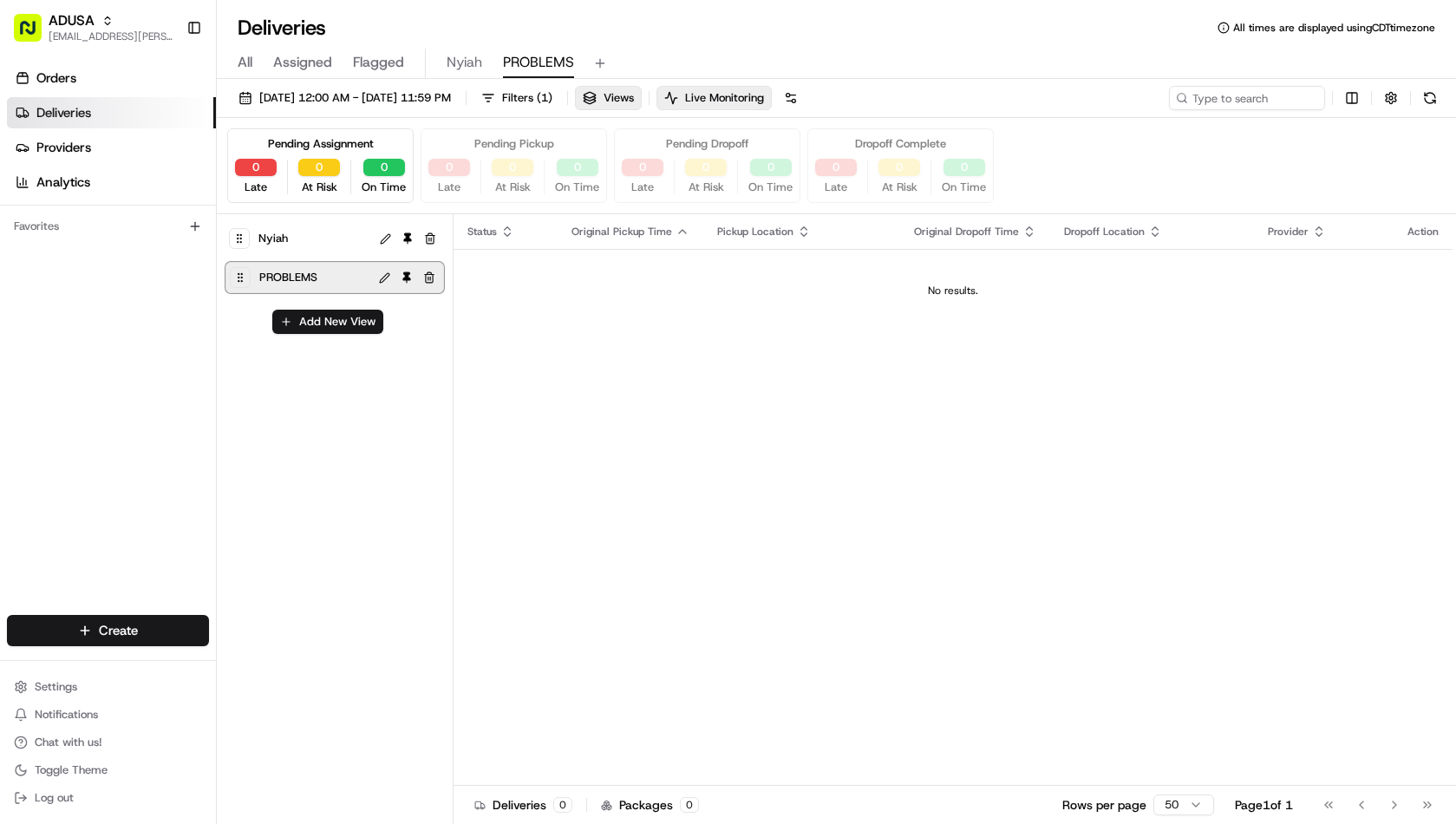 click on "PROBLEMS" at bounding box center (288, 278) 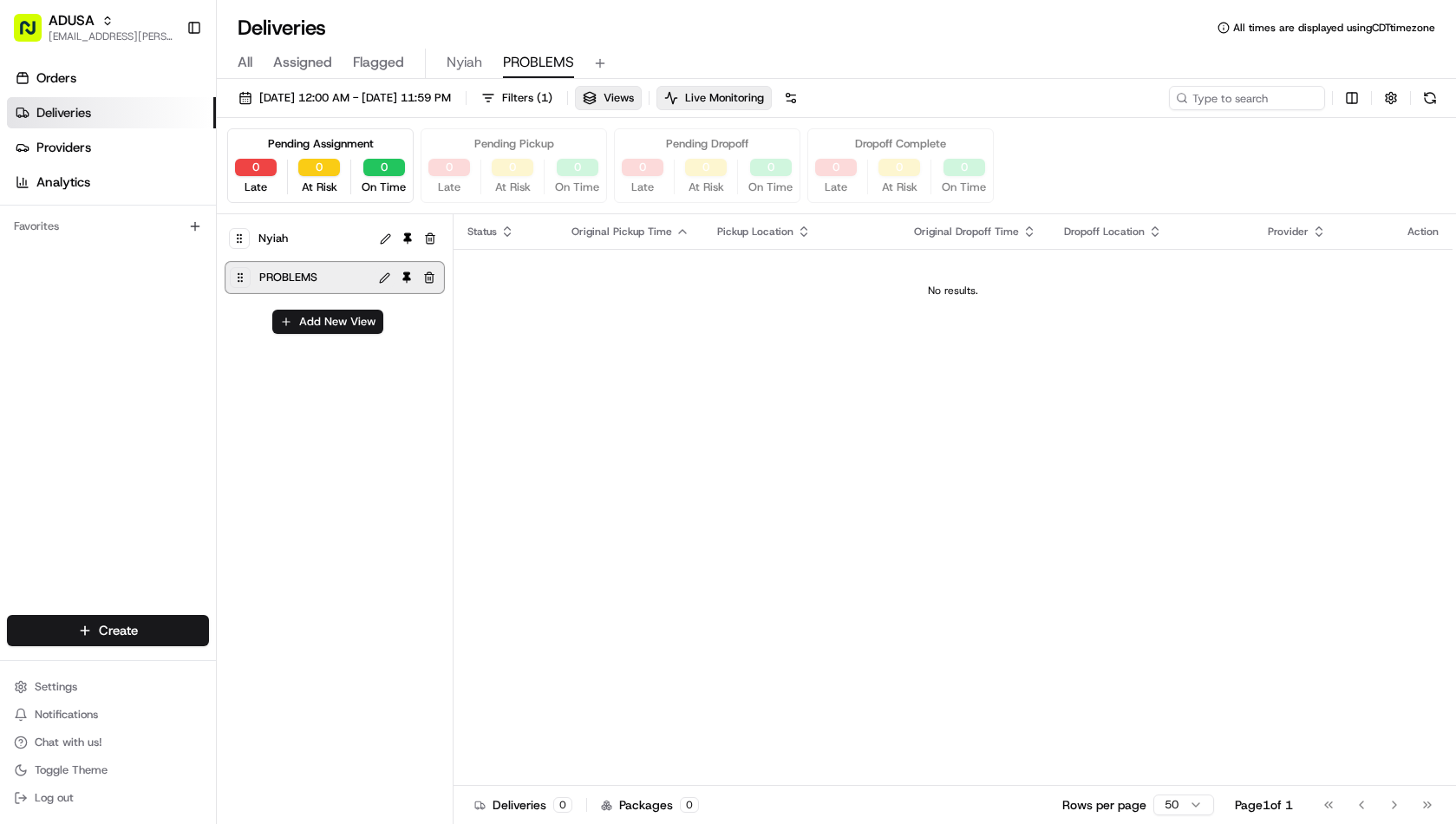 click at bounding box center (384, 278) 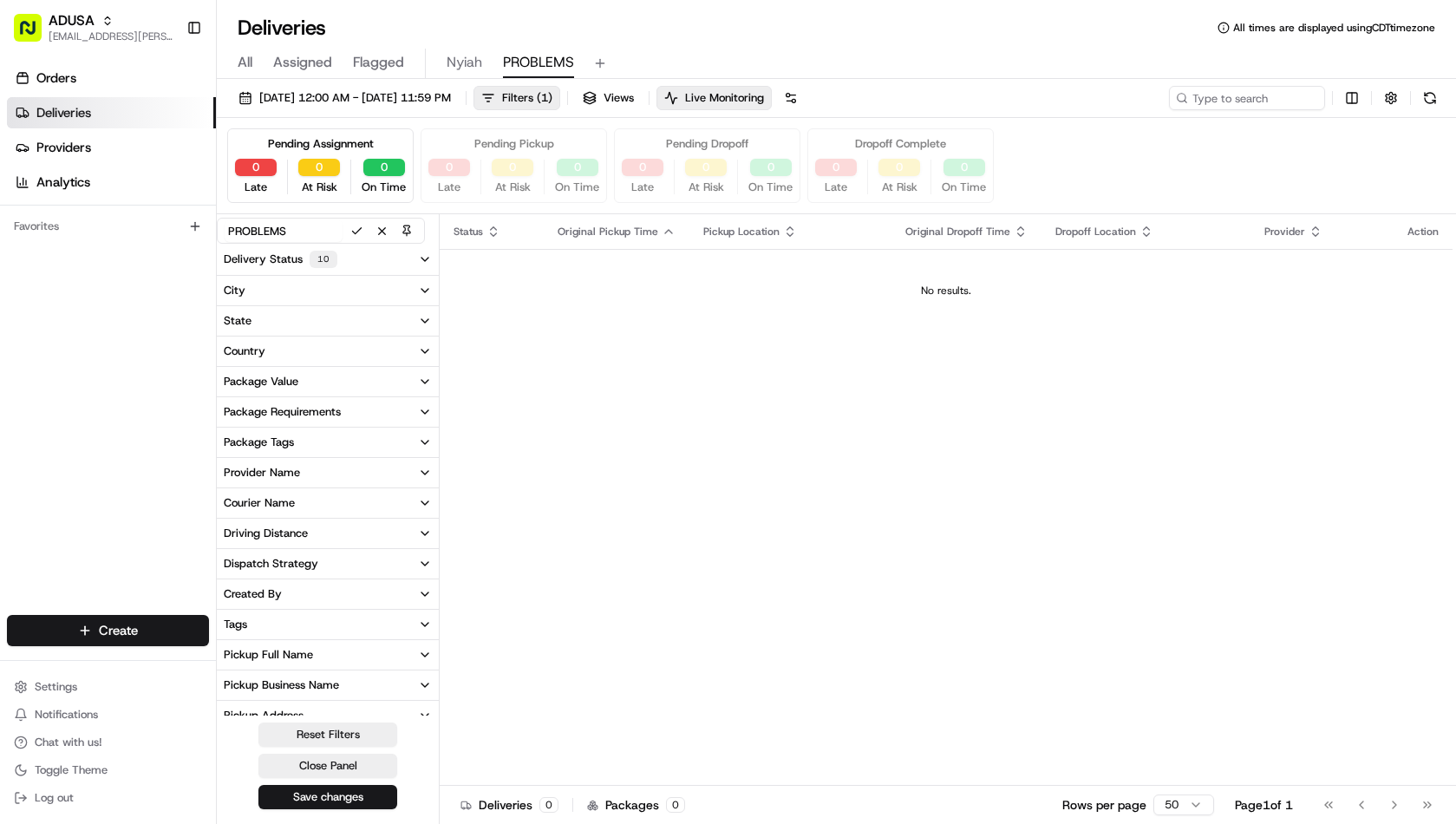 click on "Delivery Status 10" at bounding box center [328, 259] 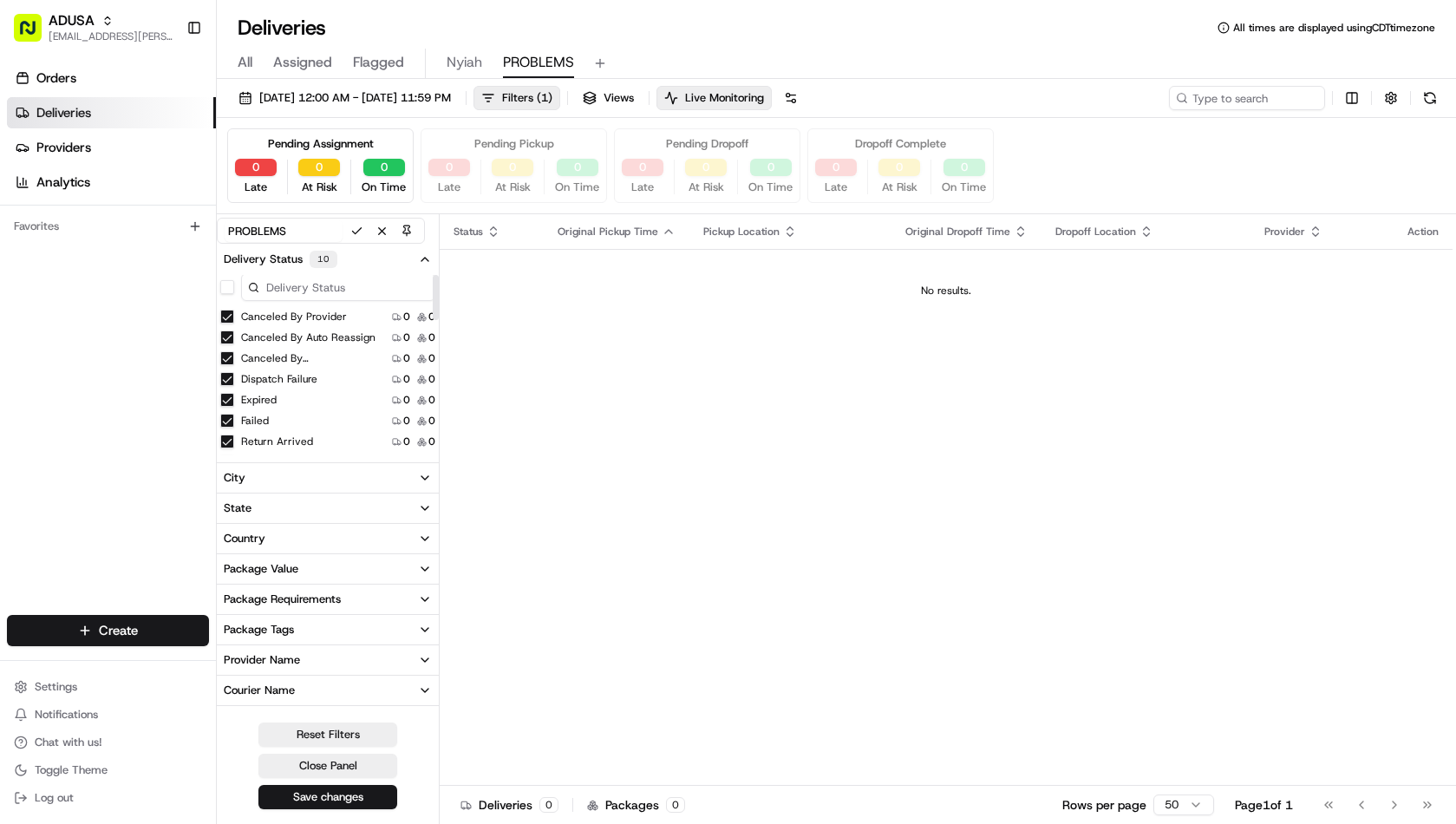 scroll, scrollTop: 0, scrollLeft: 0, axis: both 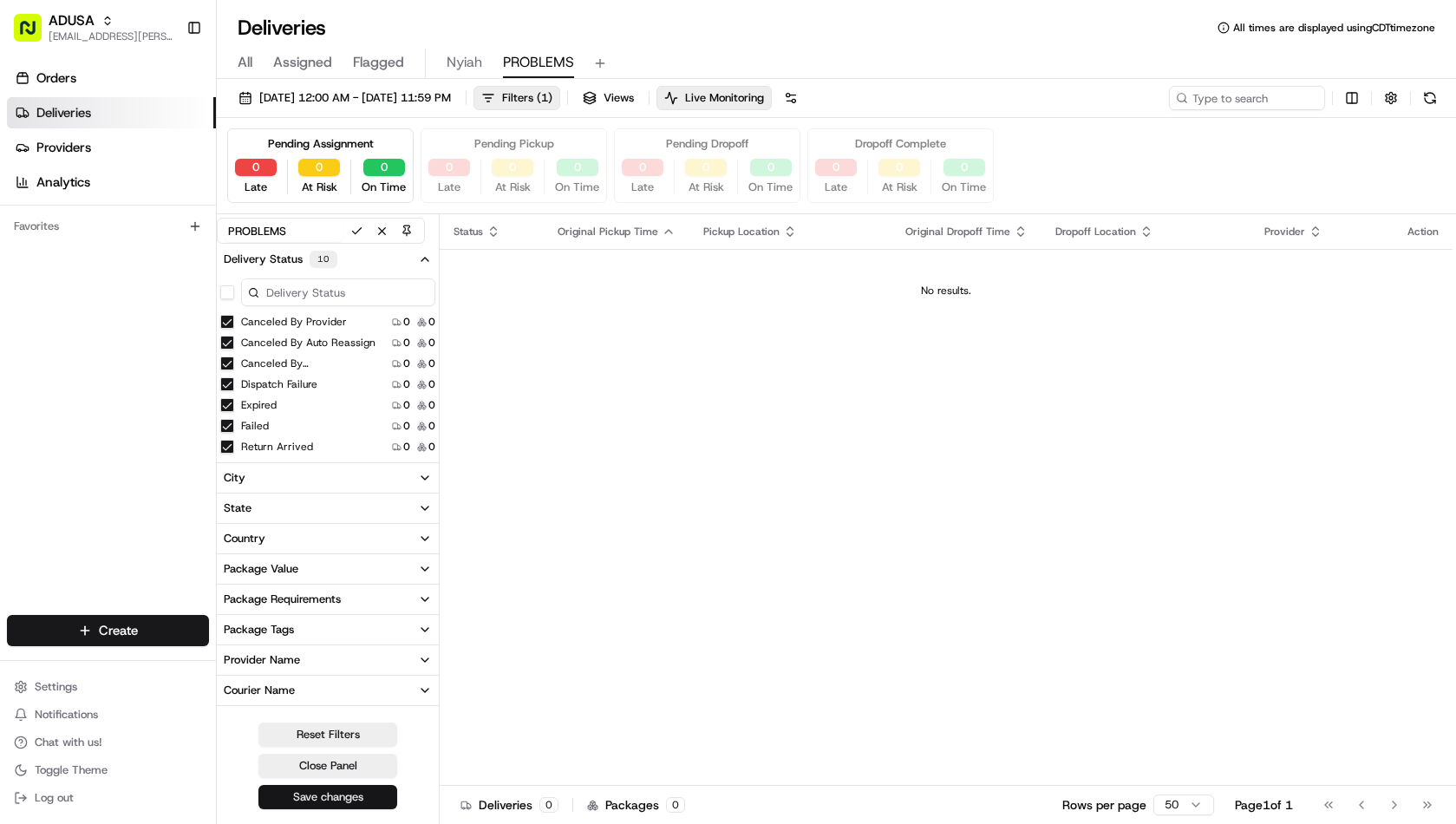 click on "Save changes" at bounding box center (328, 797) 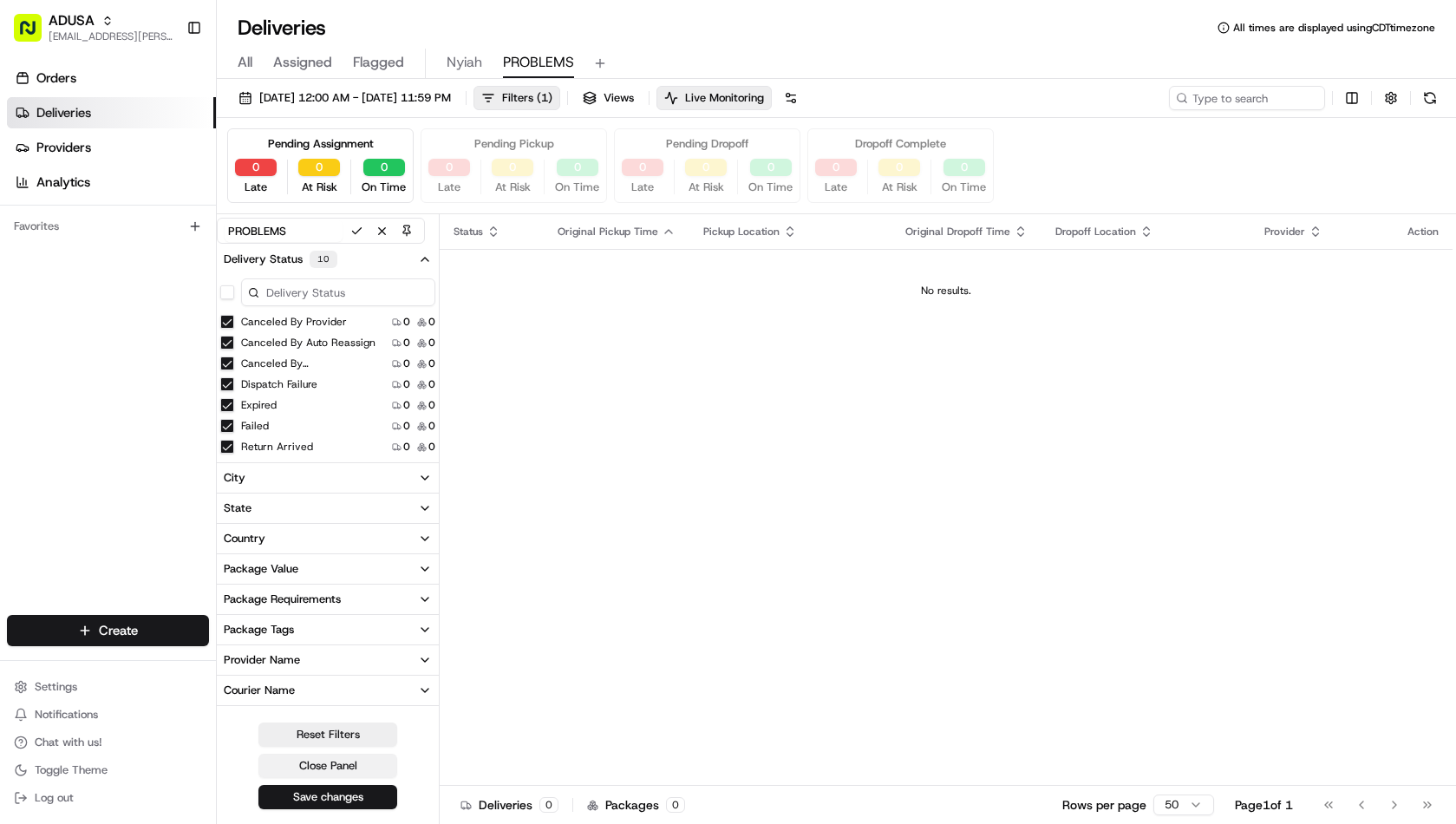 click on "Close Panel" at bounding box center (328, 766) 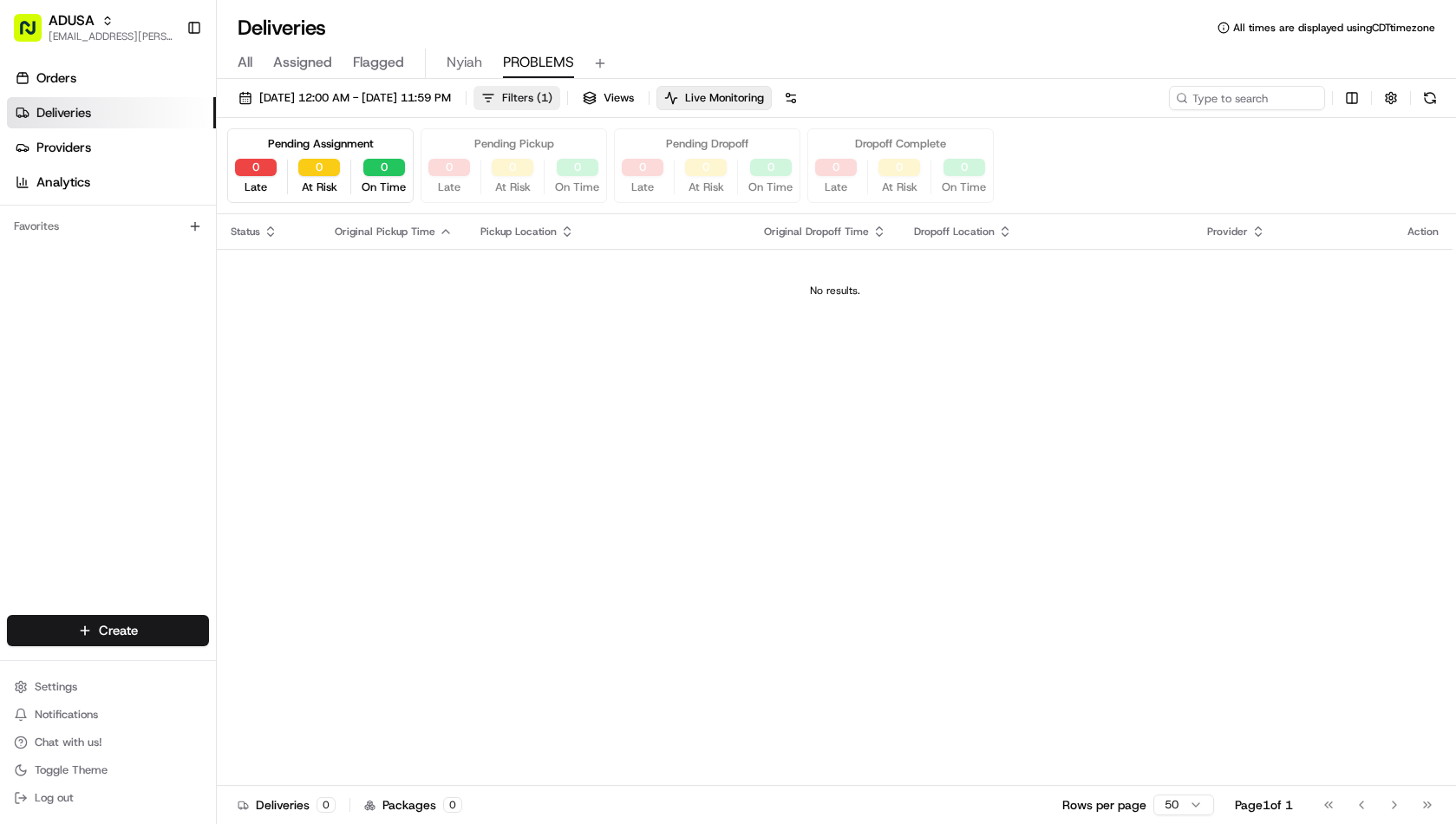 click on "( 1 )" at bounding box center [545, 98] 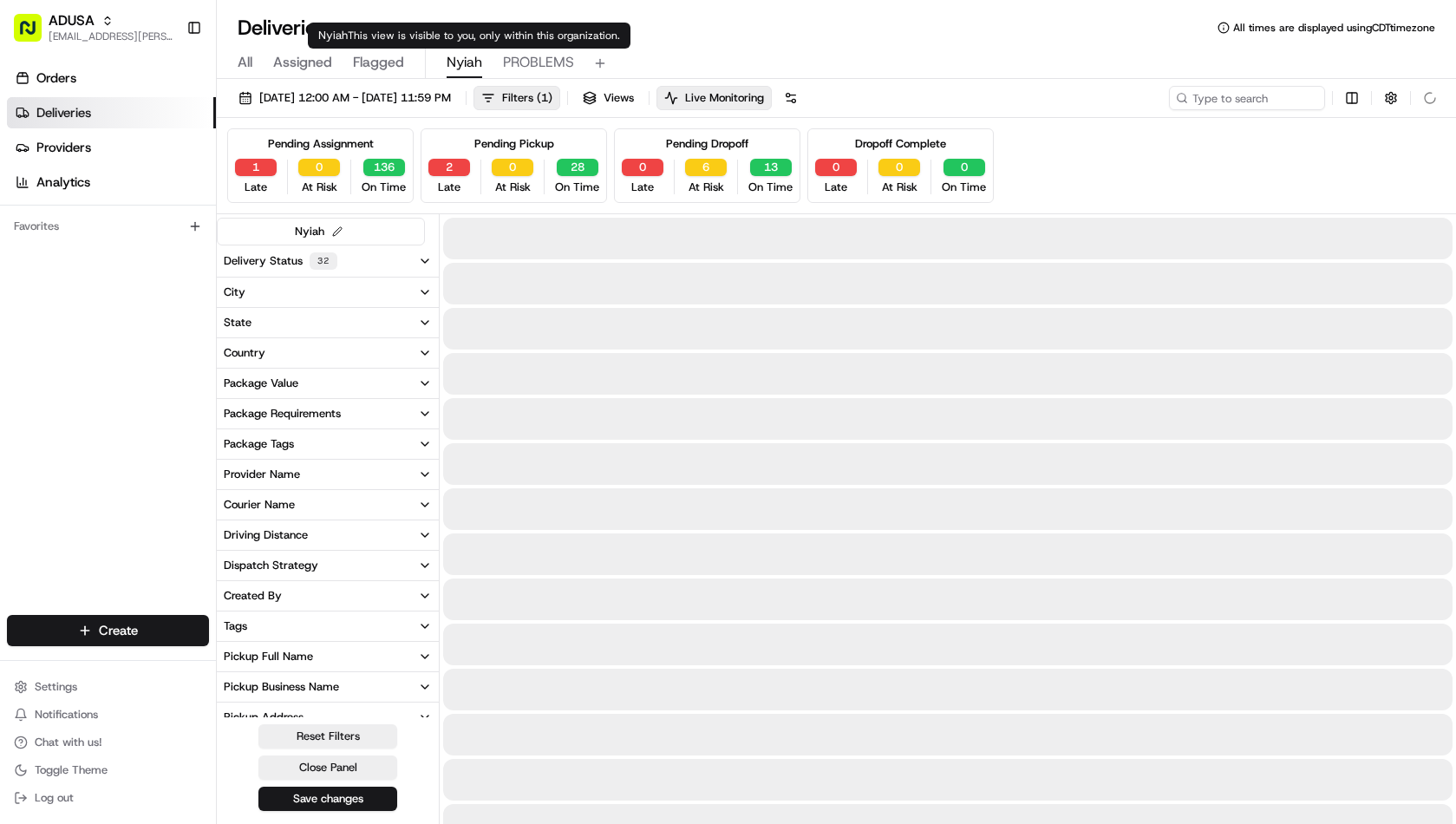 click on "Nyiah" at bounding box center (464, 62) 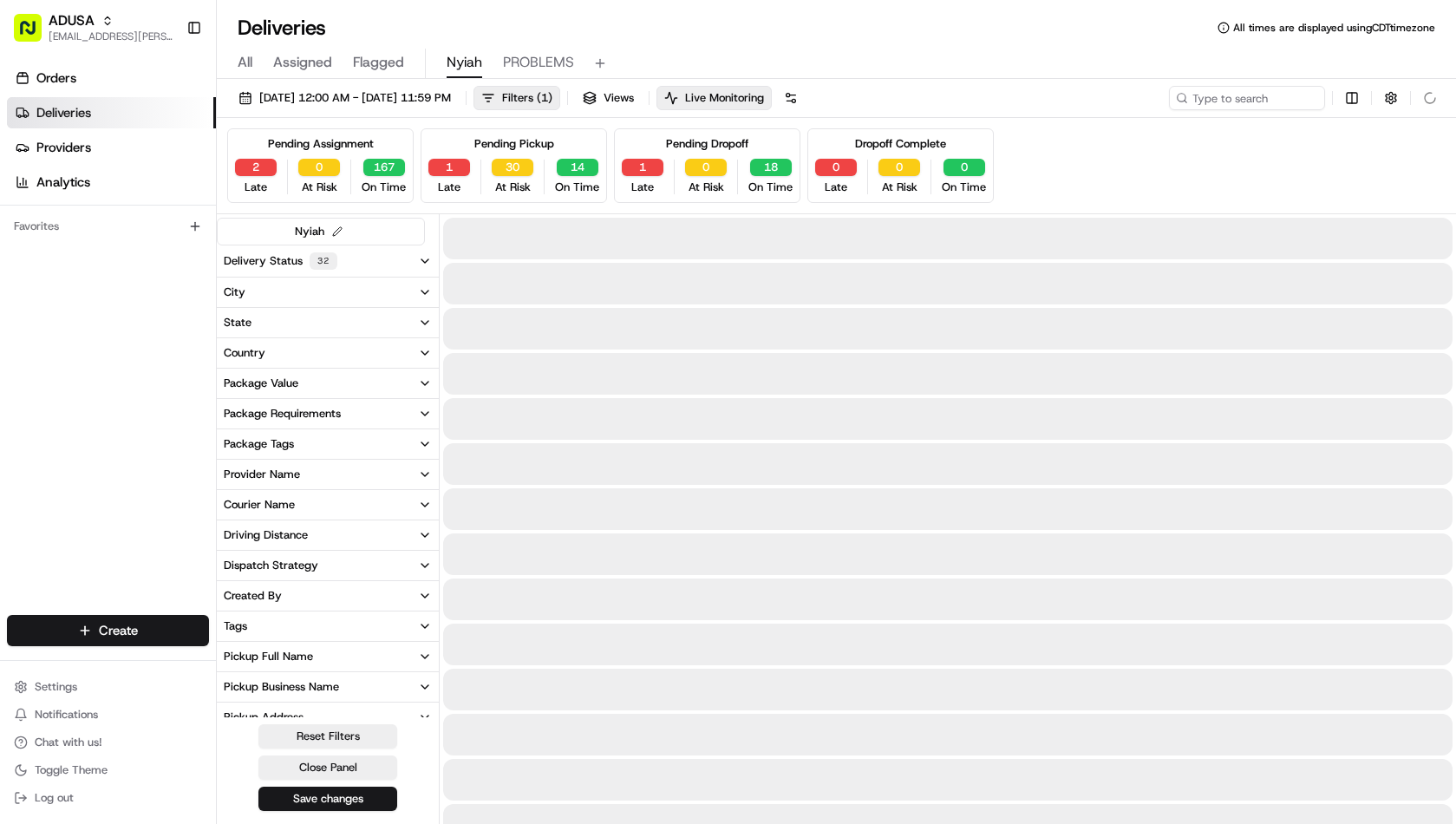 click on "Views" at bounding box center (618, 98) 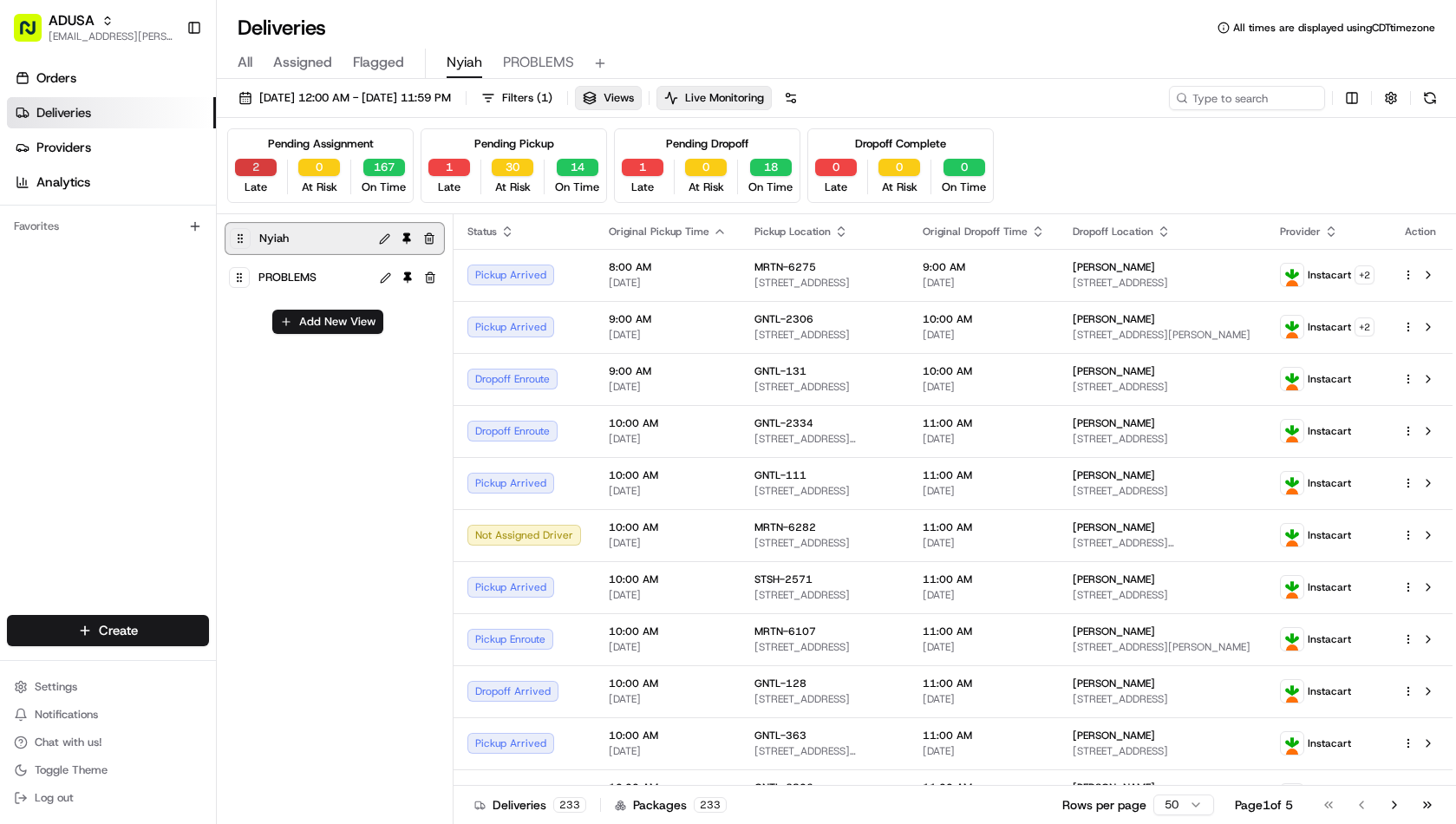 click on "2" at bounding box center [256, 167] 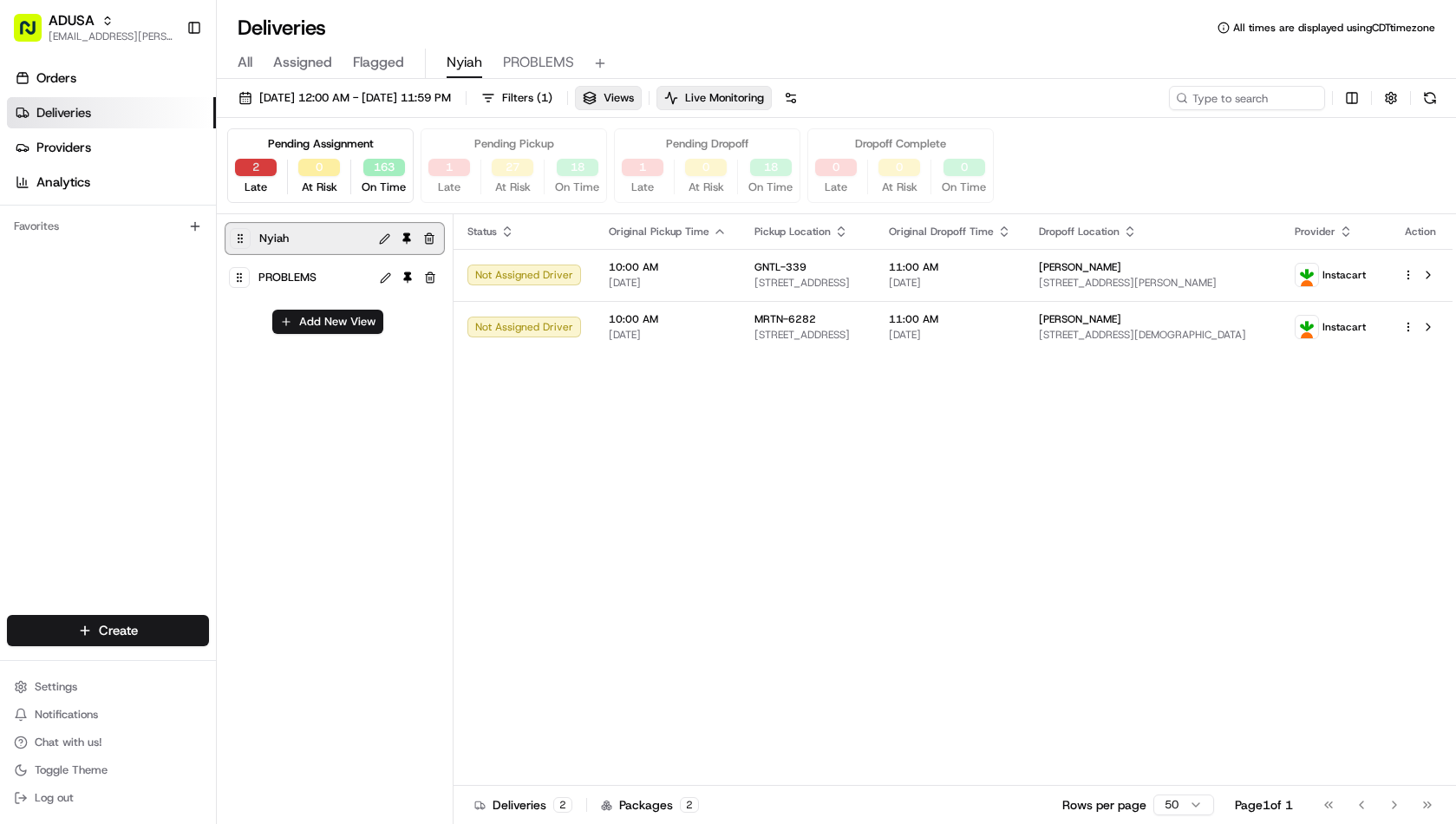 click on "2" at bounding box center (256, 167) 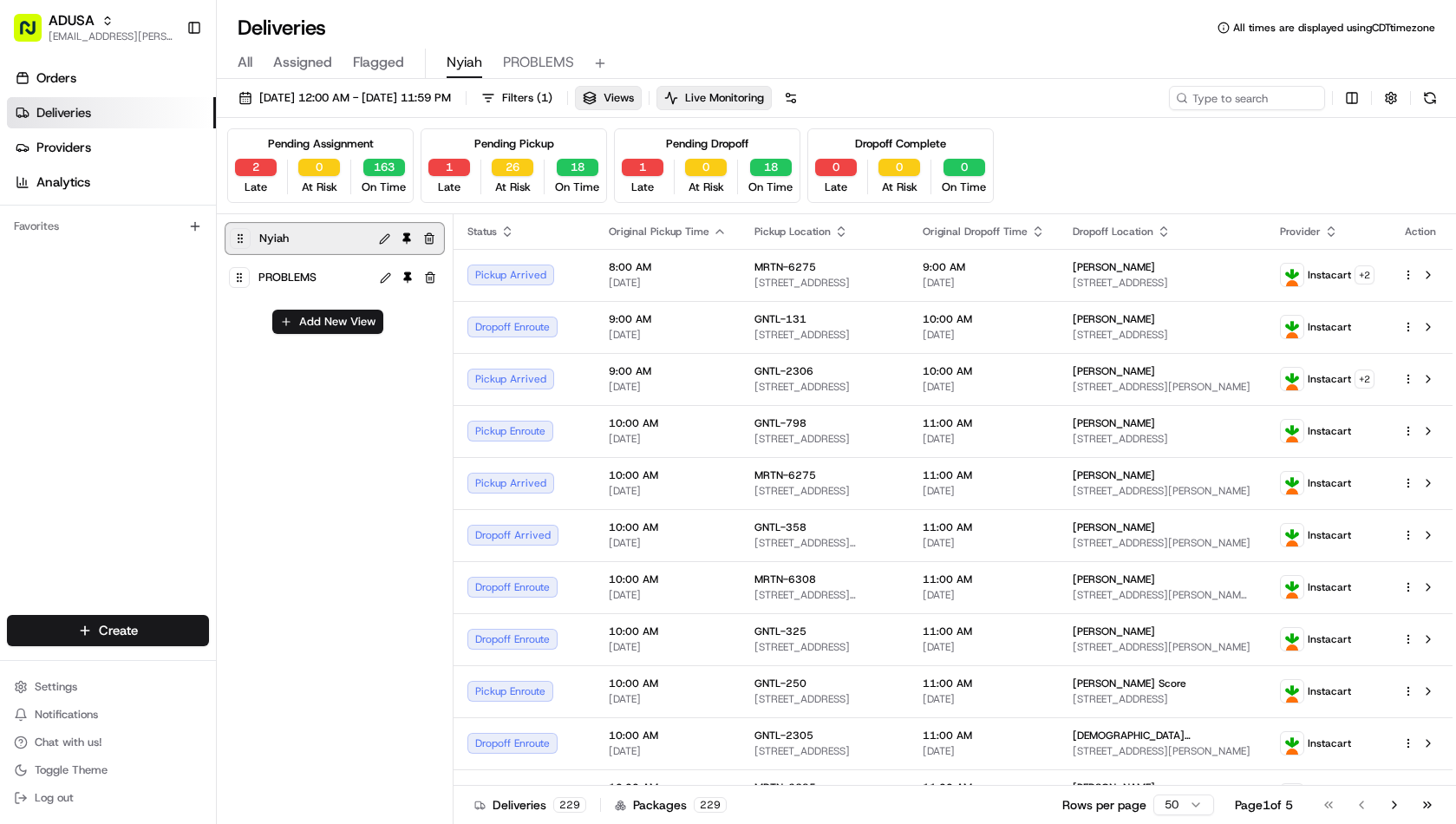 click on "All" at bounding box center [245, 62] 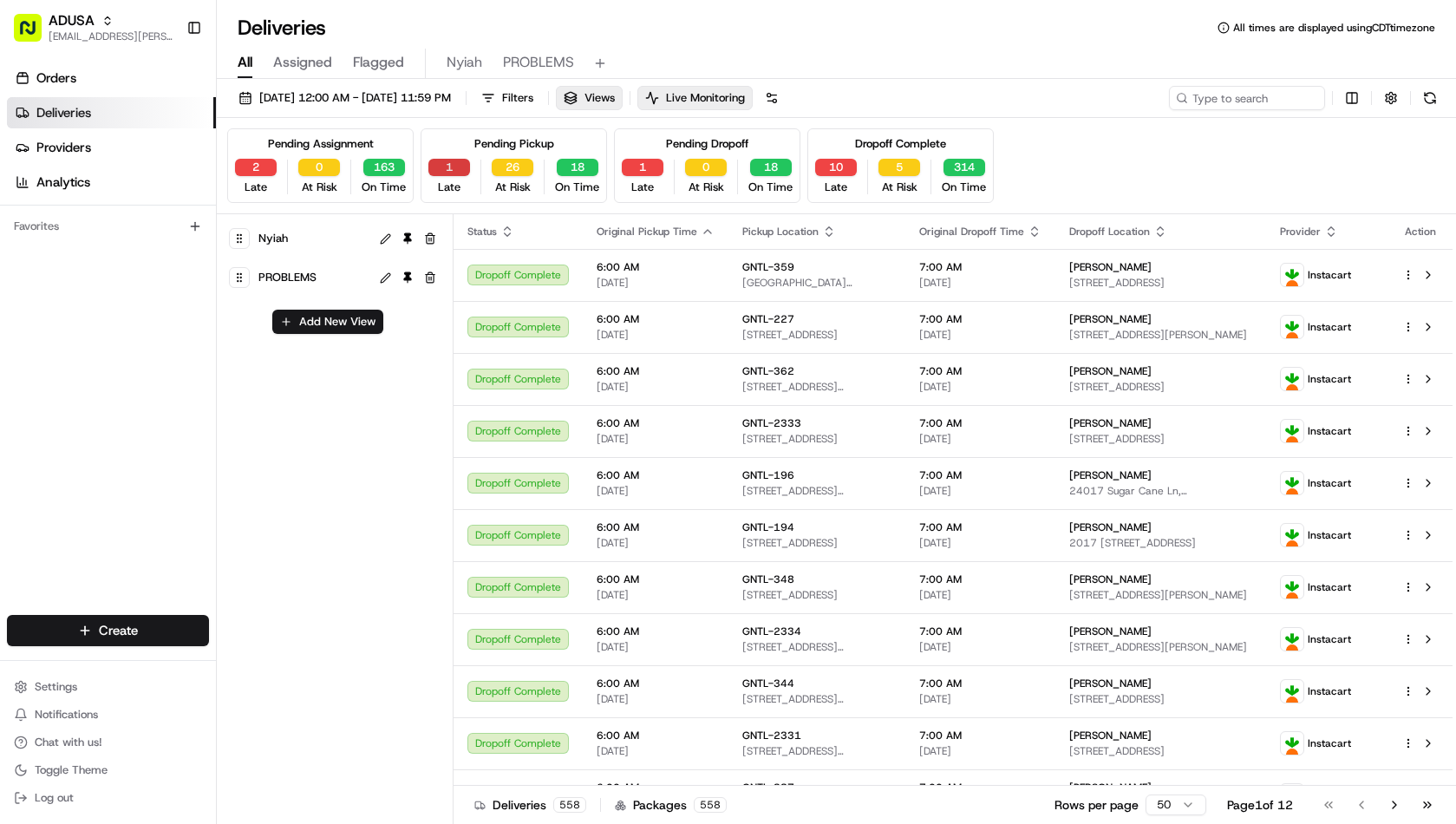 click on "1" at bounding box center [449, 167] 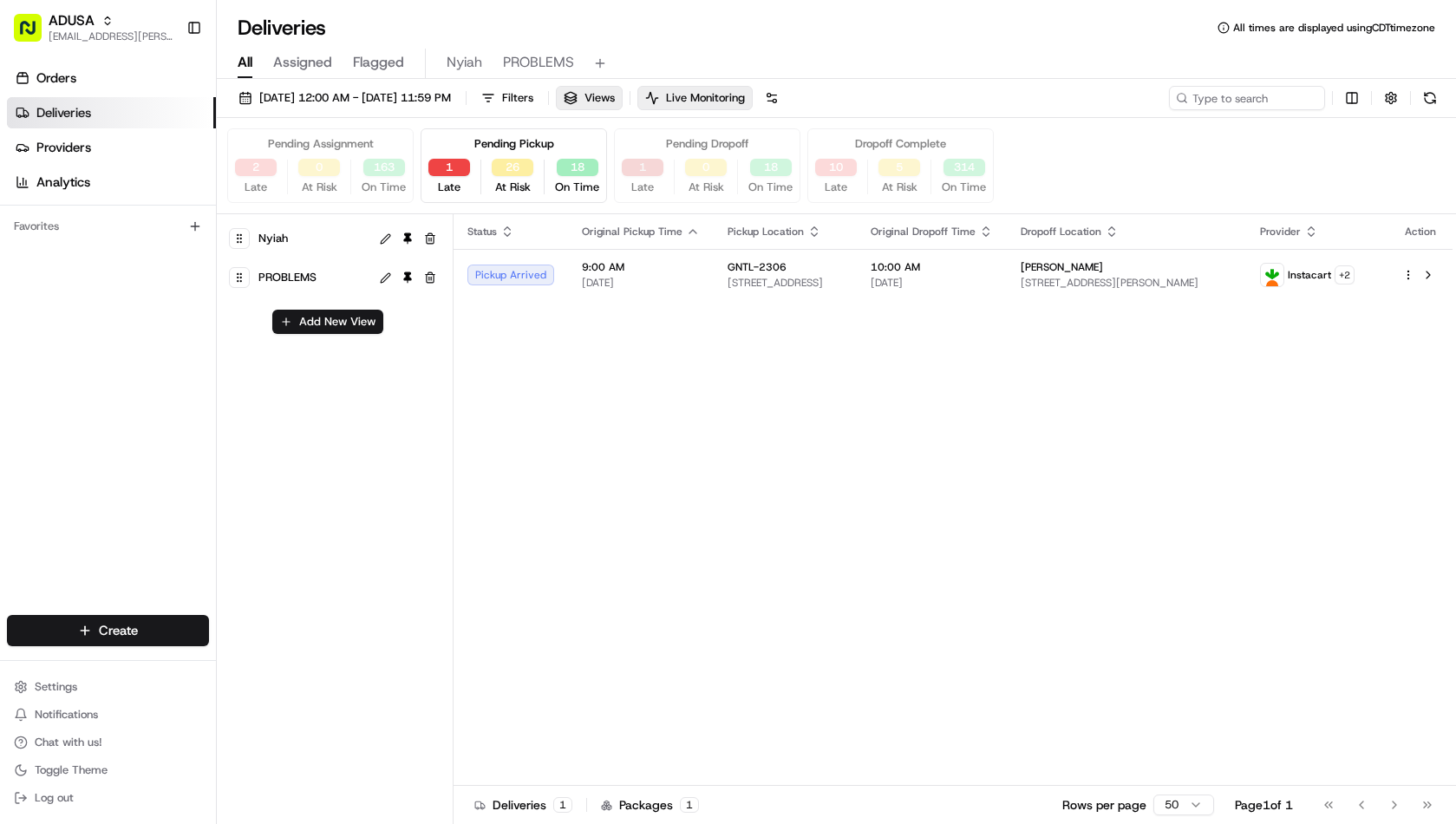 click on "1" at bounding box center [643, 167] 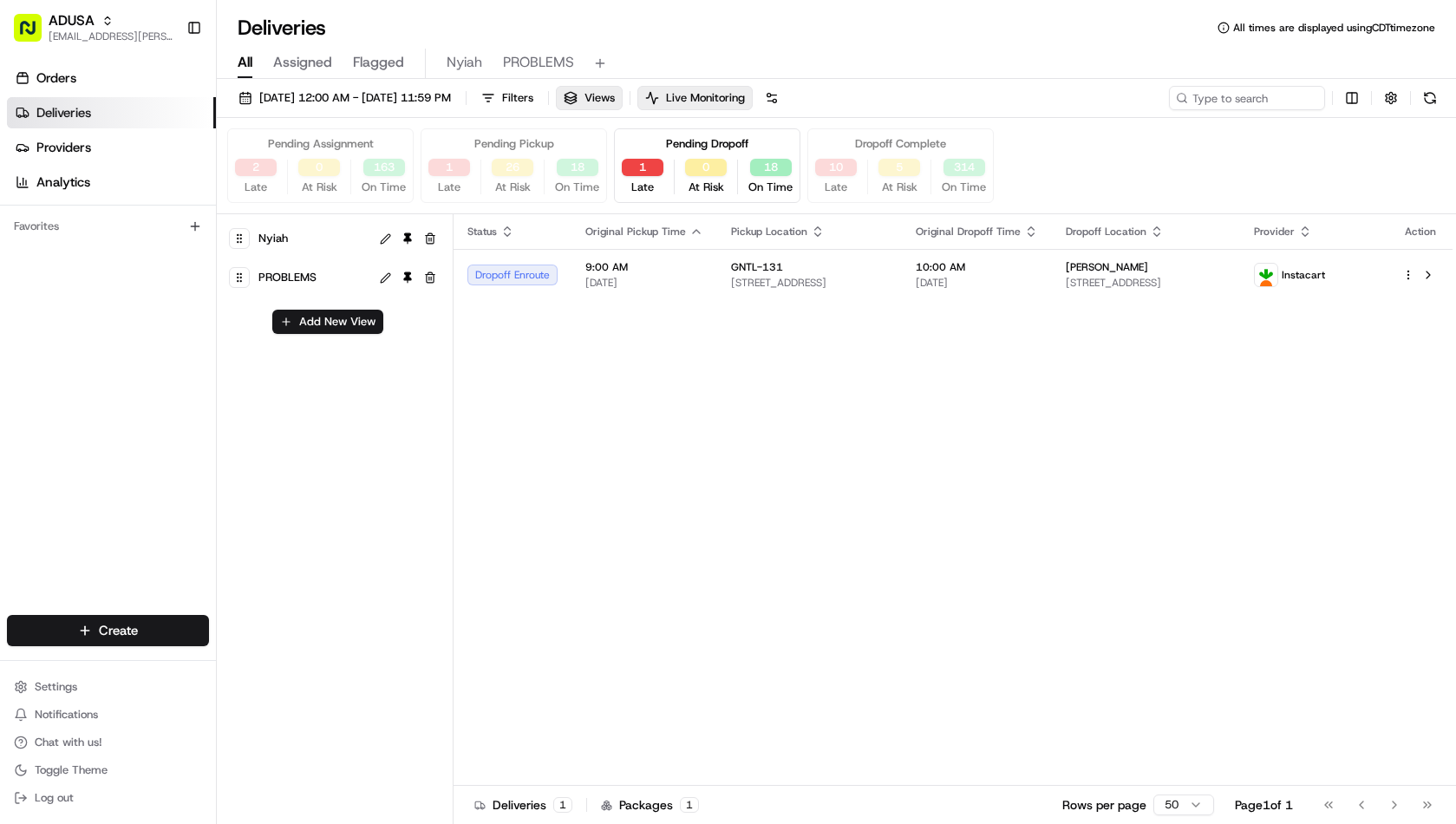 click on "Late" at bounding box center (836, 187) 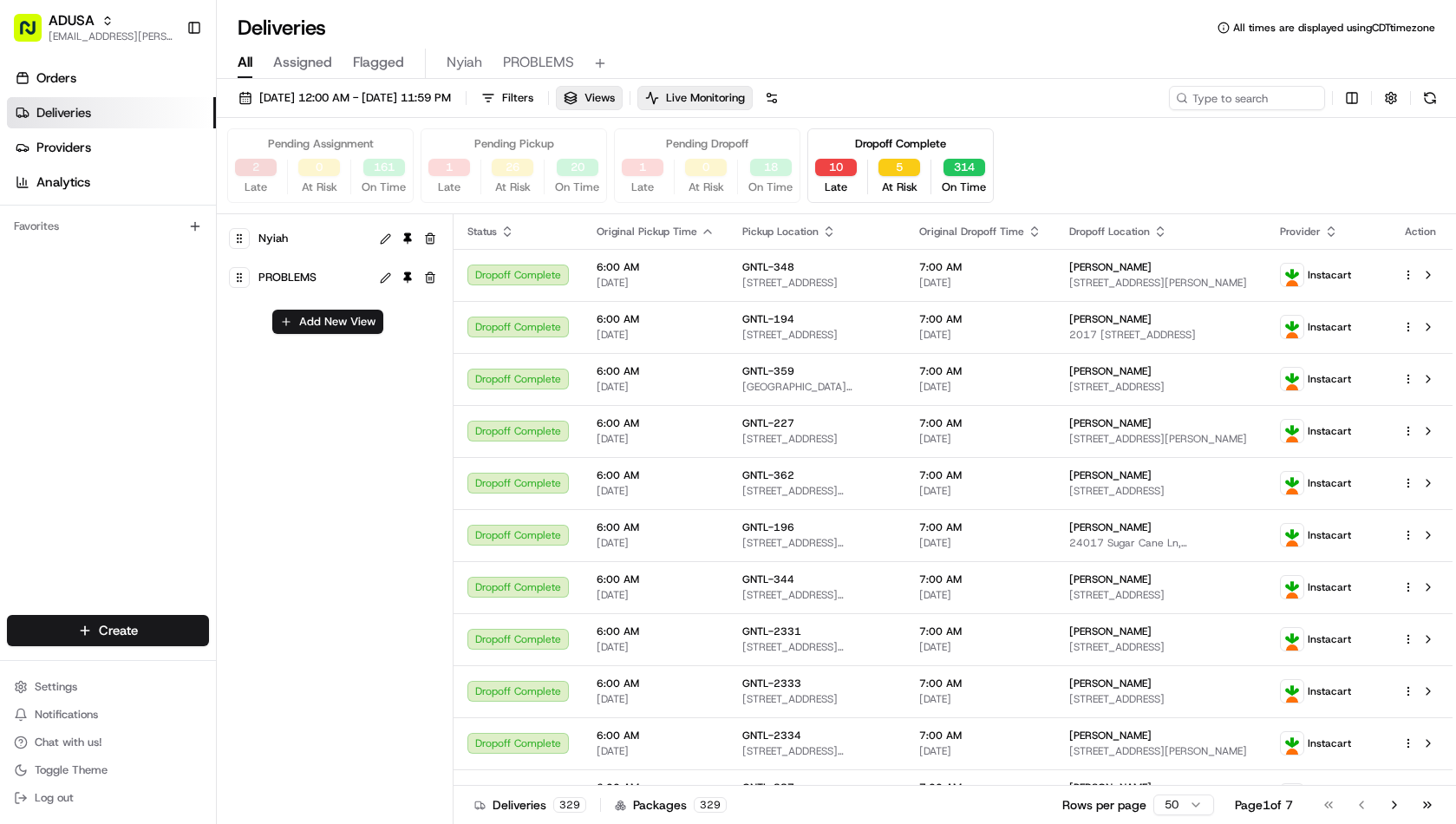 click on "2" at bounding box center [256, 167] 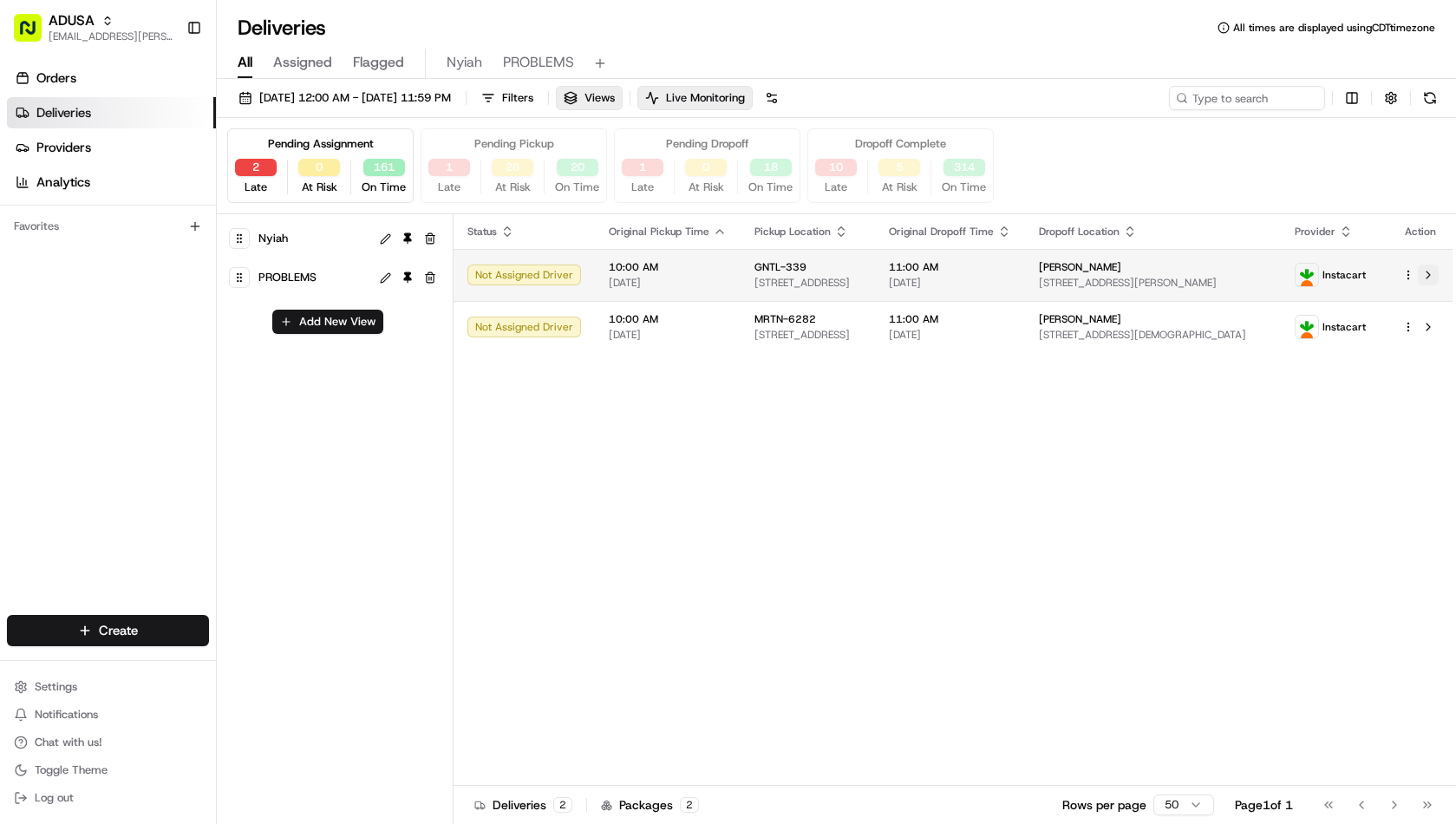 click at bounding box center (1428, 275) 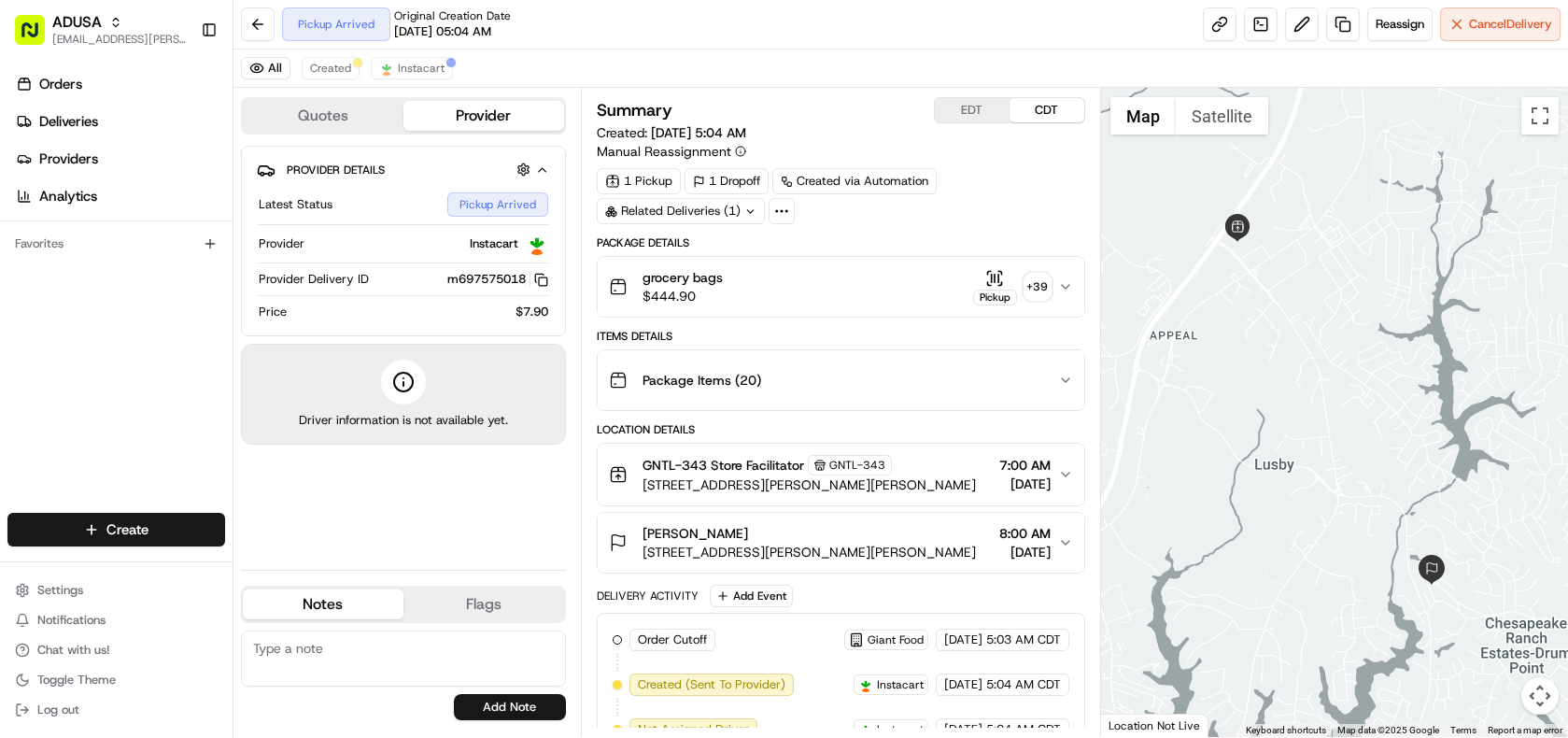 scroll, scrollTop: 0, scrollLeft: 0, axis: both 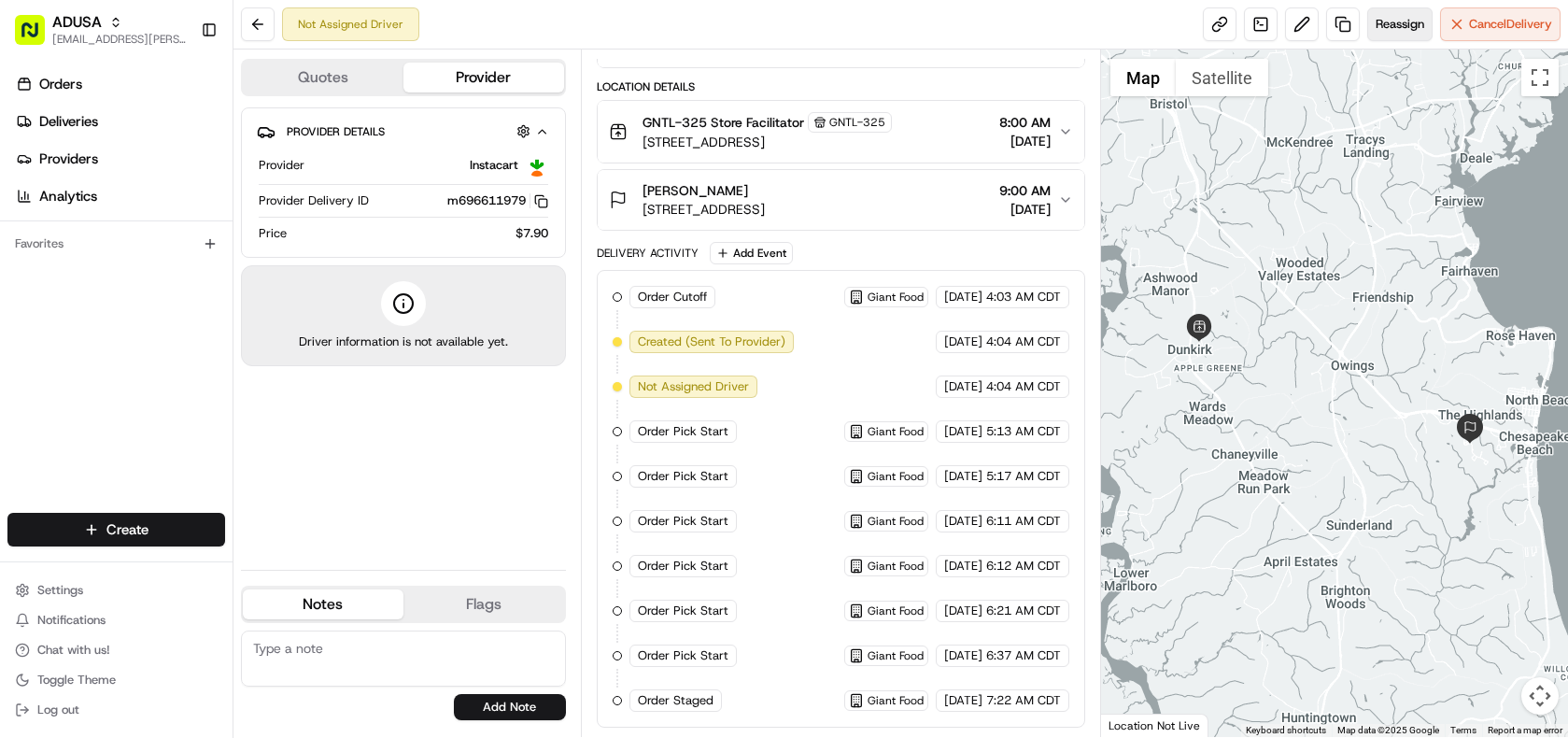 click on "Reassign" at bounding box center [1400, 24] 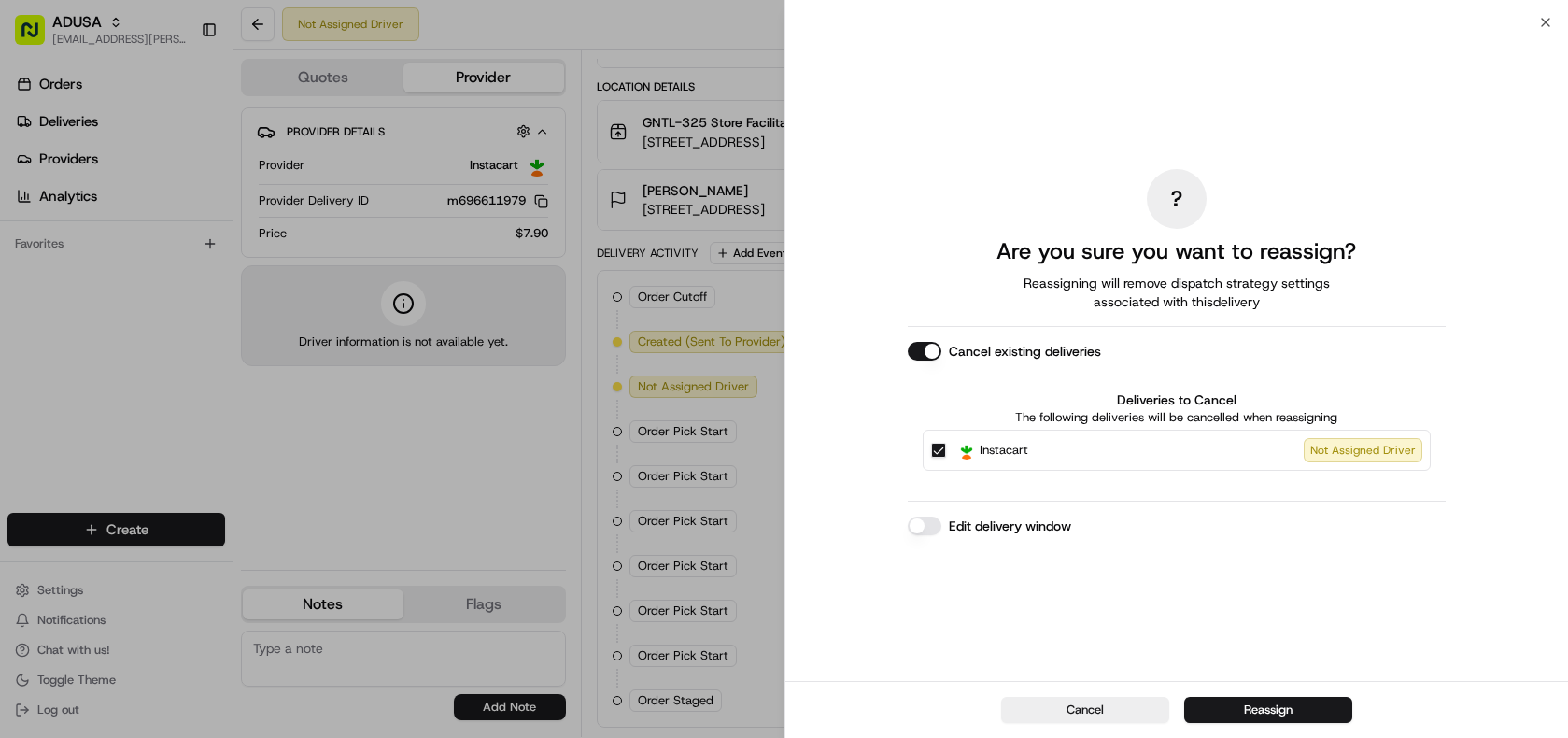 click on "Edit delivery window" at bounding box center [925, 526] 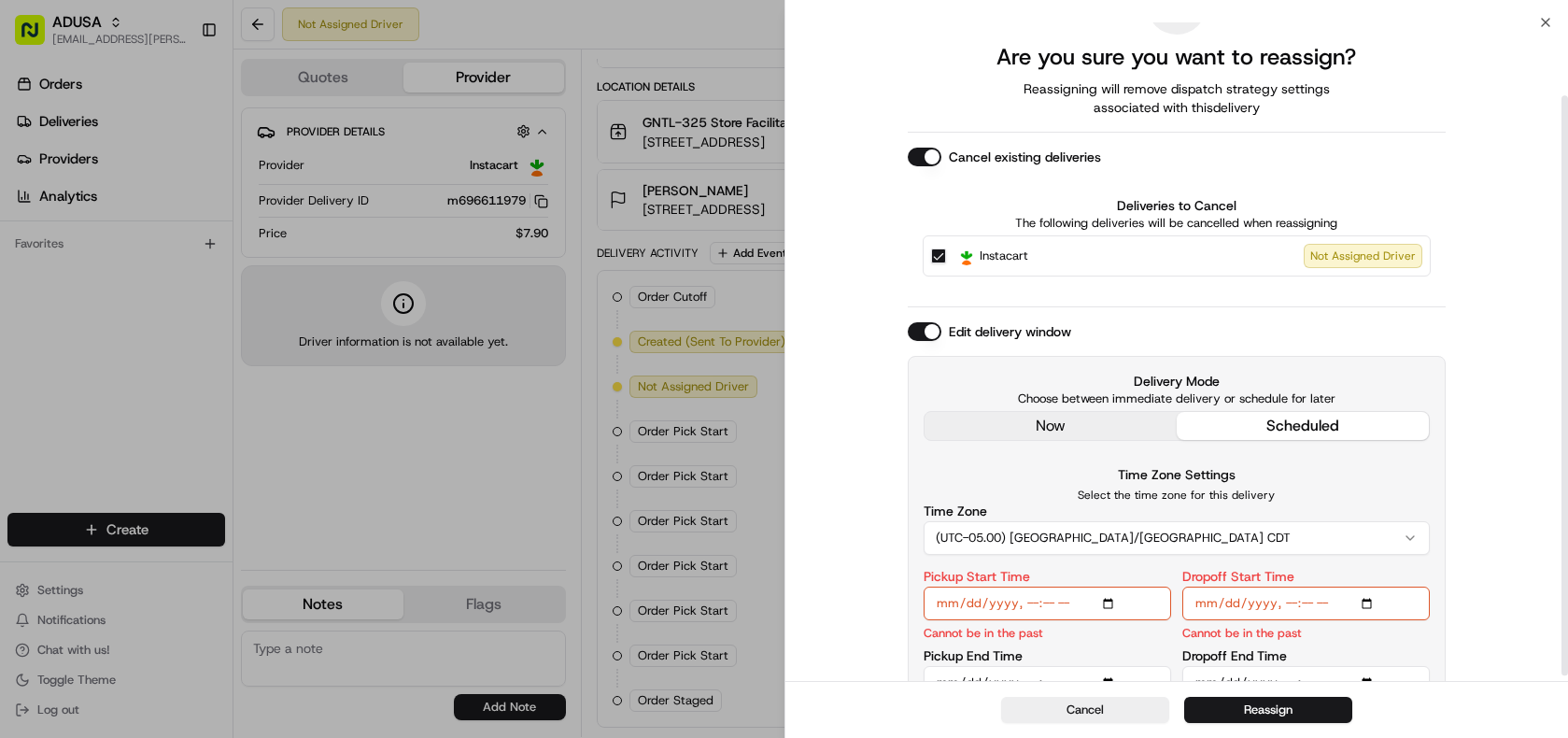scroll, scrollTop: 90, scrollLeft: 0, axis: vertical 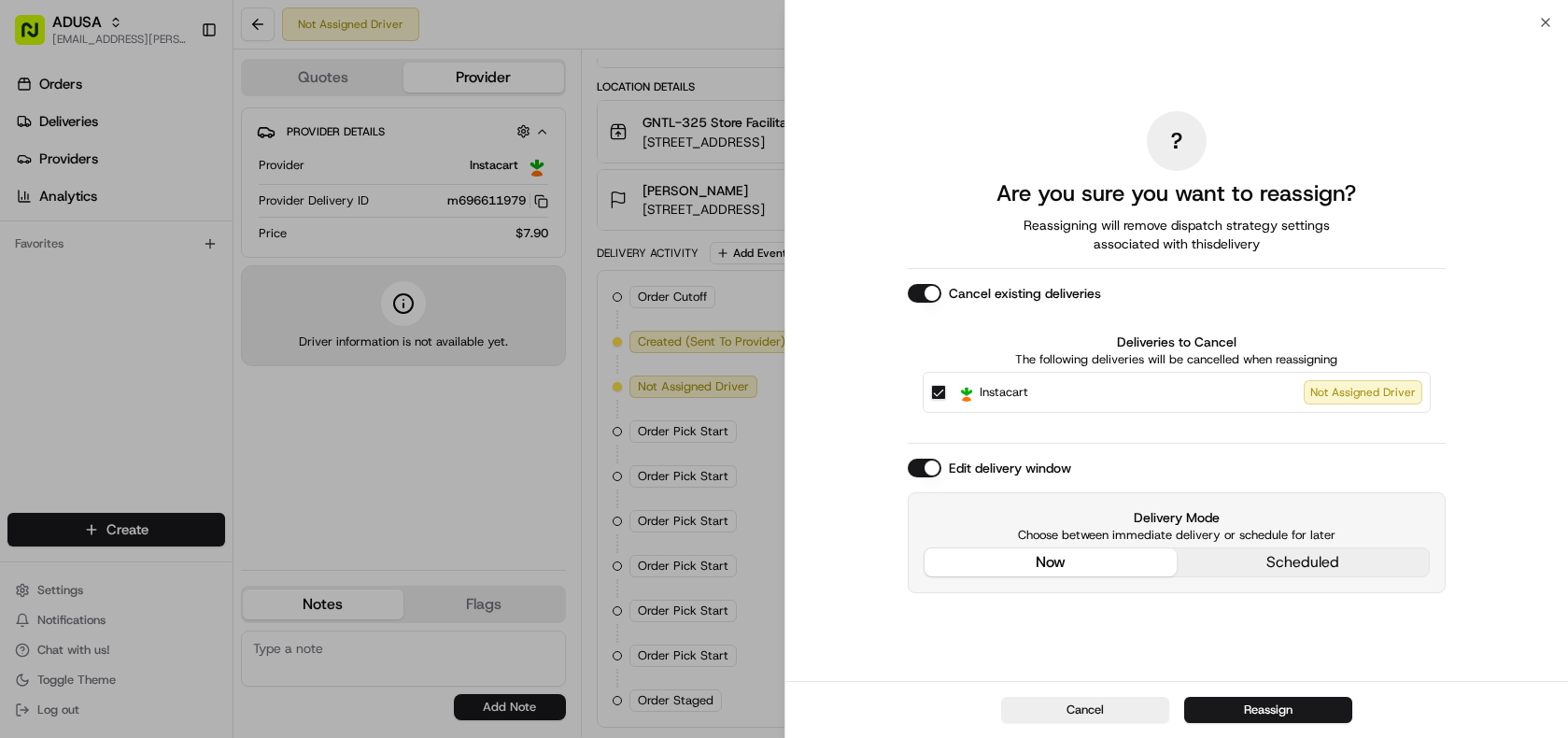 click on "? Are you sure you want to reassign? Reassigning will remove dispatch strategy settings associated with this  delivery Cancel existing deliveries Deliveries to Cancel The following deliveries will be cancelled when reassigning Instacart Not Assigned Driver Edit delivery window Delivery Mode Choose between immediate delivery or schedule for later now scheduled" at bounding box center (1177, 351) 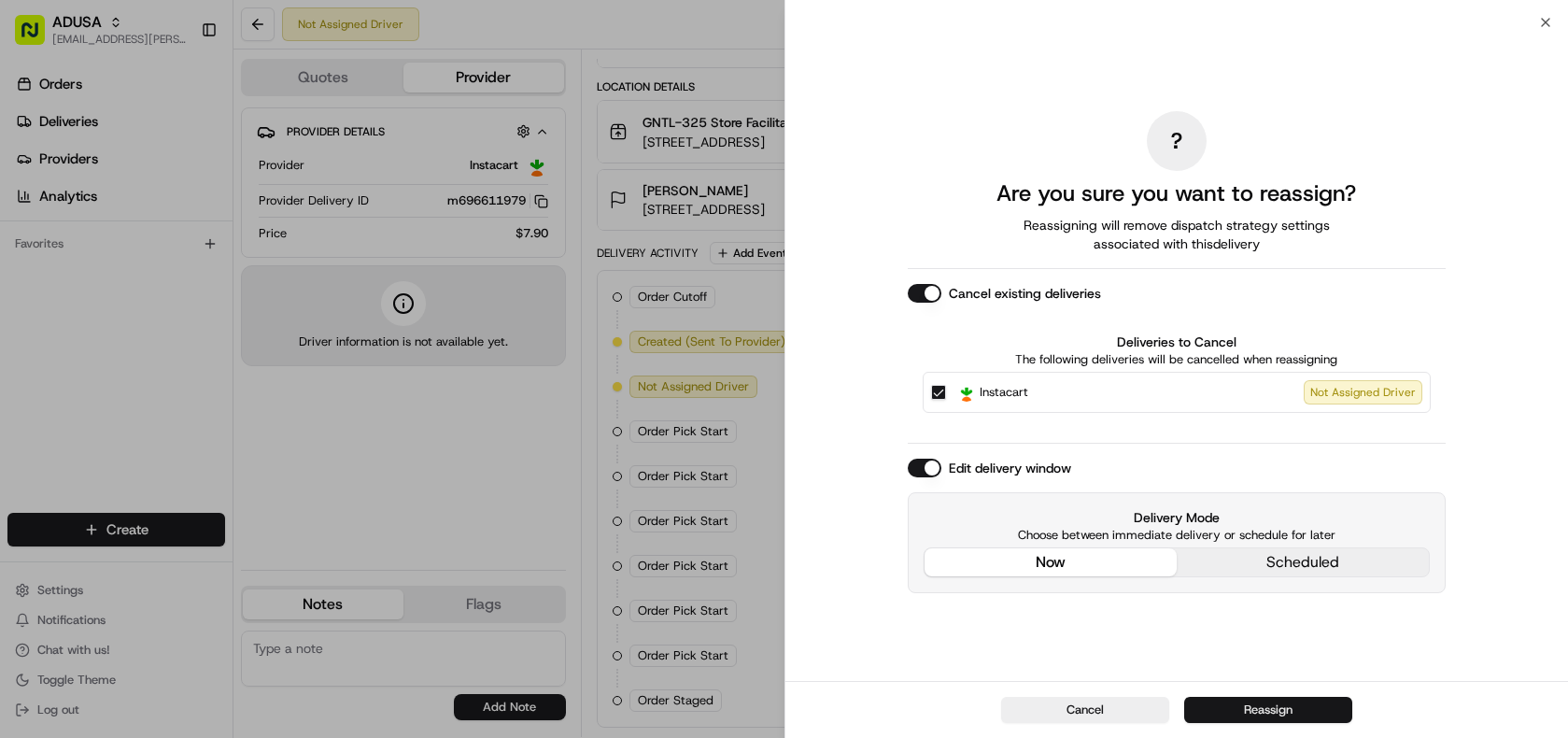 click on "Reassign" at bounding box center [1268, 710] 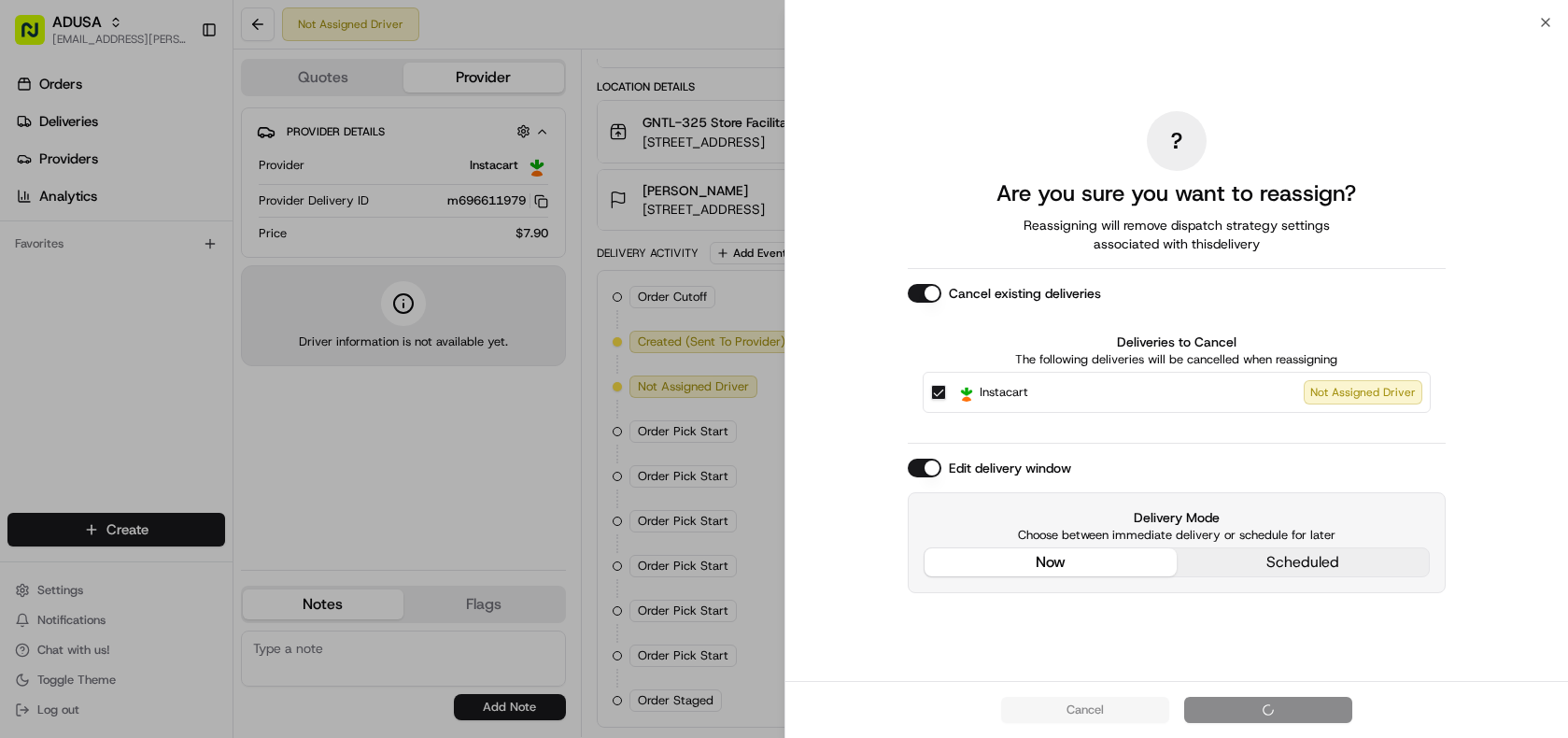 scroll, scrollTop: 253, scrollLeft: 0, axis: vertical 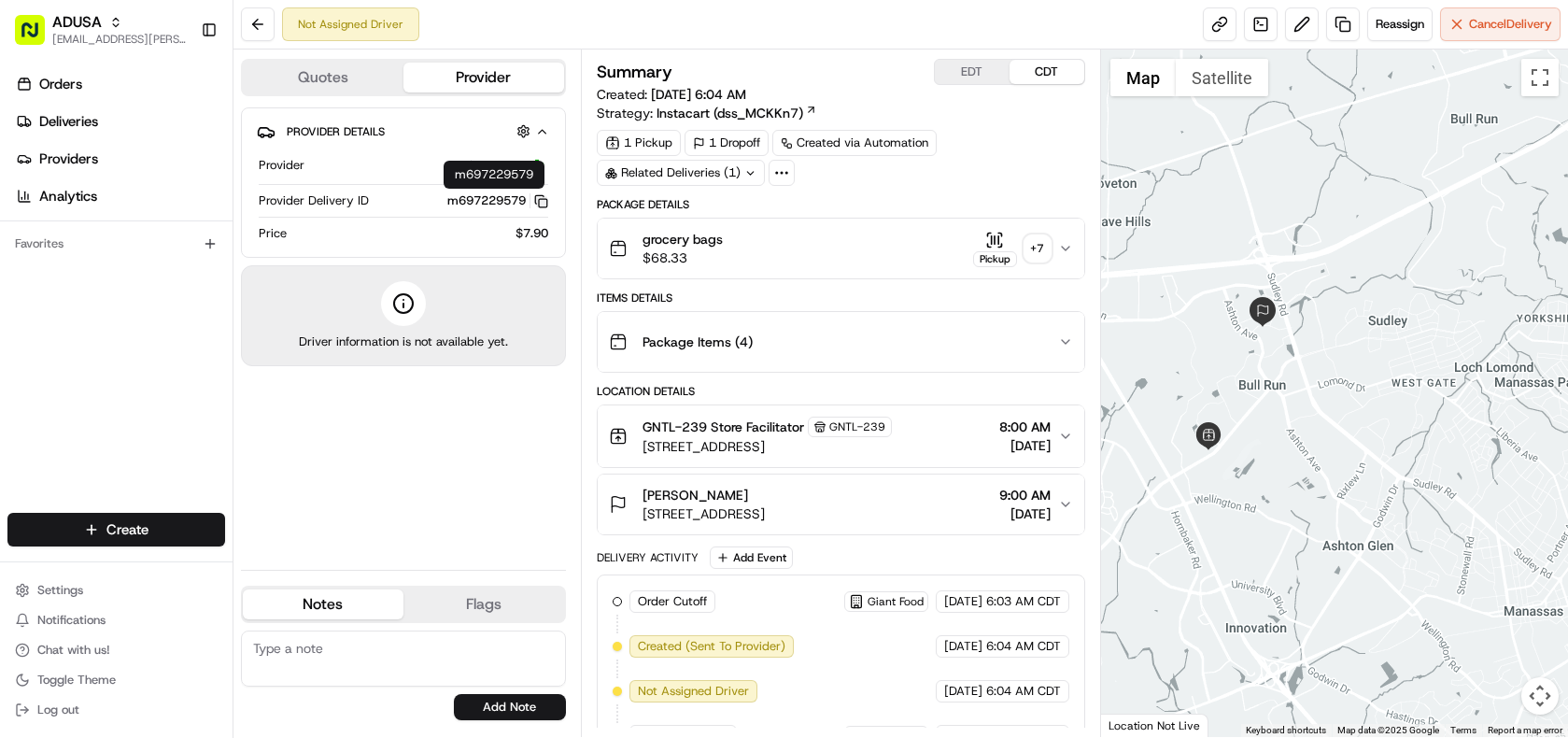 click 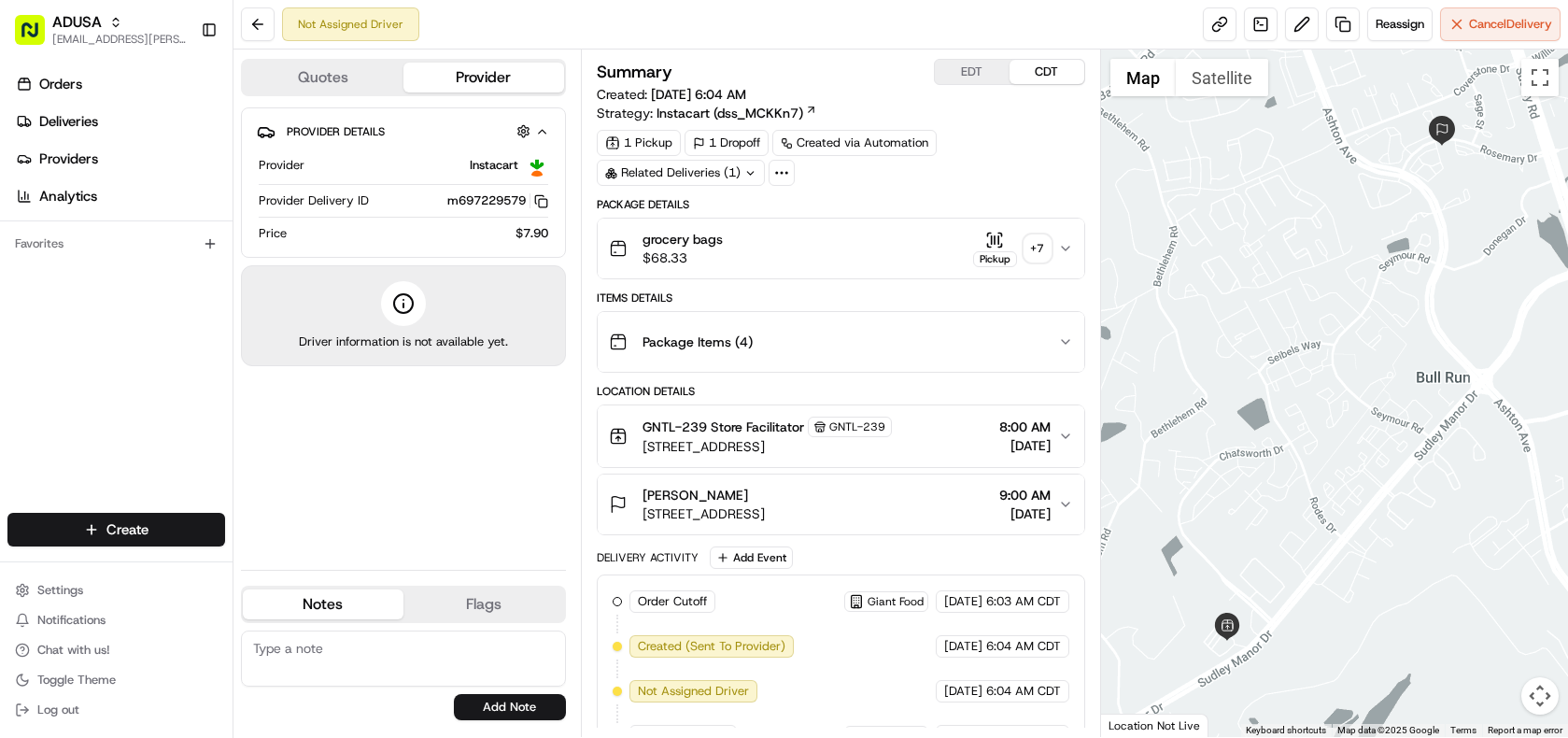scroll, scrollTop: 0, scrollLeft: 0, axis: both 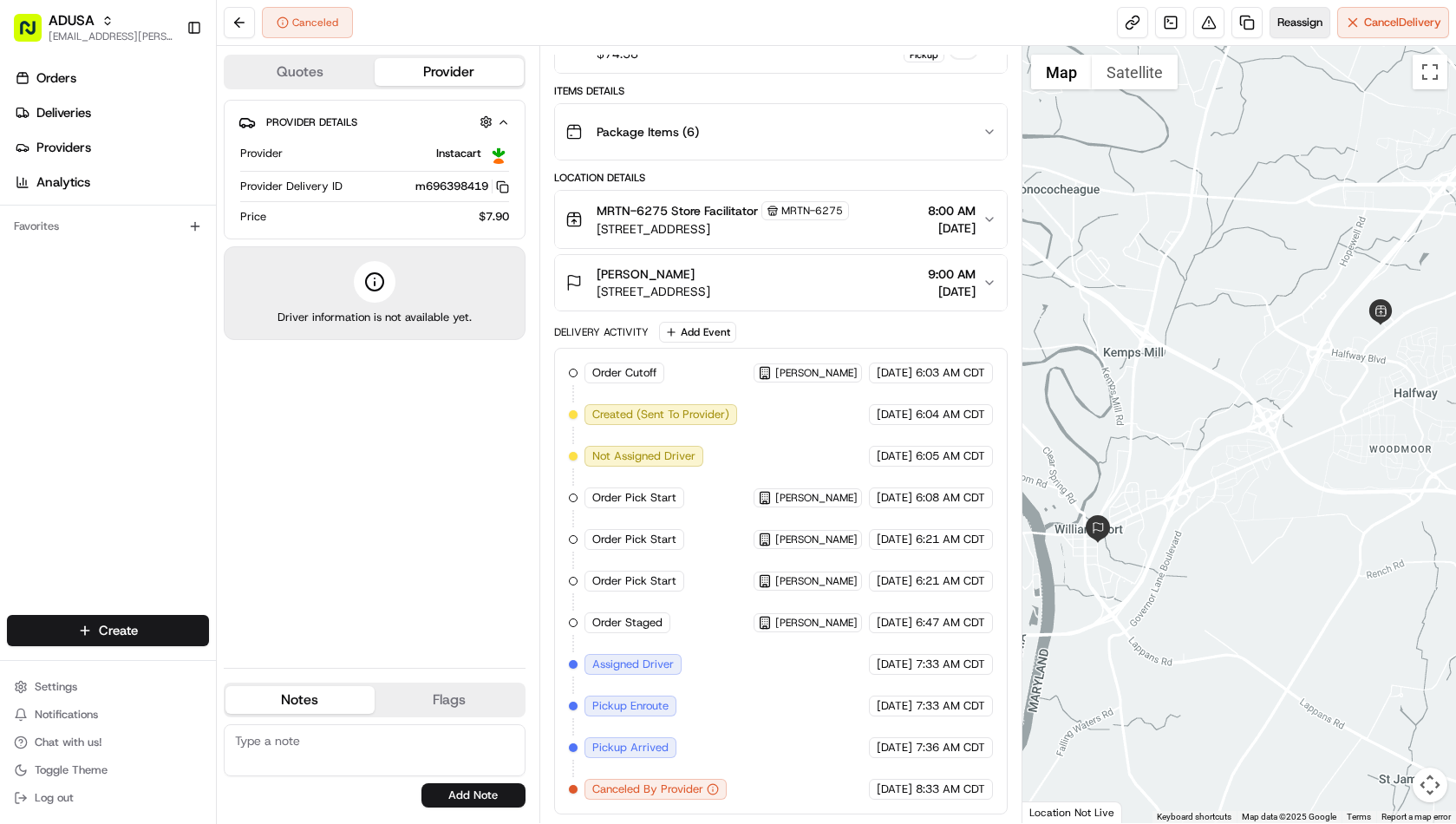 click on "Reassign" at bounding box center [1300, 23] 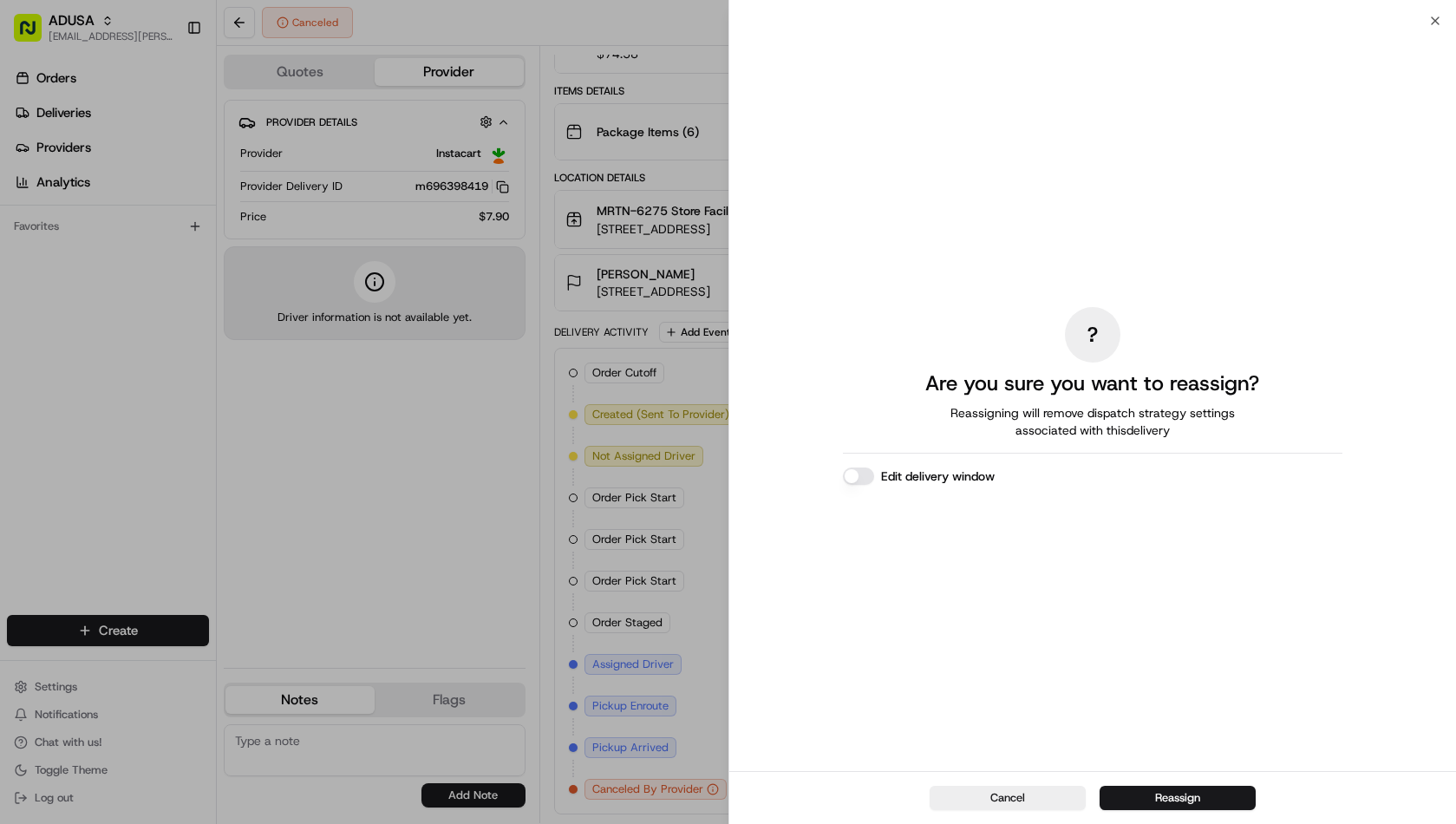 click on "Edit delivery window" at bounding box center [859, 476] 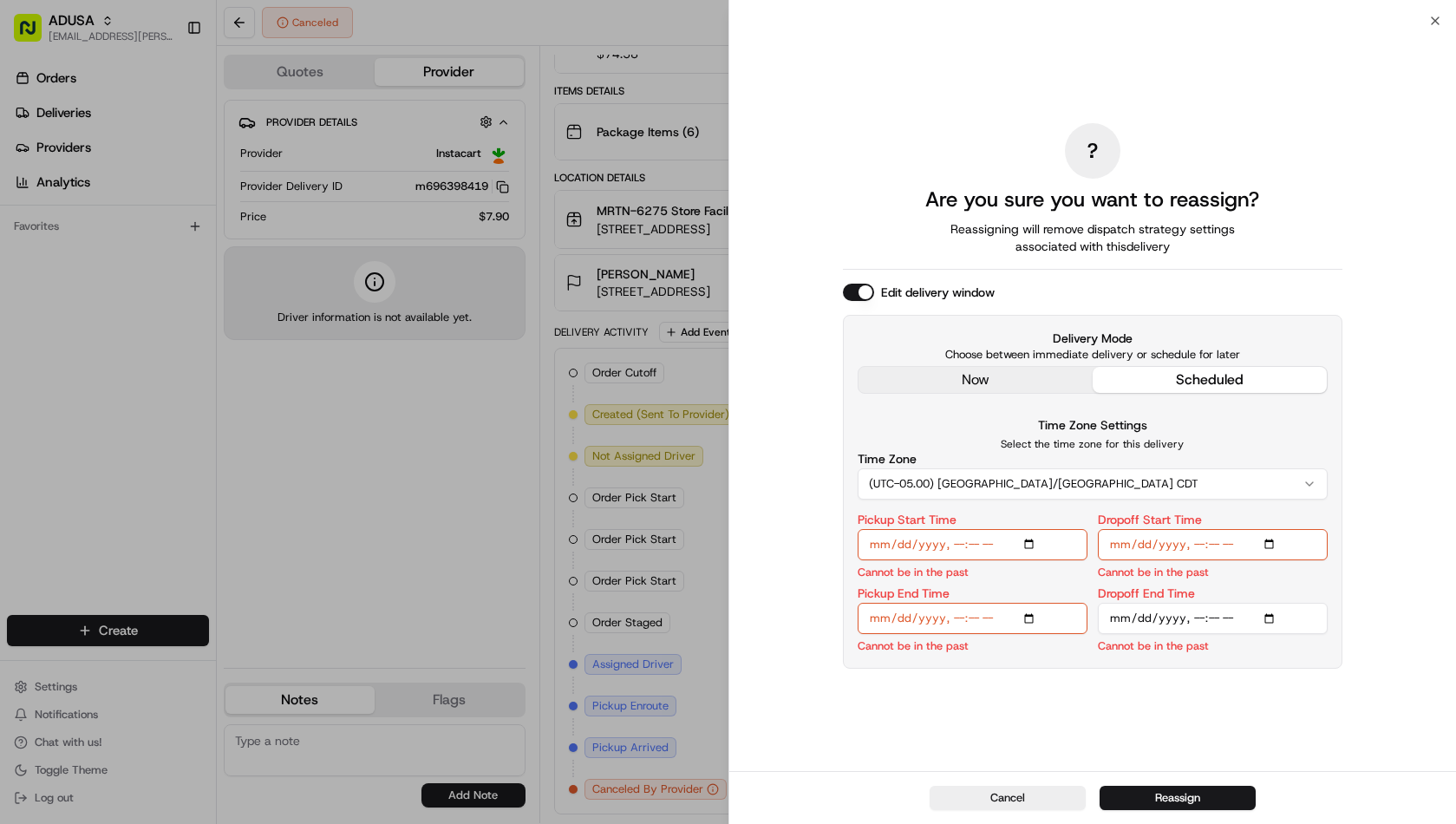 click on "Pickup Start Time" at bounding box center (972, 545) 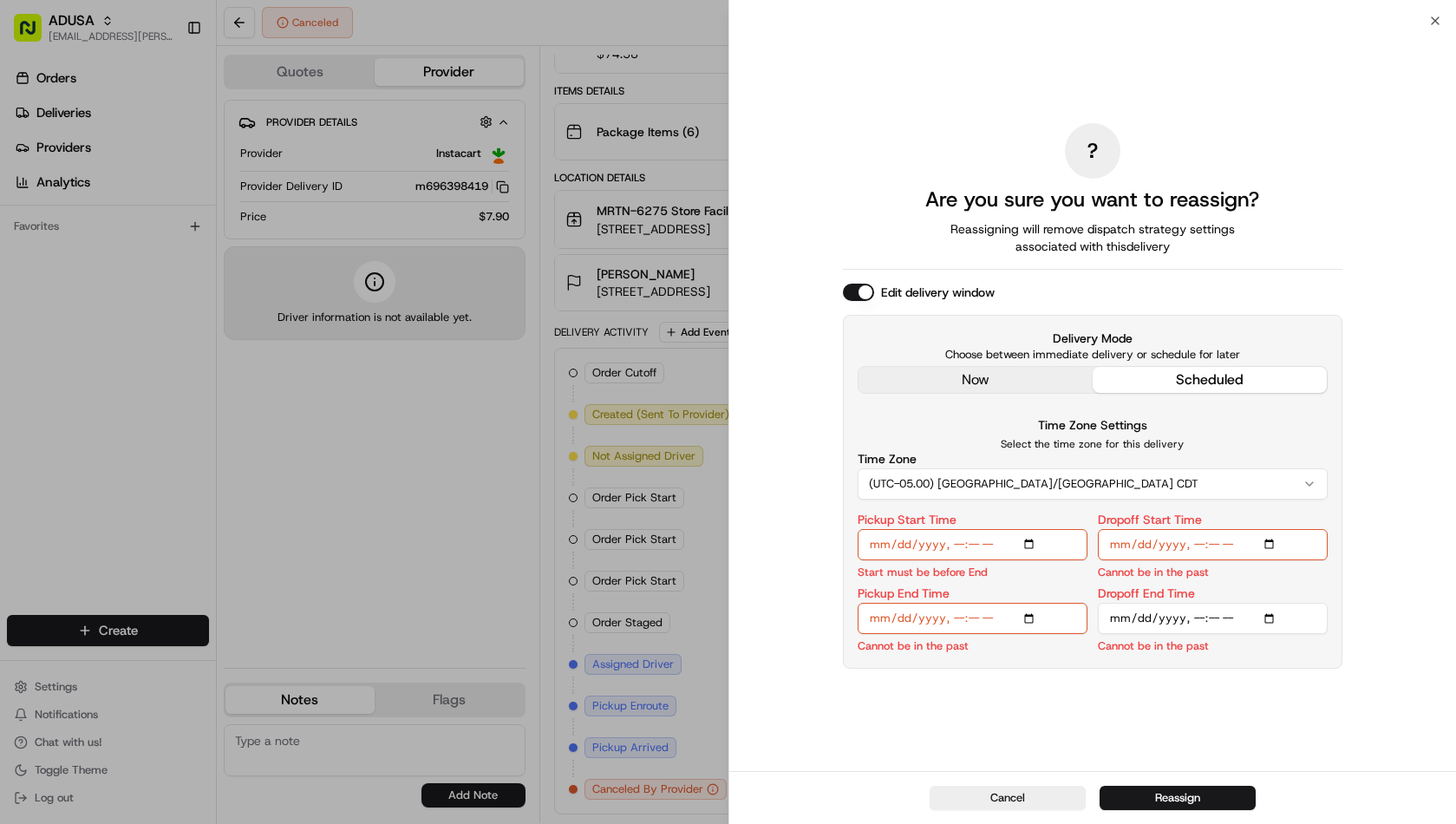 type on "2025-07-12T10:00" 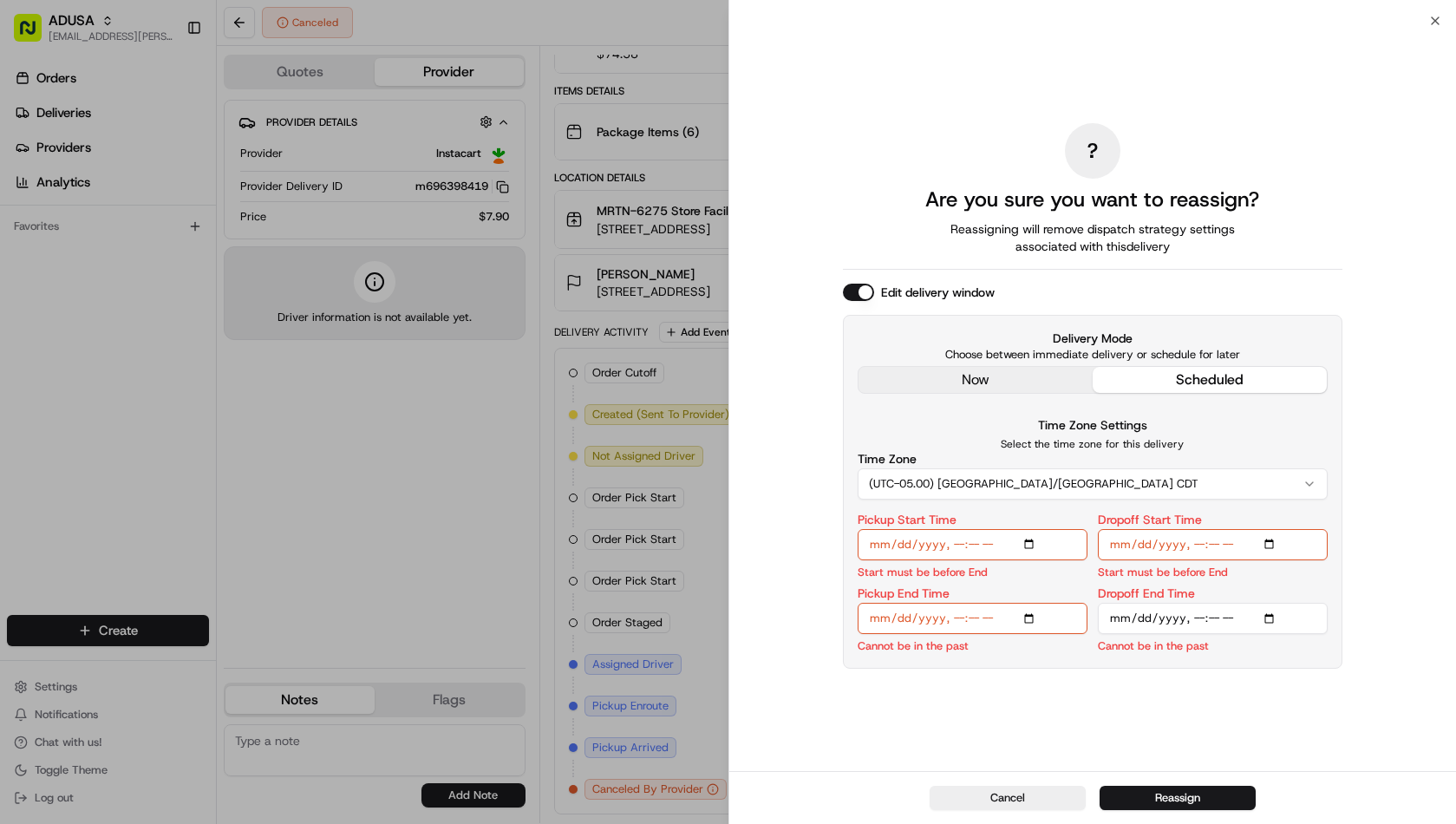 type on "2025-07-12T10:00" 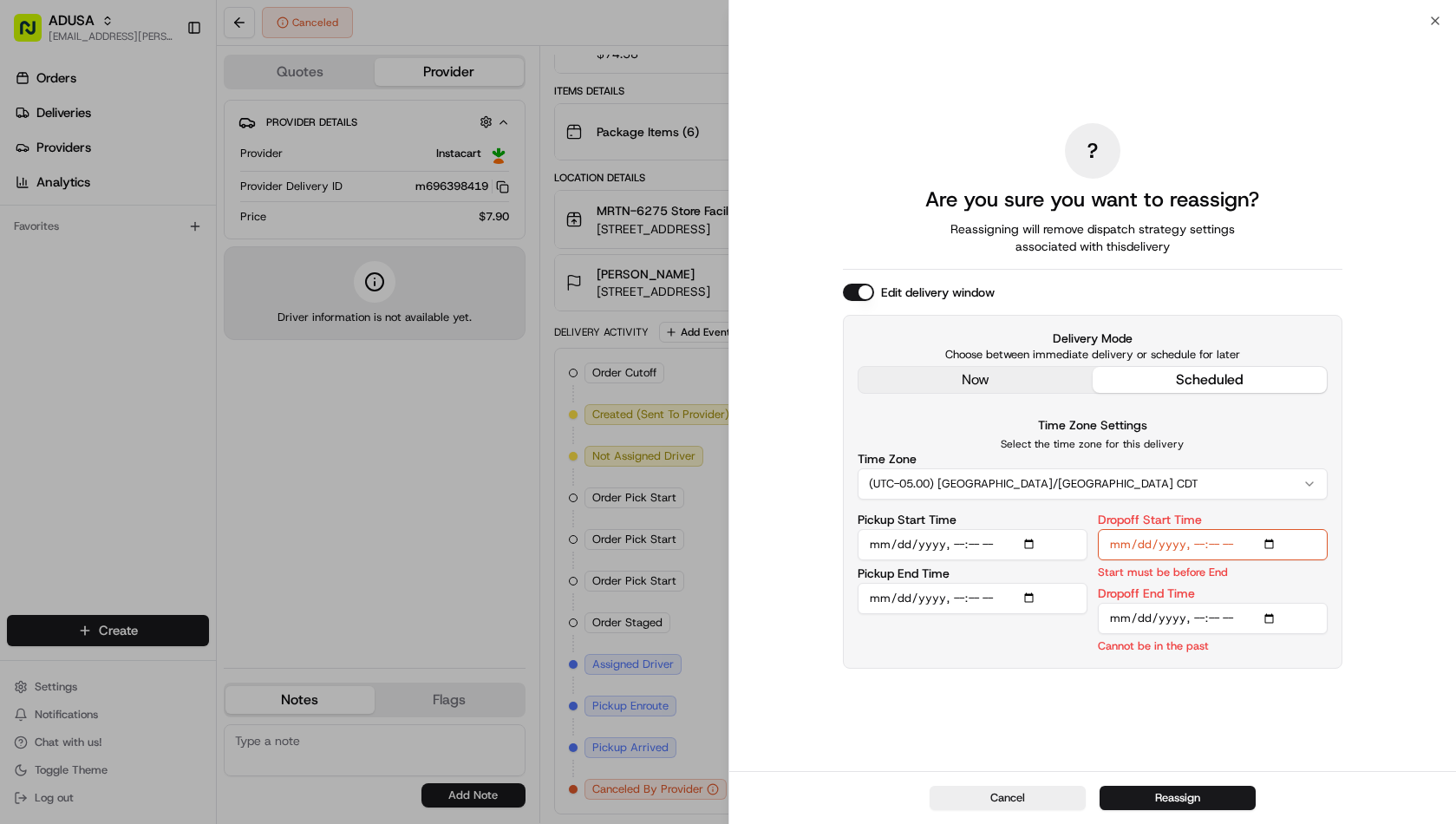 type on "2025-07-12T10:30" 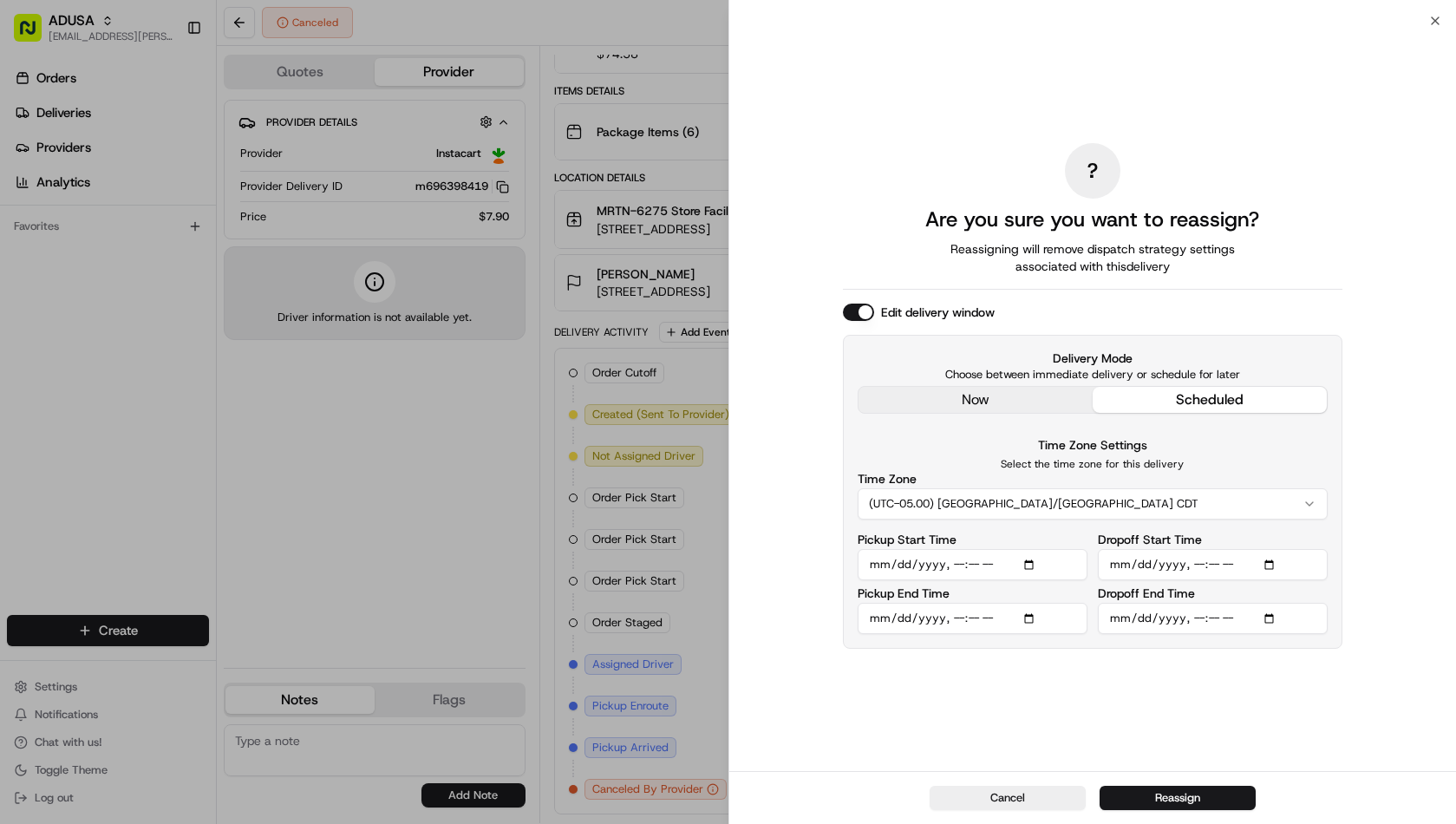 click on "? Are you sure you want to reassign? Reassigning will remove dispatch strategy settings associated with this  delivery Edit delivery window Delivery Mode Choose between immediate delivery or schedule for later now scheduled Time Zone Settings Select the time zone for this delivery Time Zone (UTC-05.00) America/Chicago CDT Pickup Start Time Pickup End Time Dropoff Start Time Dropoff End Time" at bounding box center (1093, 396) 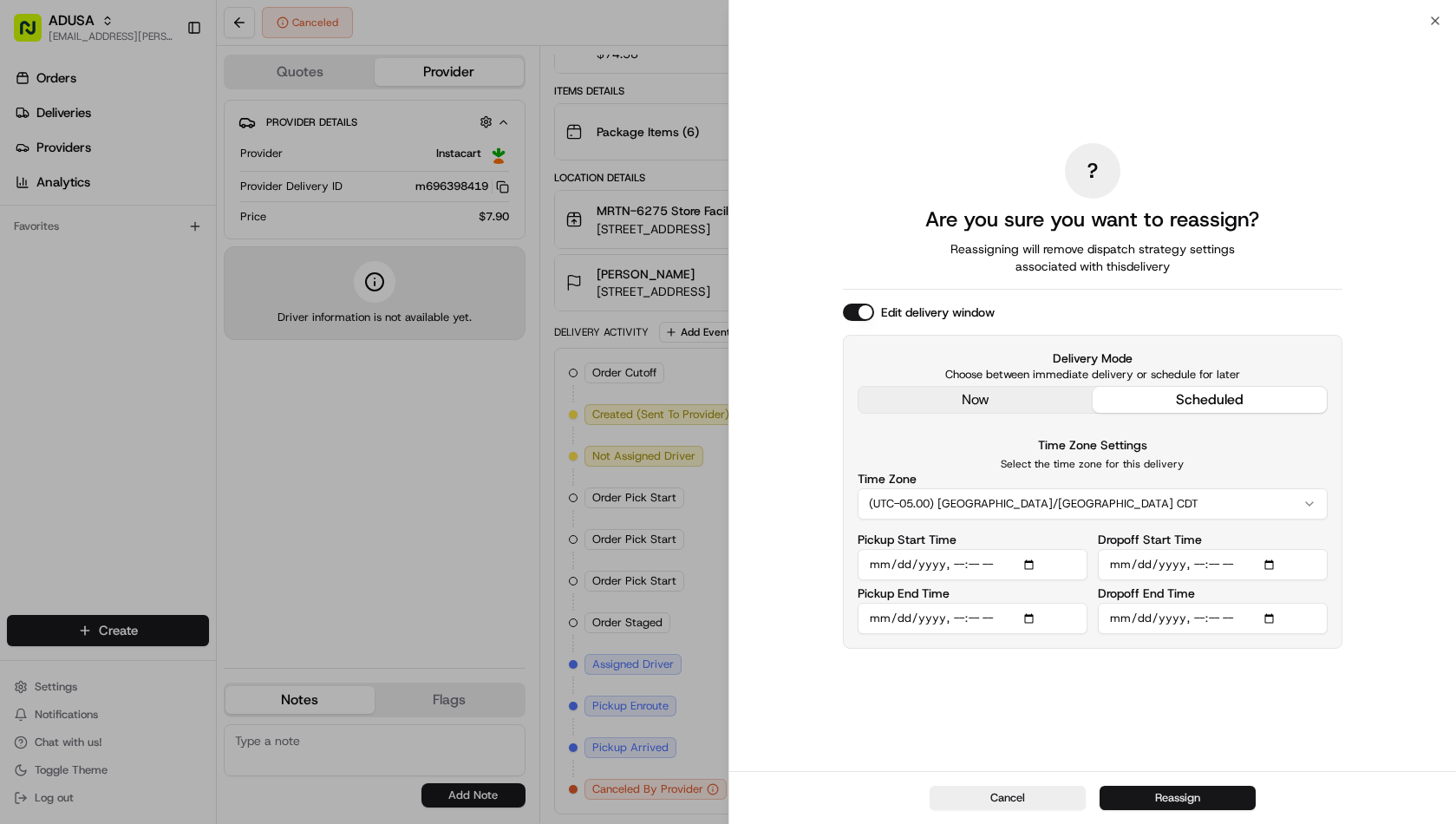 click on "Reassign" at bounding box center (1178, 798) 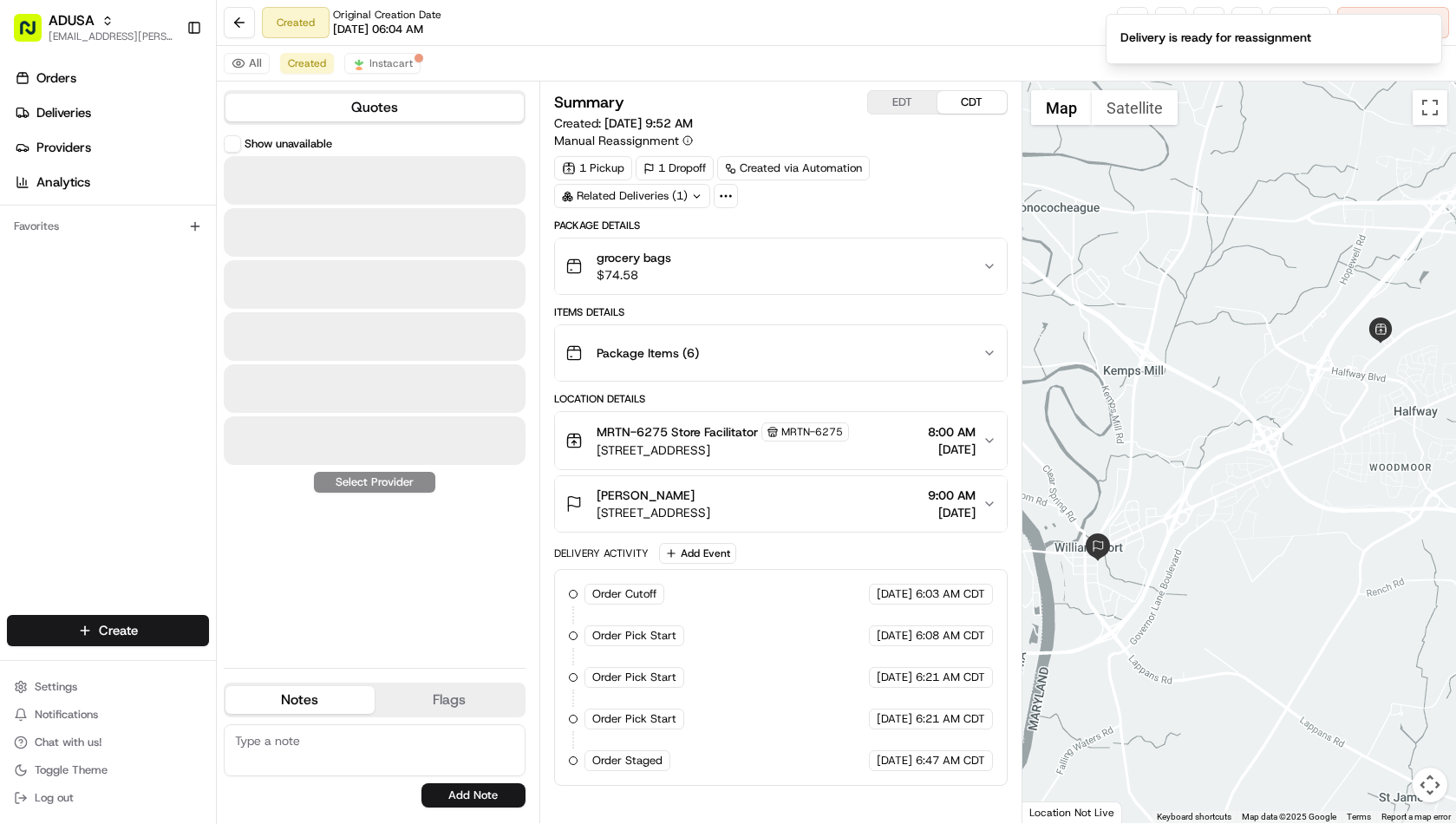scroll, scrollTop: 0, scrollLeft: 0, axis: both 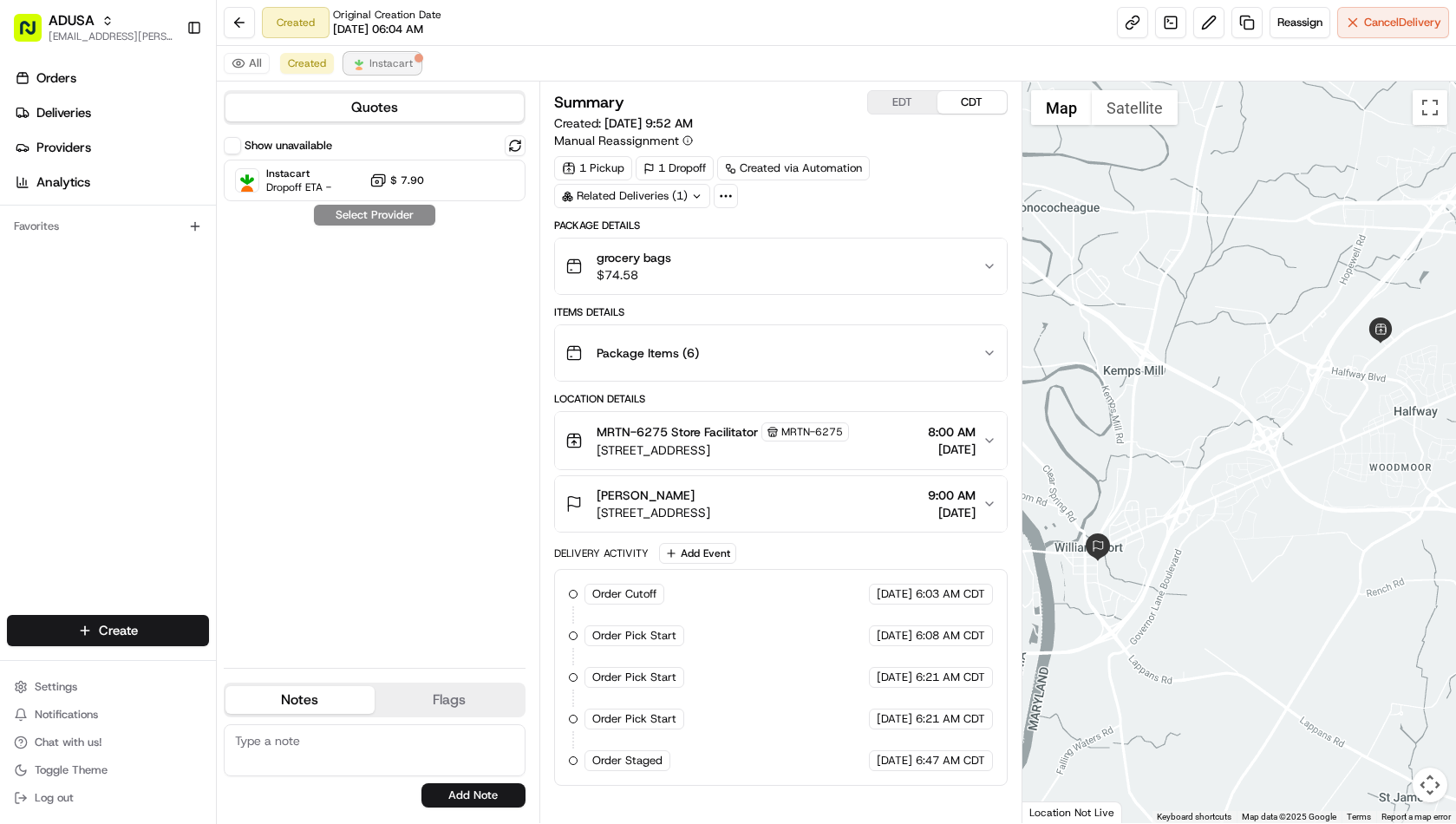 click on "Instacart" at bounding box center (391, 63) 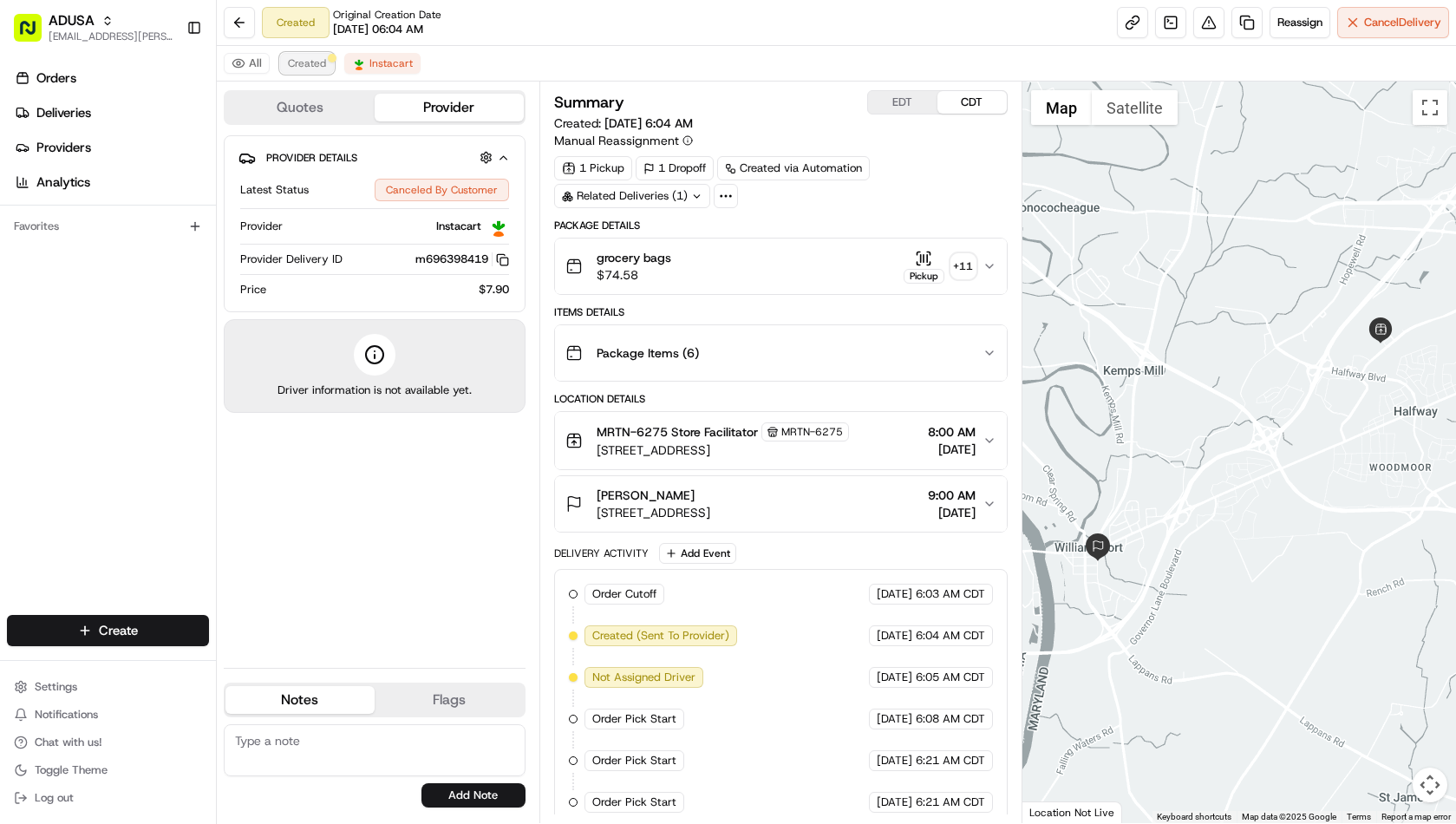 click on "Created" at bounding box center [307, 63] 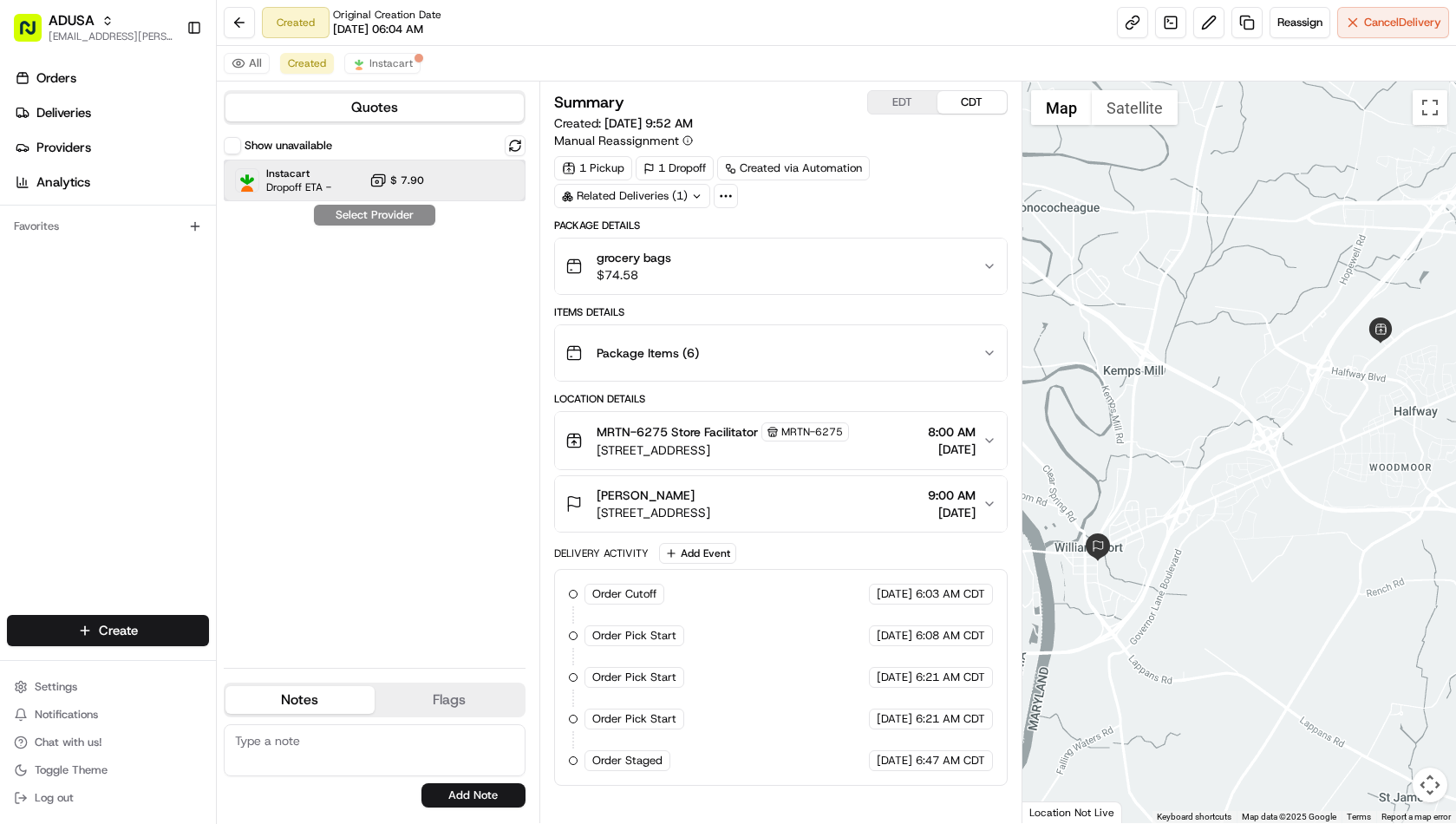 click on "Instacart Dropoff ETA   - $   7.90" at bounding box center [375, 180] 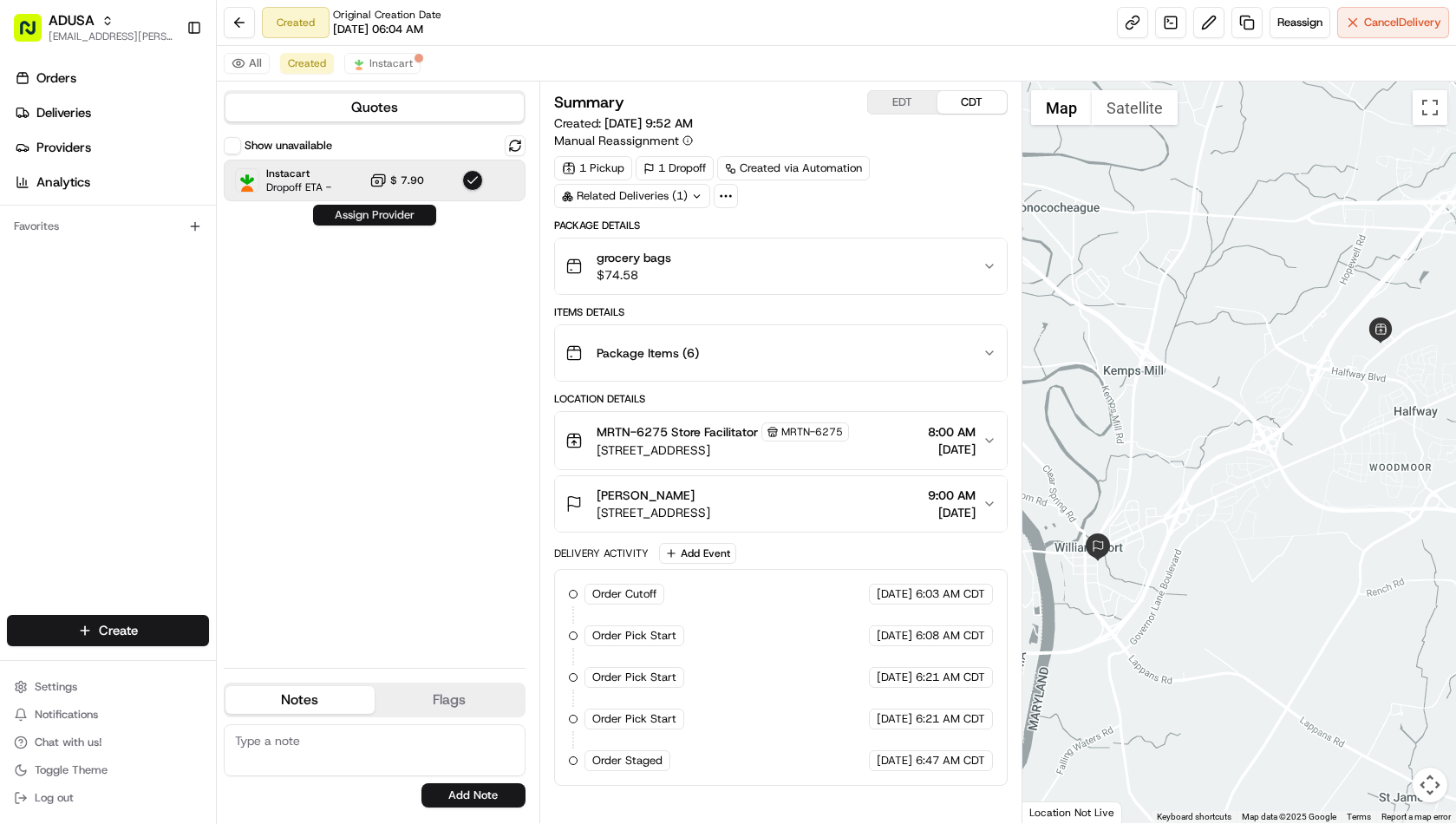 click on "Assign Provider" at bounding box center [375, 215] 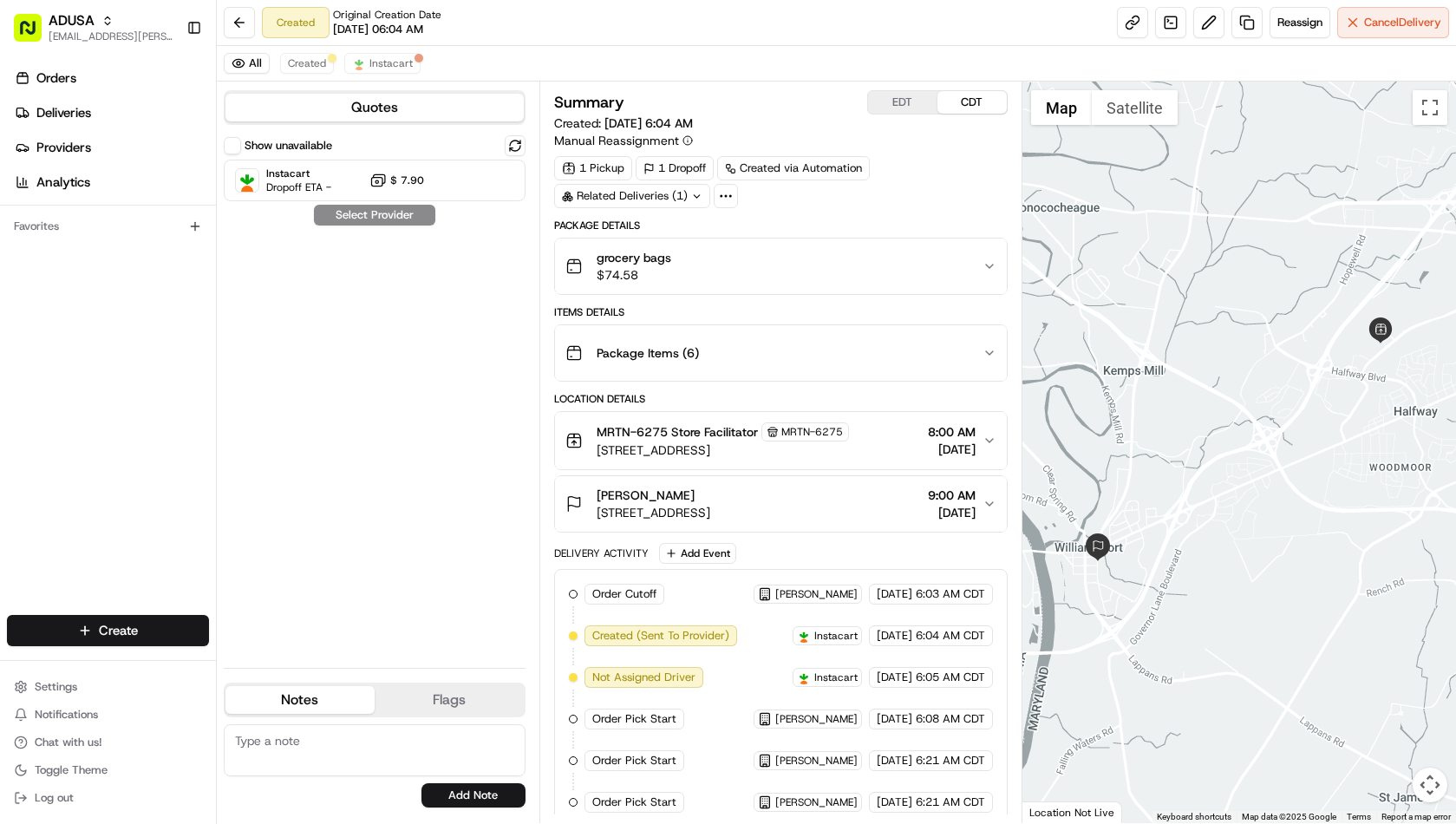 scroll, scrollTop: 0, scrollLeft: 0, axis: both 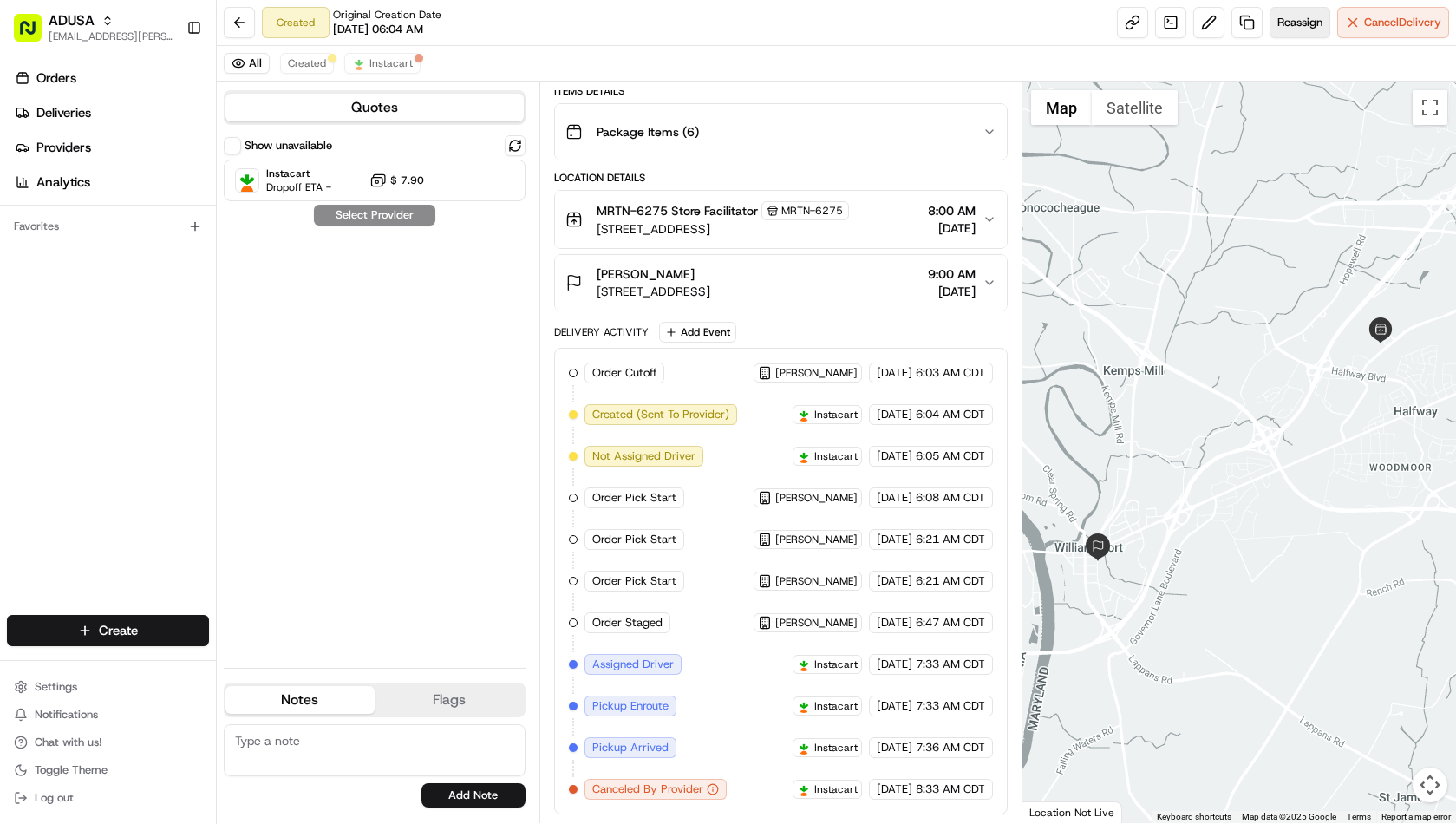 click on "Reassign" at bounding box center [1300, 23] 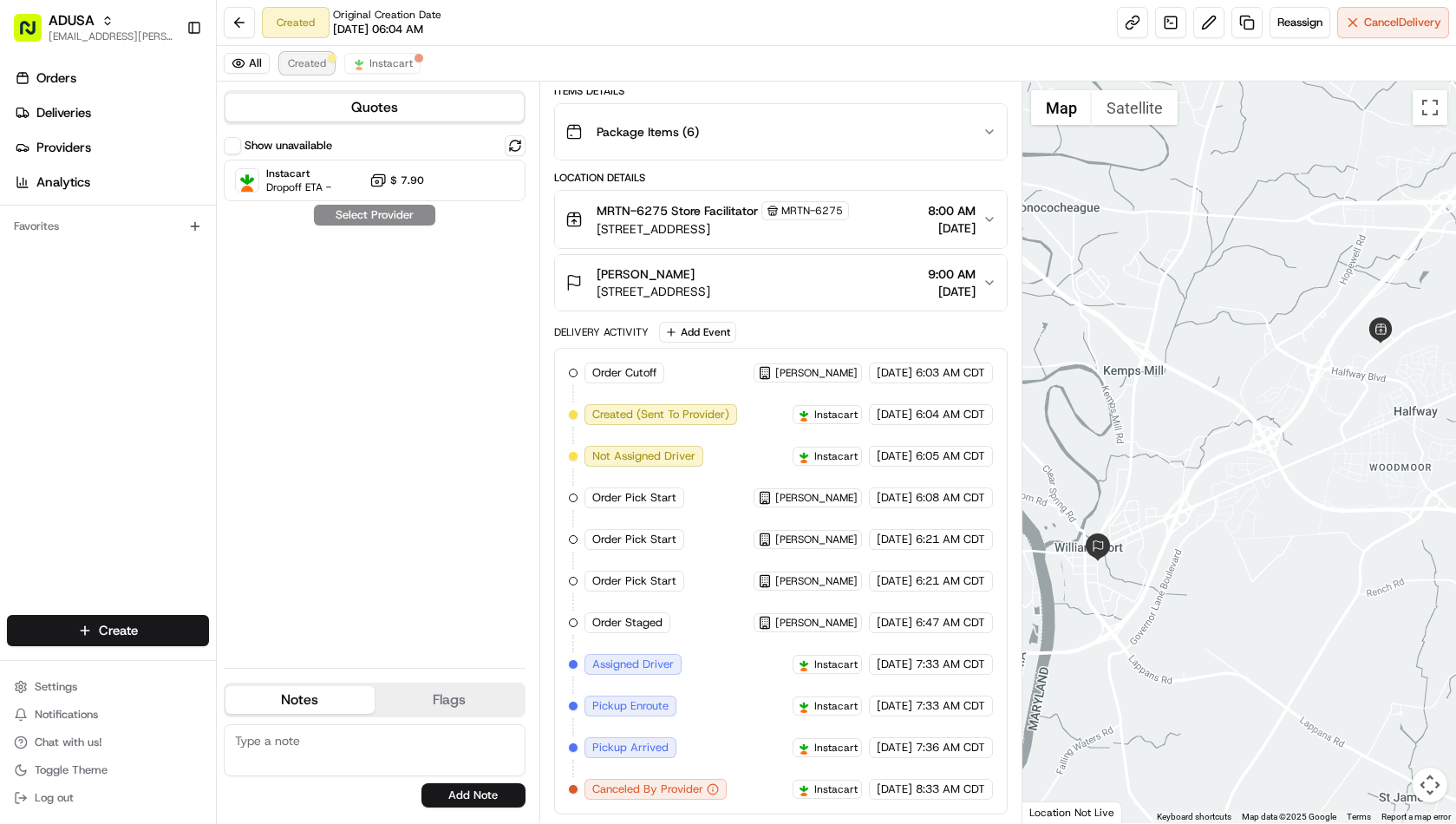 click on "Created" at bounding box center (307, 63) 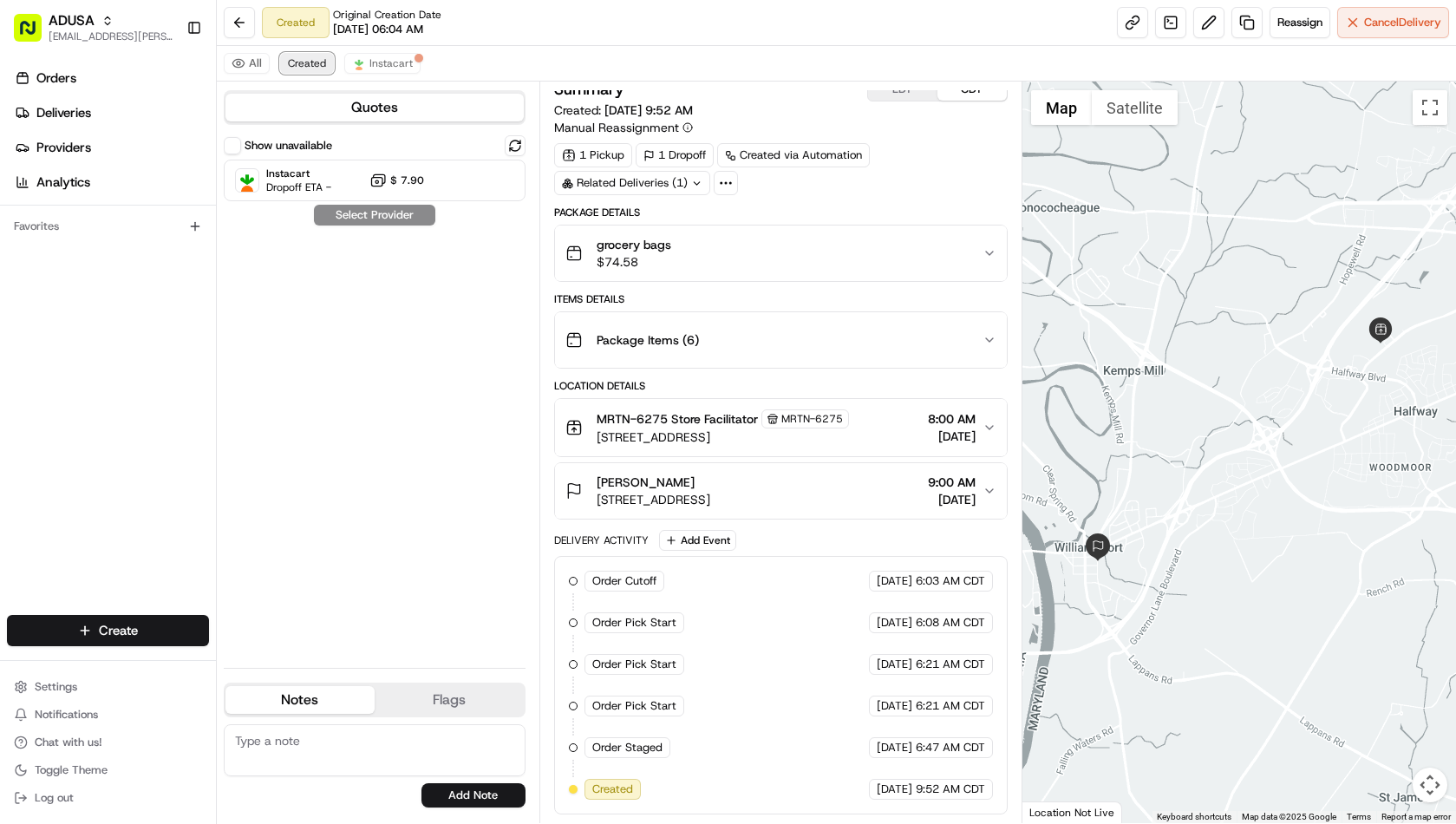 scroll, scrollTop: 13, scrollLeft: 0, axis: vertical 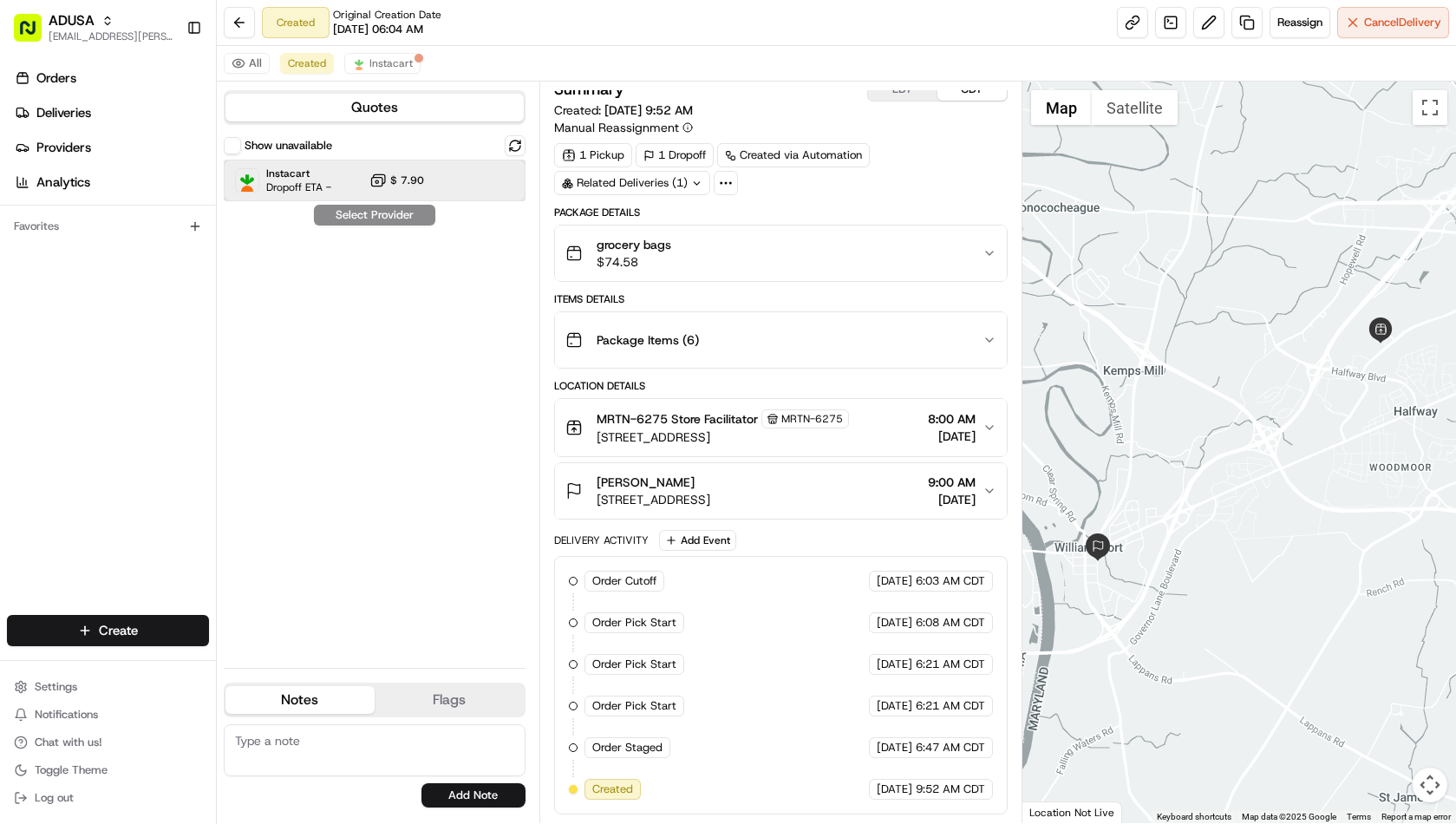 click on "Dropoff ETA   -" at bounding box center (298, 187) 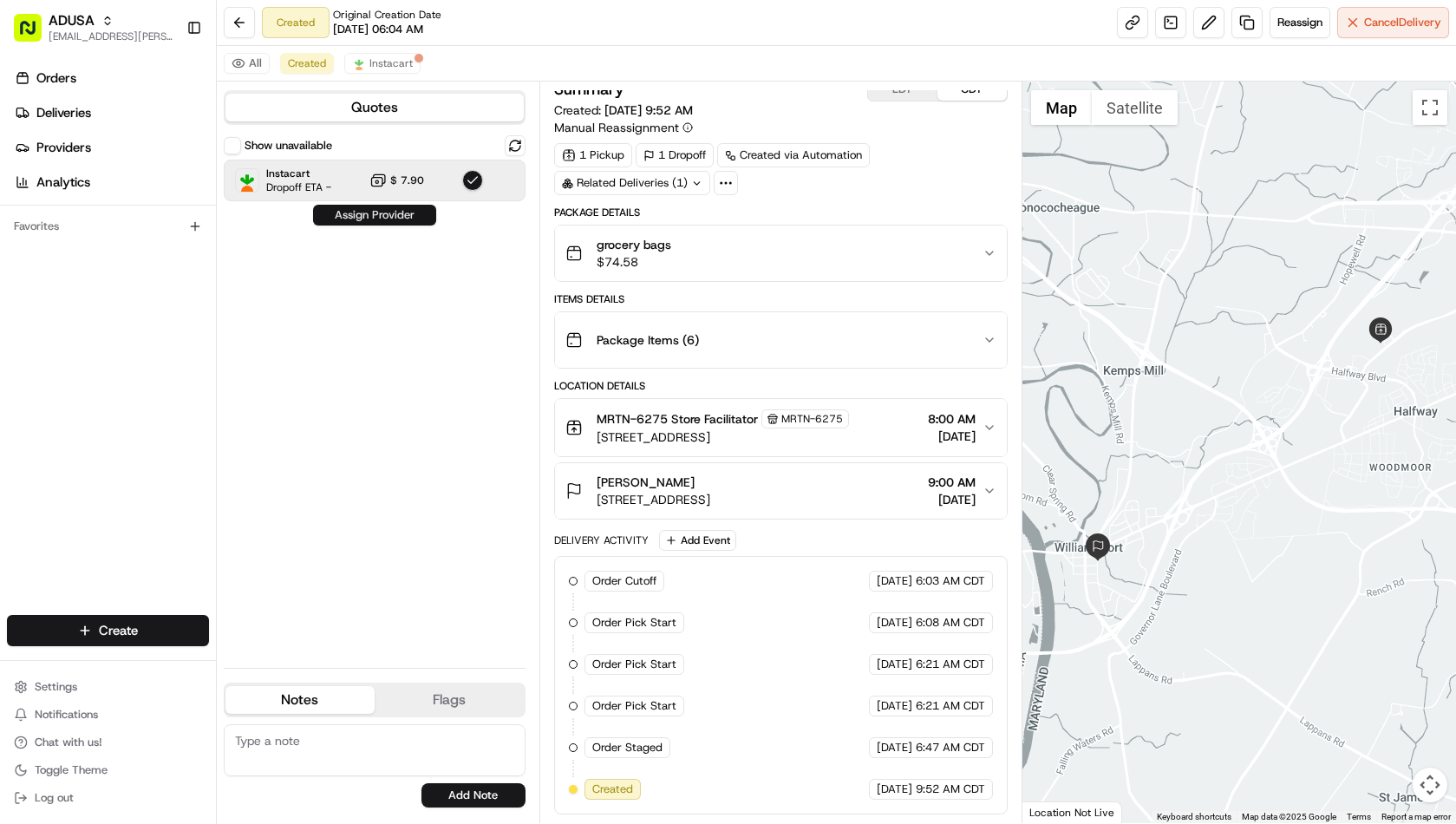 click on "Assign Provider" at bounding box center [375, 215] 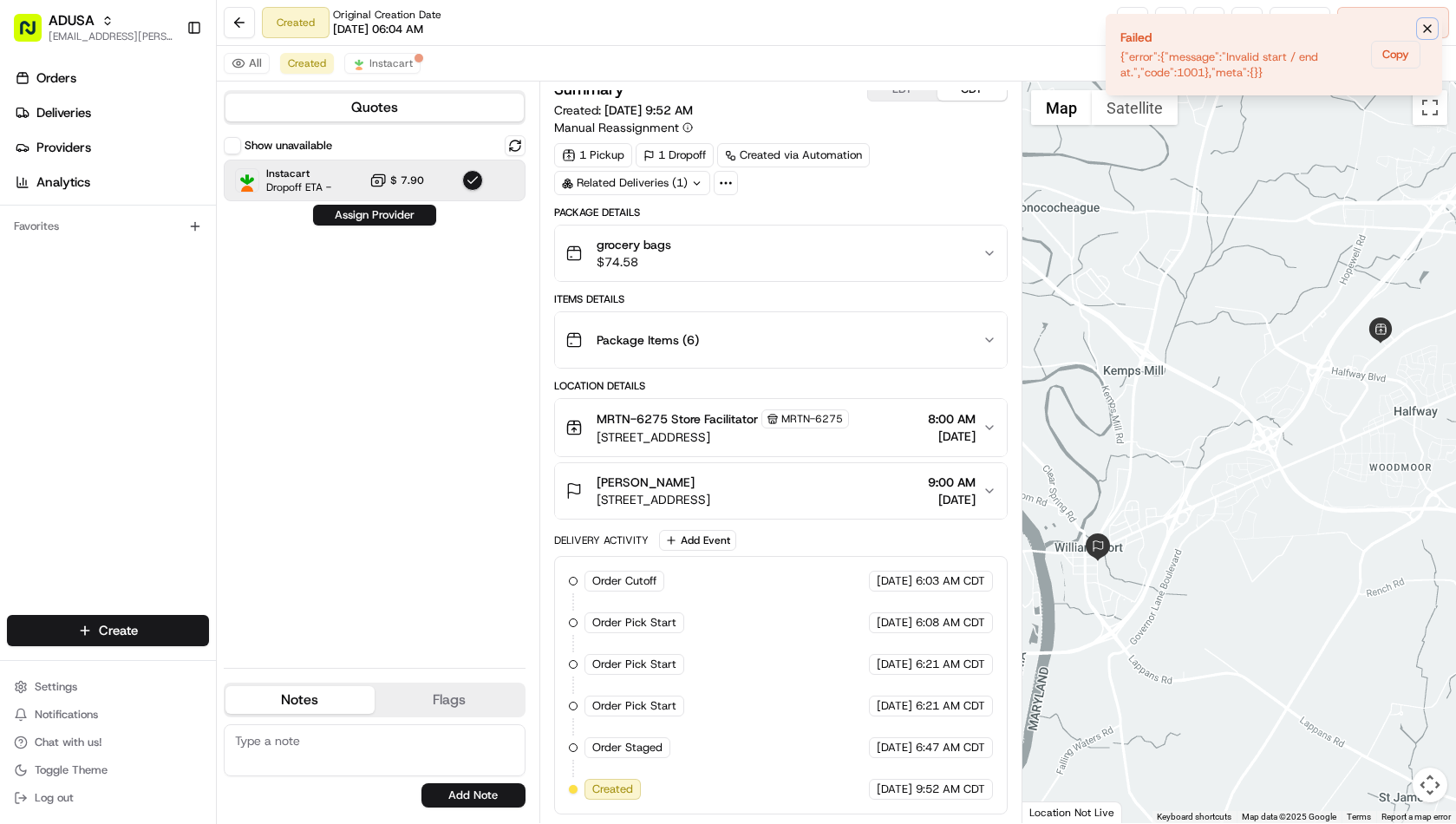 click 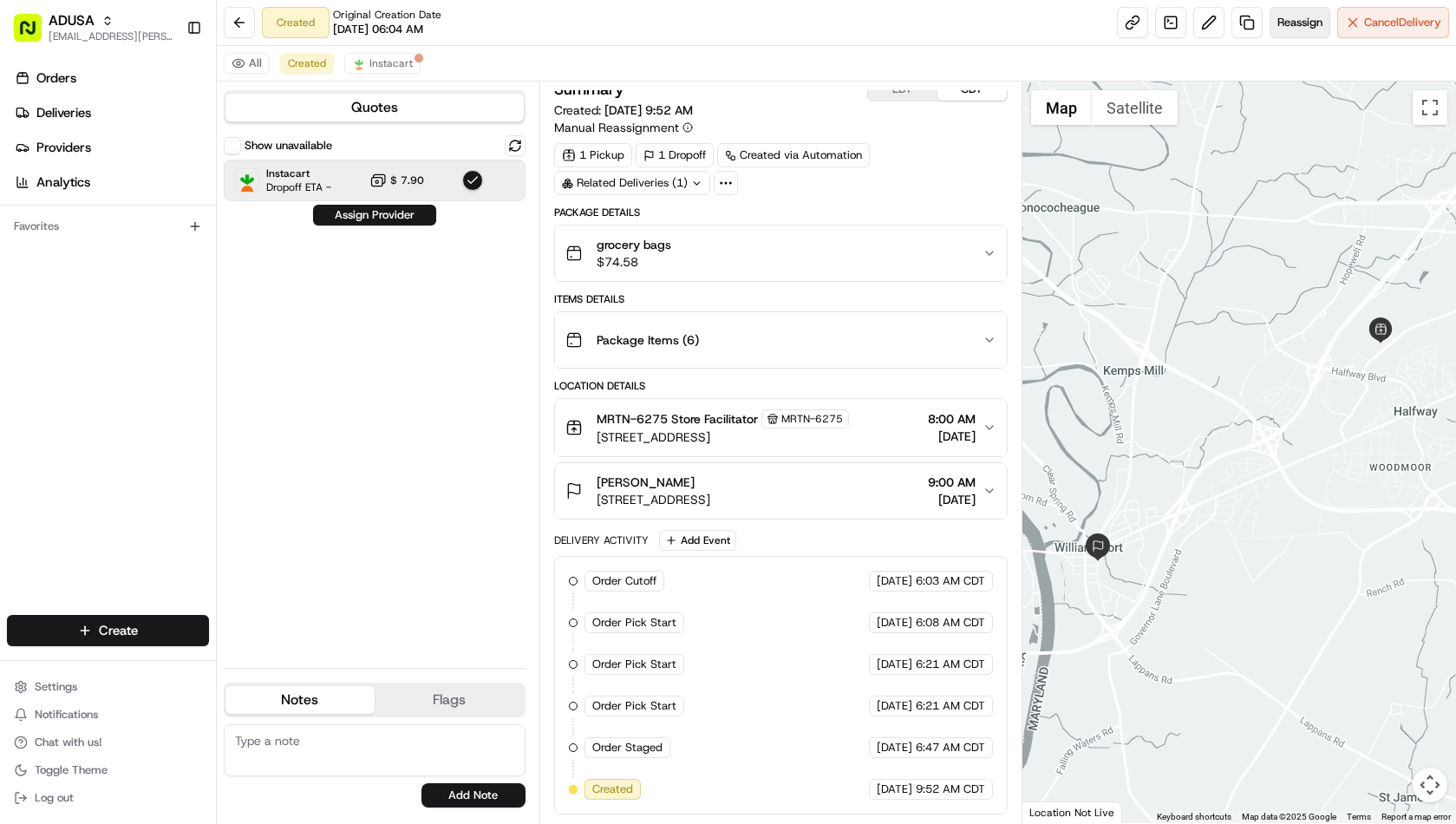 click on "Reassign" at bounding box center [1300, 23] 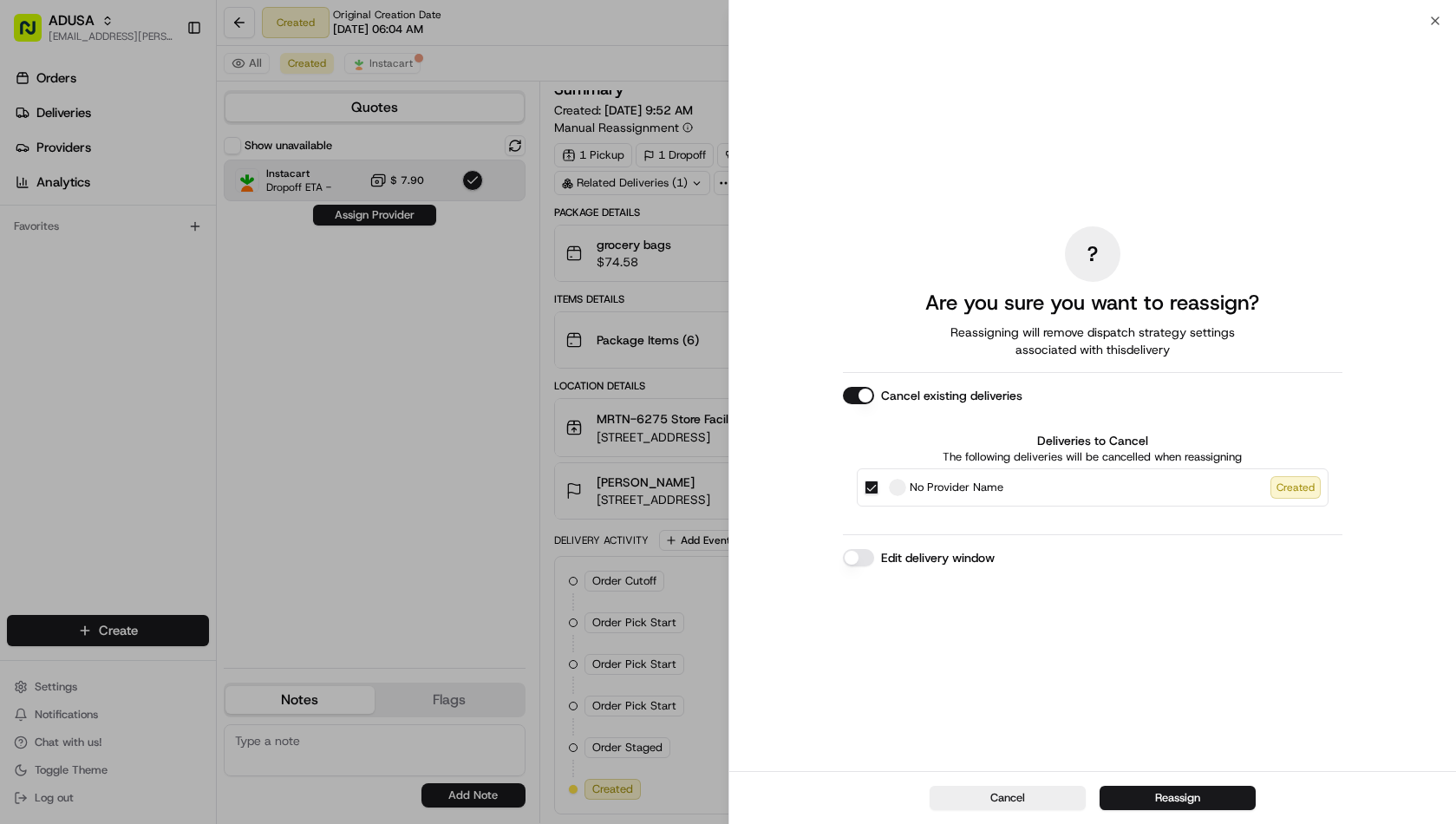 click on "? Are you sure you want to reassign? Reassigning will remove dispatch strategy settings associated with this  delivery Cancel existing deliveries Deliveries to Cancel The following deliveries will be cancelled when reassigning No Provider Name Created Edit delivery window" at bounding box center (1093, 396) 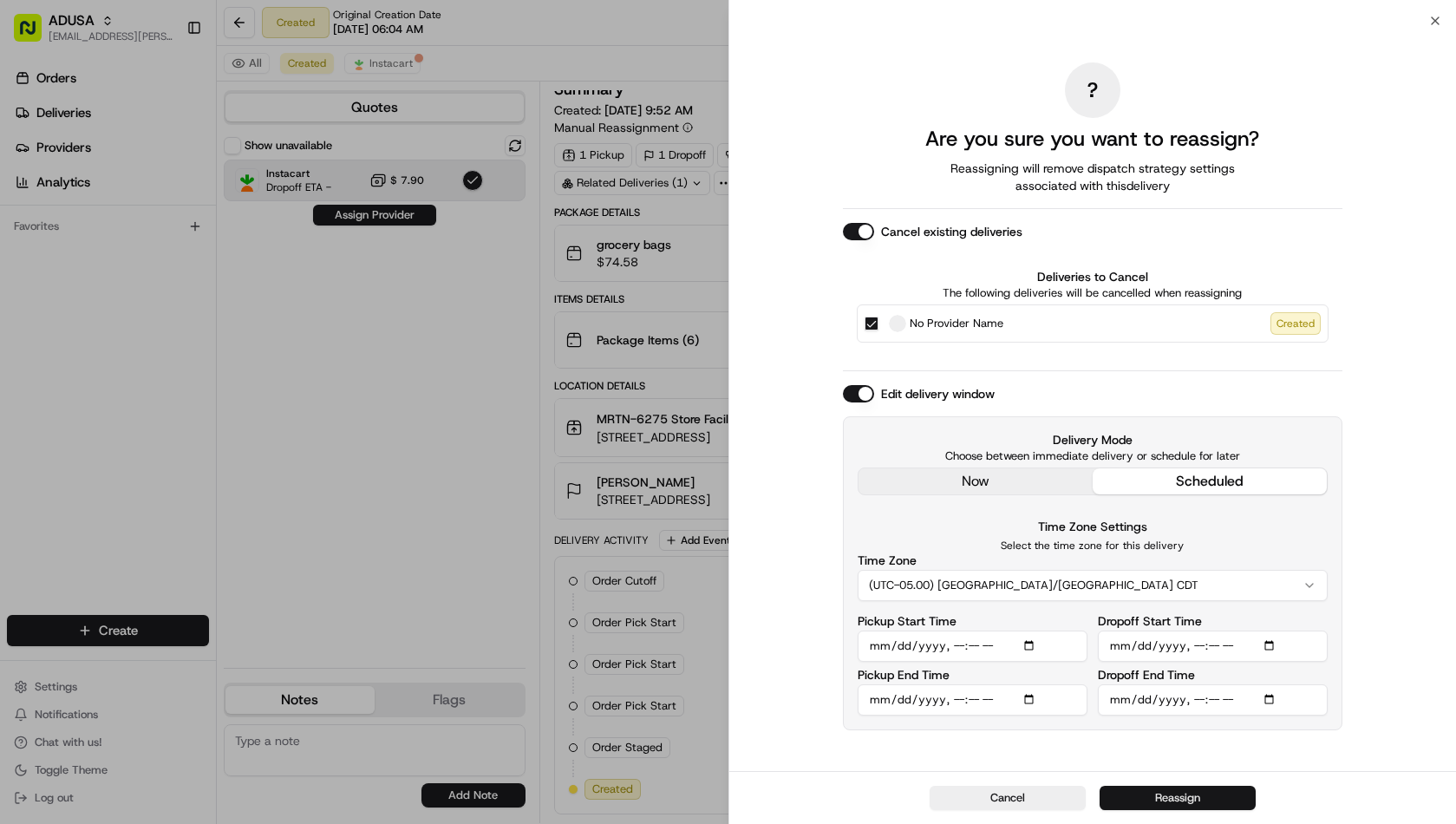 click on "Reassign" at bounding box center [1178, 798] 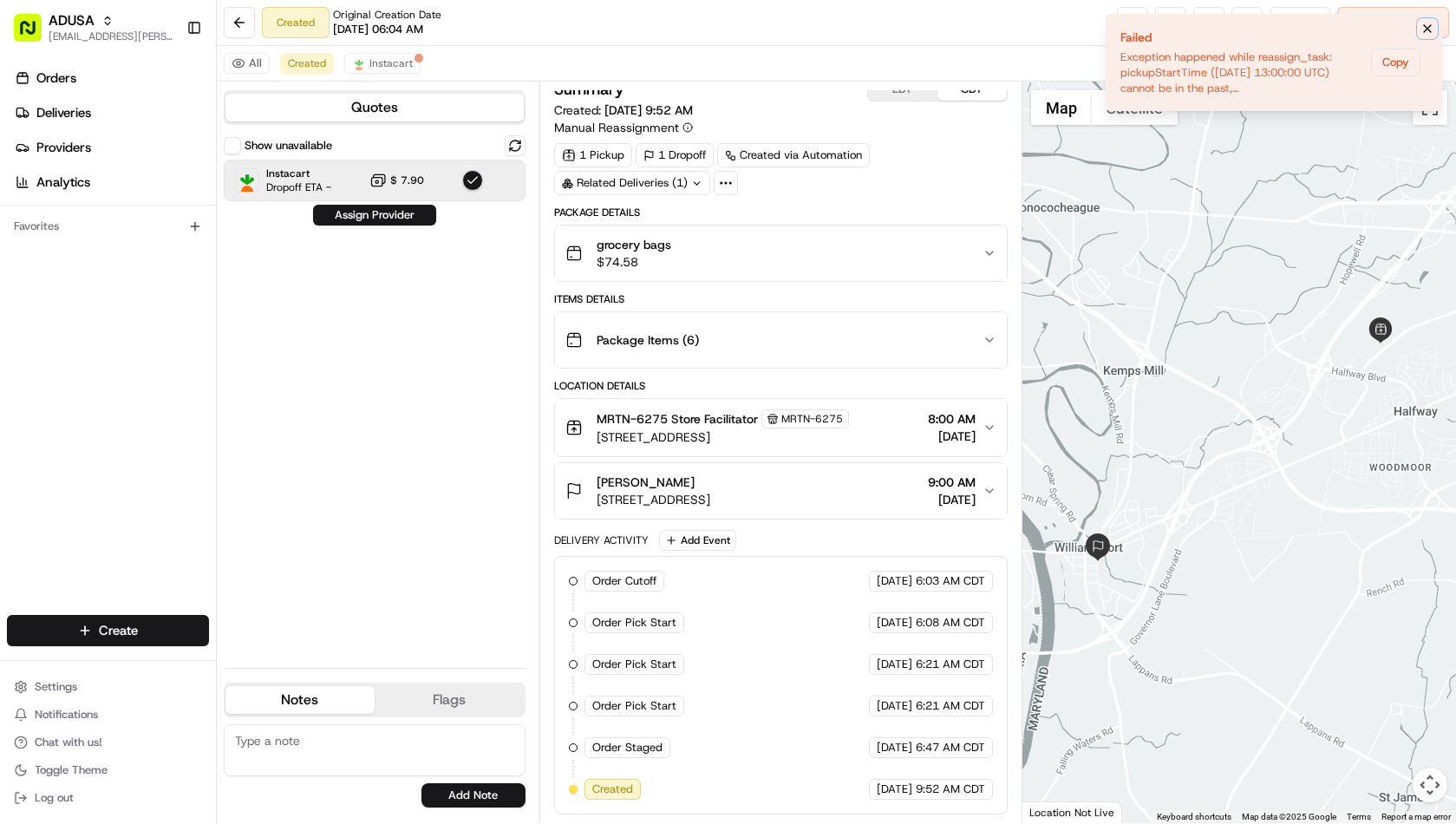 click 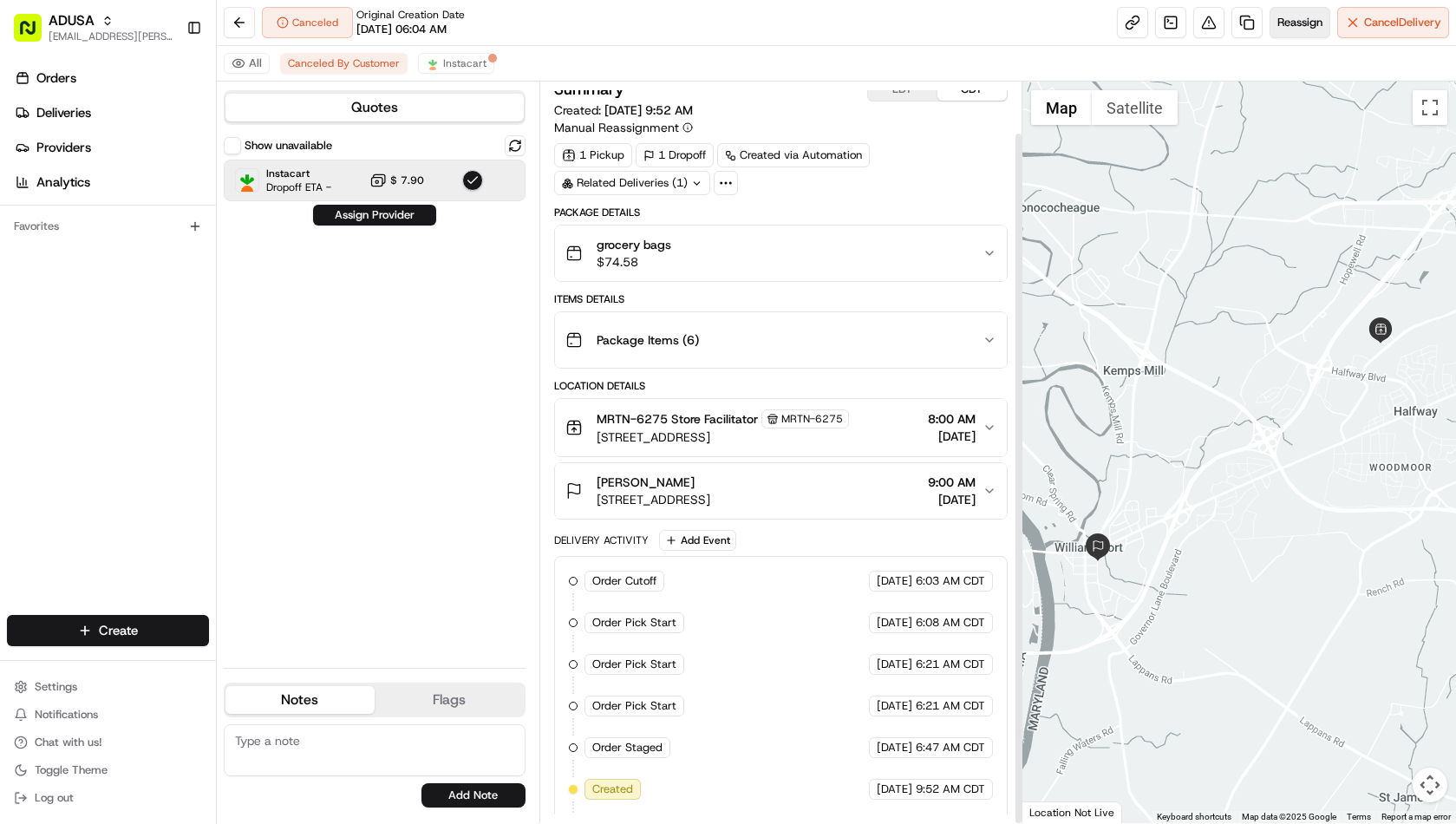 scroll, scrollTop: 55, scrollLeft: 0, axis: vertical 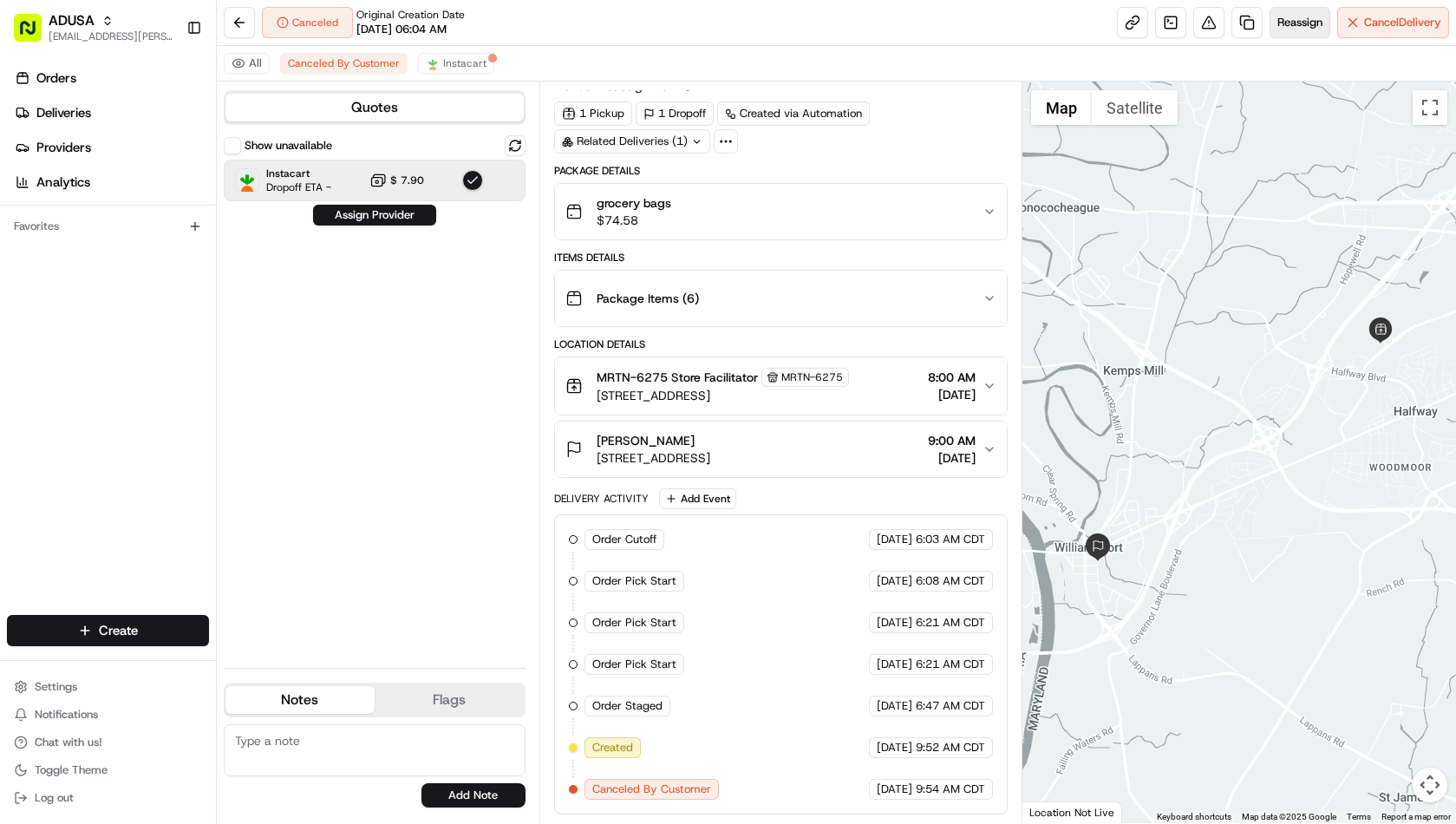 click on "Reassign" at bounding box center [1300, 23] 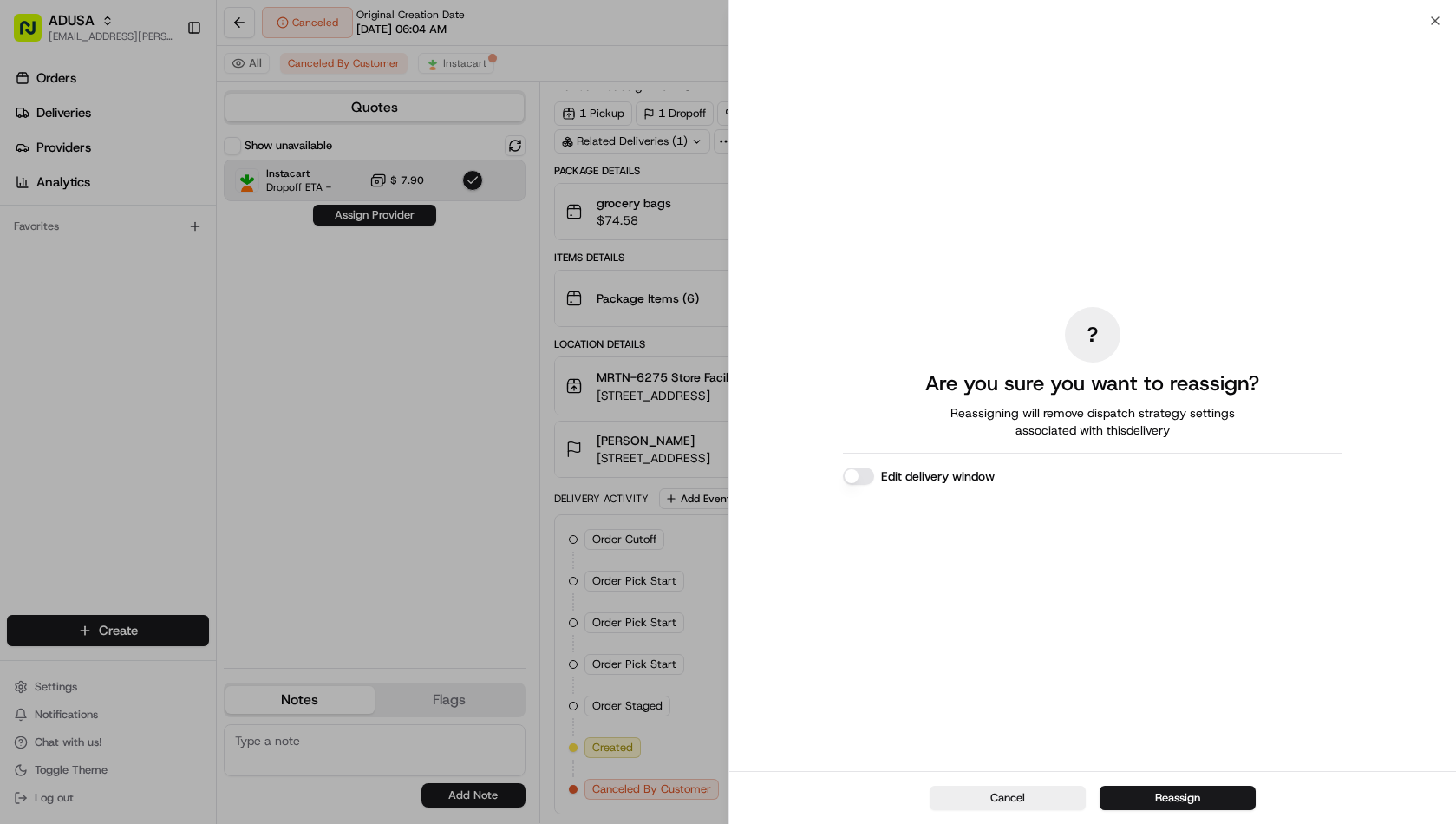click on "Edit delivery window" at bounding box center [859, 476] 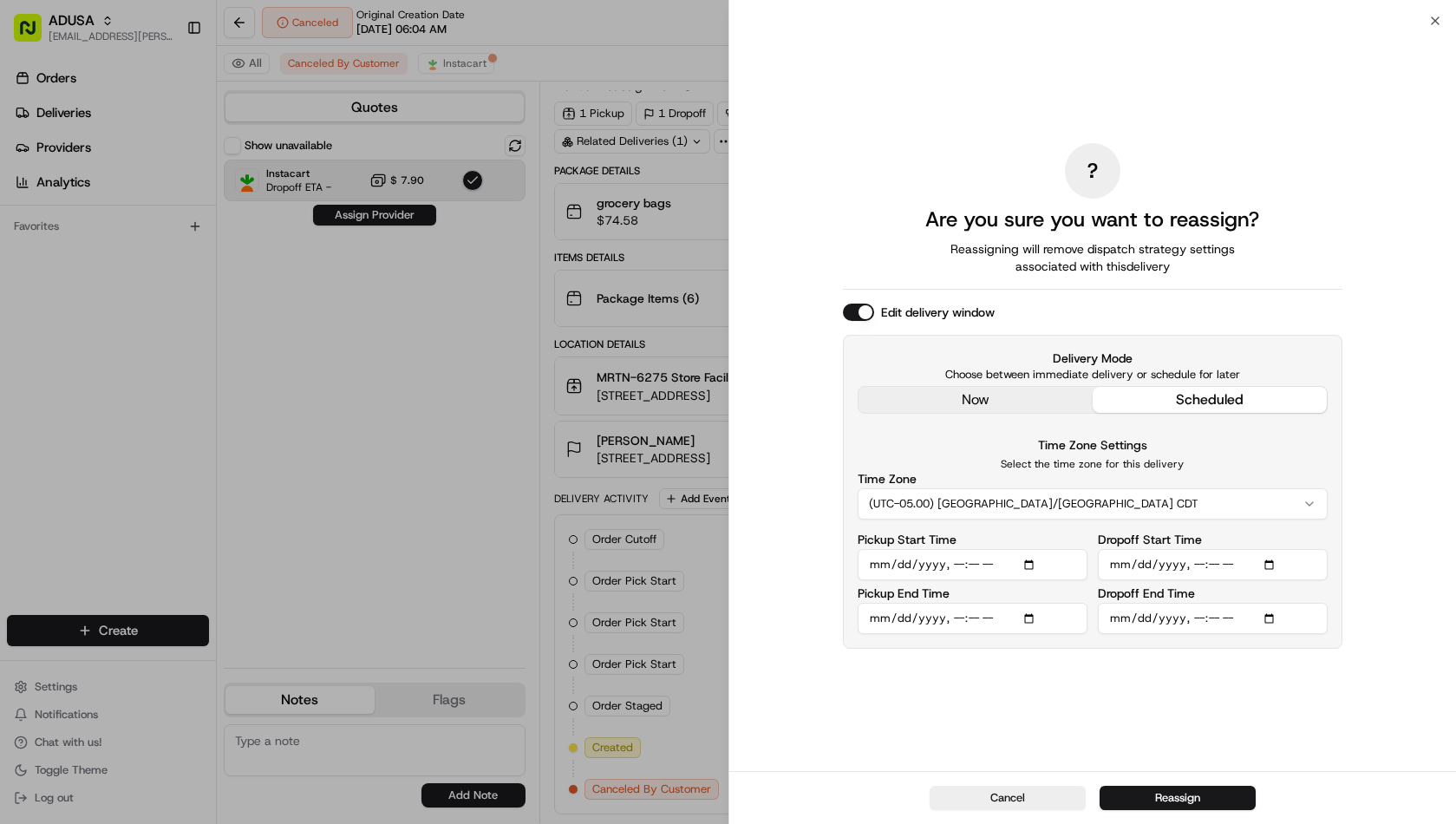 click on "Dropoff Start Time" at bounding box center [1212, 565] 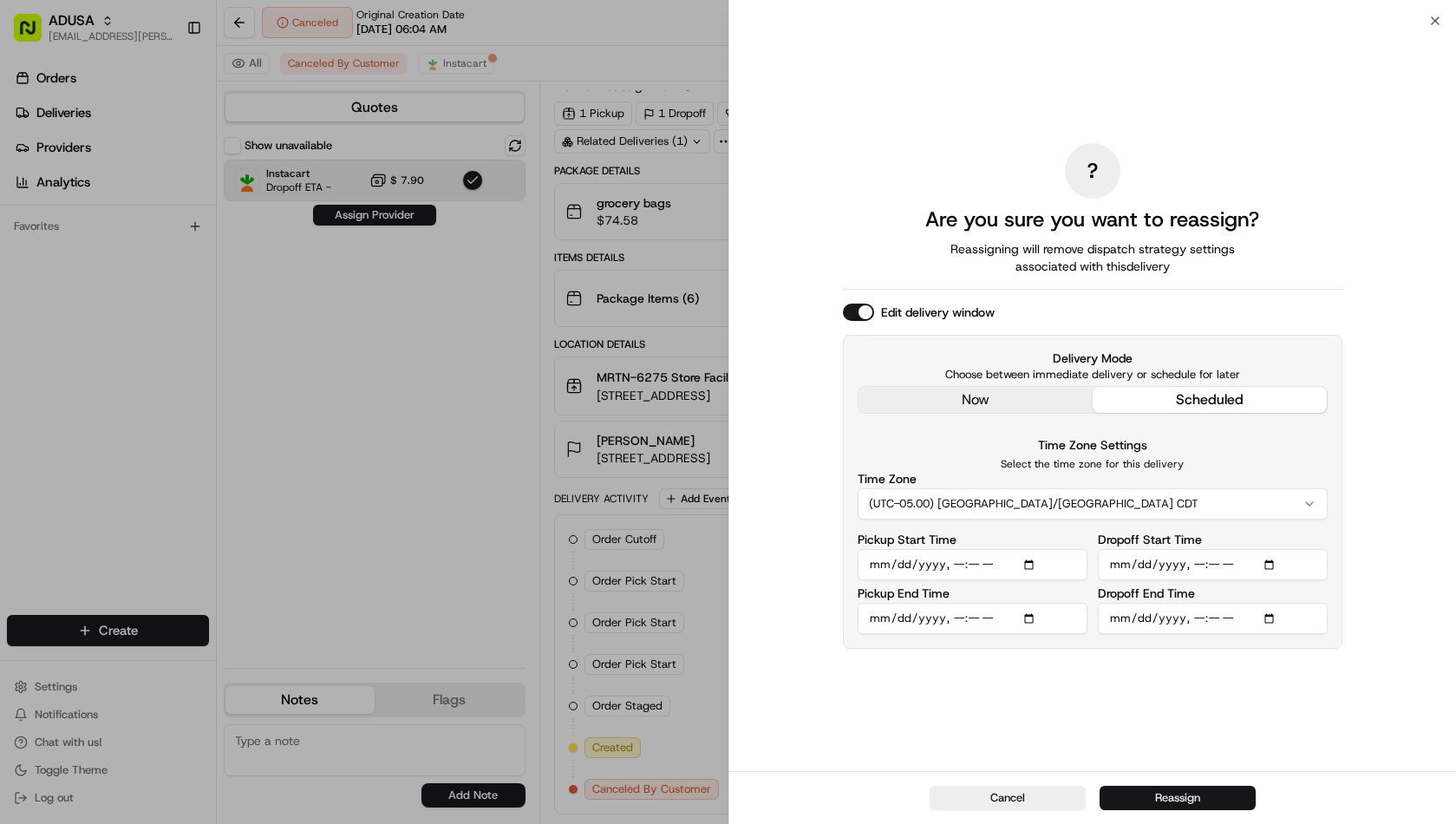 click on "Reassign" at bounding box center [1178, 798] 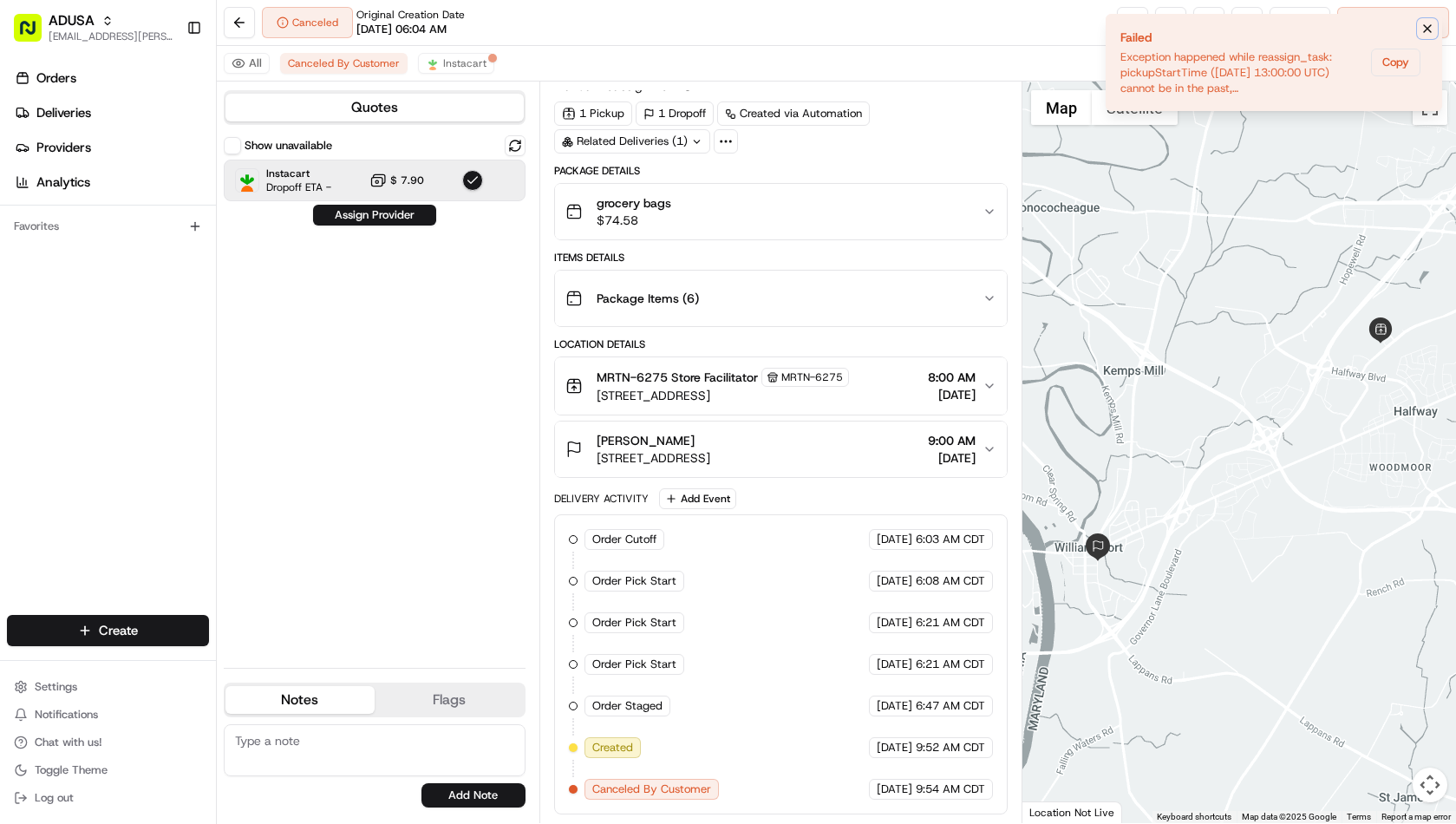 click 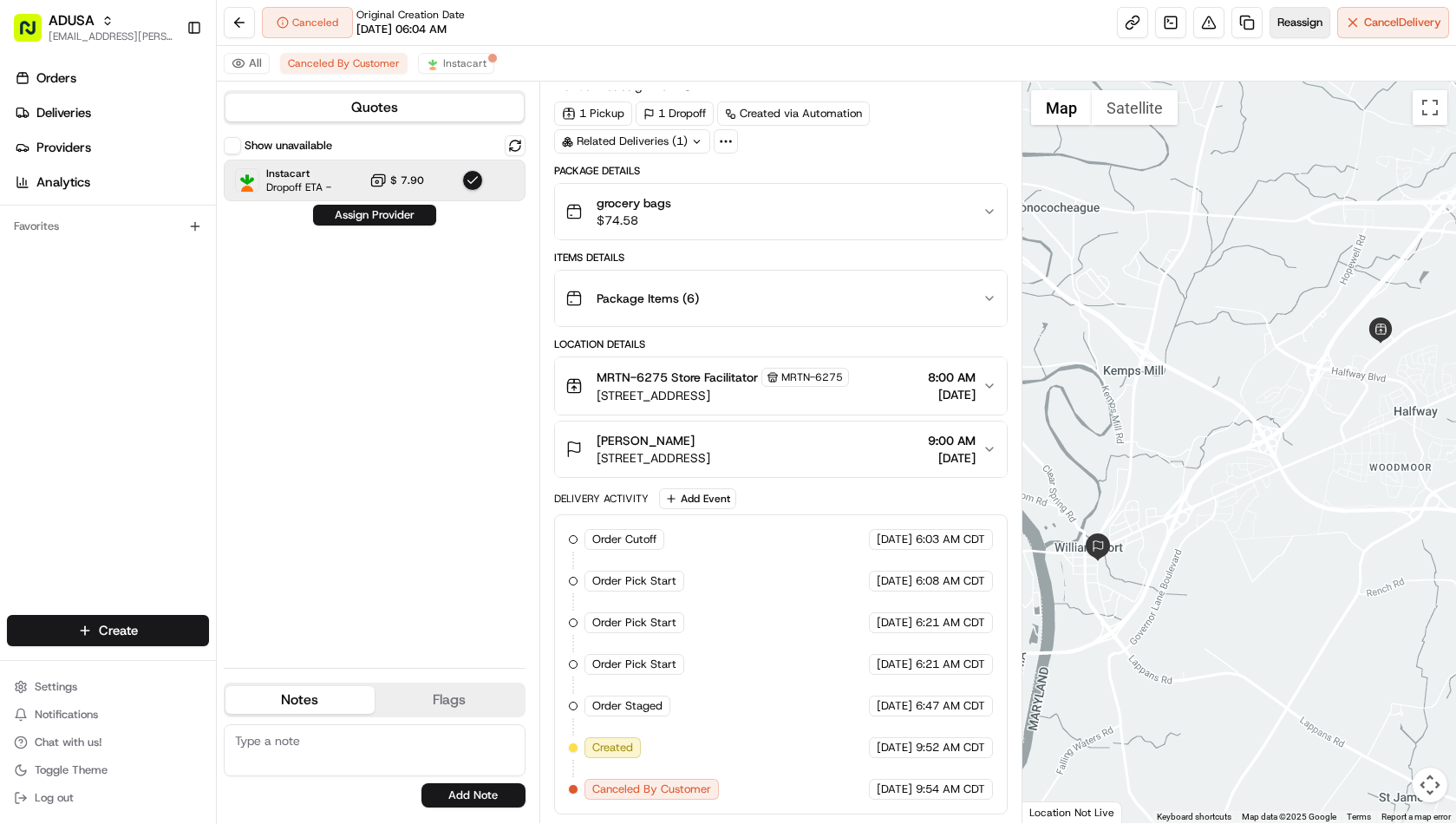 click on "Reassign" at bounding box center (1300, 23) 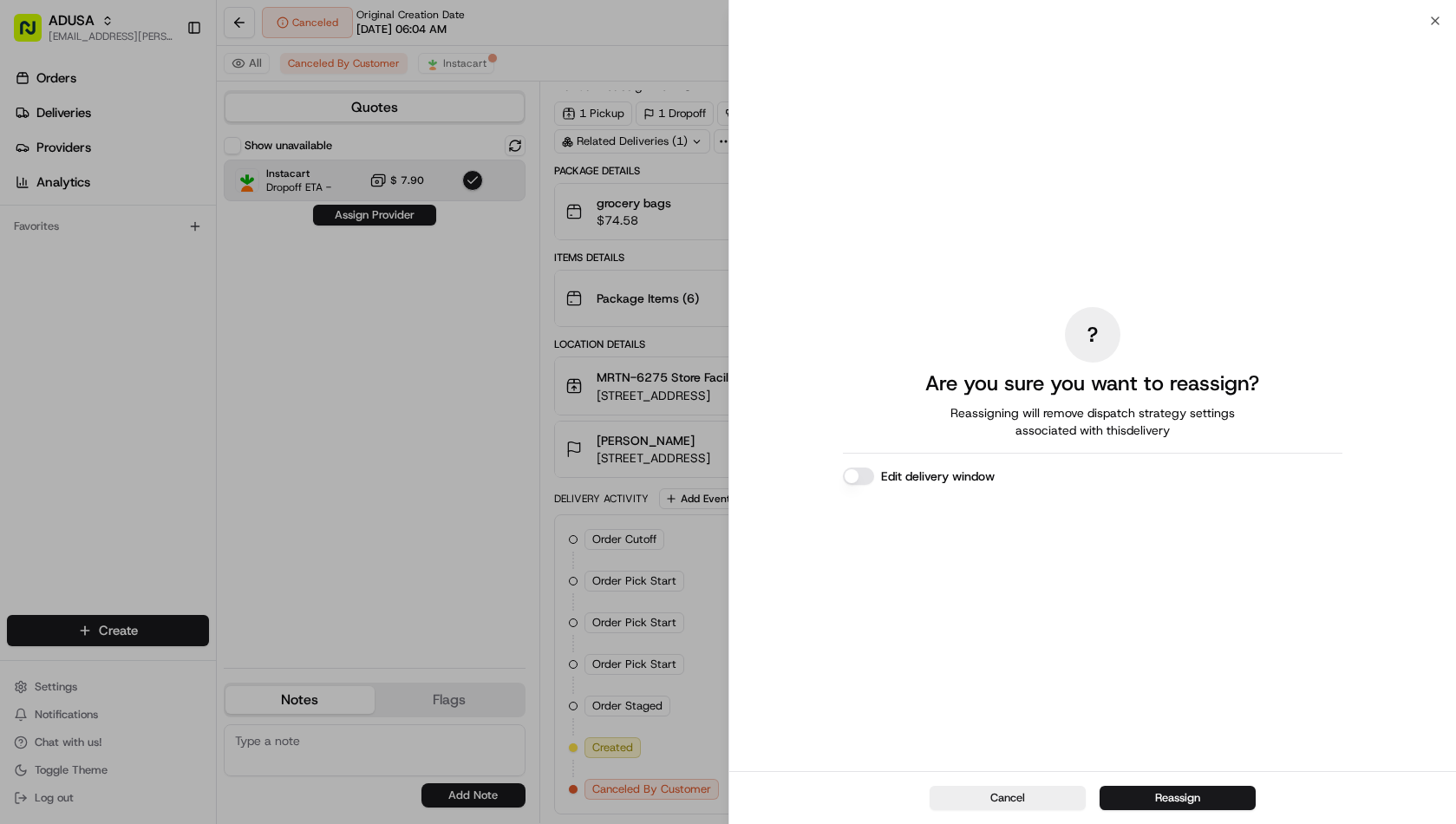 click on "Edit delivery window" at bounding box center [859, 476] 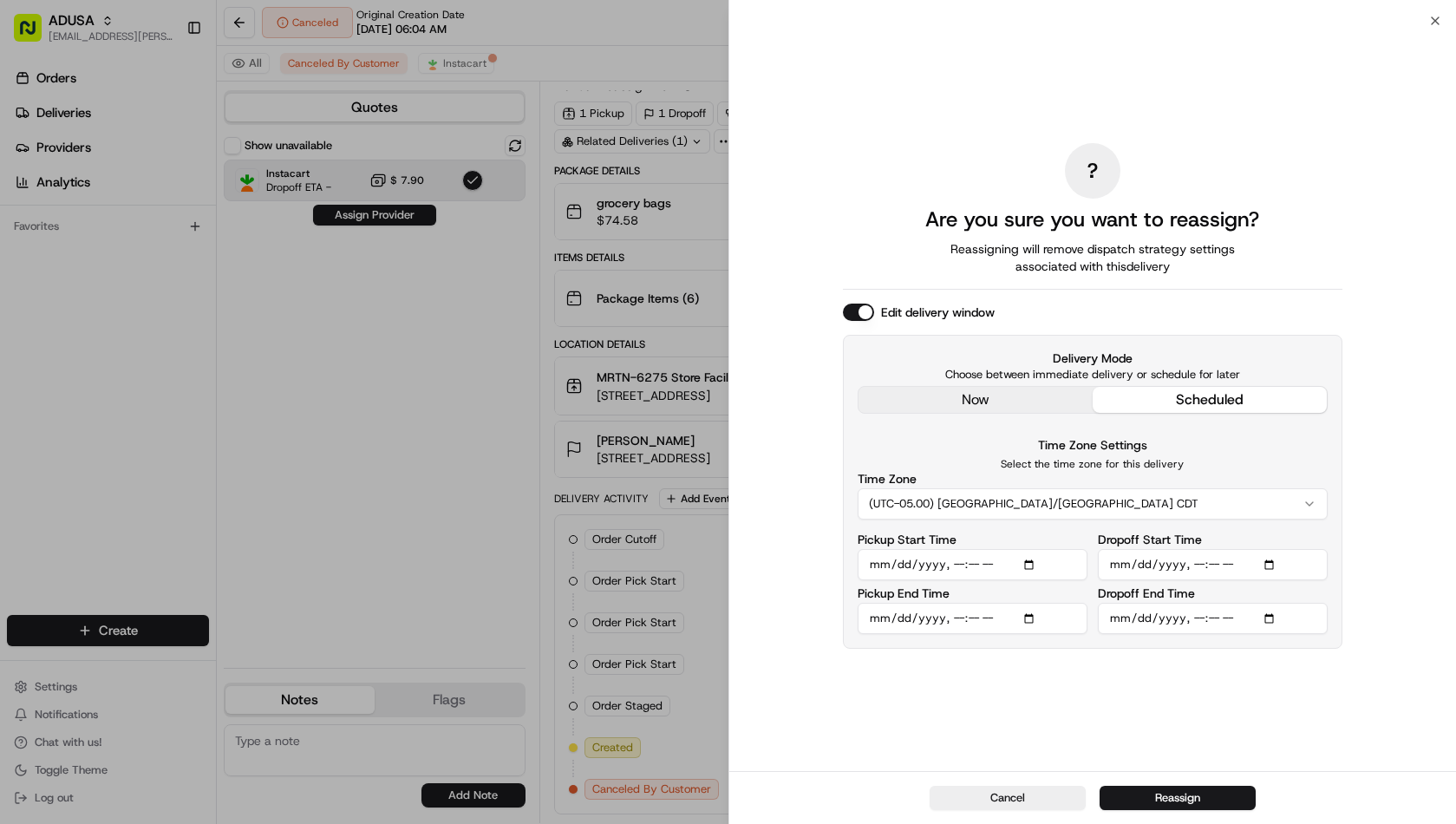 click on "Dropoff Start Time" at bounding box center (1212, 565) 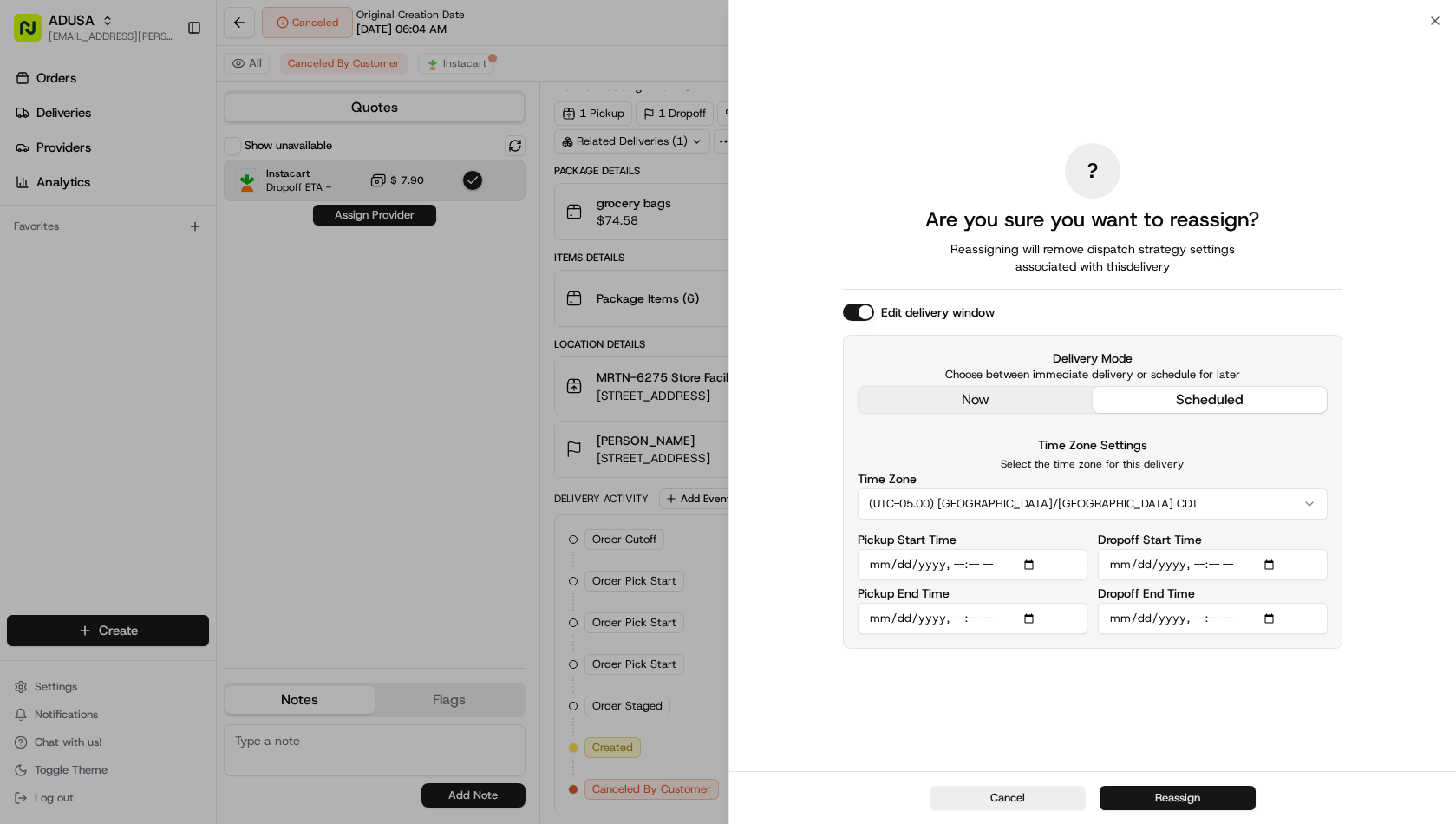 click on "Reassign" at bounding box center [1178, 798] 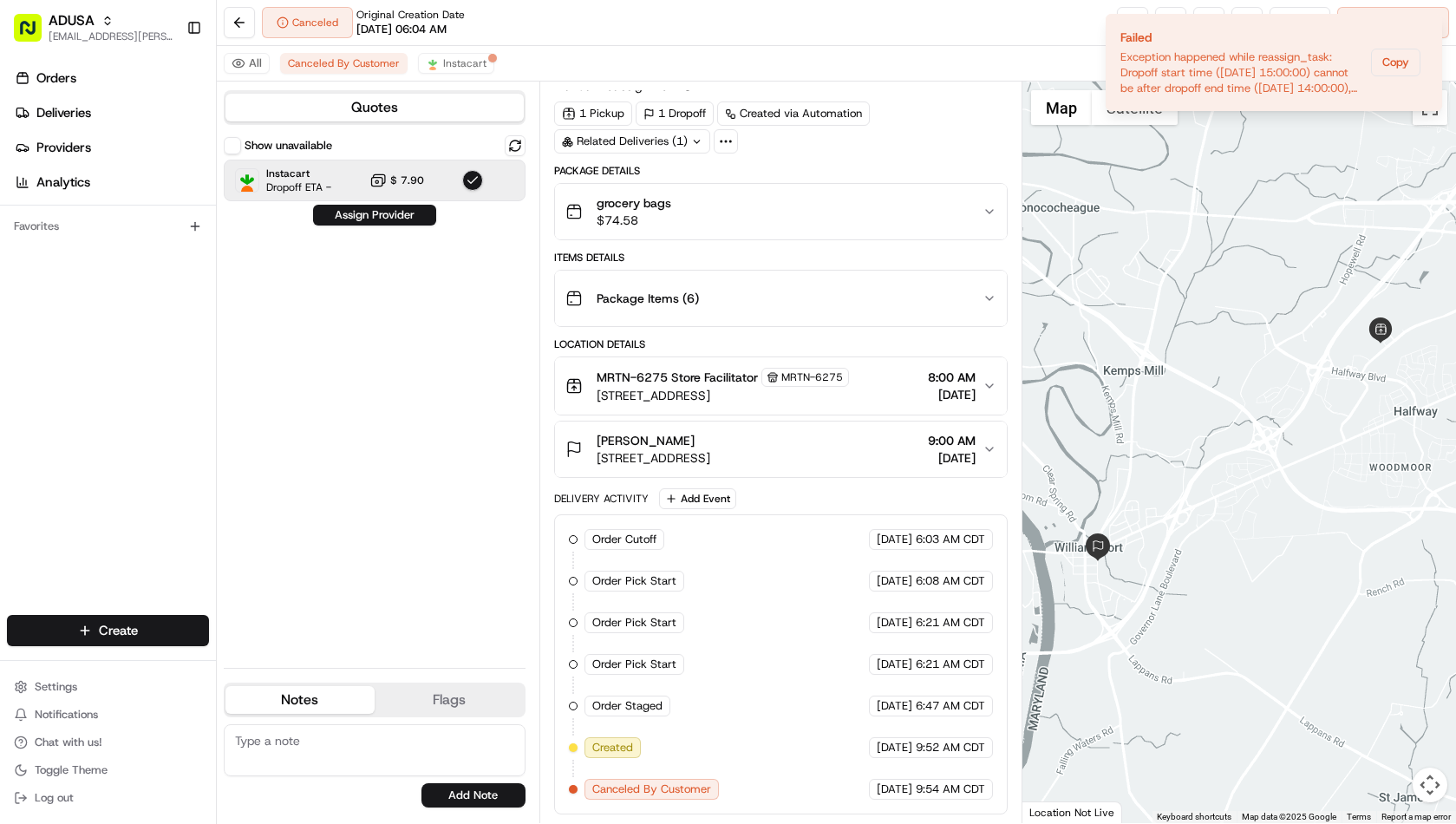 click on "Show unavailable Instacart Dropoff ETA   - $   7.90 Assign Provider" at bounding box center [375, 395] 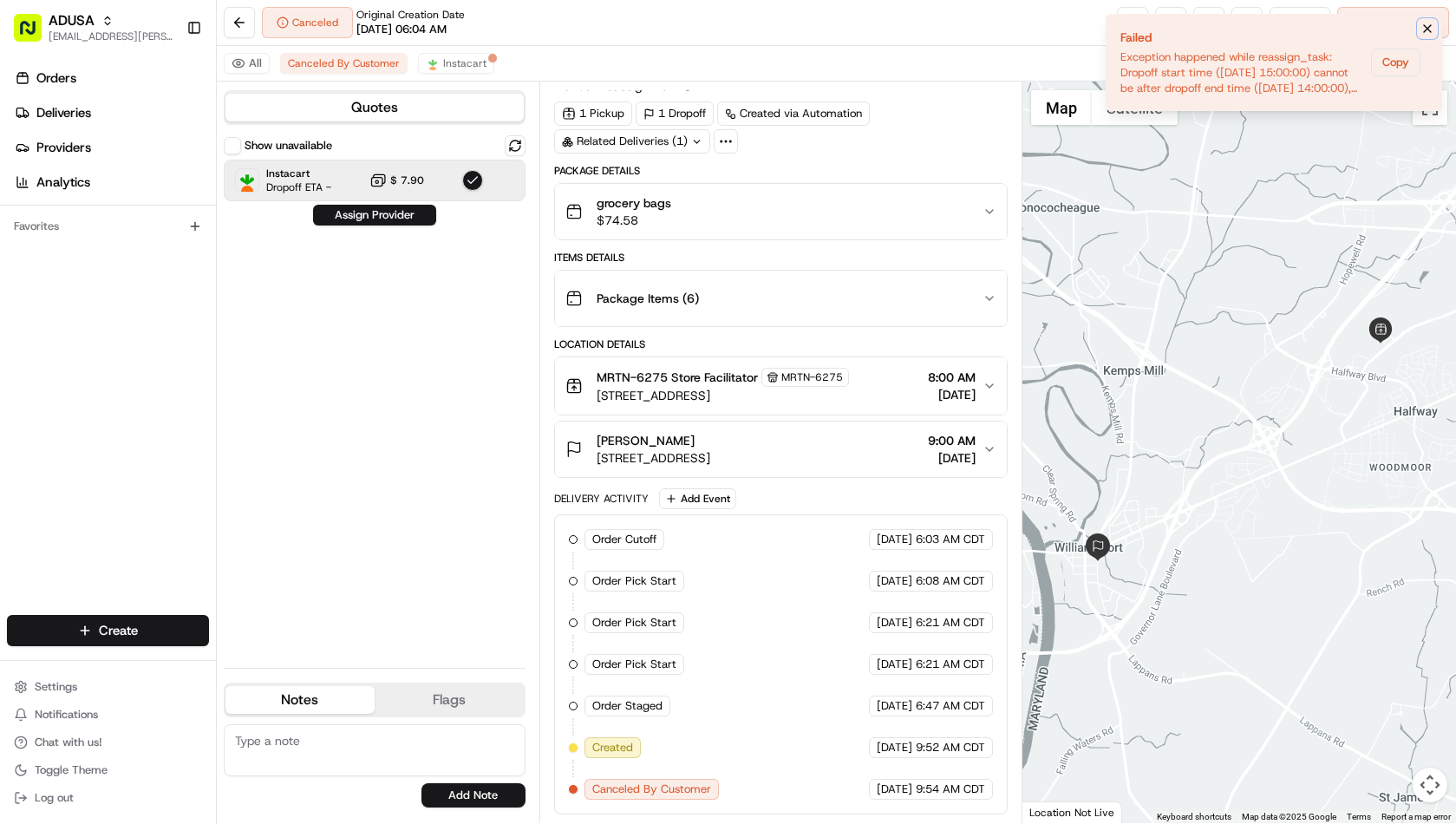 click 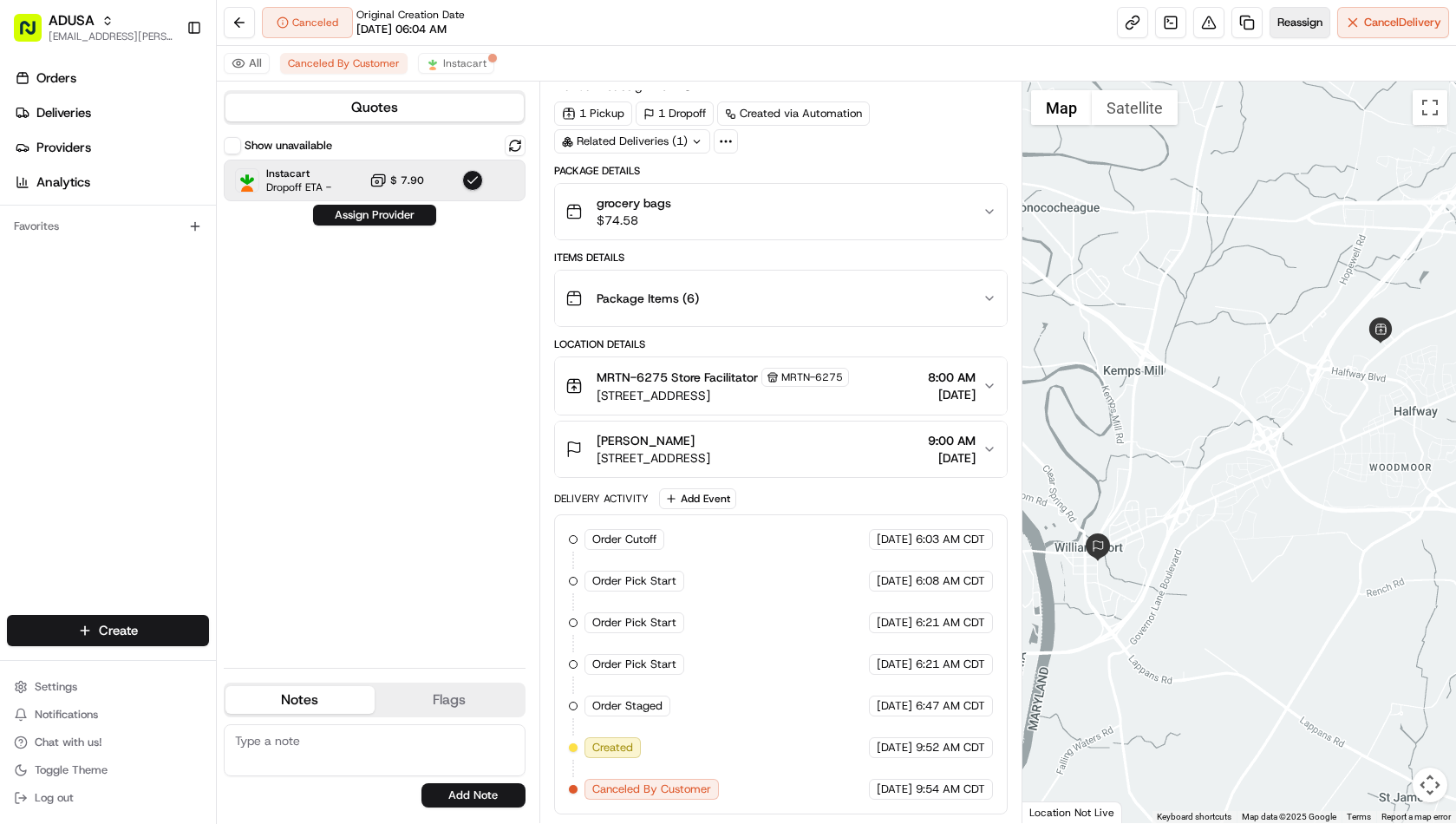 click on "Reassign" at bounding box center (1300, 23) 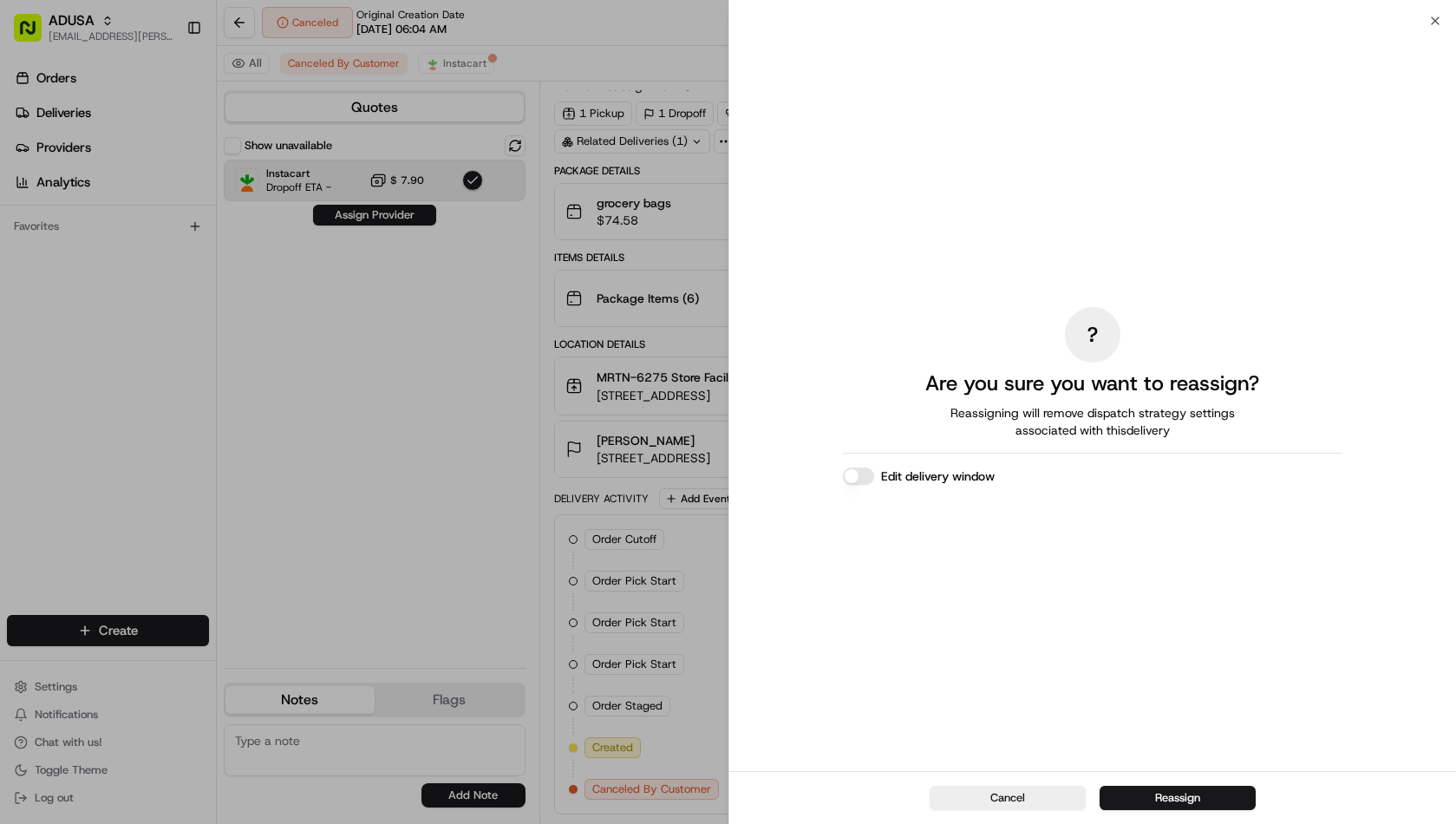 click on "Edit delivery window" at bounding box center [859, 476] 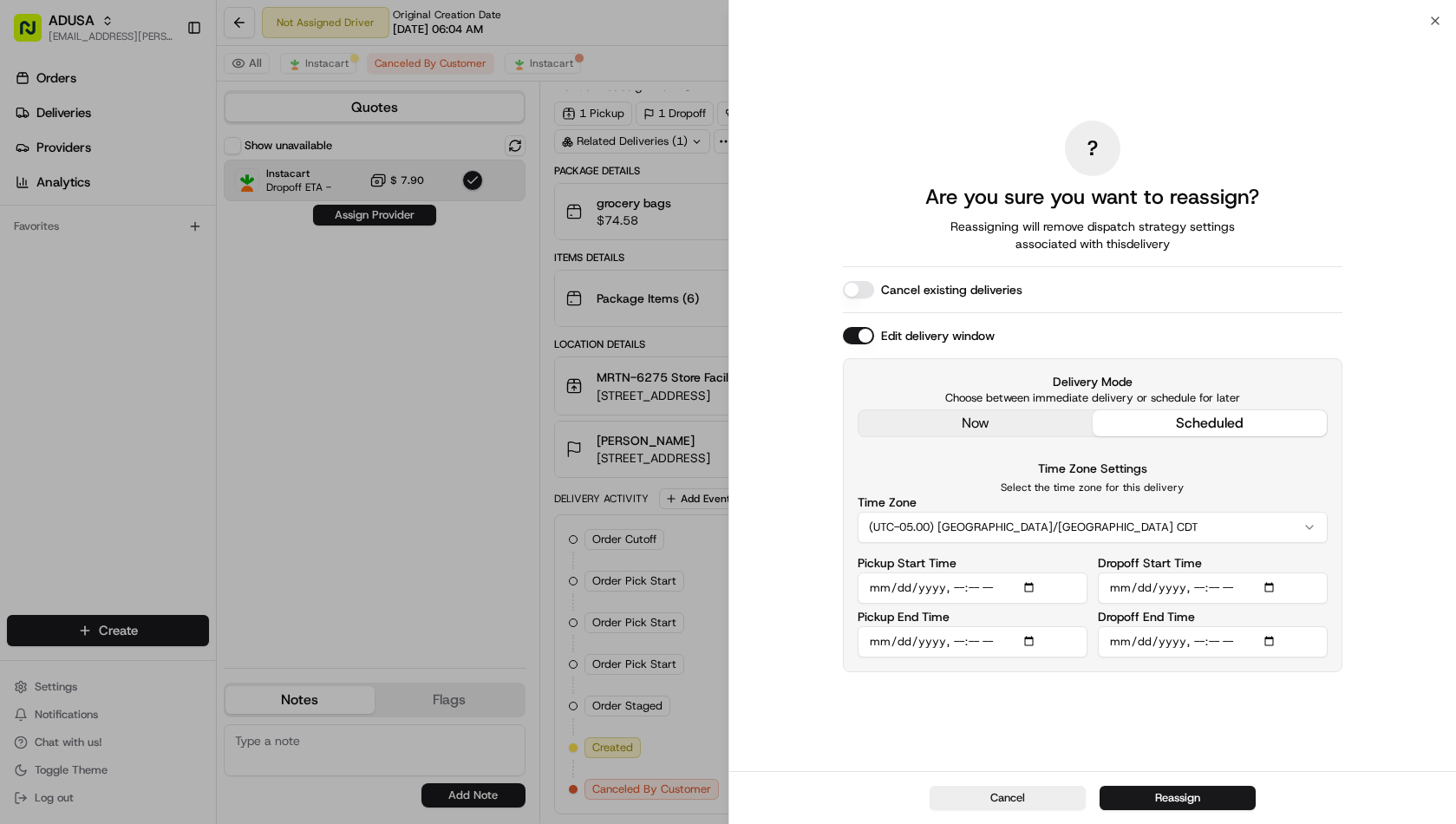 click on "Pickup Start Time" at bounding box center (972, 588) 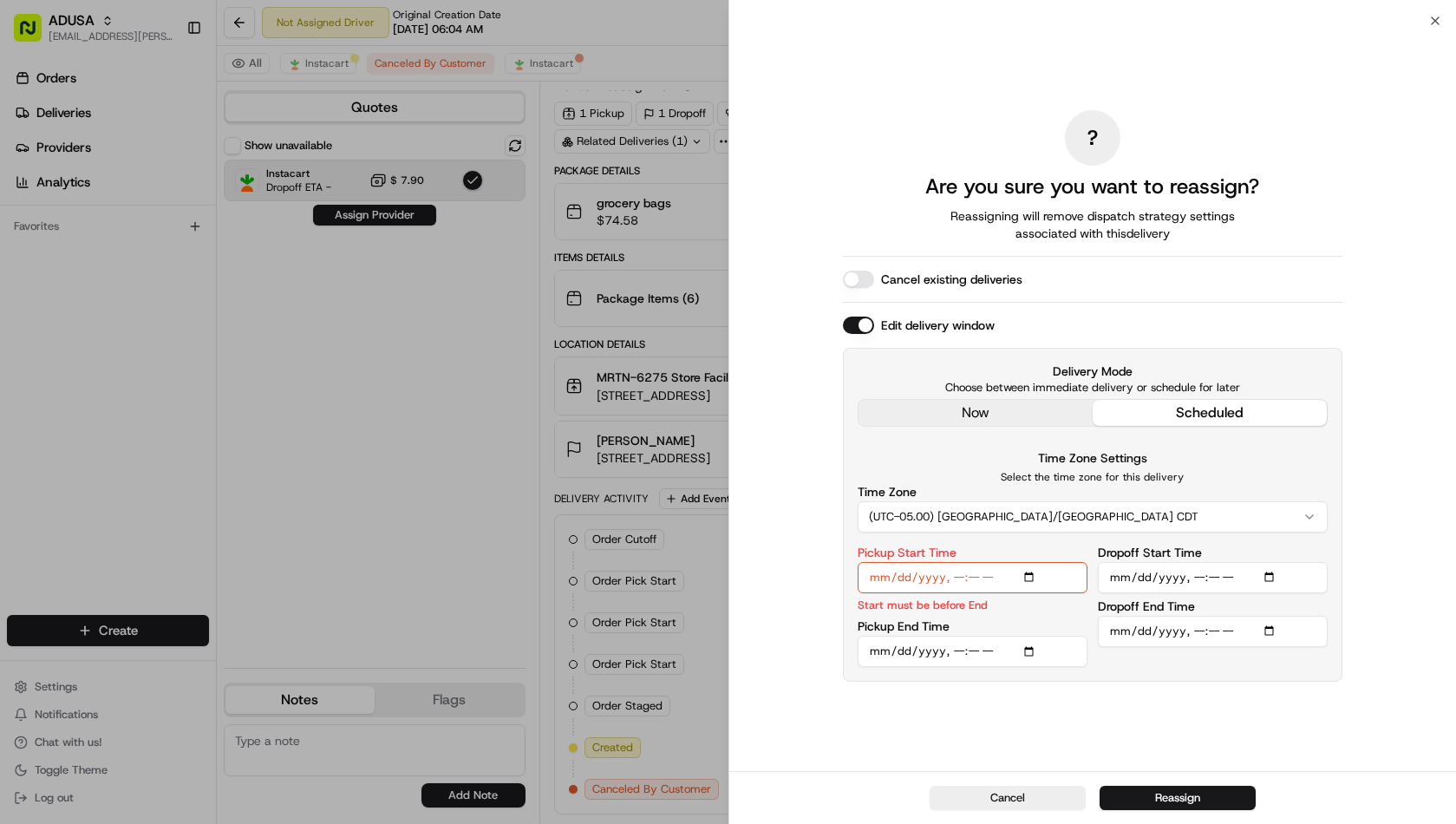 type on "2025-07-12T11:00" 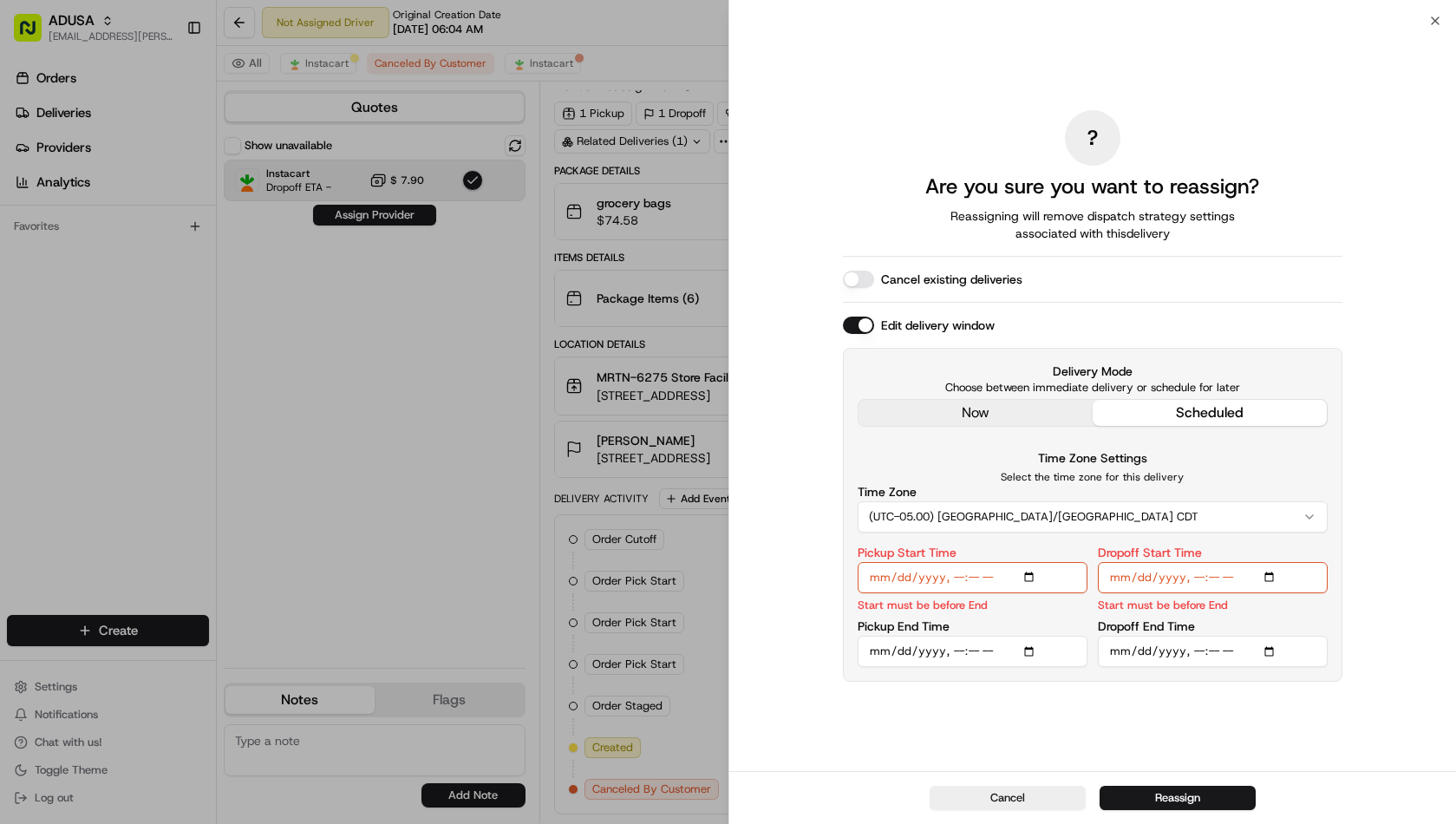 type on "2025-07-12T11:20" 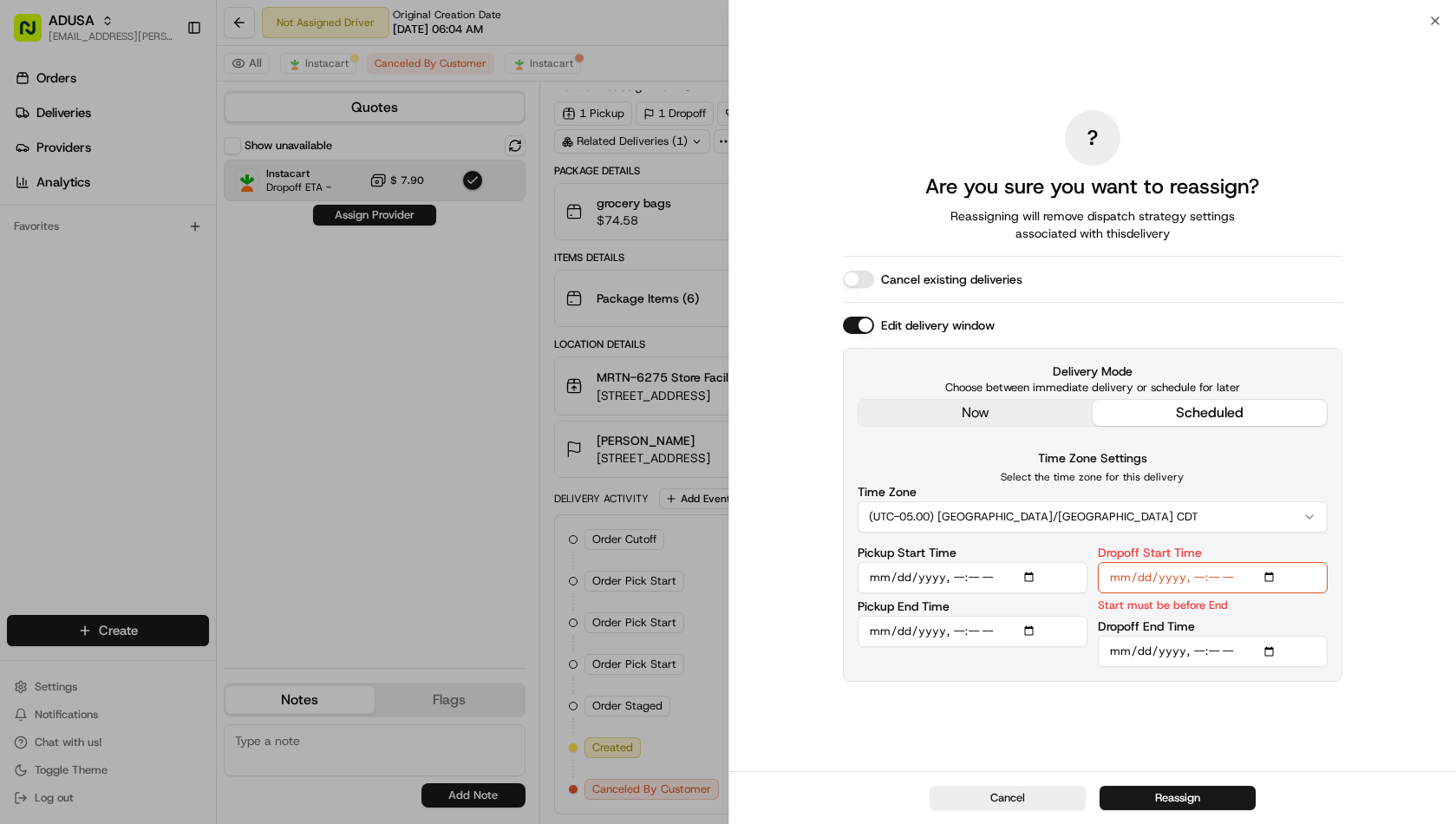 type on "2025-07-12T11:30" 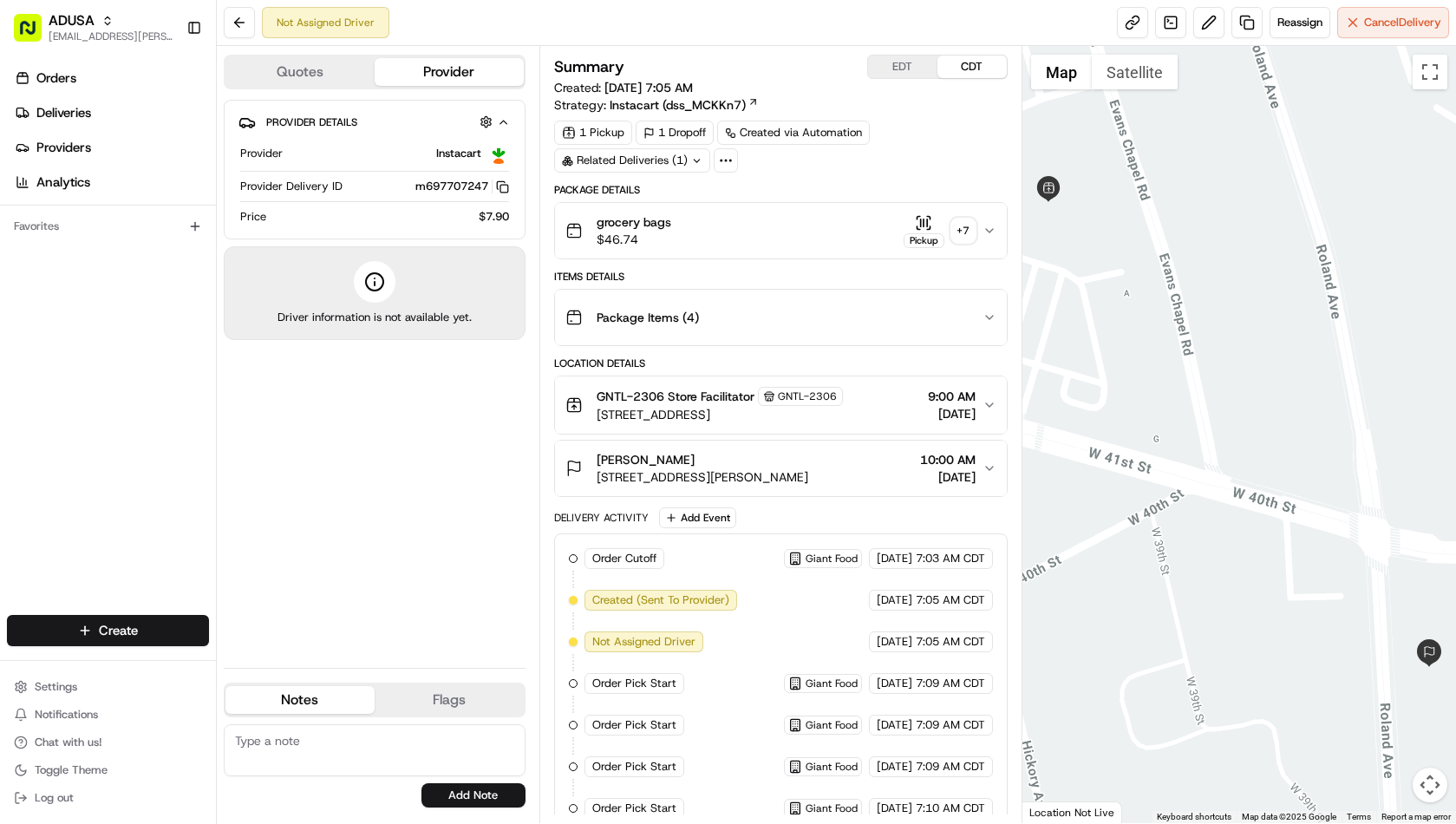 scroll, scrollTop: 0, scrollLeft: 0, axis: both 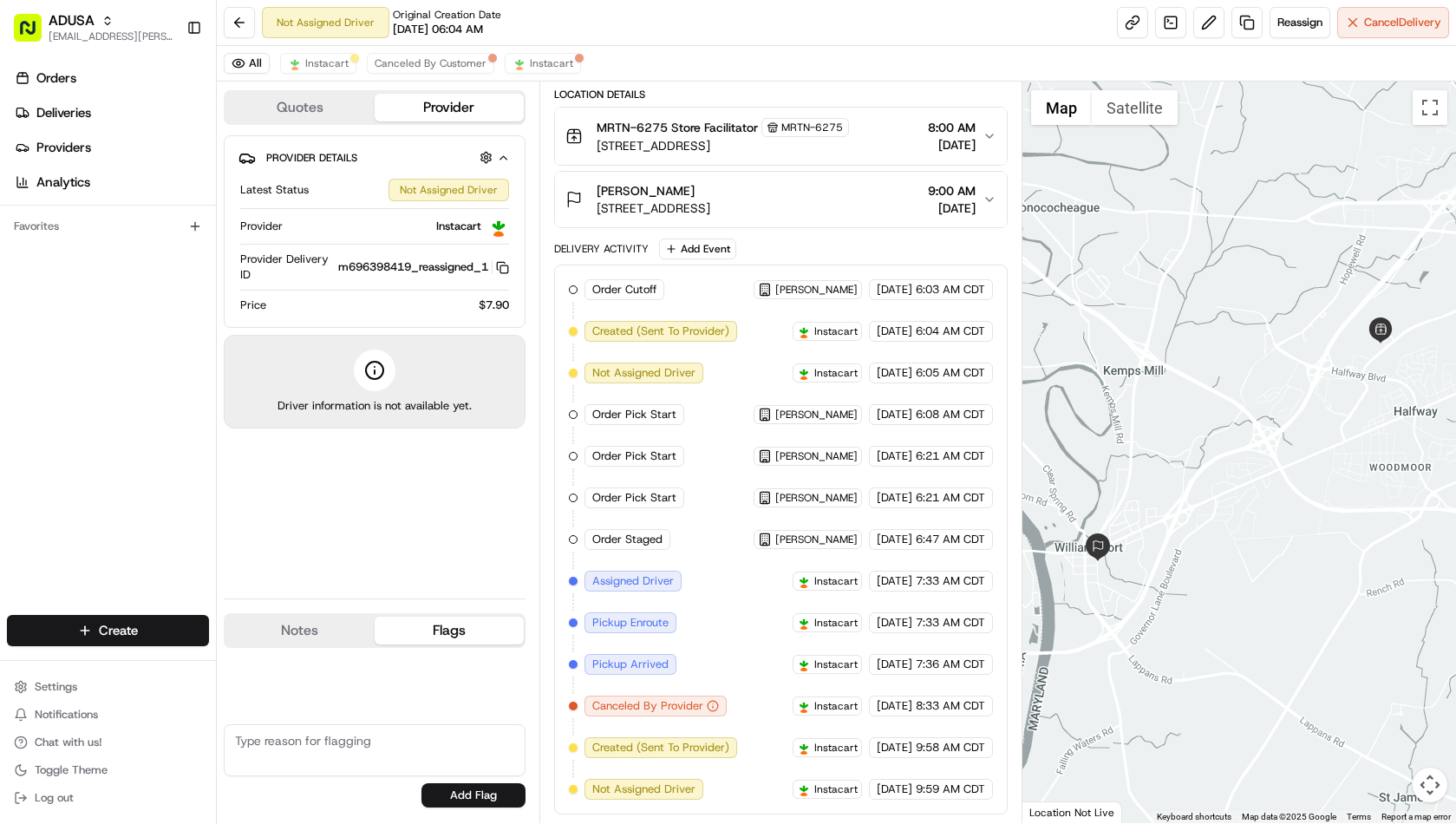 click on "Flags" at bounding box center [449, 631] 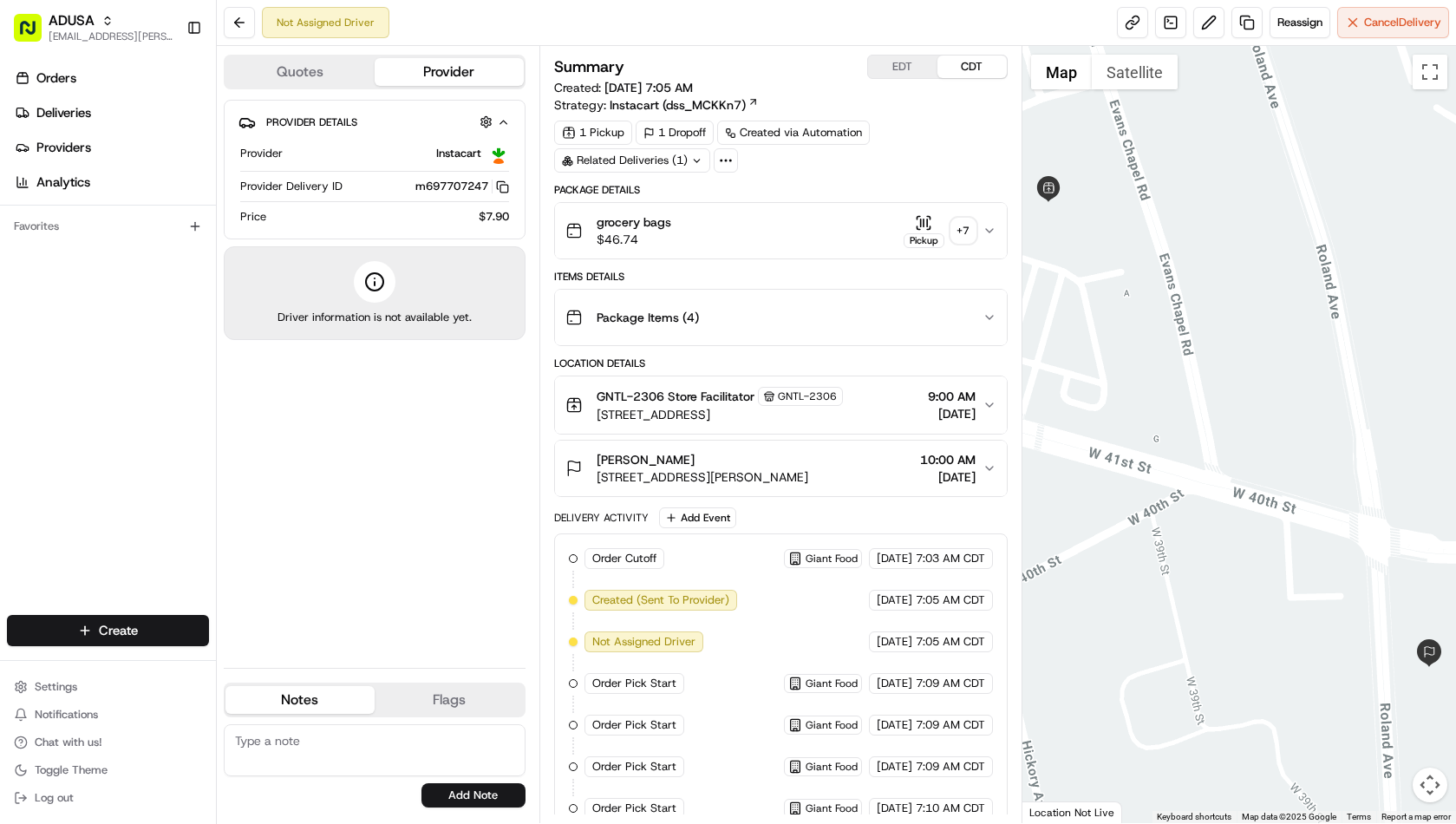 scroll, scrollTop: 0, scrollLeft: 0, axis: both 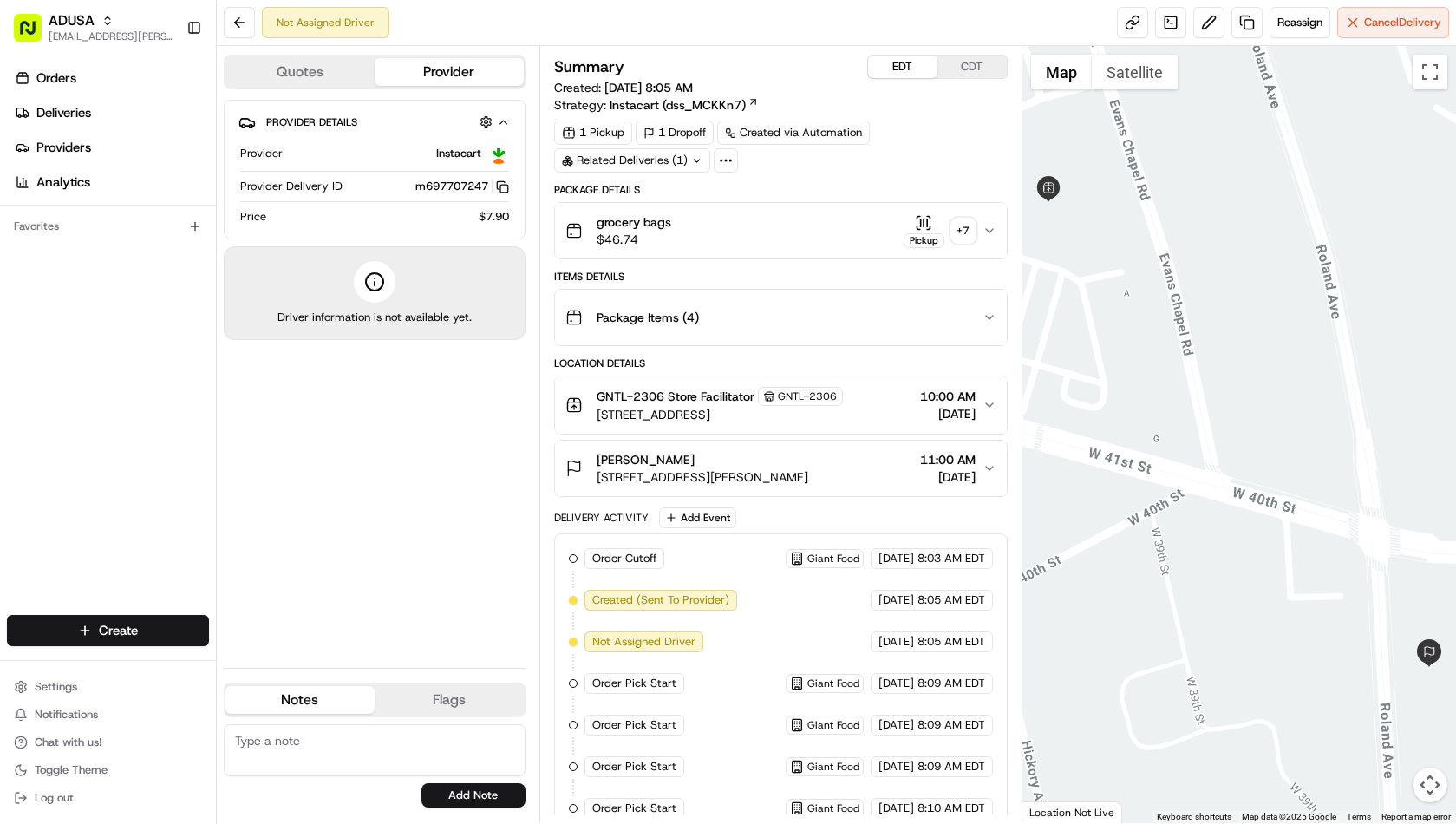 click on "EDT" at bounding box center [903, 67] 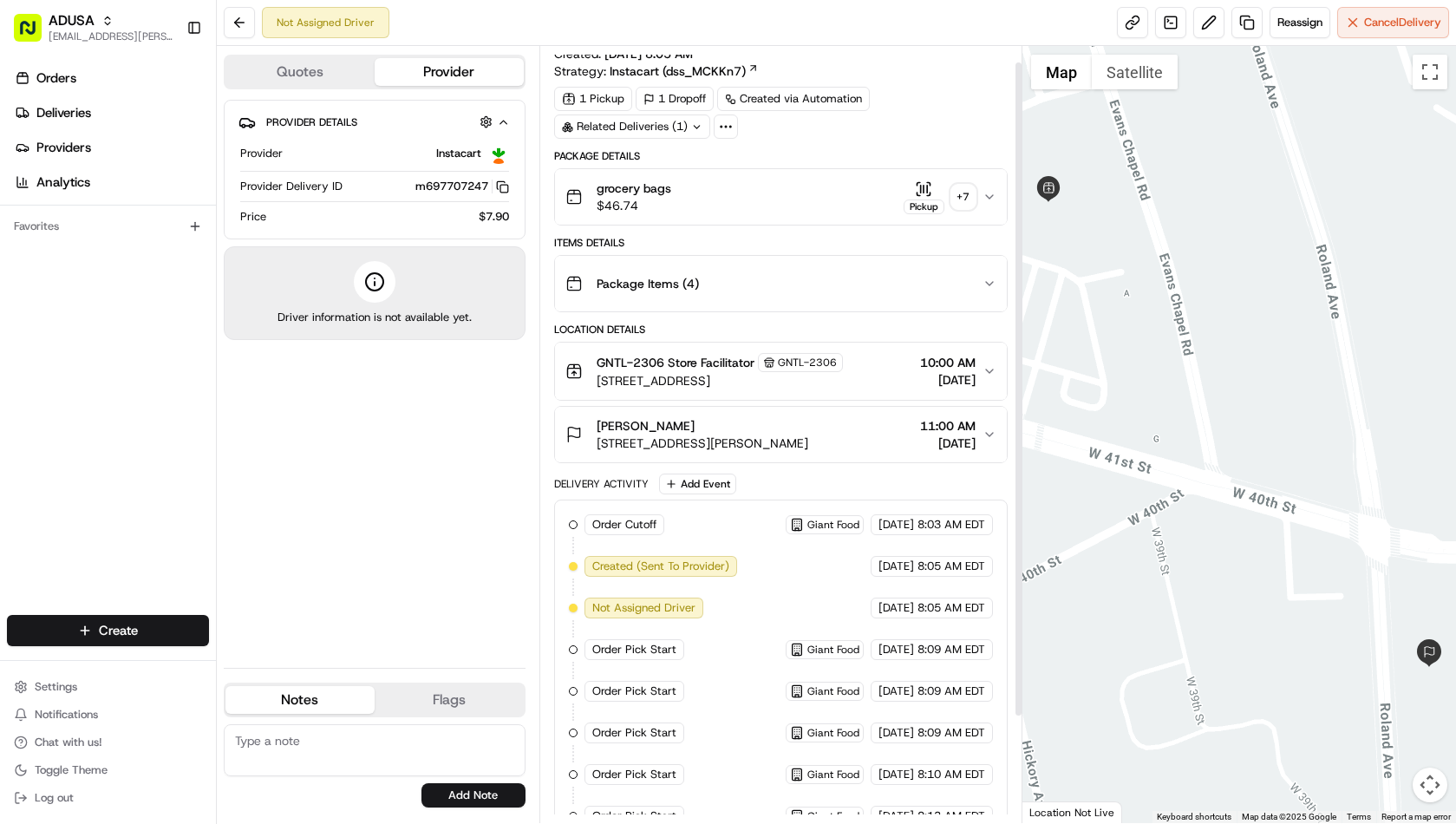 scroll, scrollTop: 0, scrollLeft: 0, axis: both 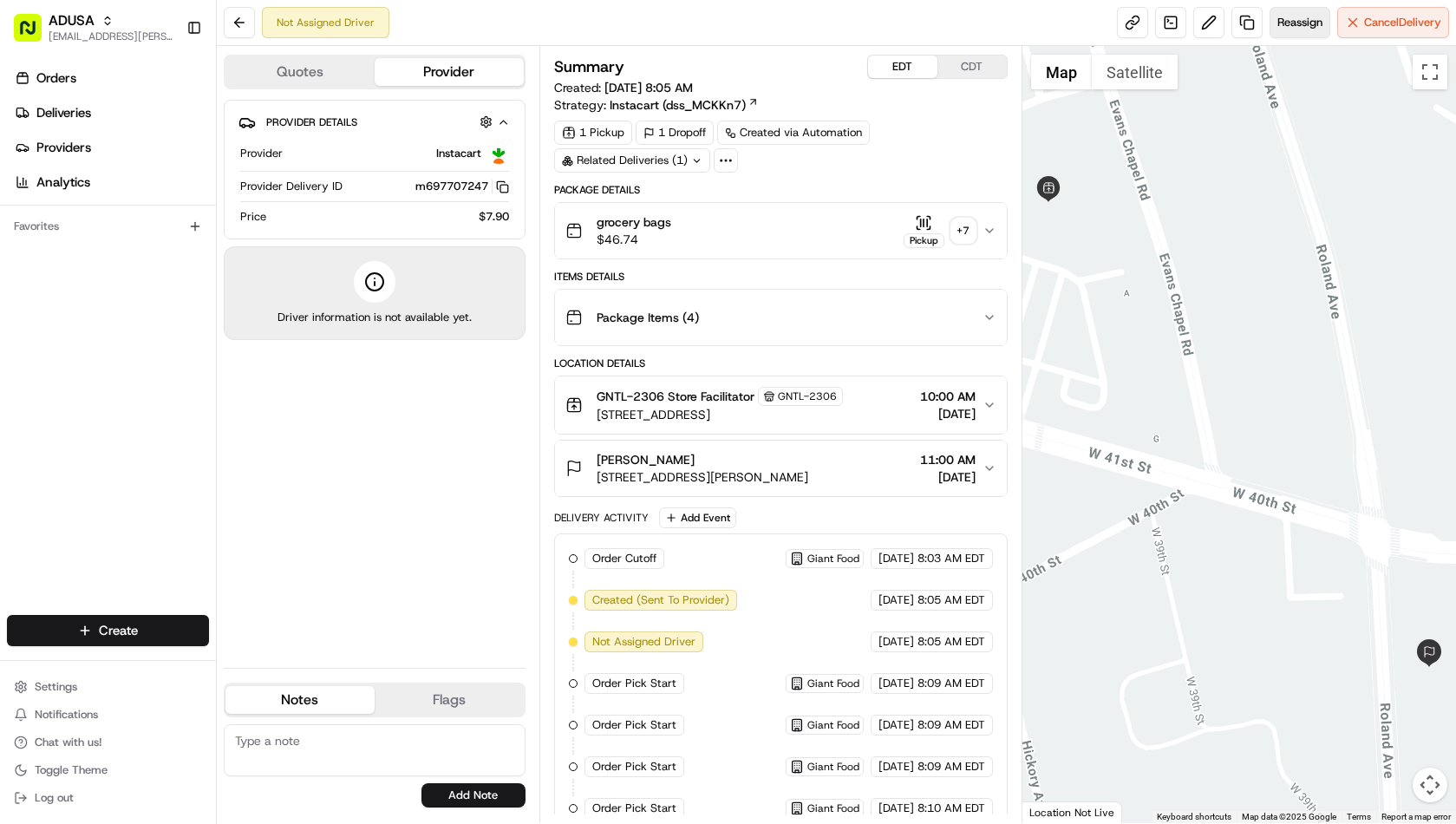 click on "Reassign" at bounding box center [1300, 23] 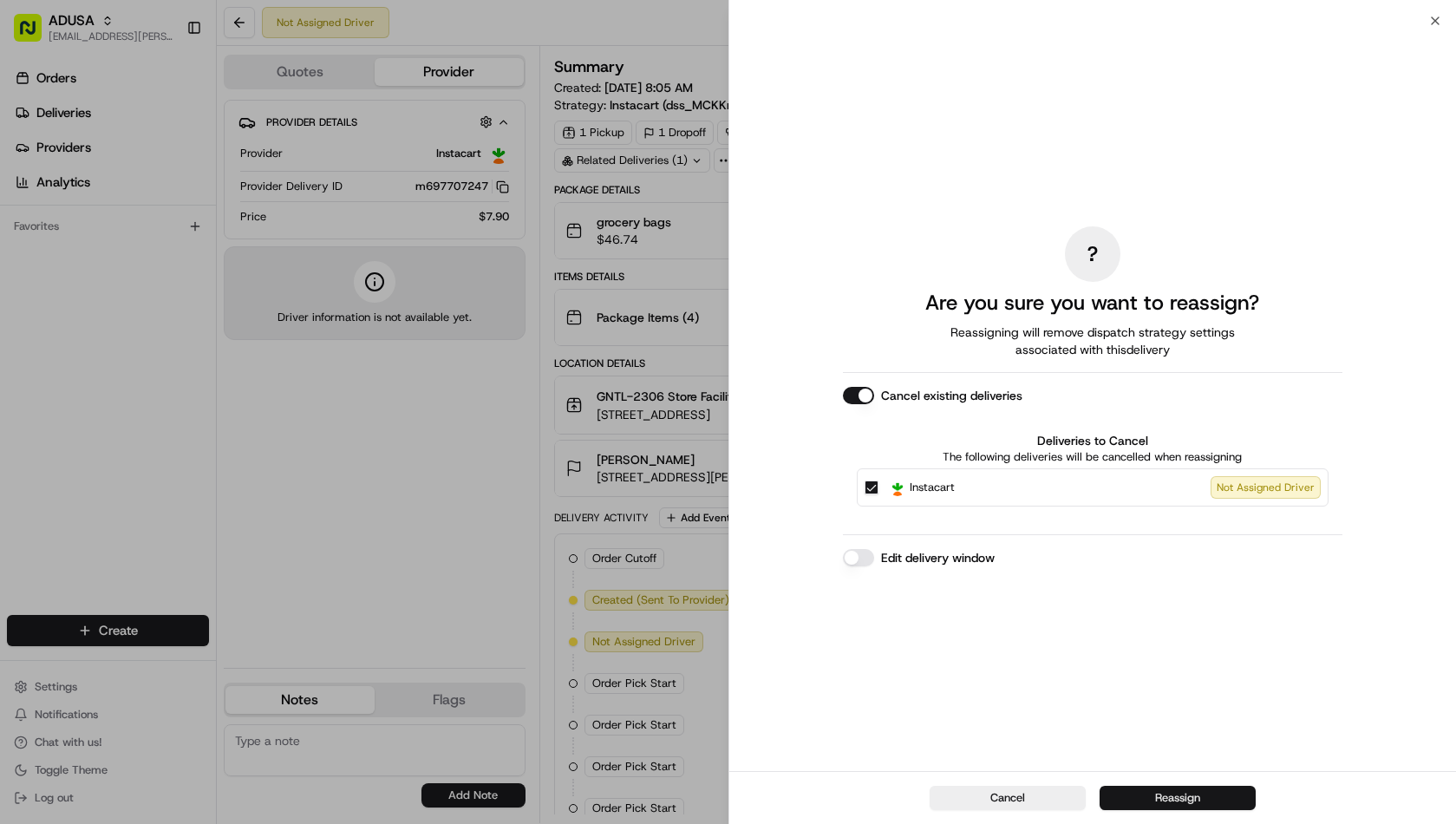 click on "Reassign" at bounding box center (1178, 798) 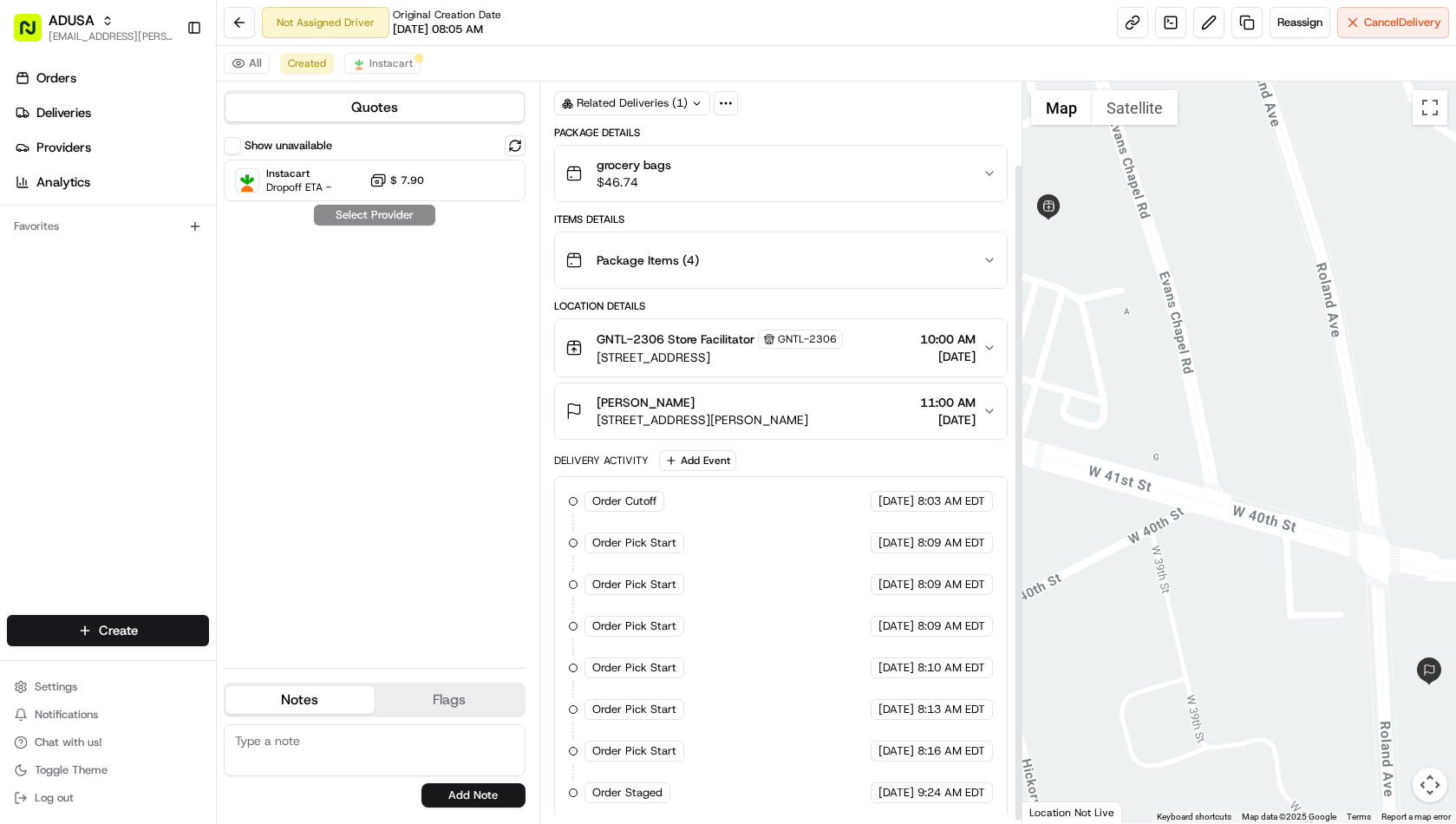 scroll, scrollTop: 96, scrollLeft: 0, axis: vertical 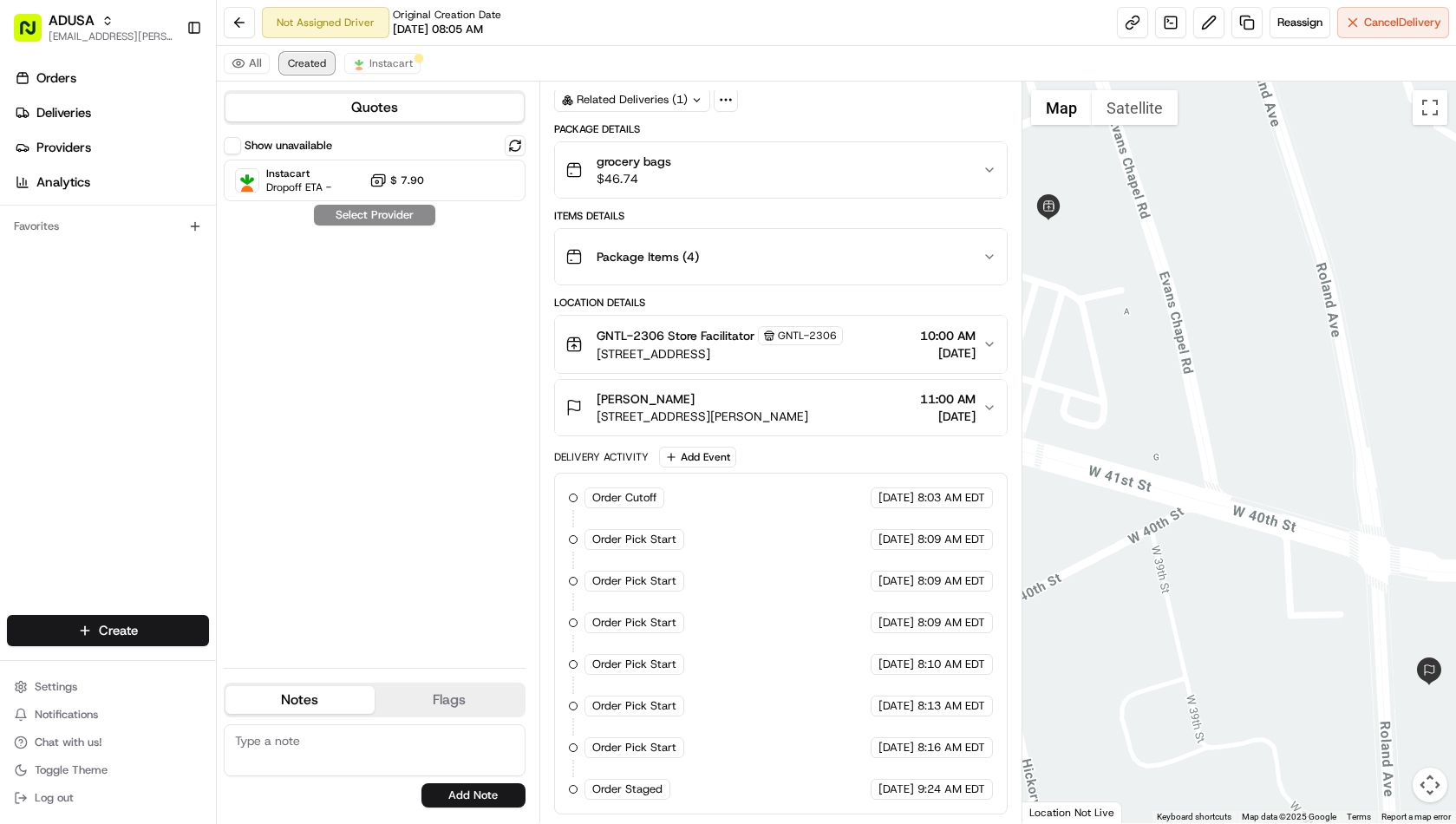click on "Created" at bounding box center [307, 63] 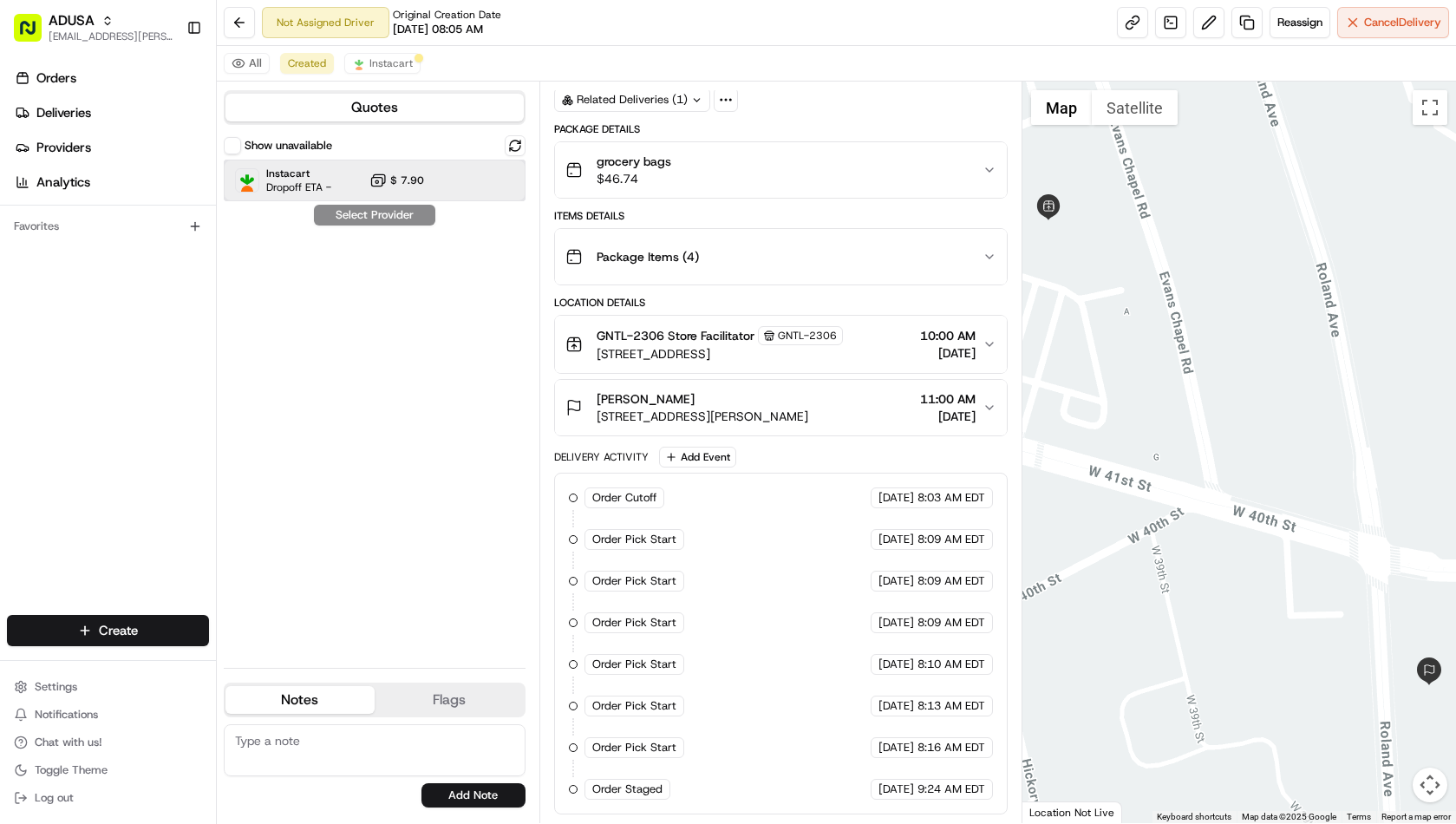 click on "Instacart" at bounding box center (298, 173) 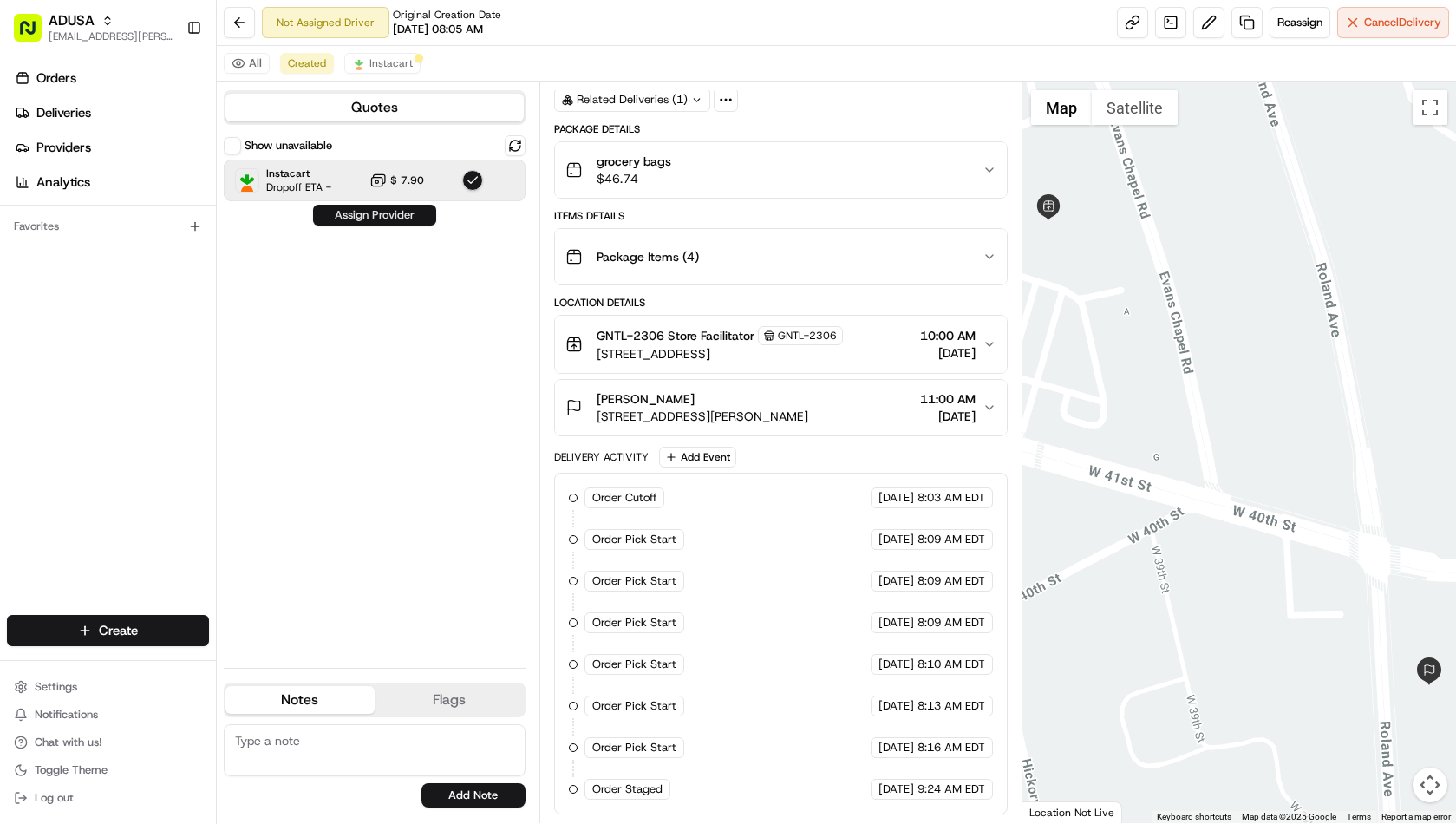 click on "Assign Provider" at bounding box center [375, 215] 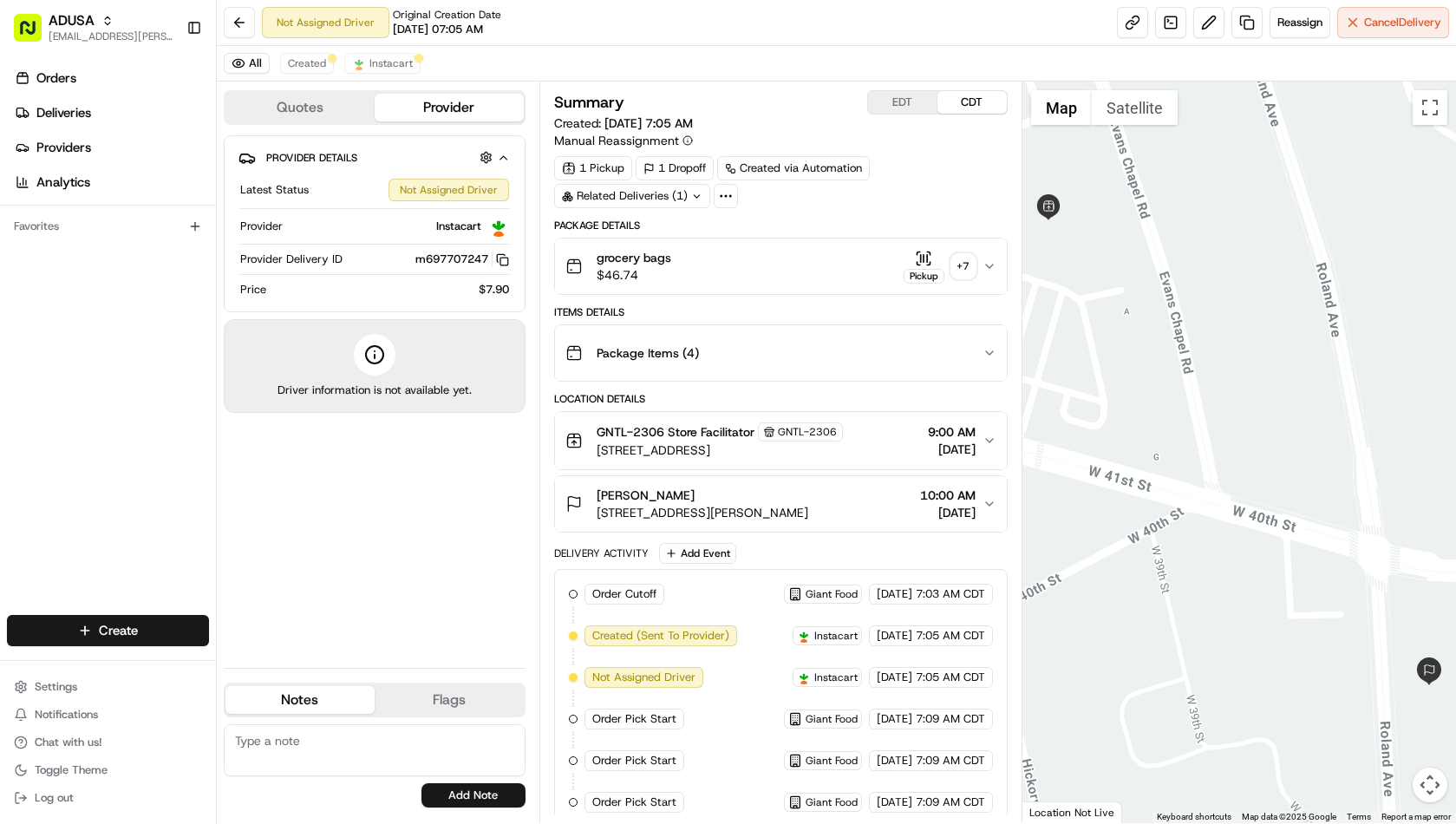 scroll, scrollTop: 0, scrollLeft: 0, axis: both 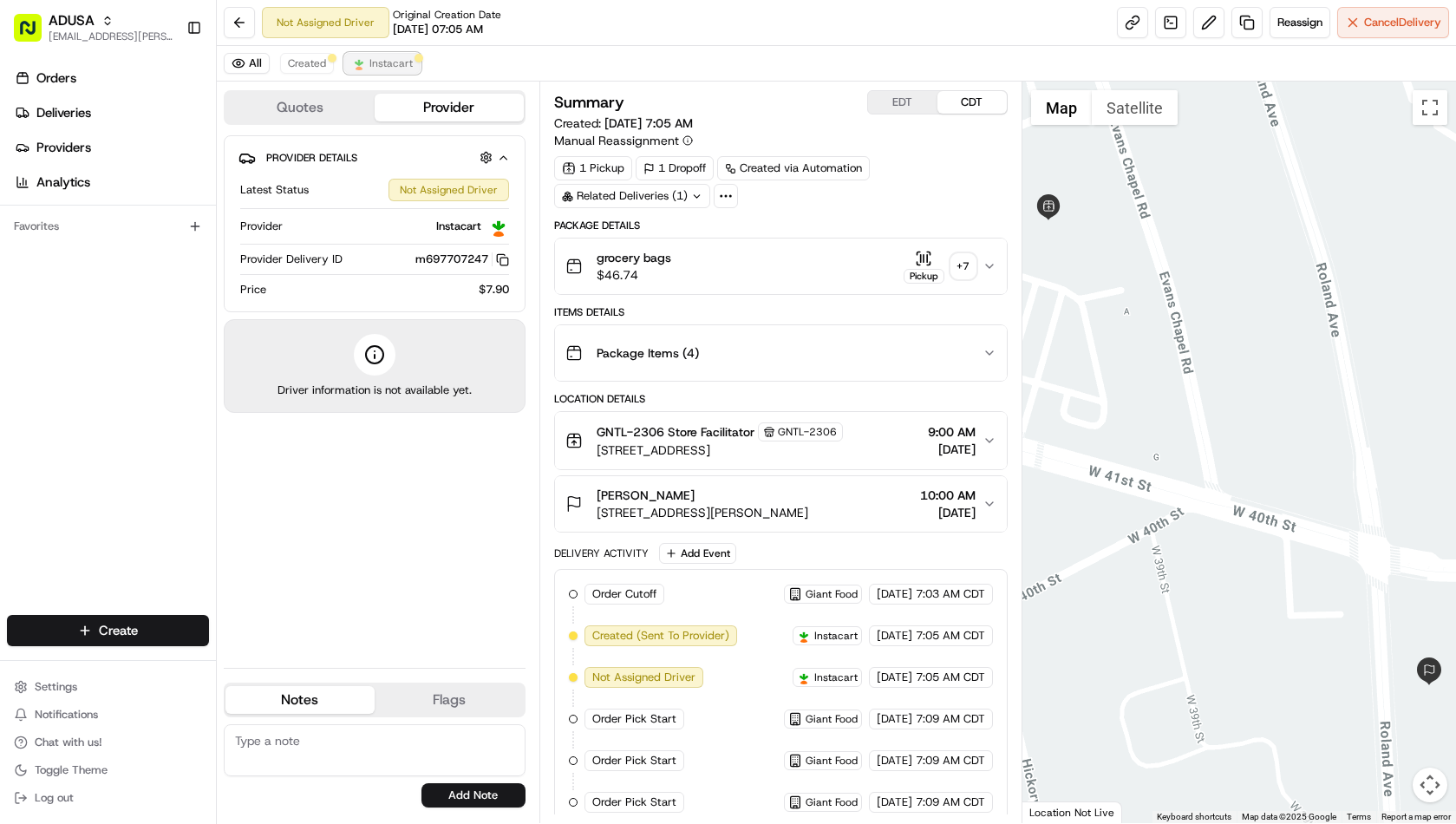 click on "Instacart" at bounding box center (382, 63) 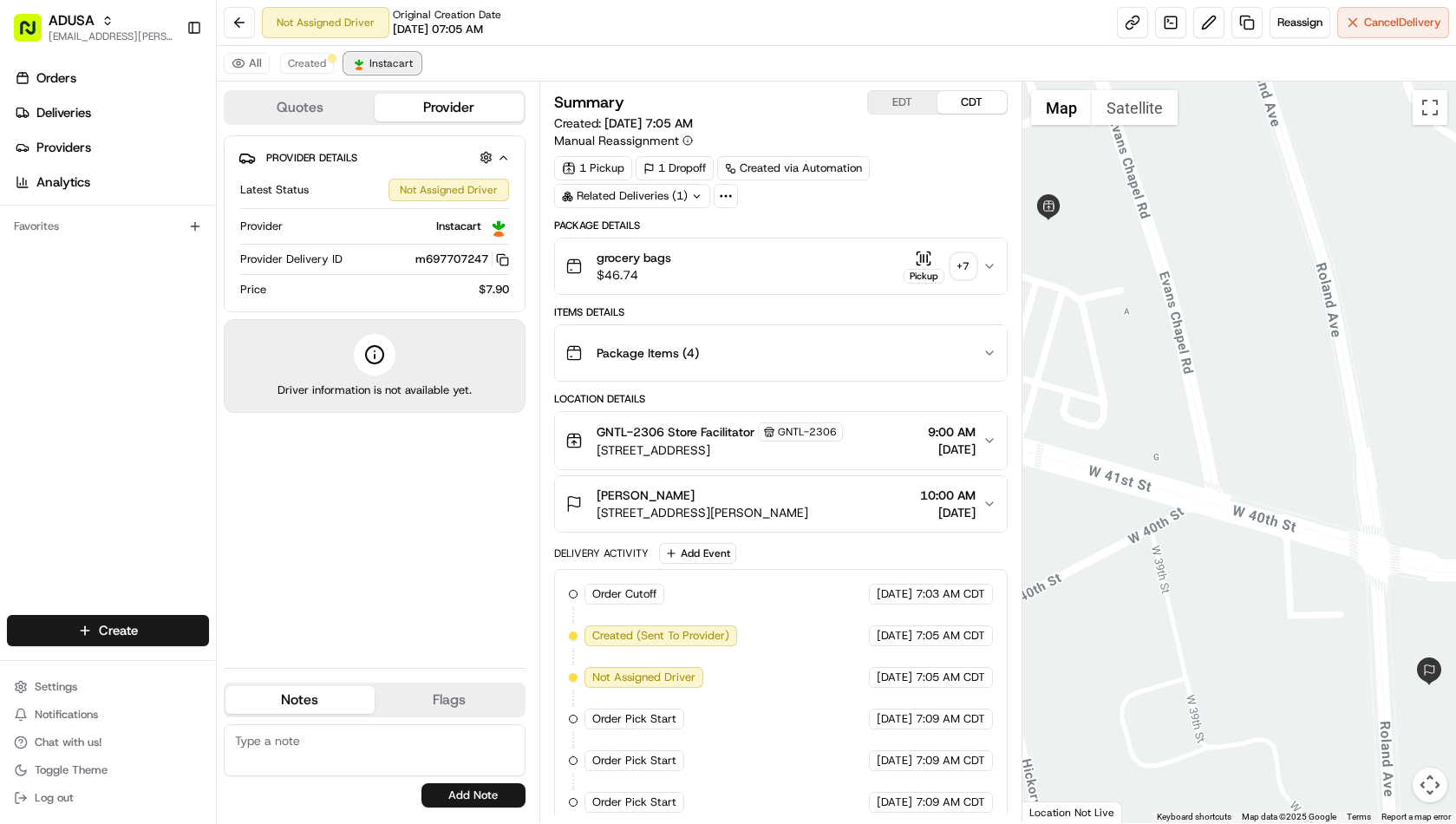 click on "Instacart" at bounding box center (391, 63) 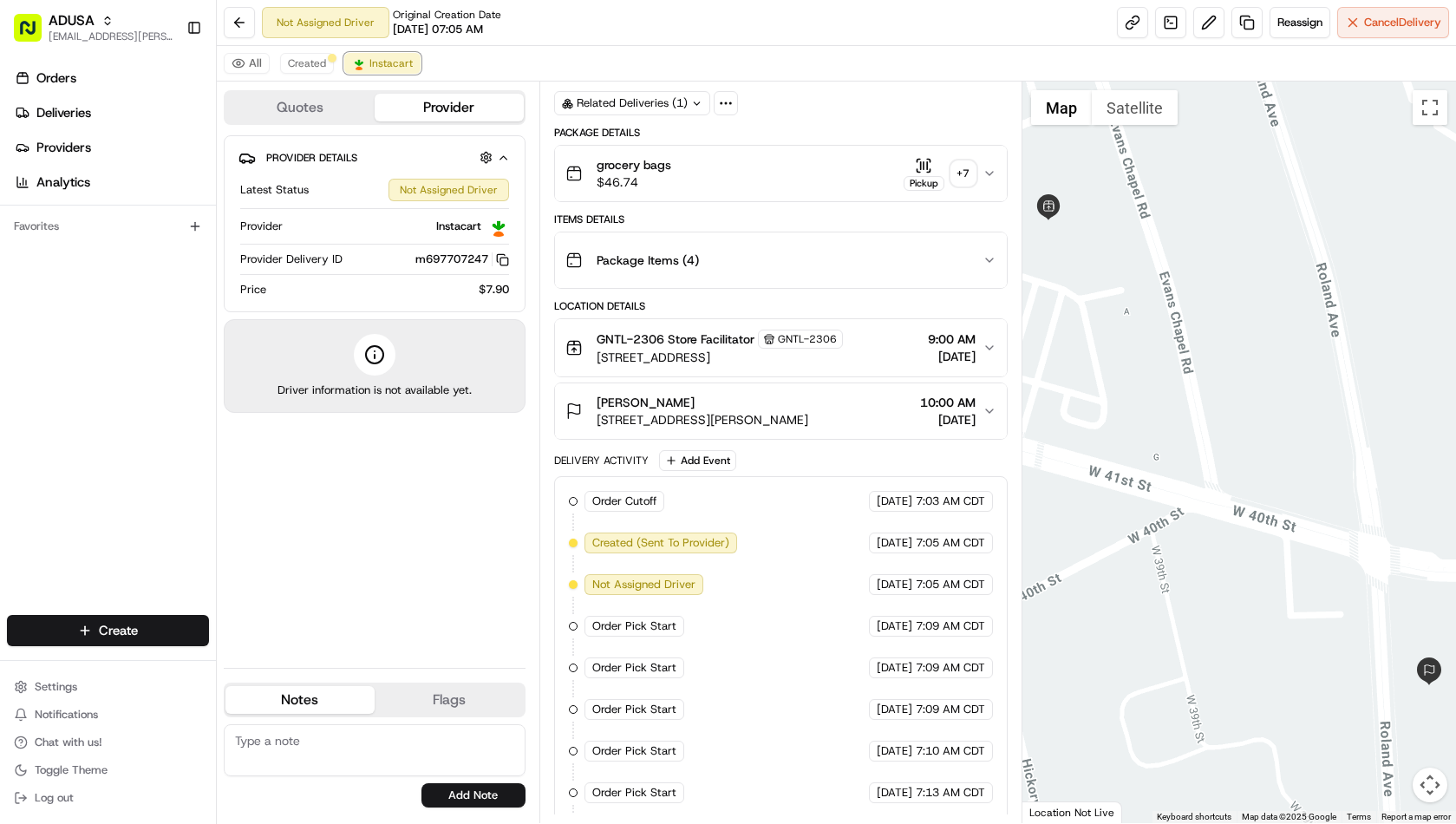 scroll, scrollTop: 0, scrollLeft: 0, axis: both 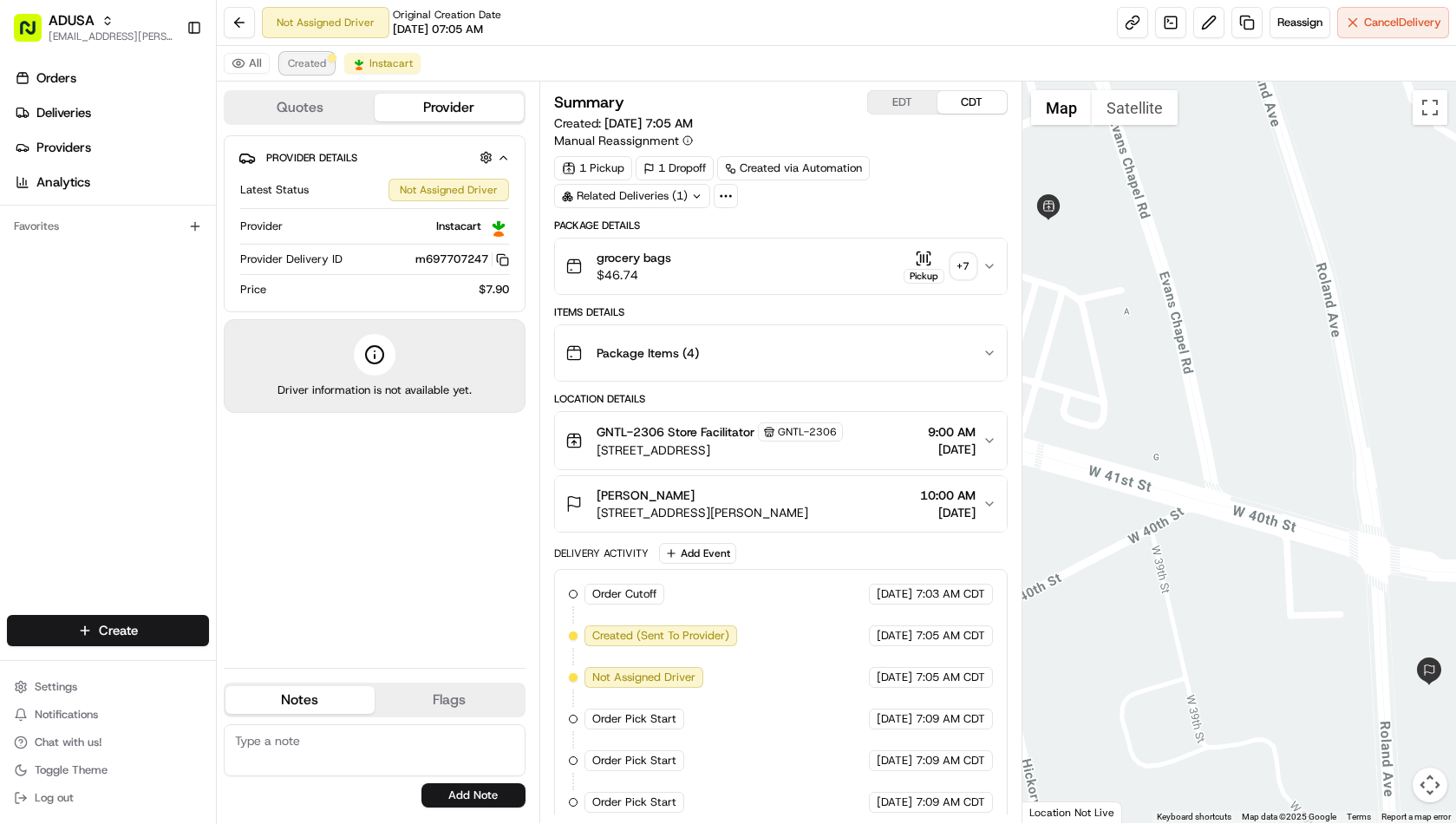 click on "Created" at bounding box center (307, 63) 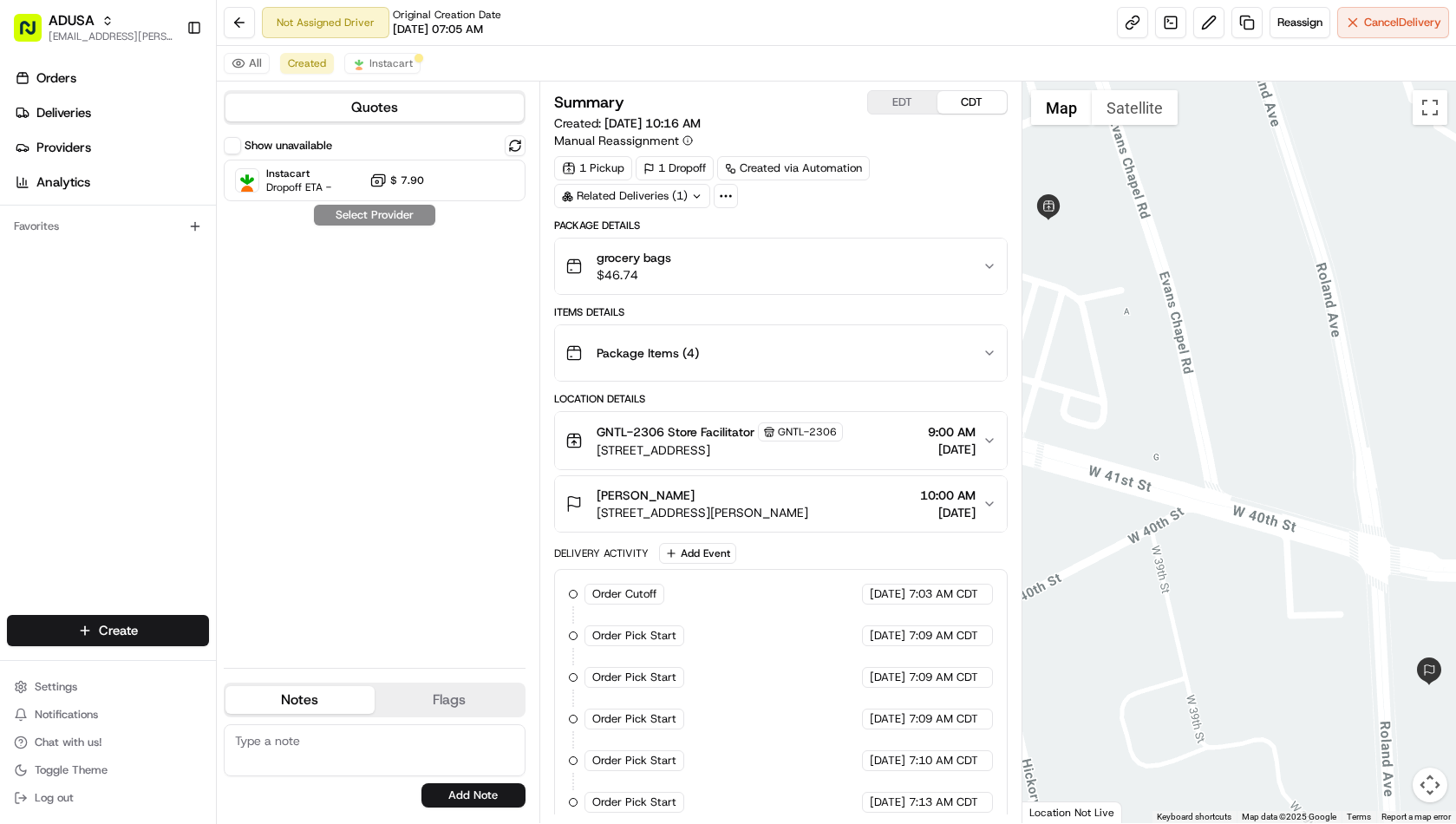 click on "Show unavailable Instacart Dropoff ETA   - $   7.90 Select Provider" at bounding box center (375, 395) 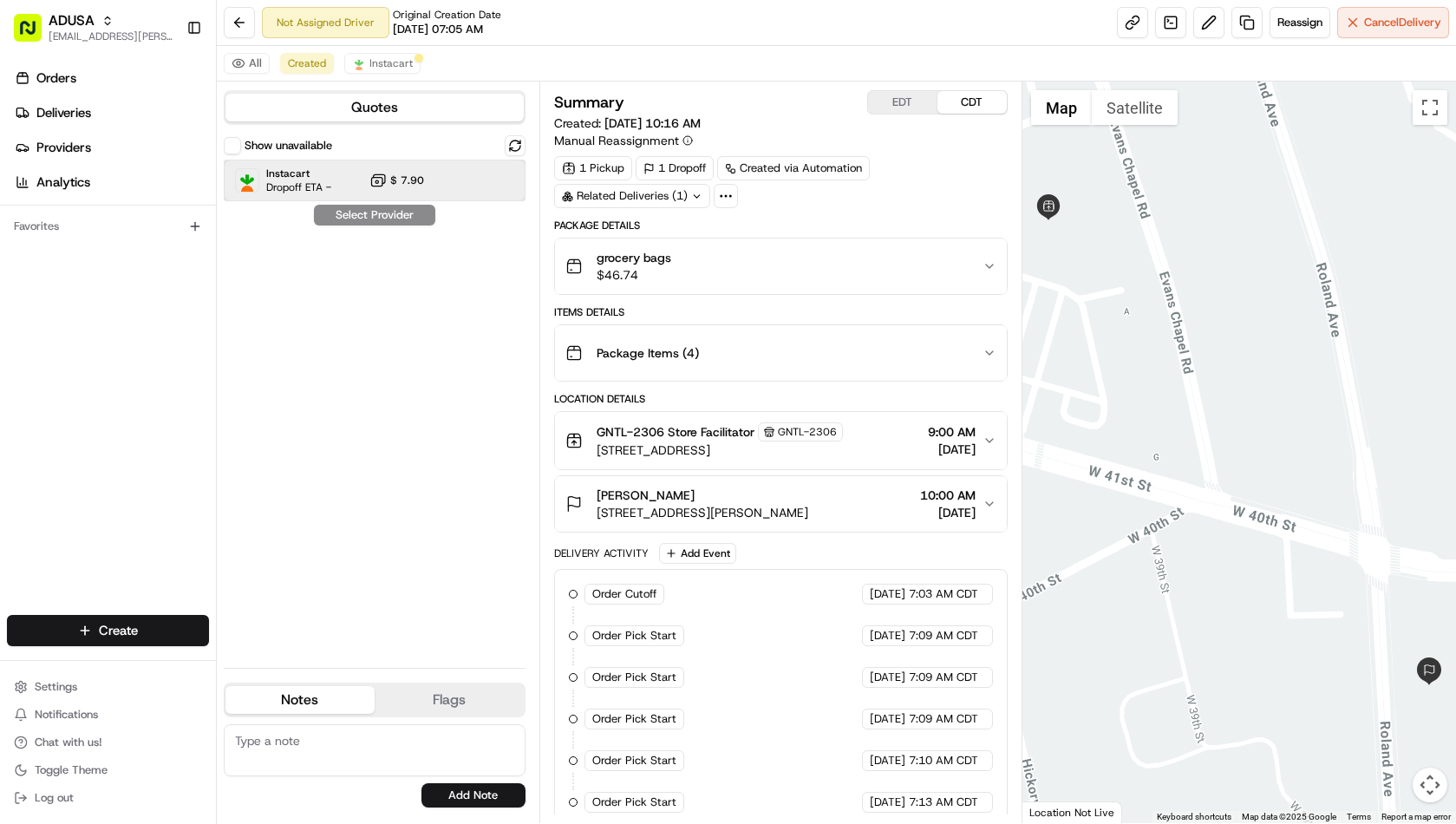 click on "Instacart Dropoff ETA   - $   7.90" at bounding box center (375, 180) 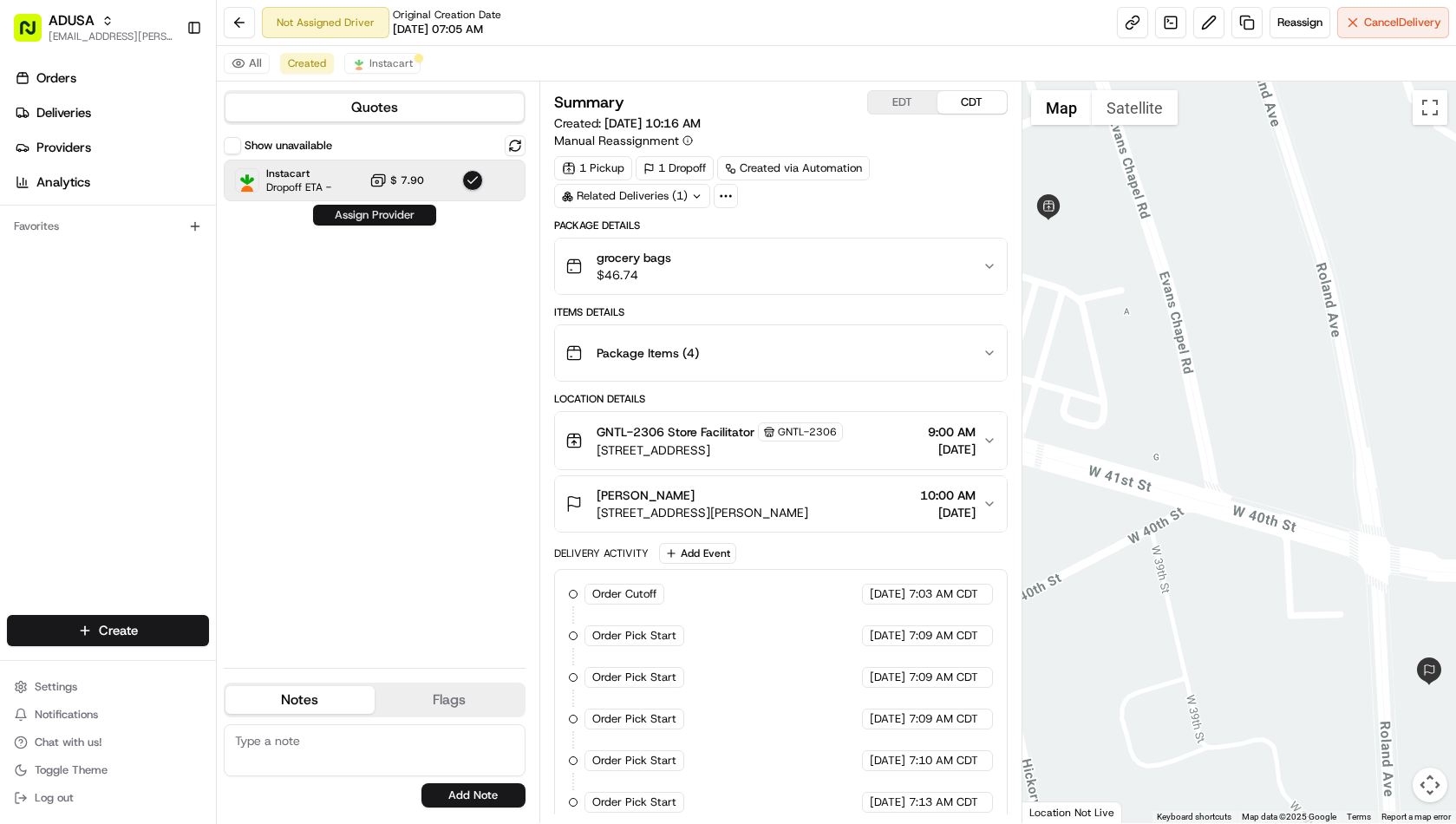 click on "Assign Provider" at bounding box center (375, 215) 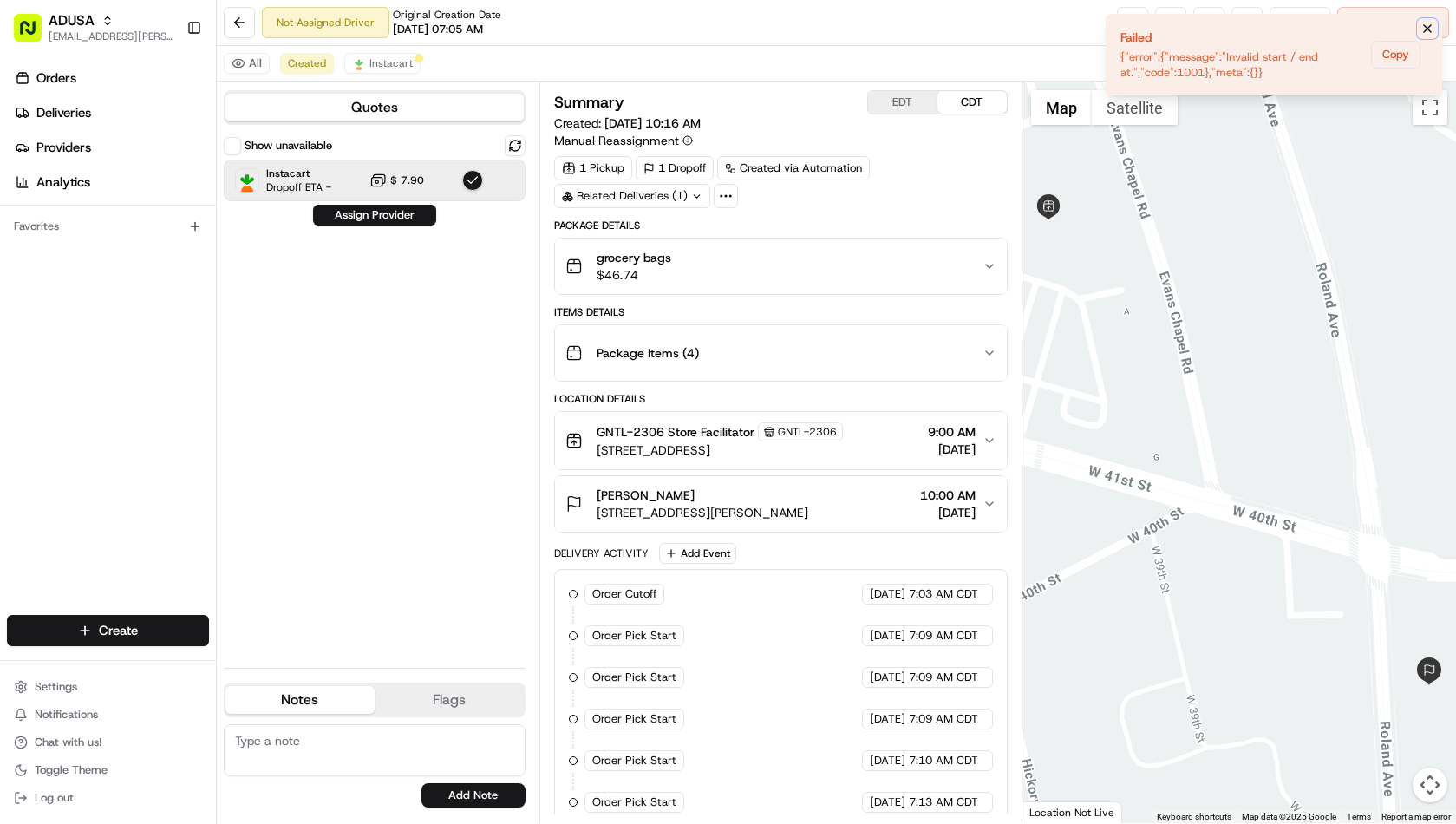 click 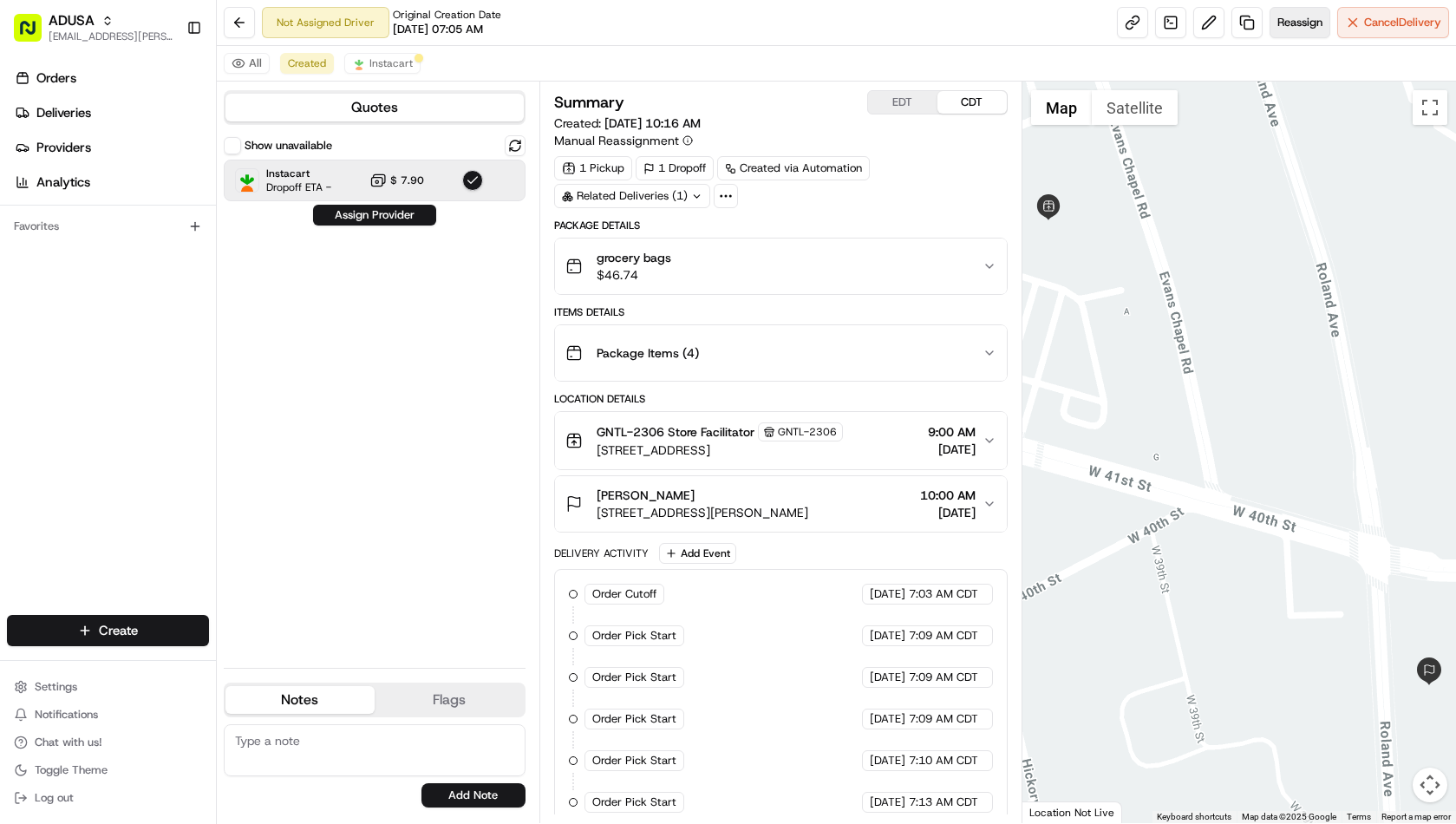 click on "Reassign" at bounding box center [1300, 23] 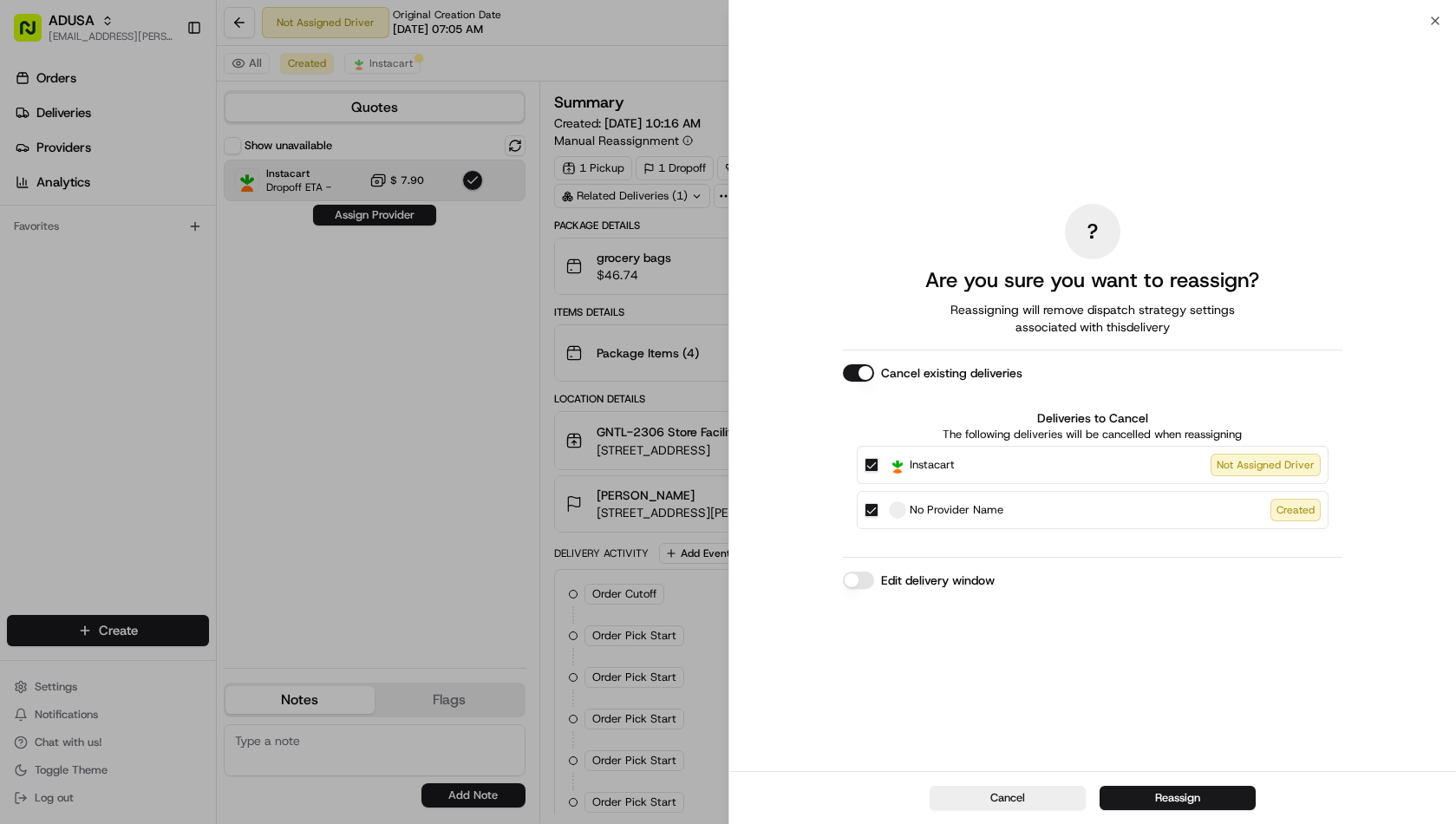click on "Edit delivery window" at bounding box center (859, 580) 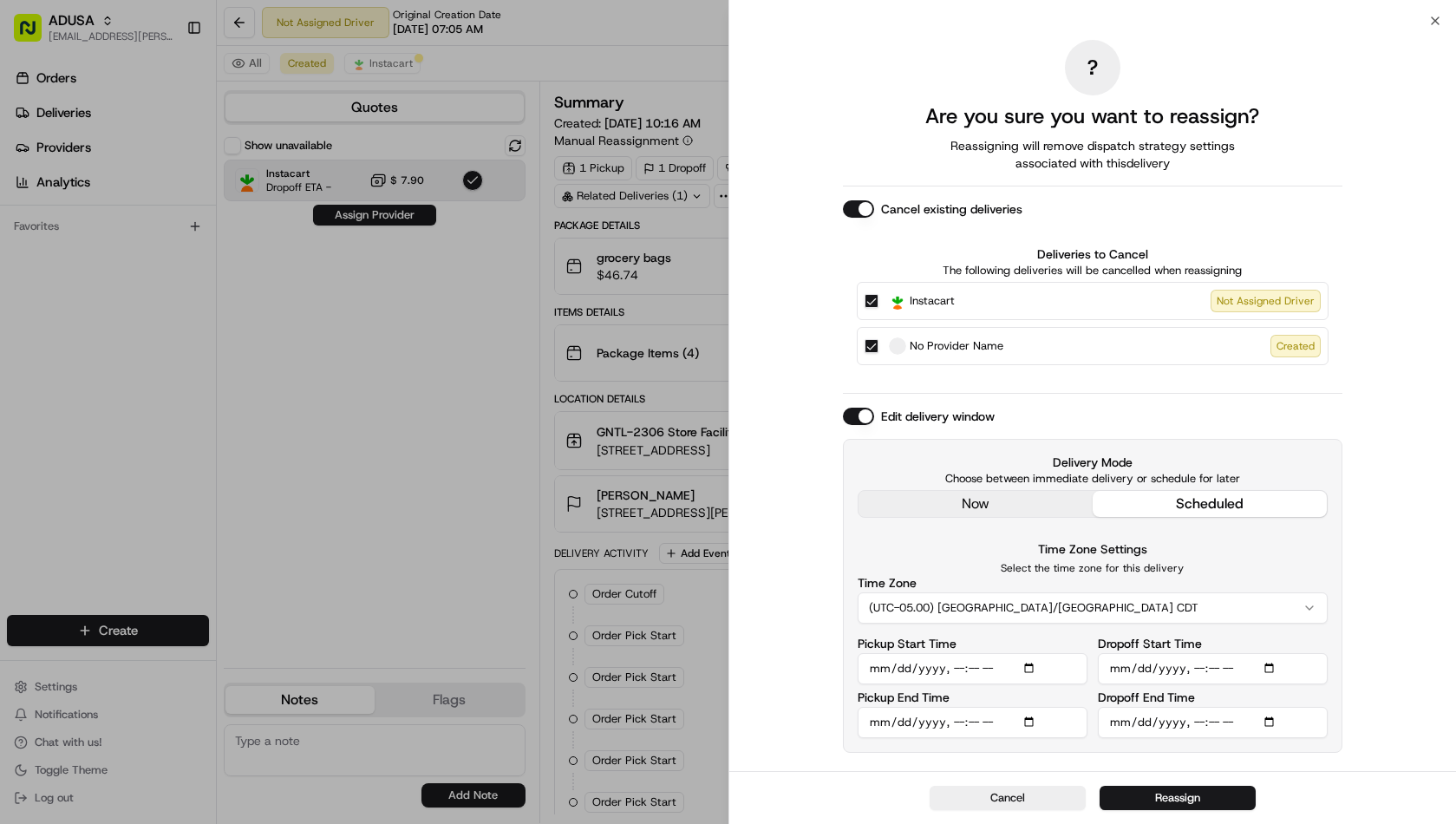 click on "? Are you sure you want to reassign? Reassigning will remove dispatch strategy settings associated with this  delivery Cancel existing deliveries Deliveries to Cancel The following deliveries will be cancelled when reassigning Instacart Not Assigned Driver No Provider Name Created Edit delivery window Delivery Mode Choose between immediate delivery or schedule for later now scheduled Time Zone Settings Select the time zone for this delivery Time Zone (UTC-05.00) America/[GEOGRAPHIC_DATA] CDT Pickup Start Time Pickup End Time Dropoff Start Time Dropoff End Time" at bounding box center [1093, 396] 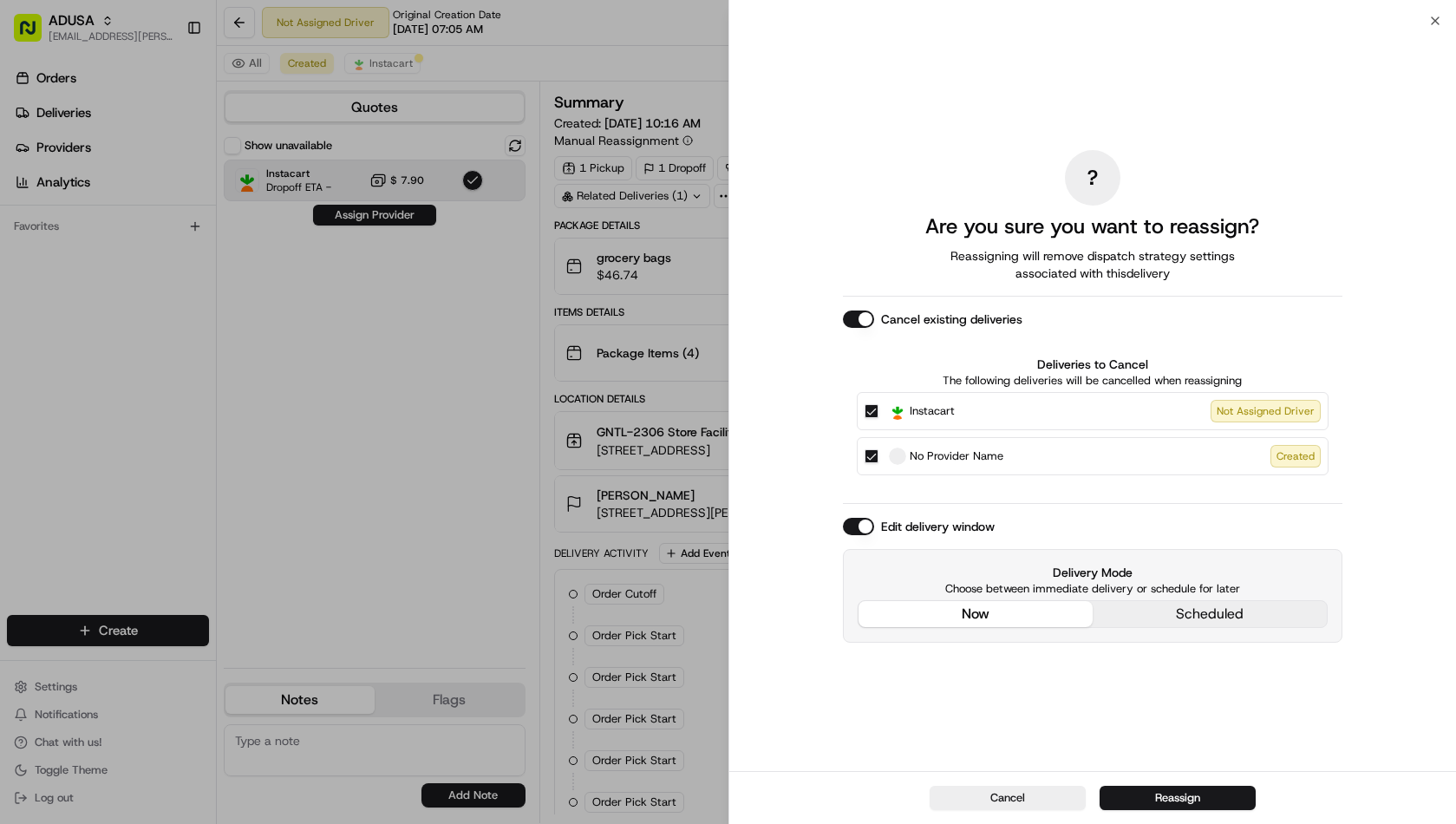 click on "Reassign" at bounding box center (1178, 798) 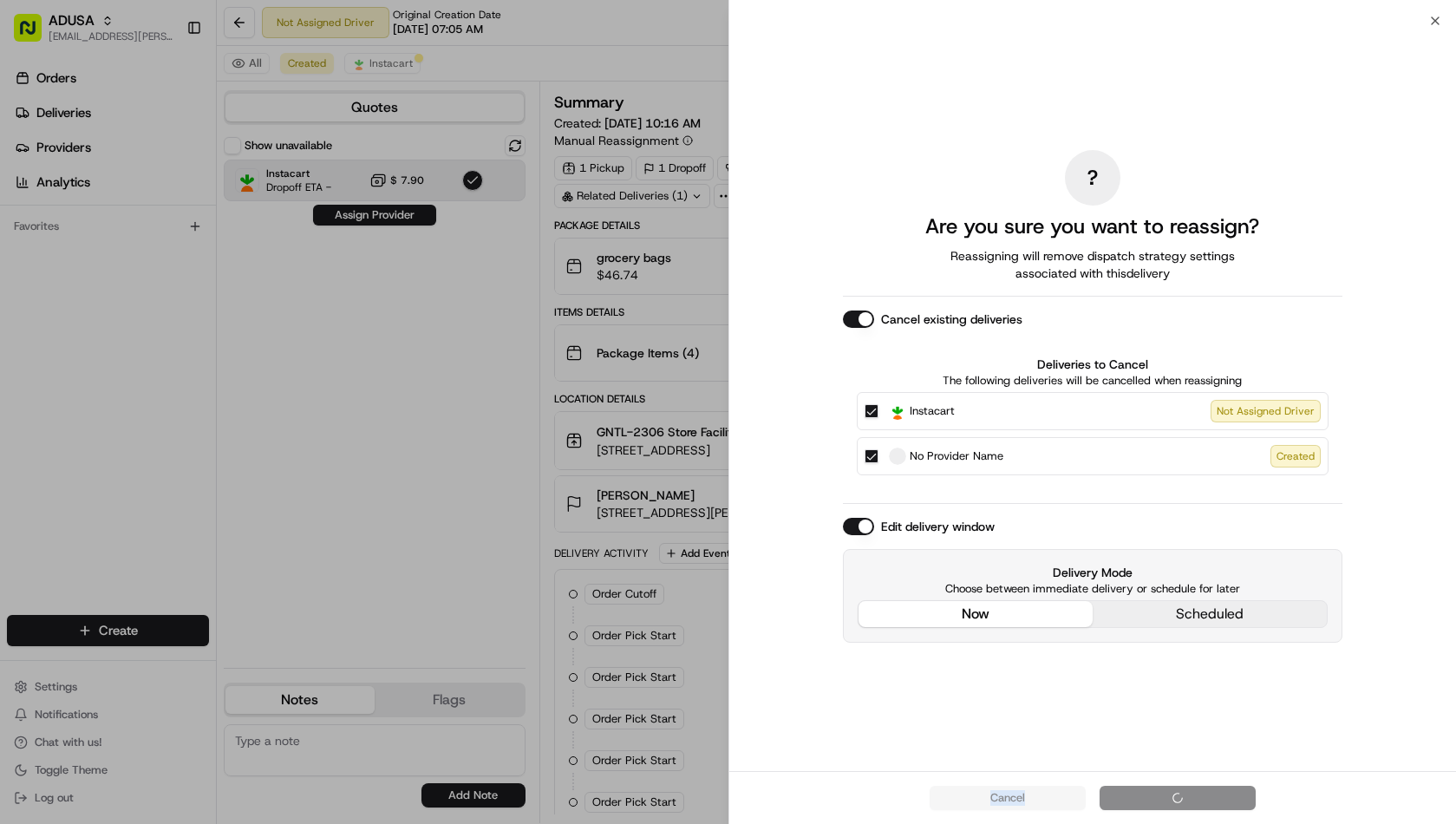 click on "Cancel" at bounding box center [1093, 797] 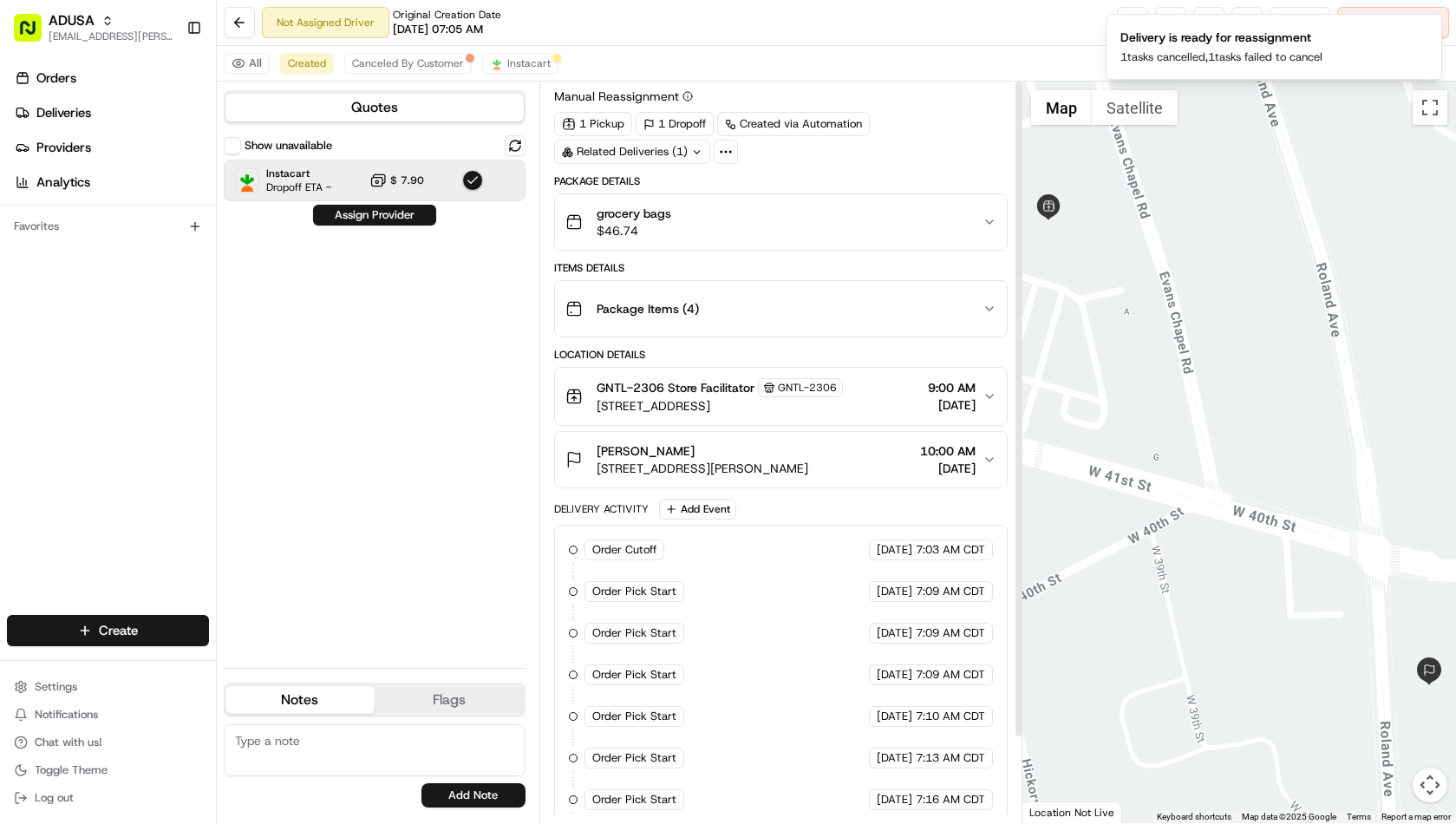 scroll, scrollTop: 0, scrollLeft: 0, axis: both 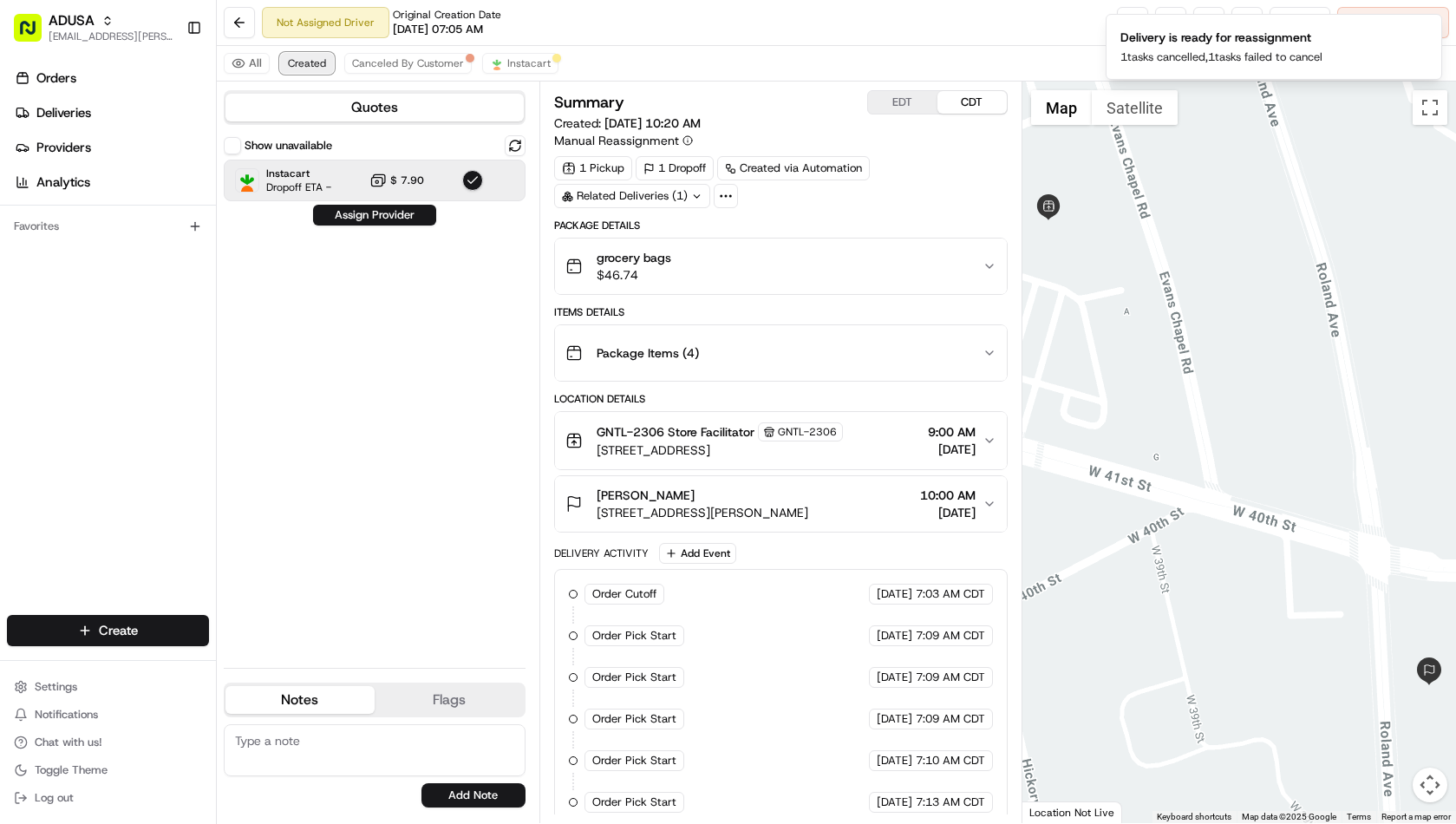 click on "Created" at bounding box center [307, 63] 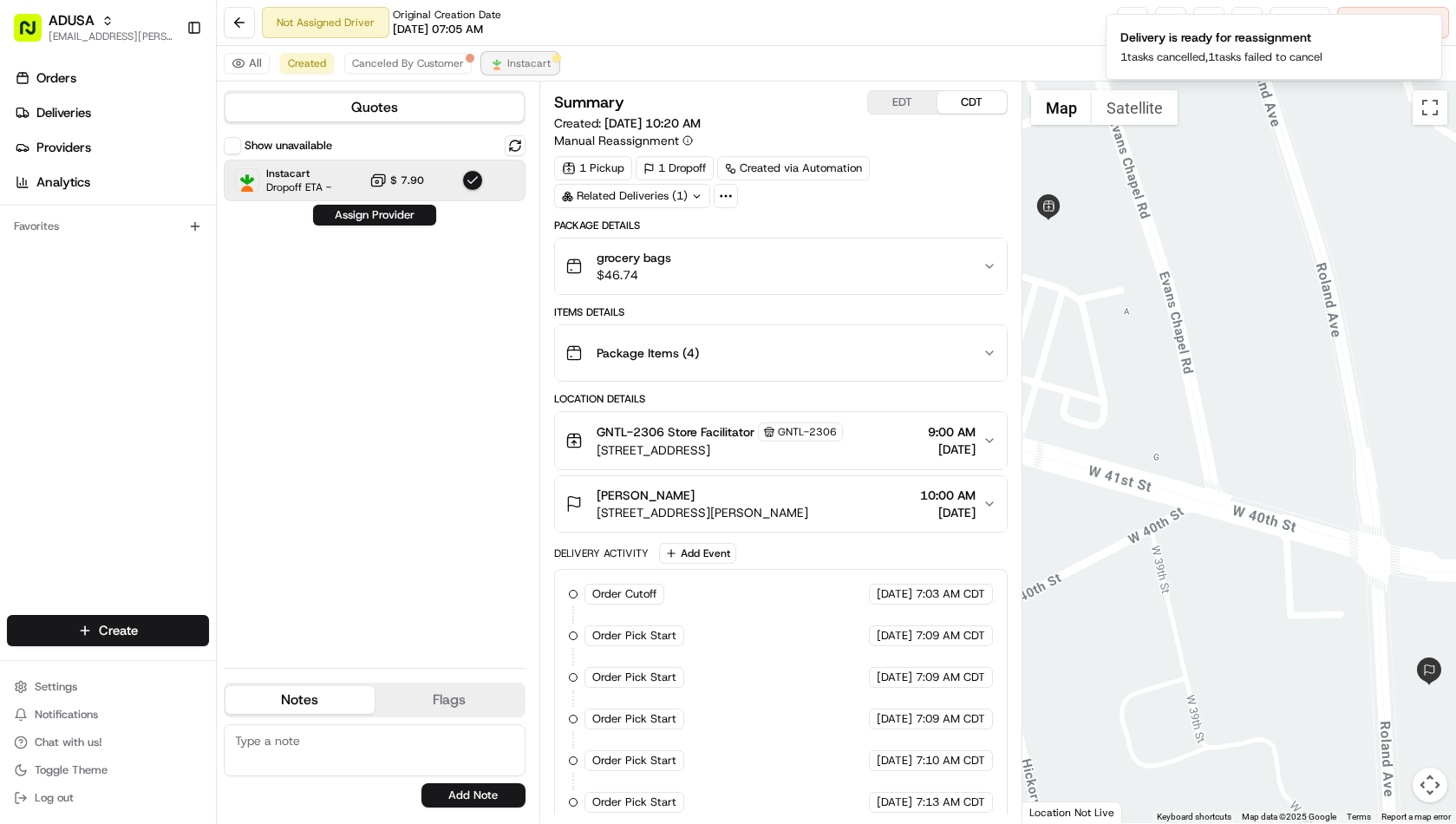 click on "Instacart" at bounding box center (520, 63) 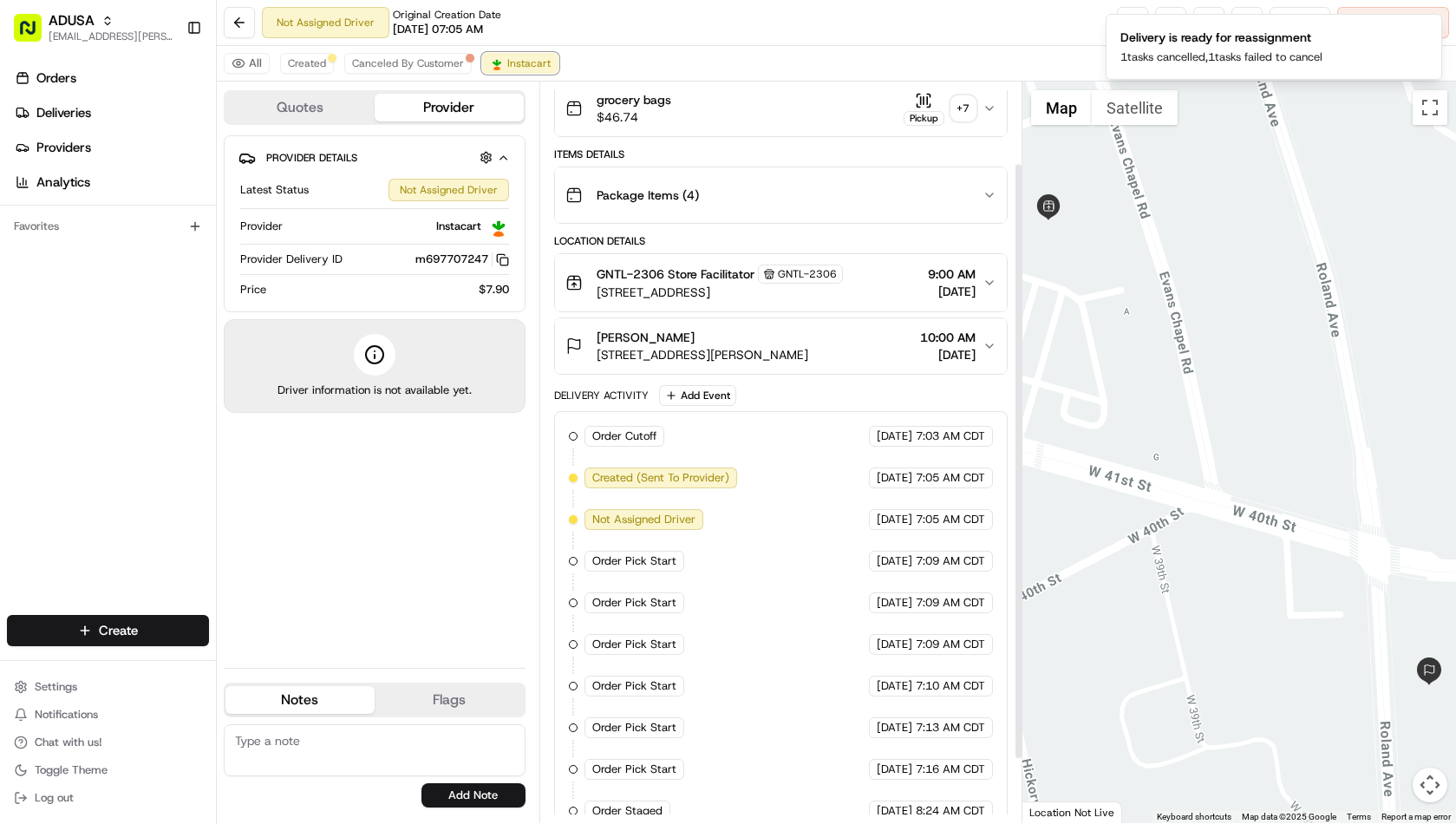 scroll, scrollTop: 180, scrollLeft: 0, axis: vertical 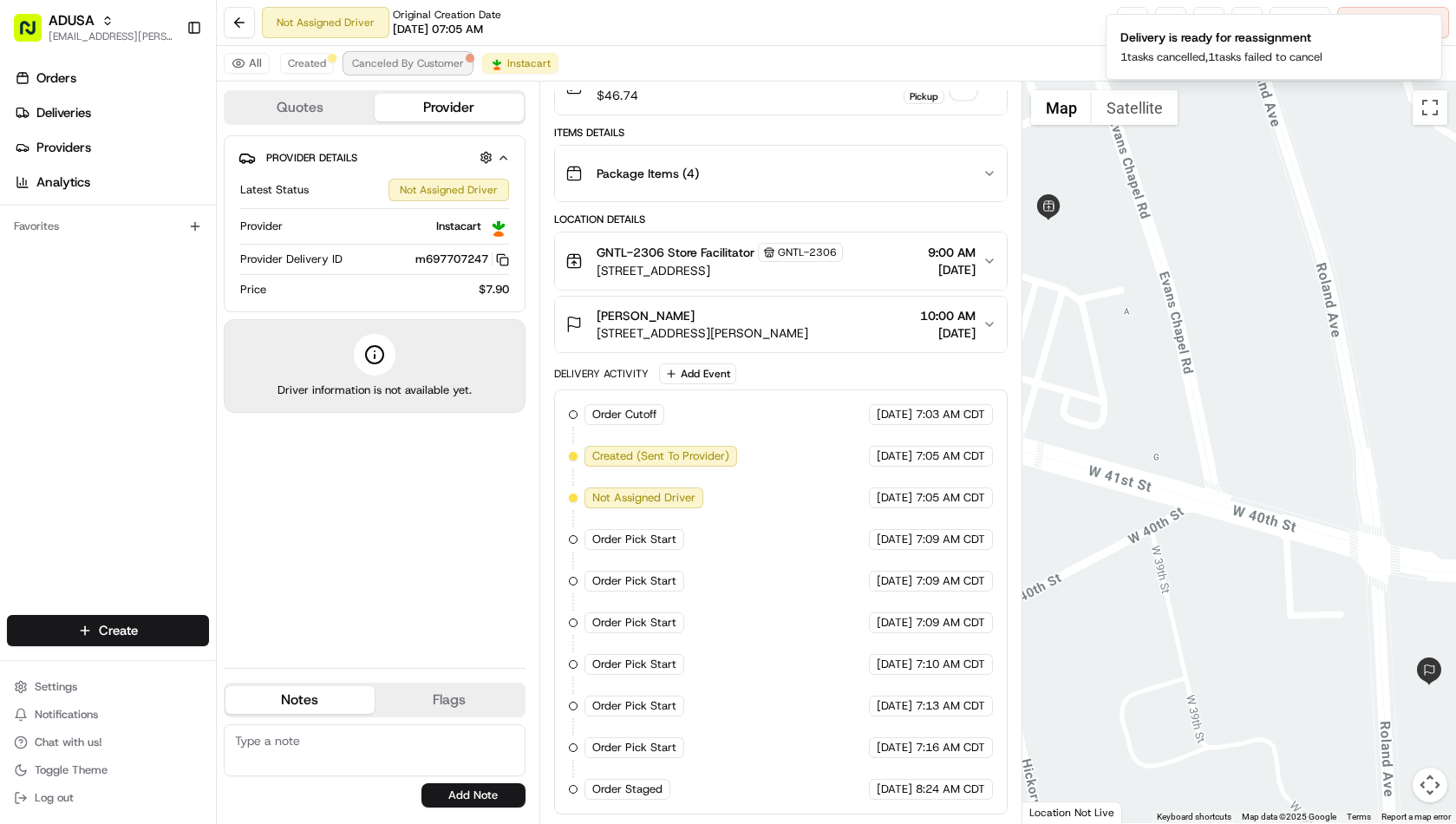 click on "Canceled By Customer" at bounding box center (408, 63) 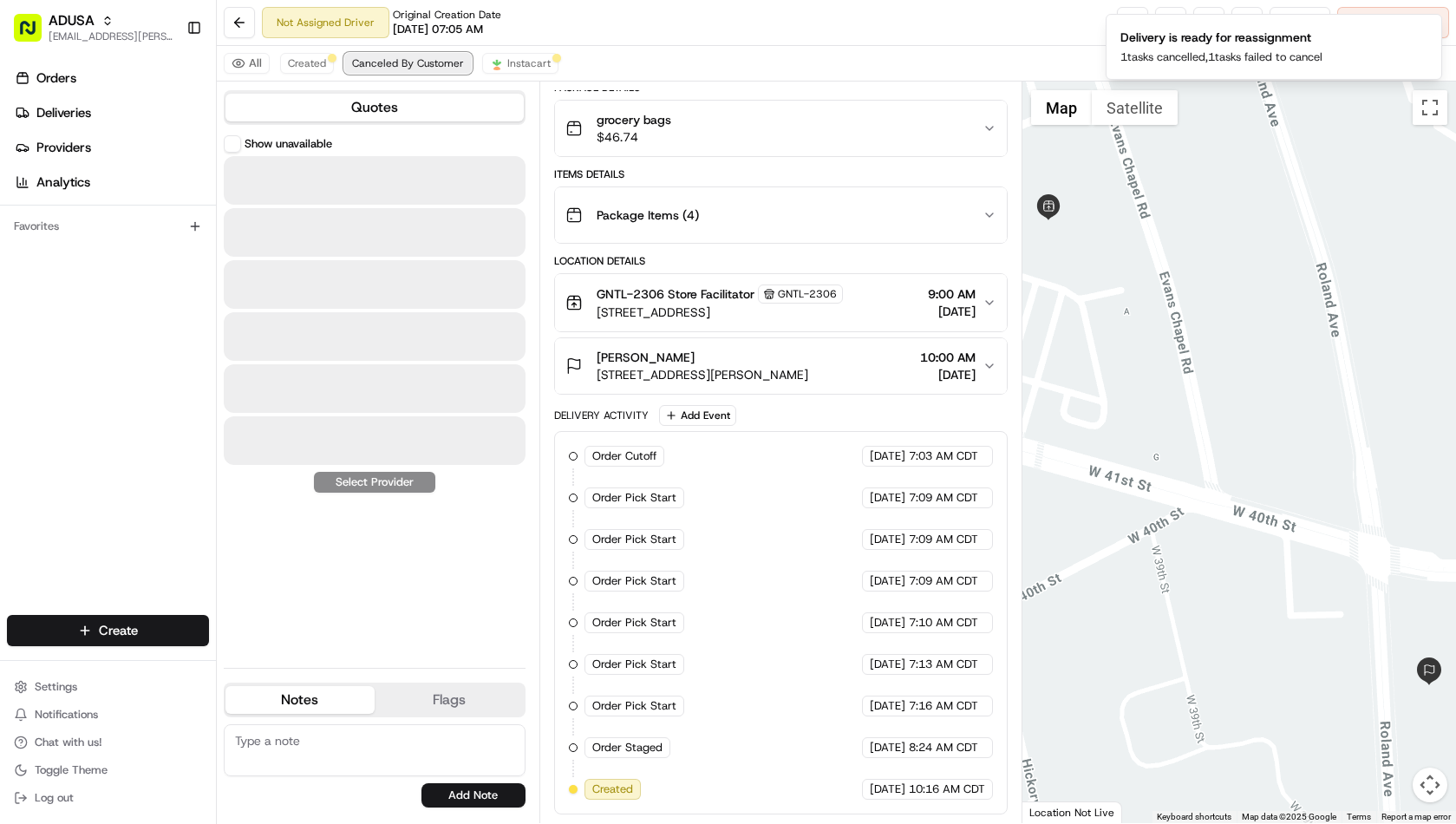 scroll, scrollTop: 138, scrollLeft: 0, axis: vertical 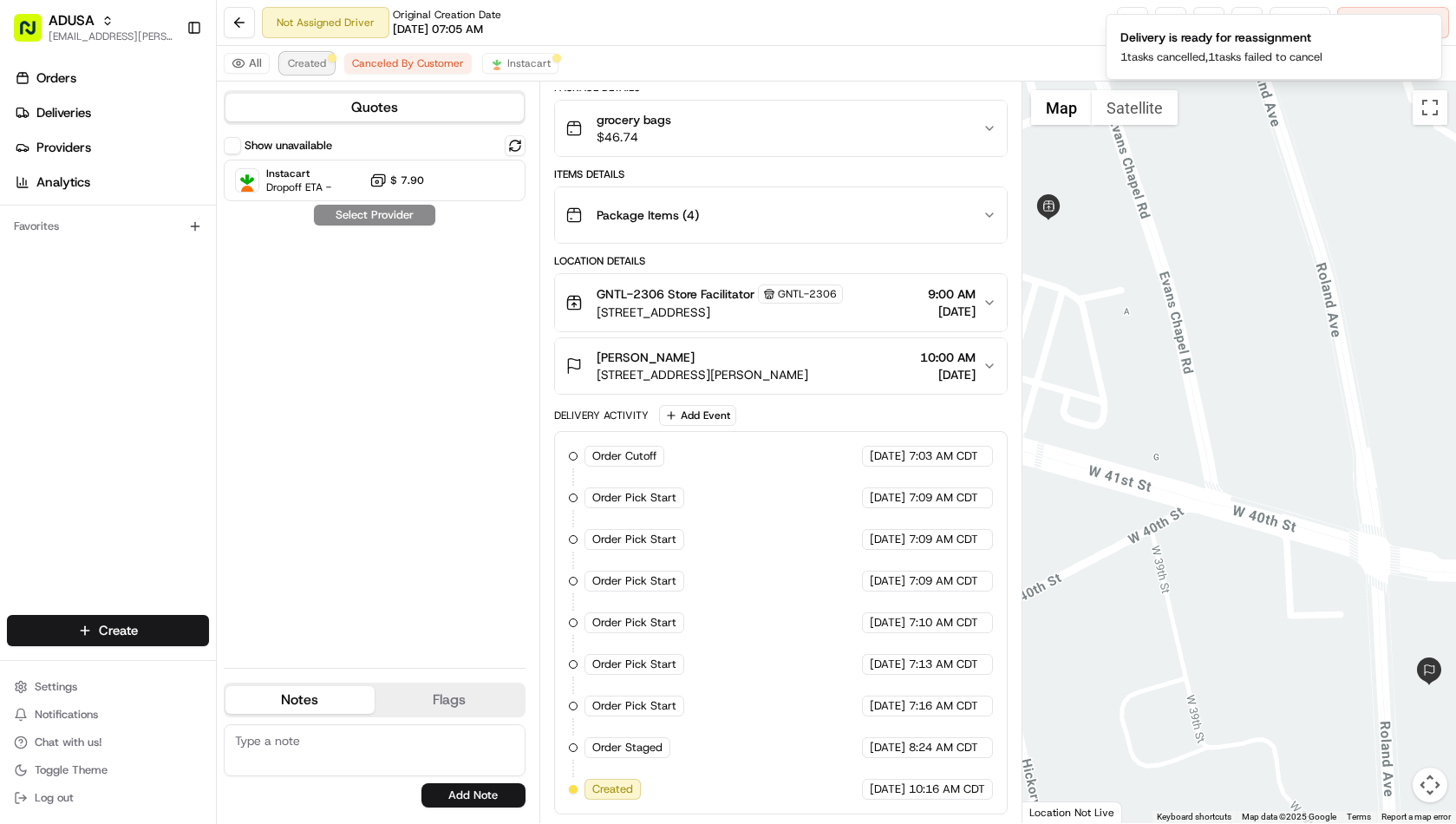 click on "Created" at bounding box center (307, 63) 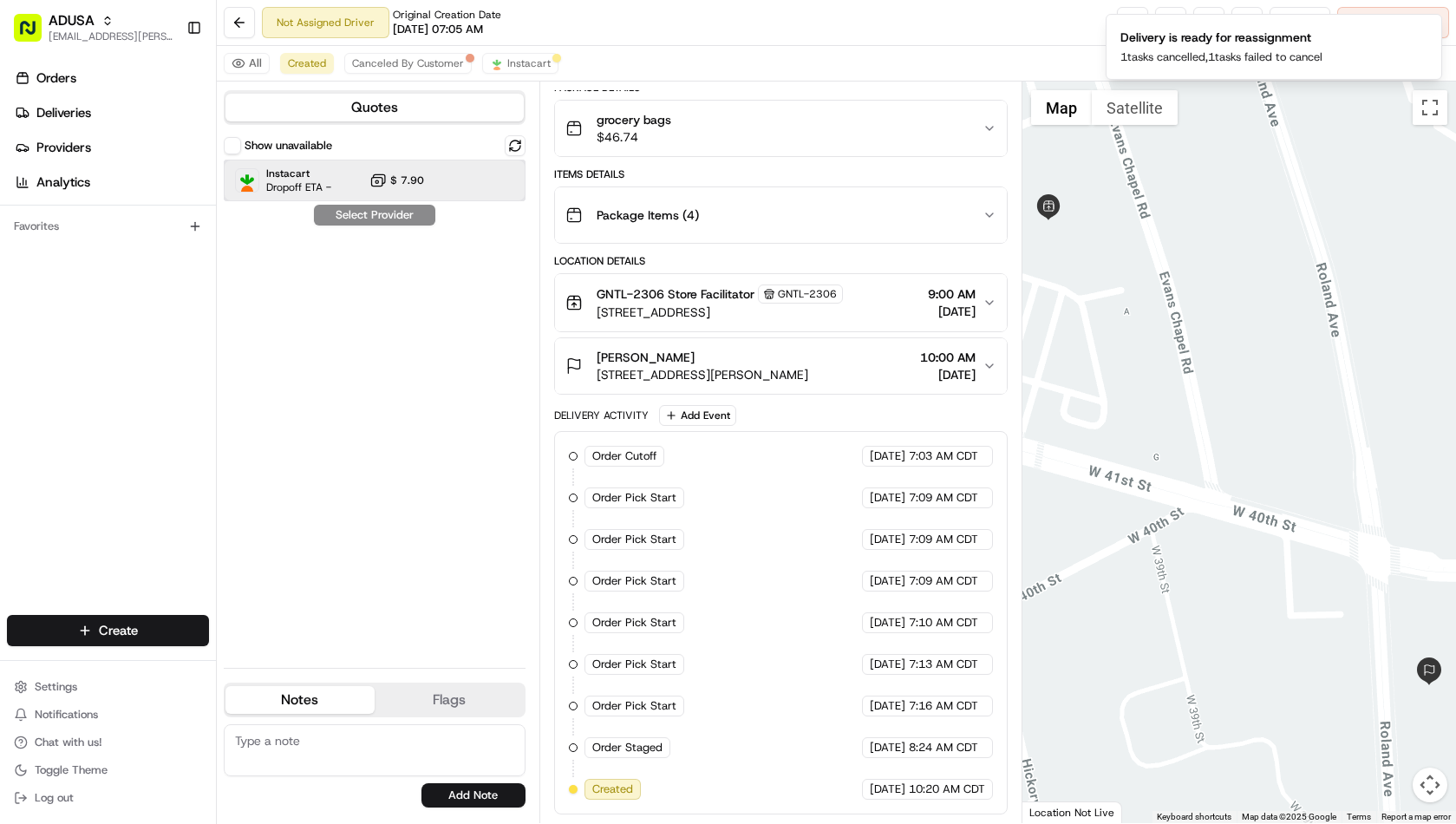 click on "Instacart Dropoff ETA   - $   7.90" at bounding box center (375, 180) 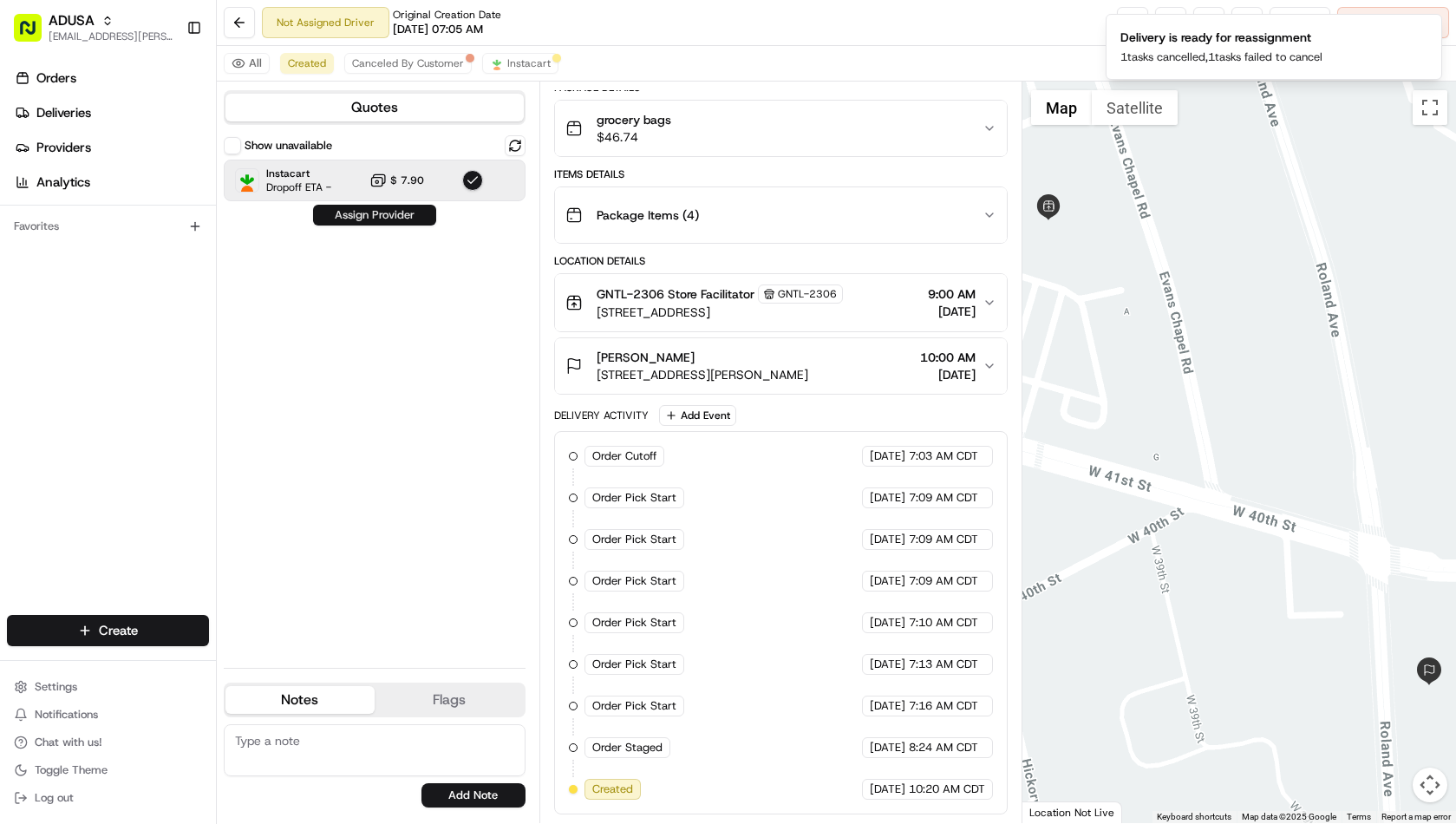 click on "Assign Provider" at bounding box center (375, 215) 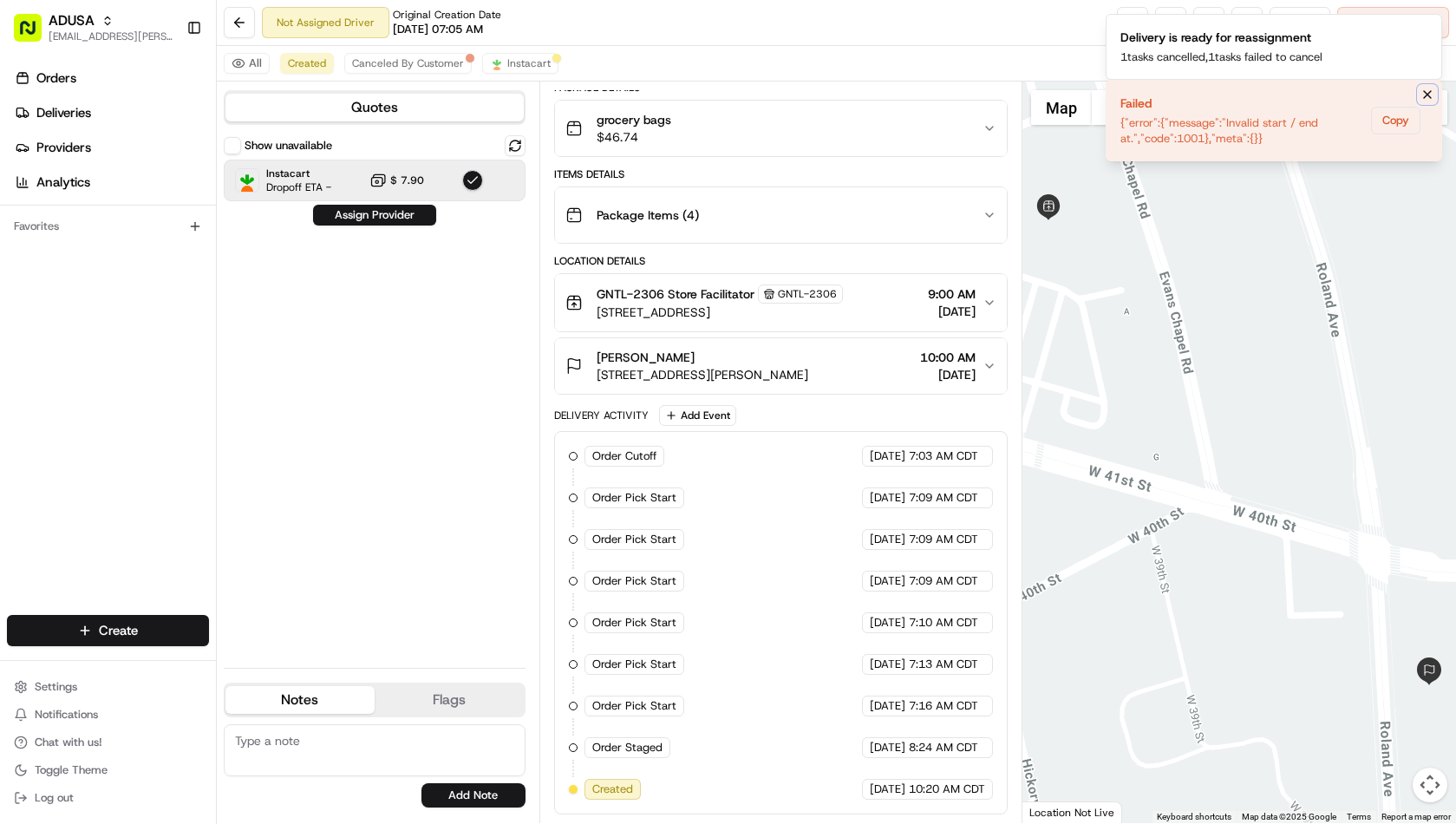 click 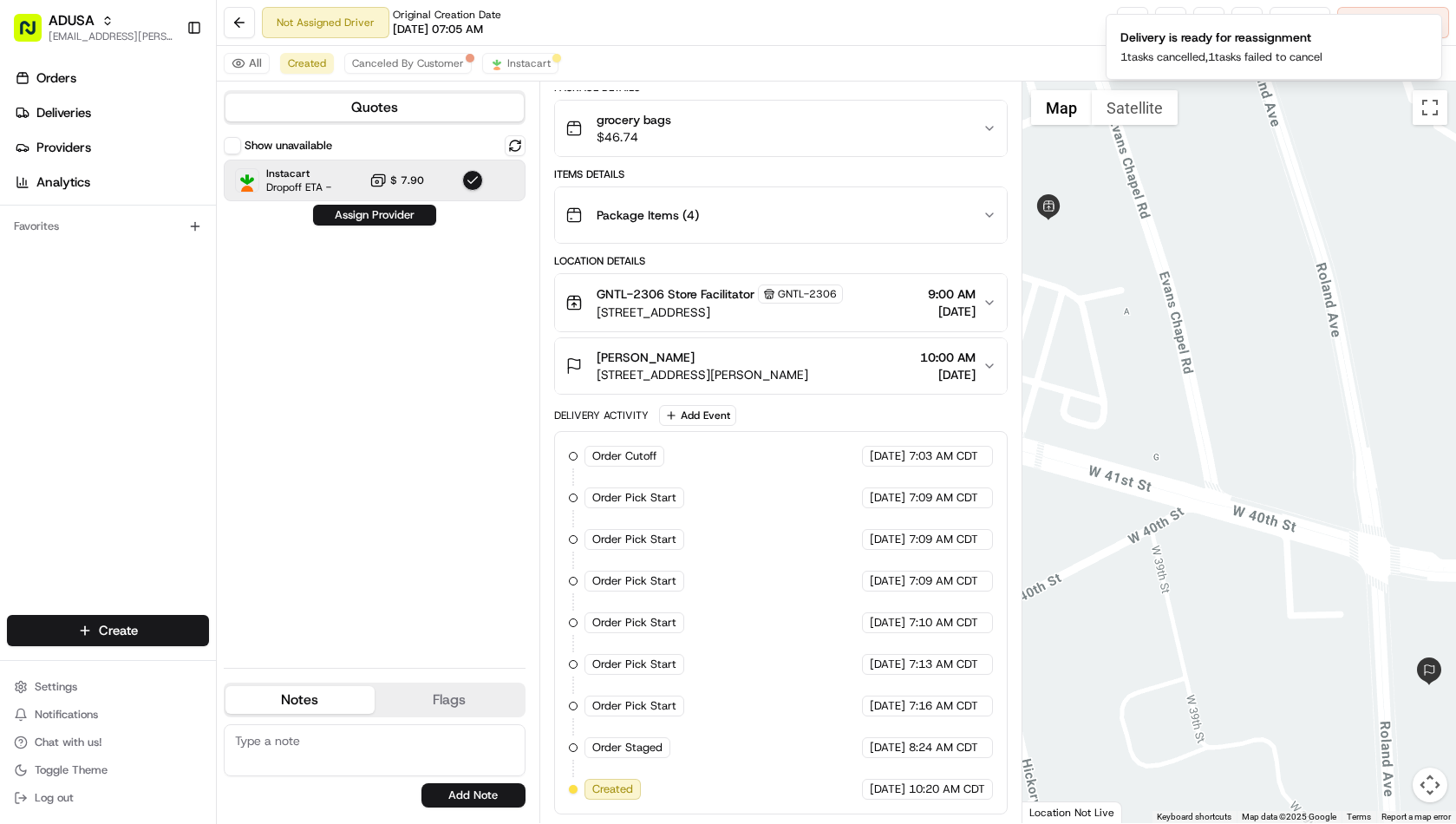 click on "Show unavailable Instacart Dropoff ETA   - $   7.90 Assign Provider" at bounding box center (375, 395) 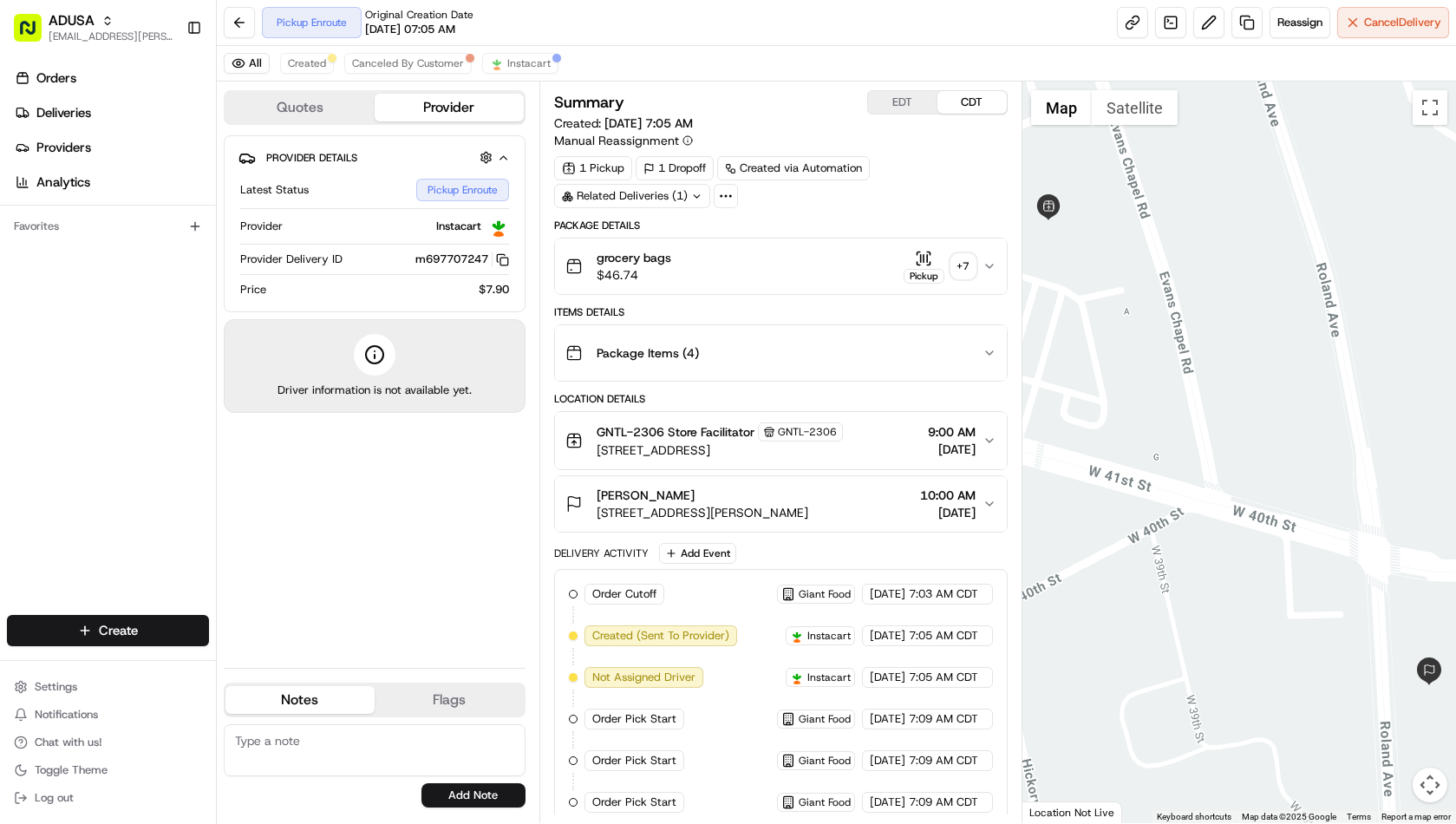 scroll, scrollTop: 0, scrollLeft: 0, axis: both 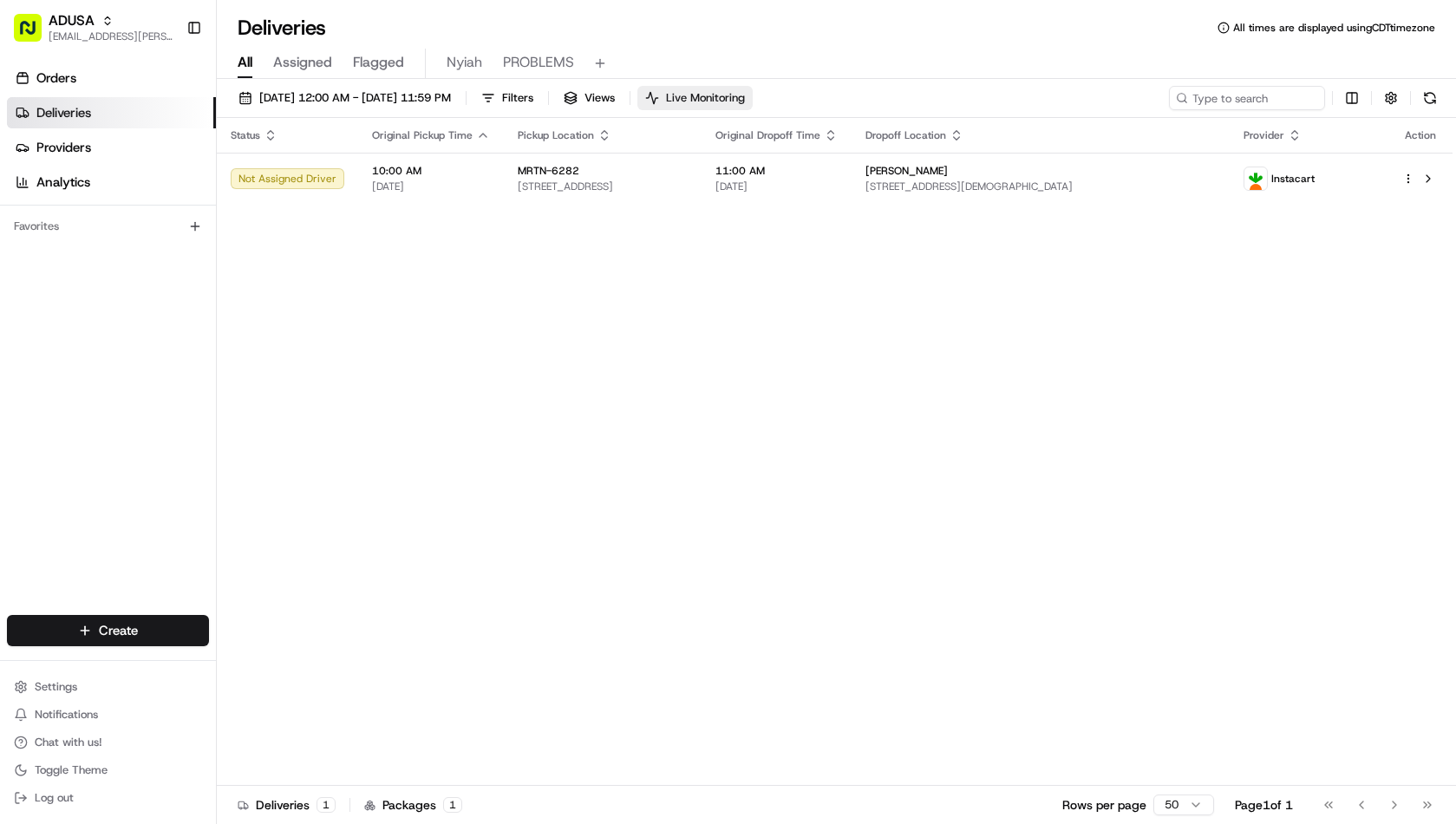 click on "Live Monitoring" at bounding box center (705, 98) 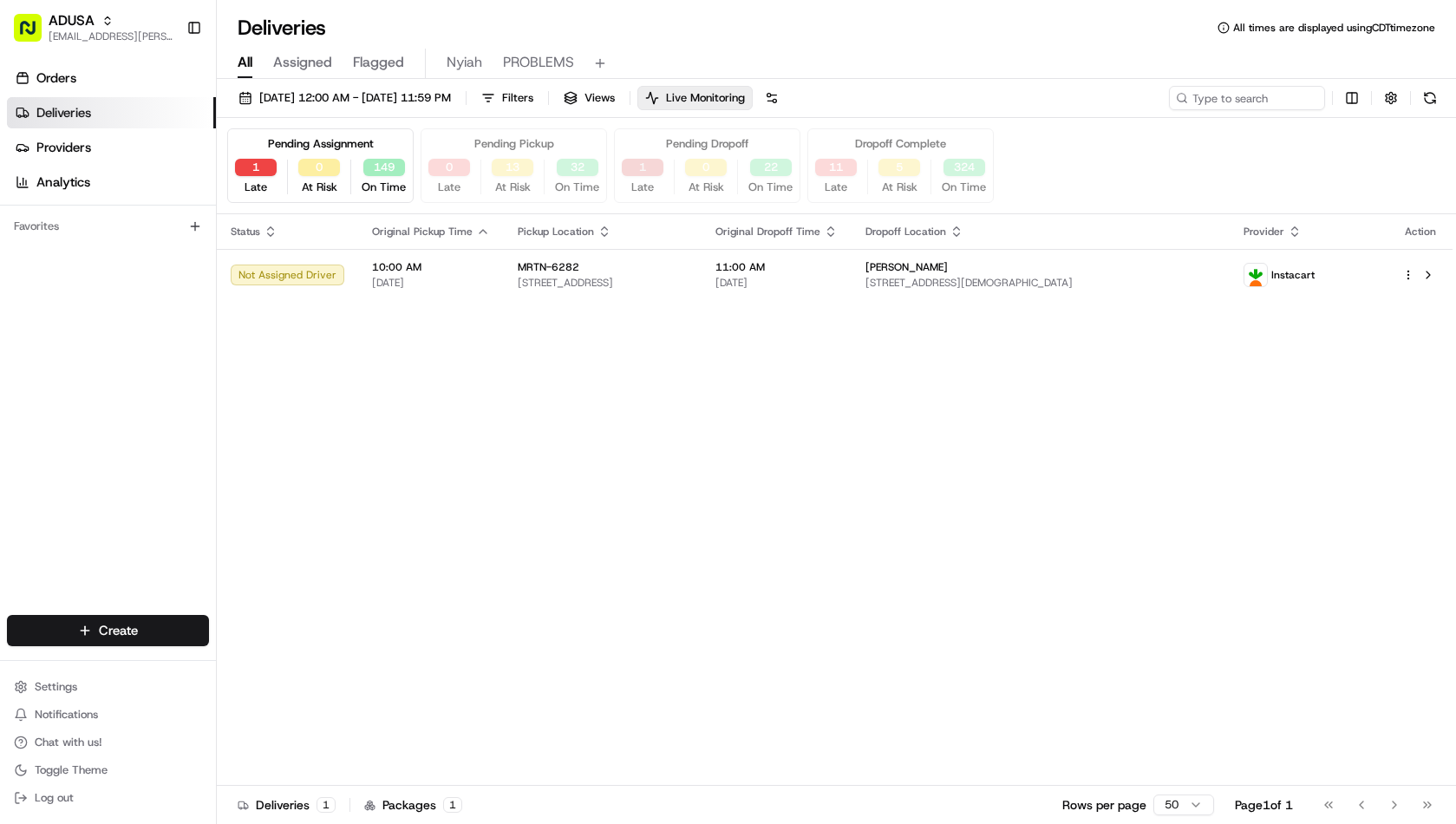 click on "1" at bounding box center (643, 167) 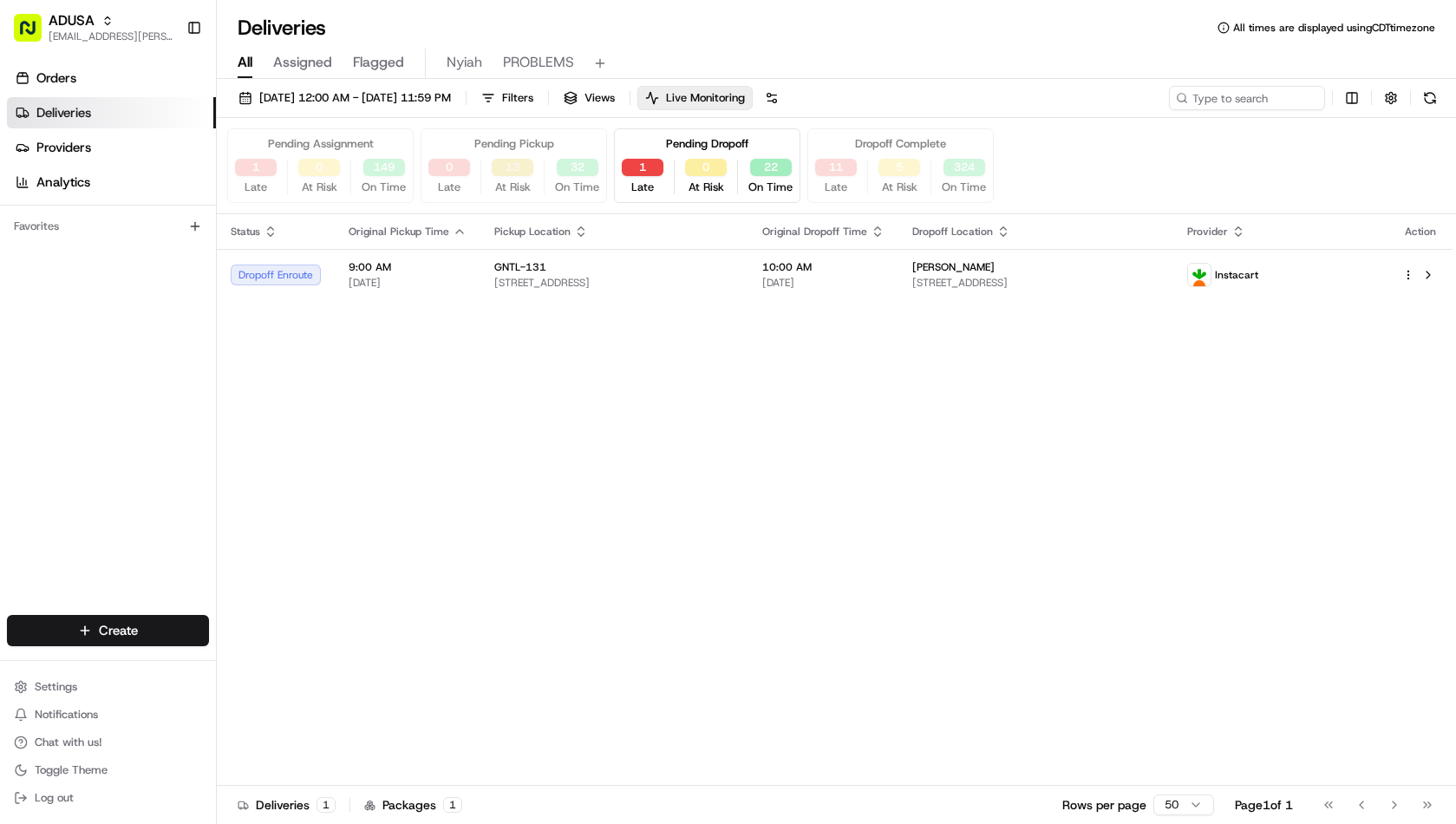 click on "13" at bounding box center (513, 167) 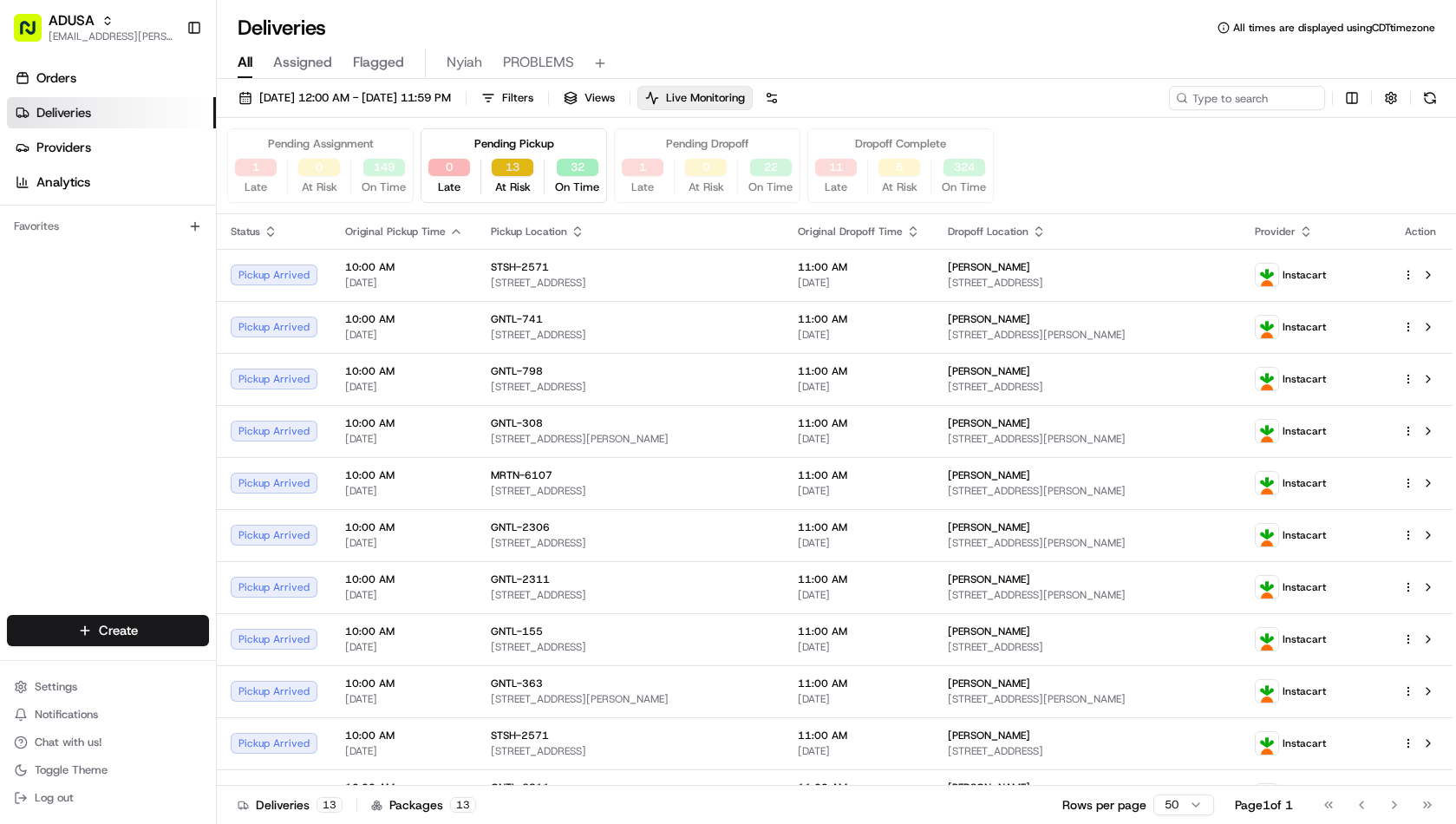 click on "13" at bounding box center [513, 167] 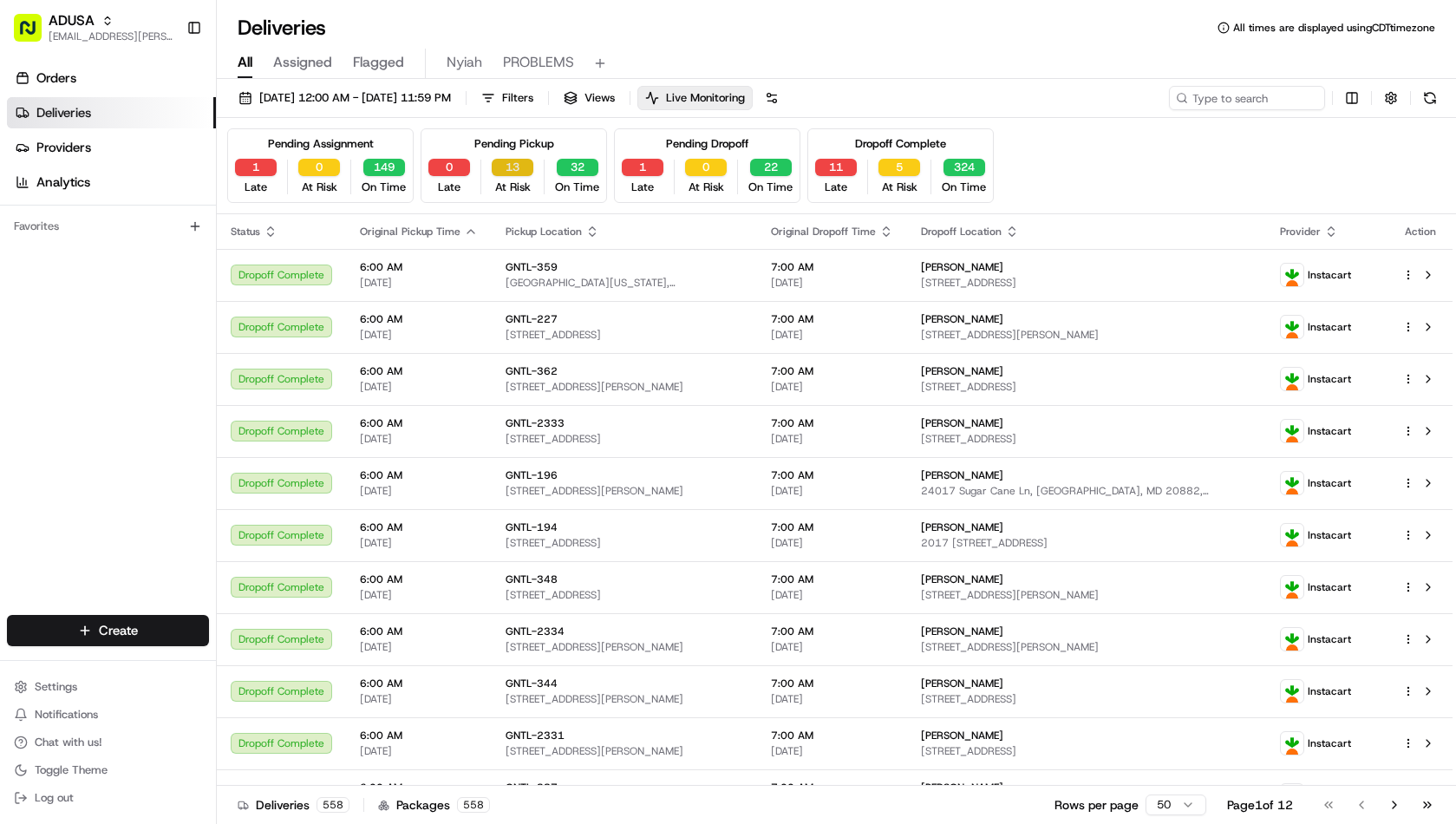 click on "13" at bounding box center [513, 167] 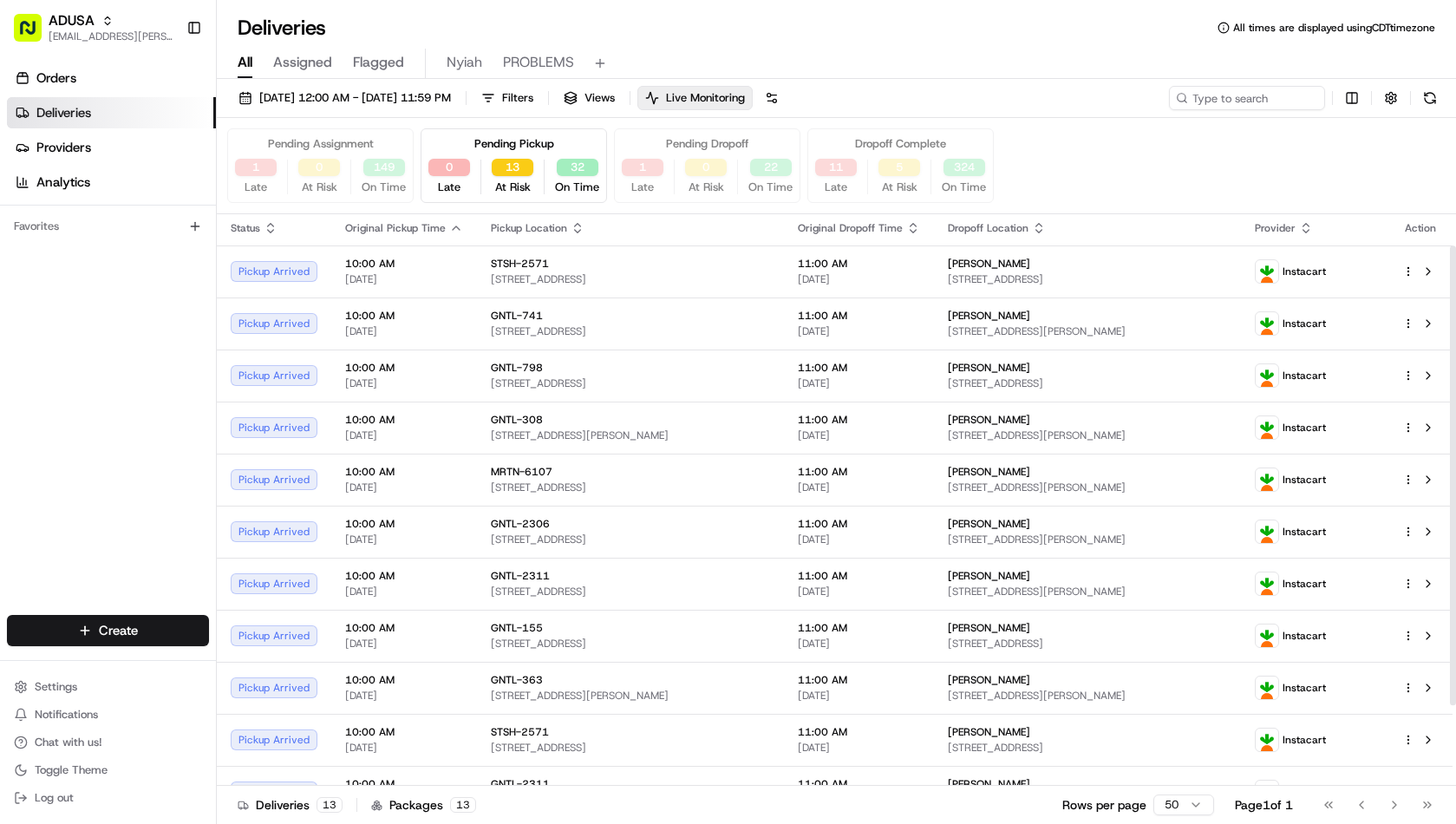 scroll, scrollTop: 0, scrollLeft: 0, axis: both 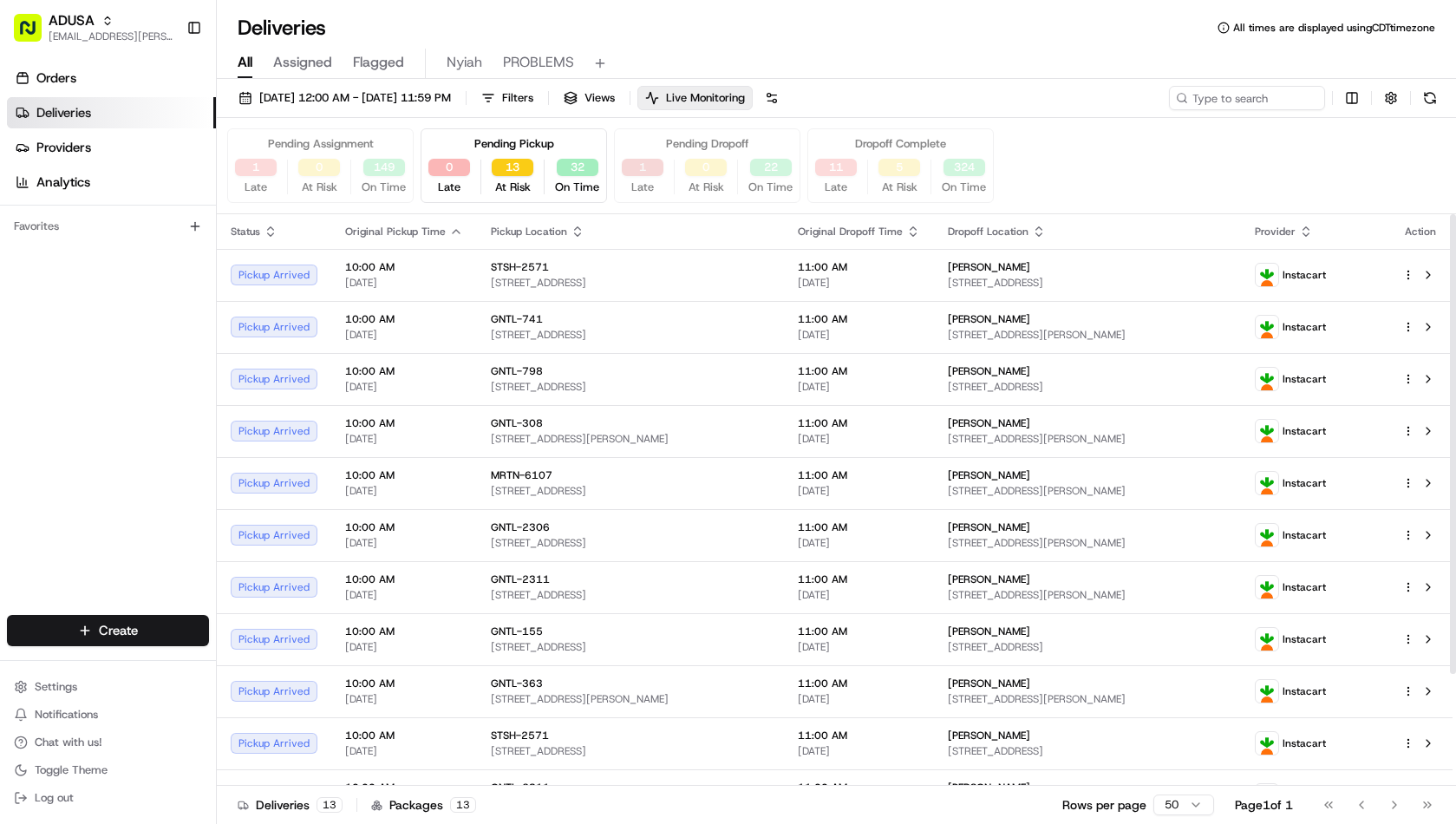 click on "1" at bounding box center [643, 167] 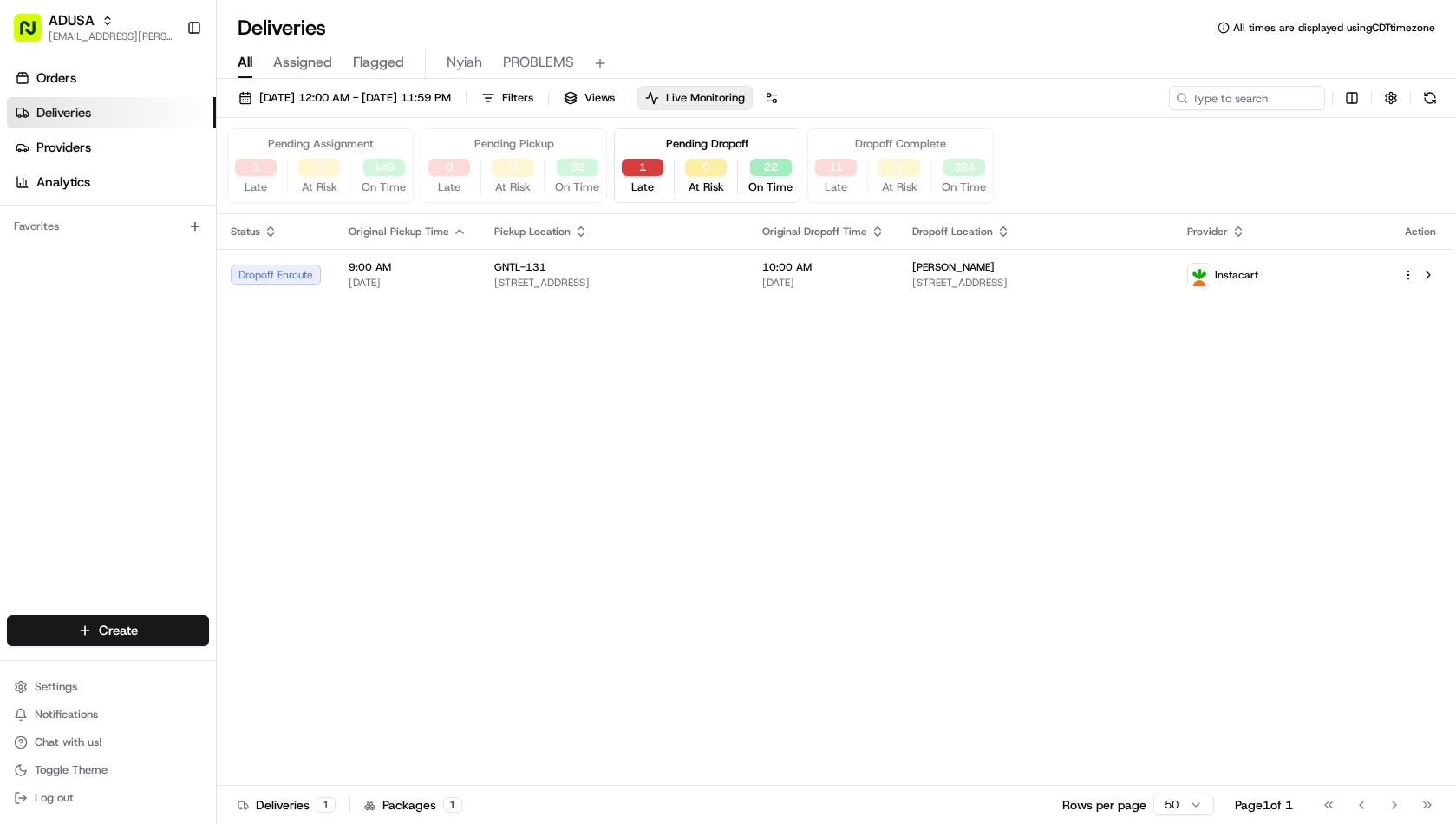 click on "1" at bounding box center [643, 167] 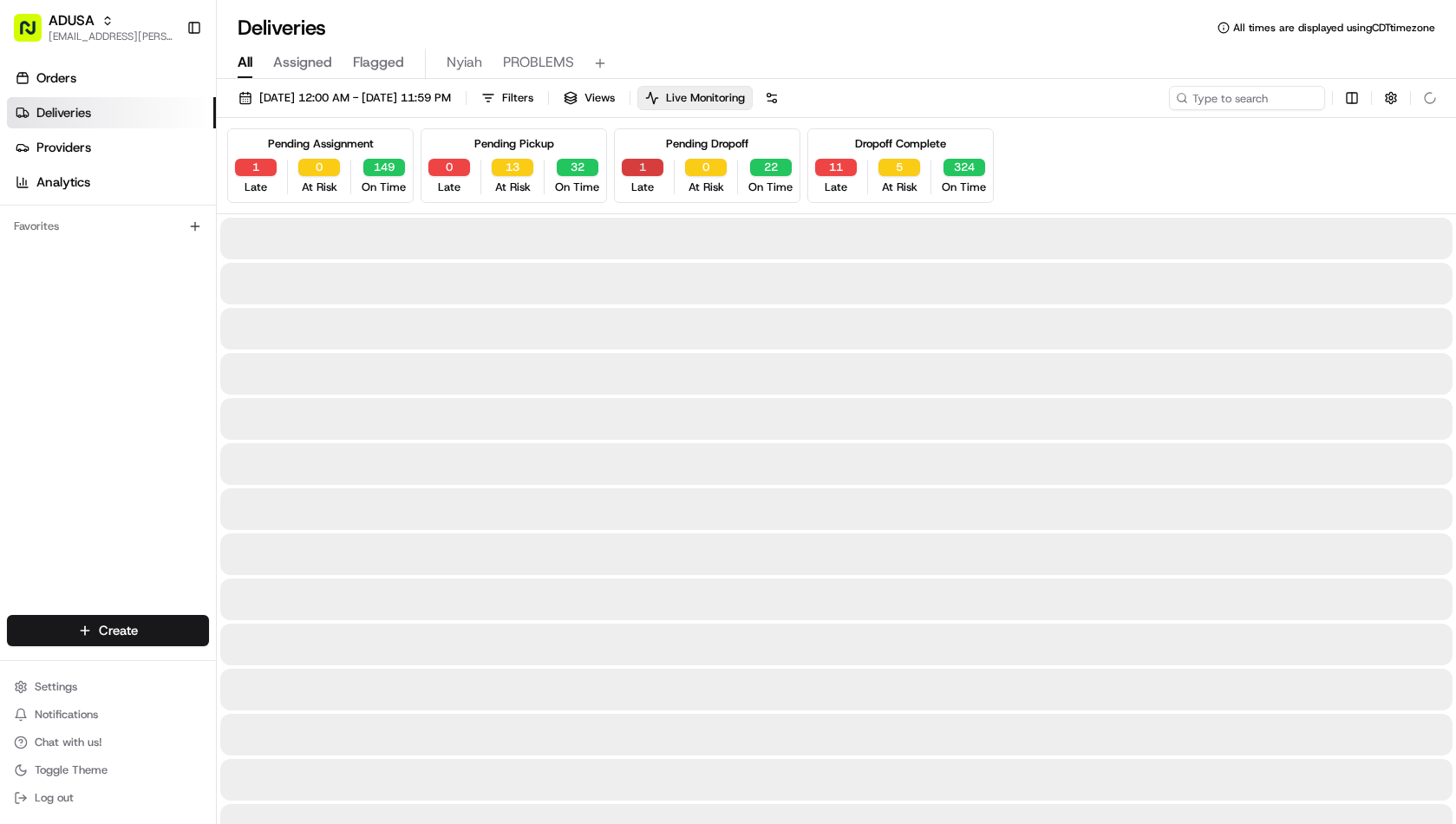 click on "1" at bounding box center [643, 167] 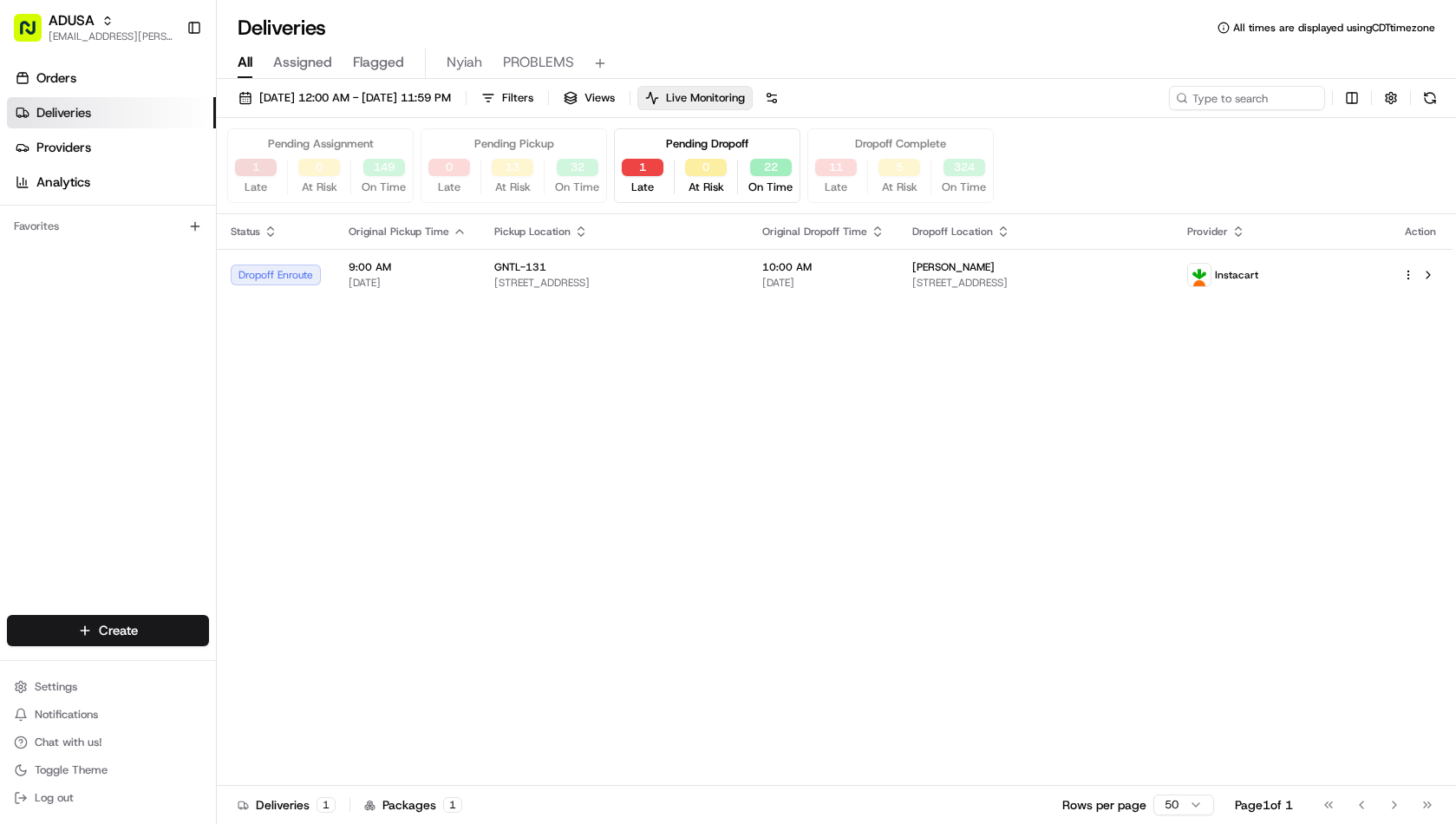 click on "1" at bounding box center (256, 167) 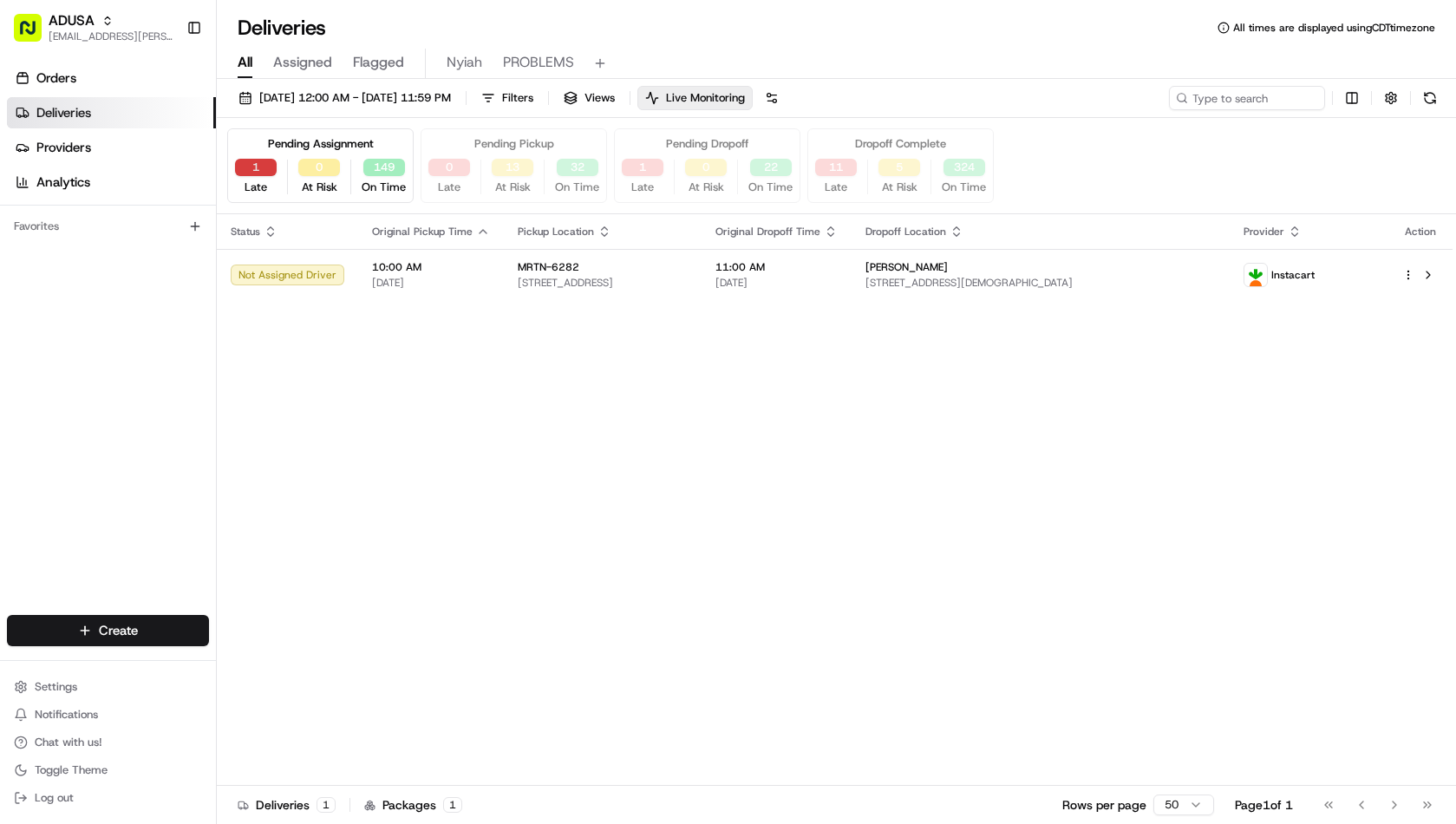 click on "1" at bounding box center [256, 167] 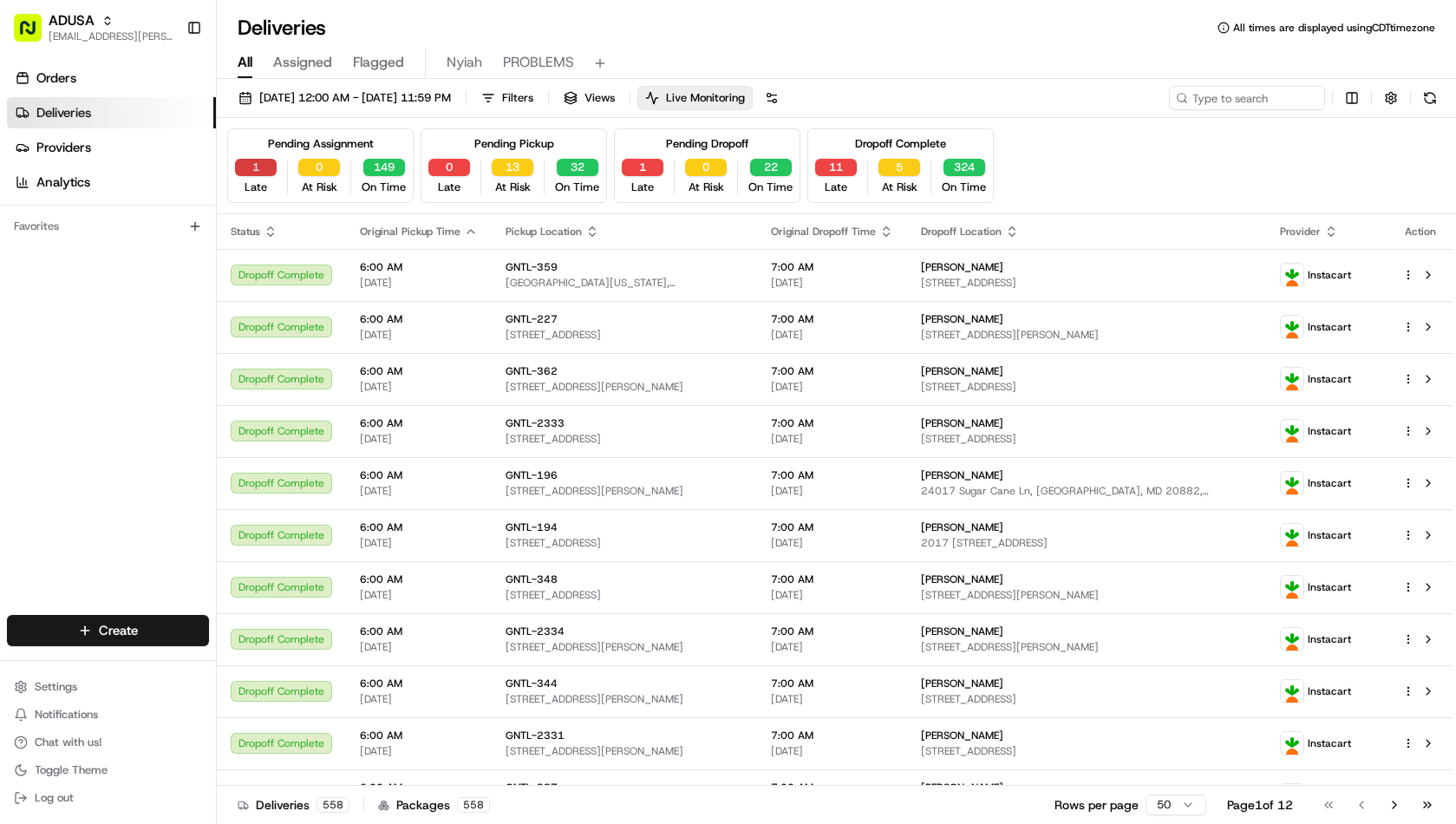 click on "1" at bounding box center (256, 167) 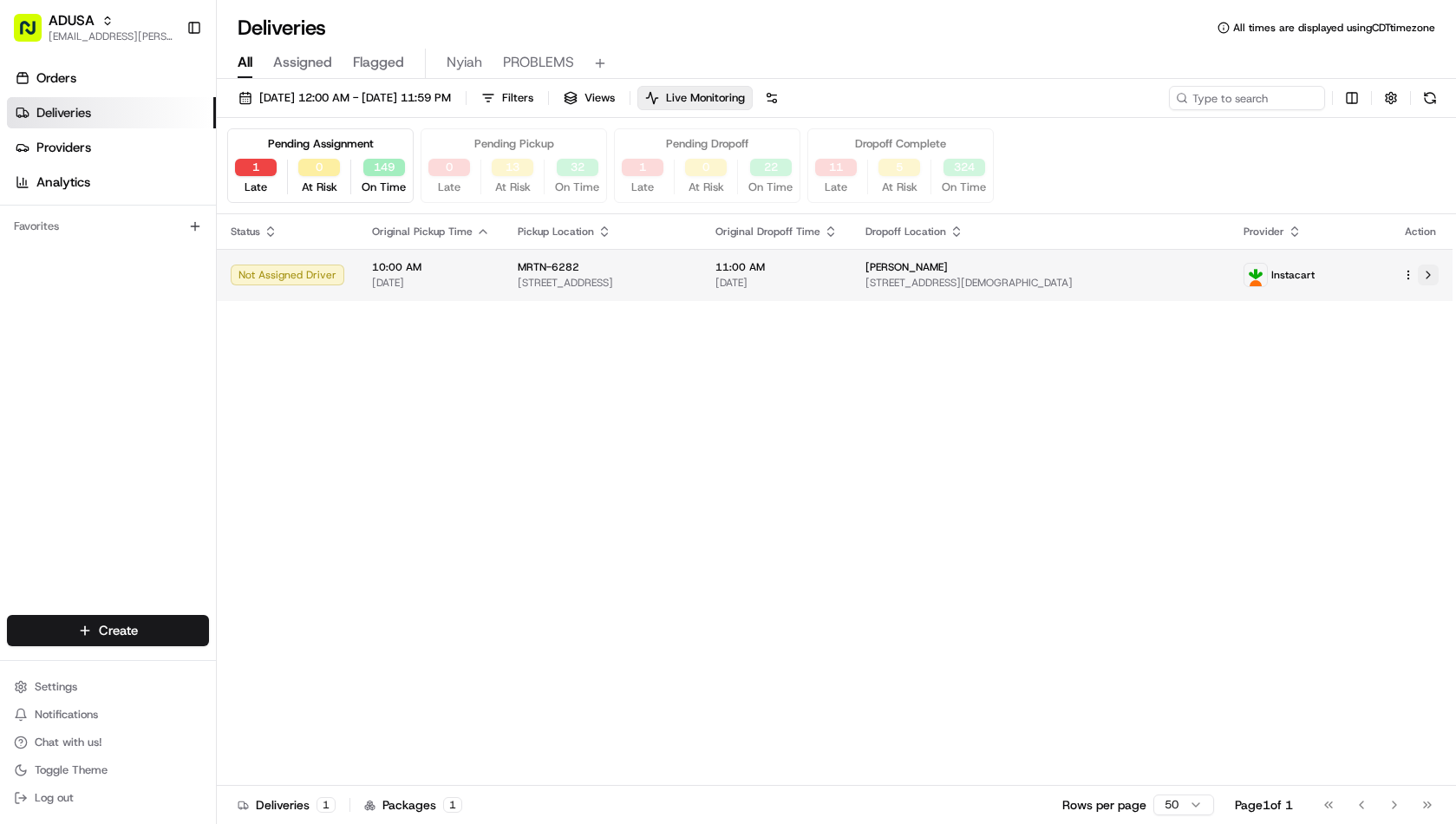click at bounding box center (1428, 275) 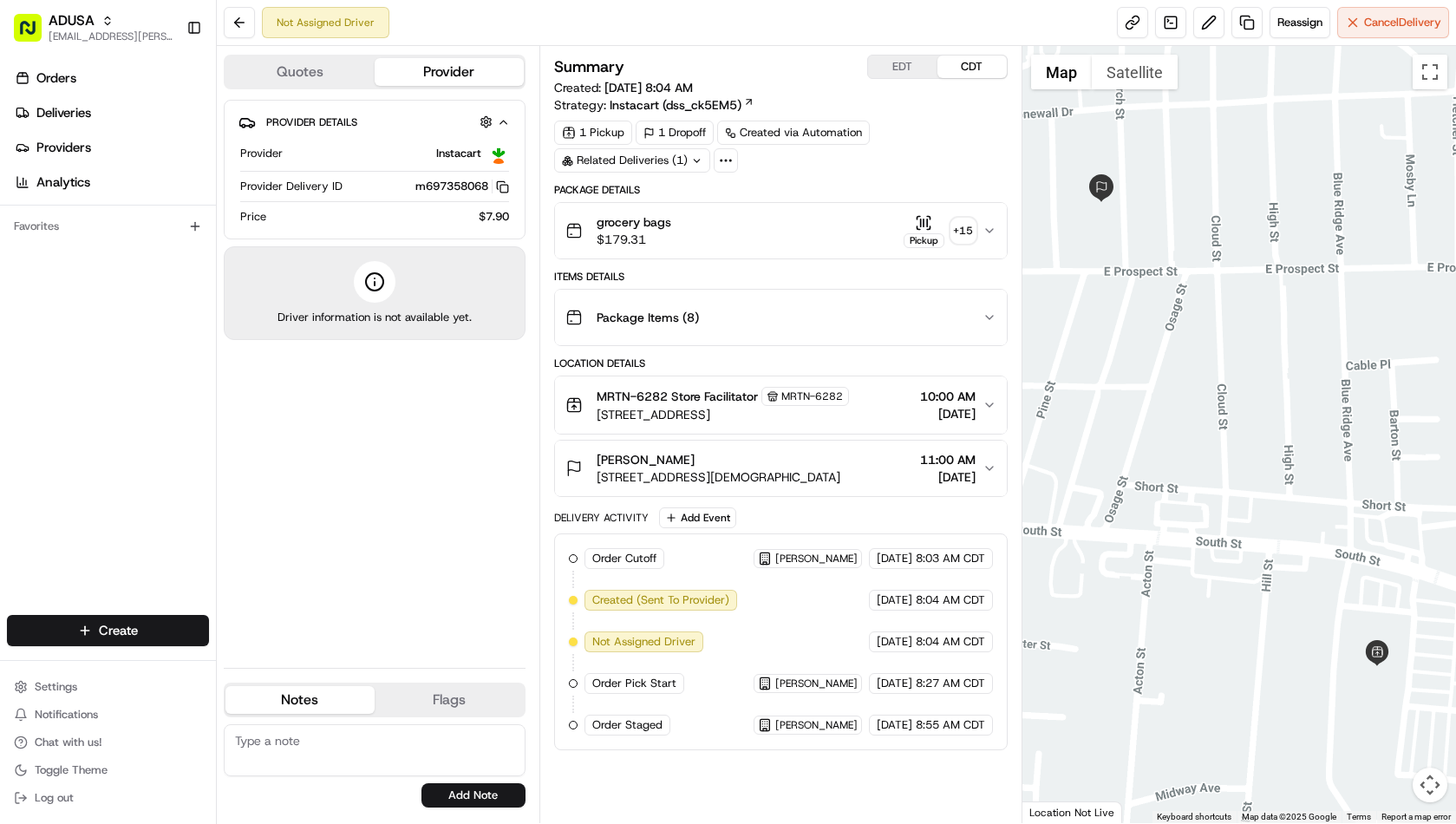 scroll, scrollTop: 0, scrollLeft: 0, axis: both 